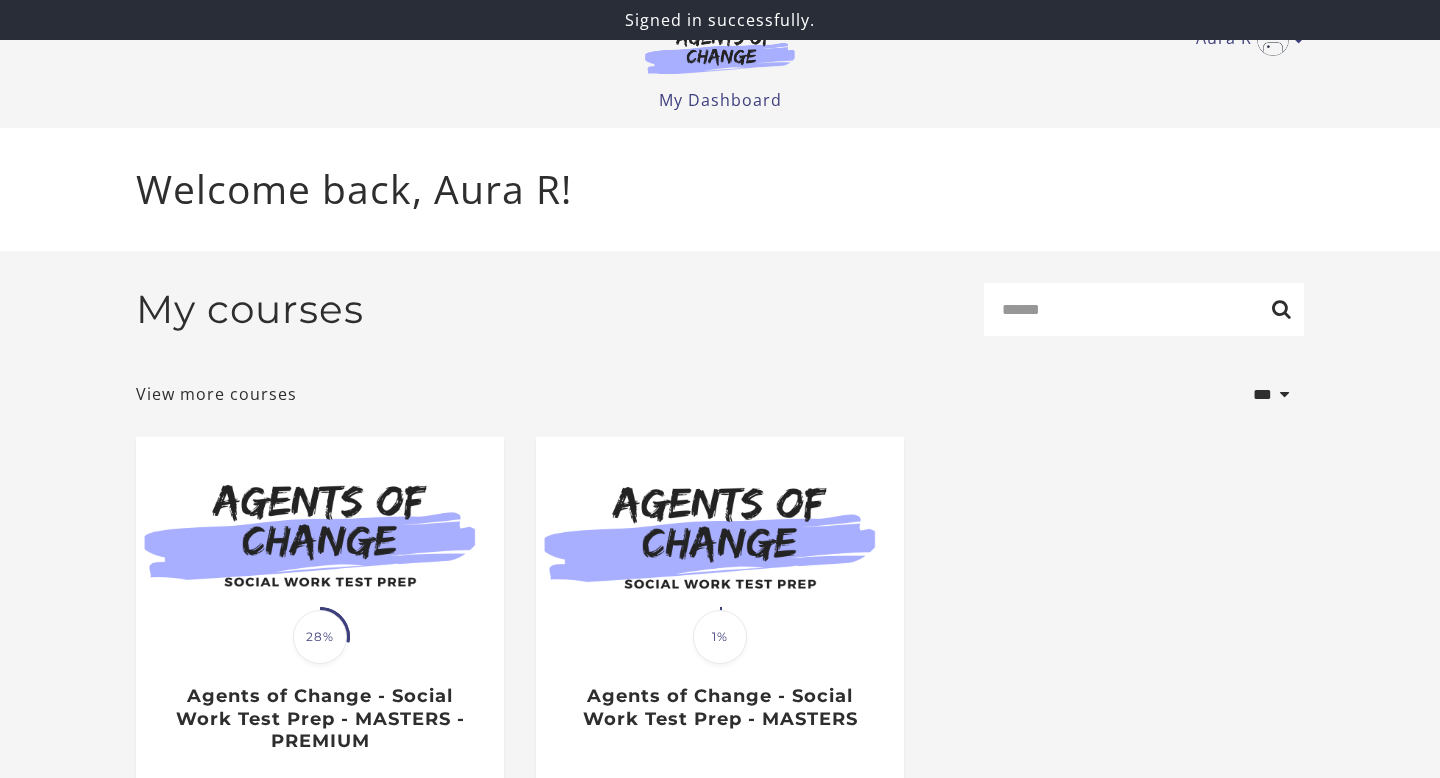 scroll, scrollTop: 0, scrollLeft: 0, axis: both 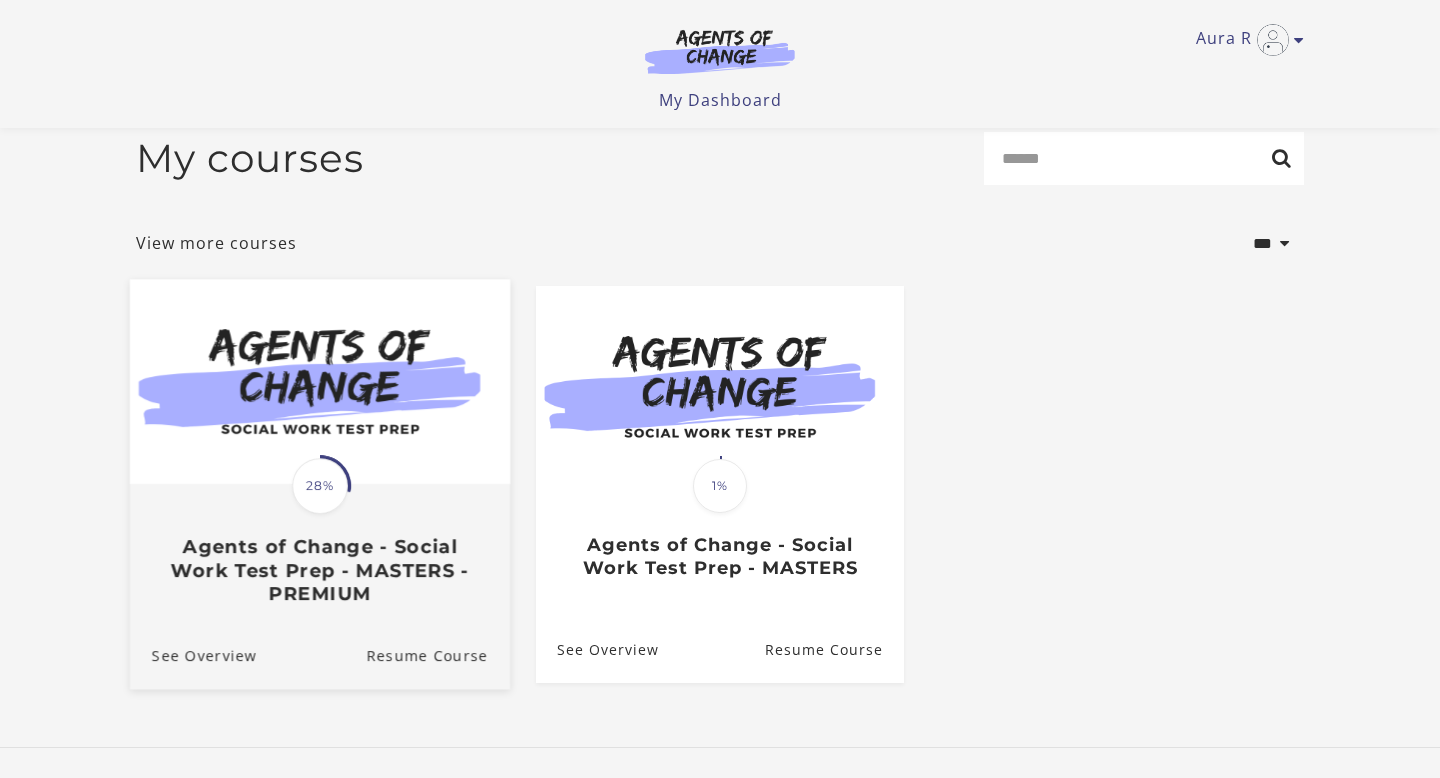 click on "Translation missing: en.liquid.partials.dashboard_course_card.progress_description: 28%
28%
Agents of Change - Social Work Test Prep - MASTERS - PREMIUM" at bounding box center [320, 545] 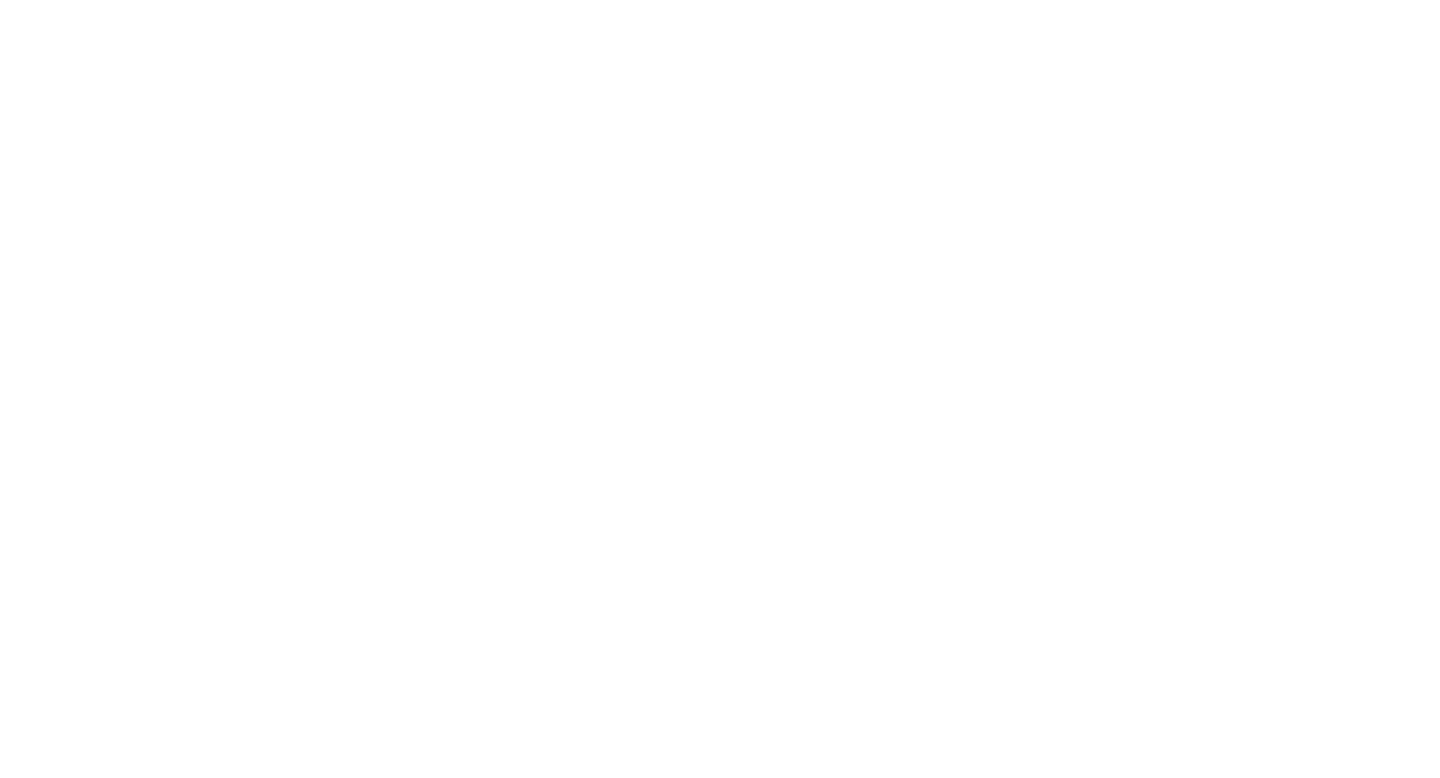 scroll, scrollTop: 0, scrollLeft: 0, axis: both 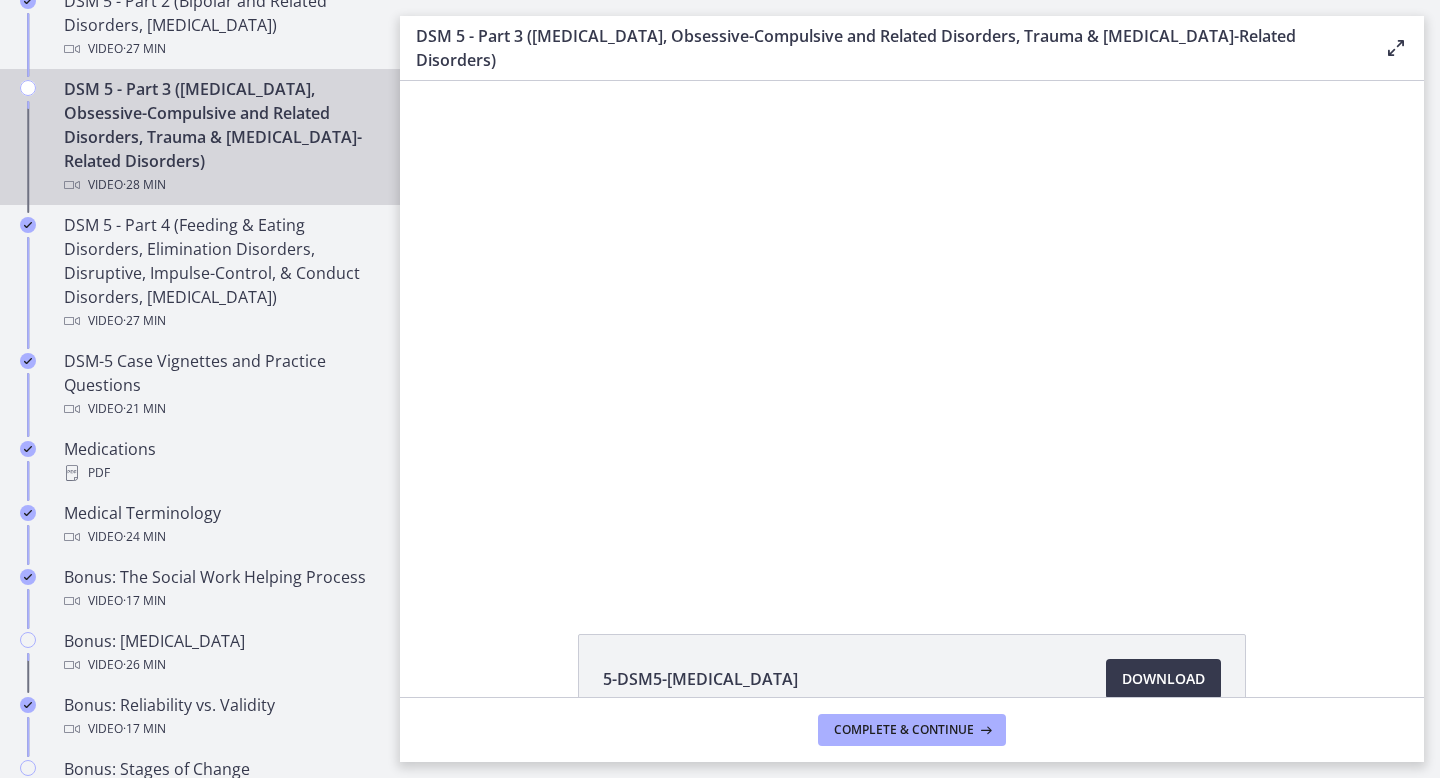 click at bounding box center [28, 88] 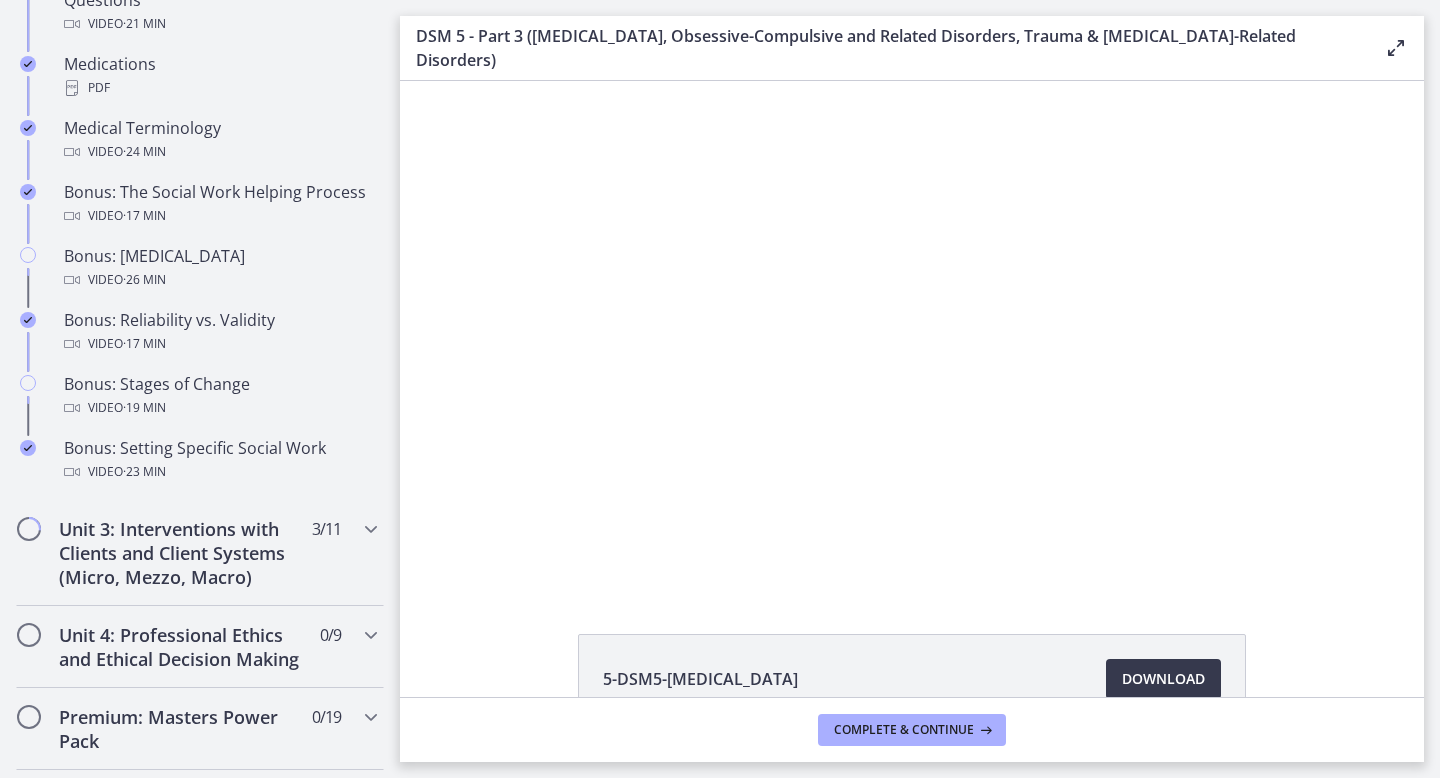 scroll, scrollTop: 1664, scrollLeft: 0, axis: vertical 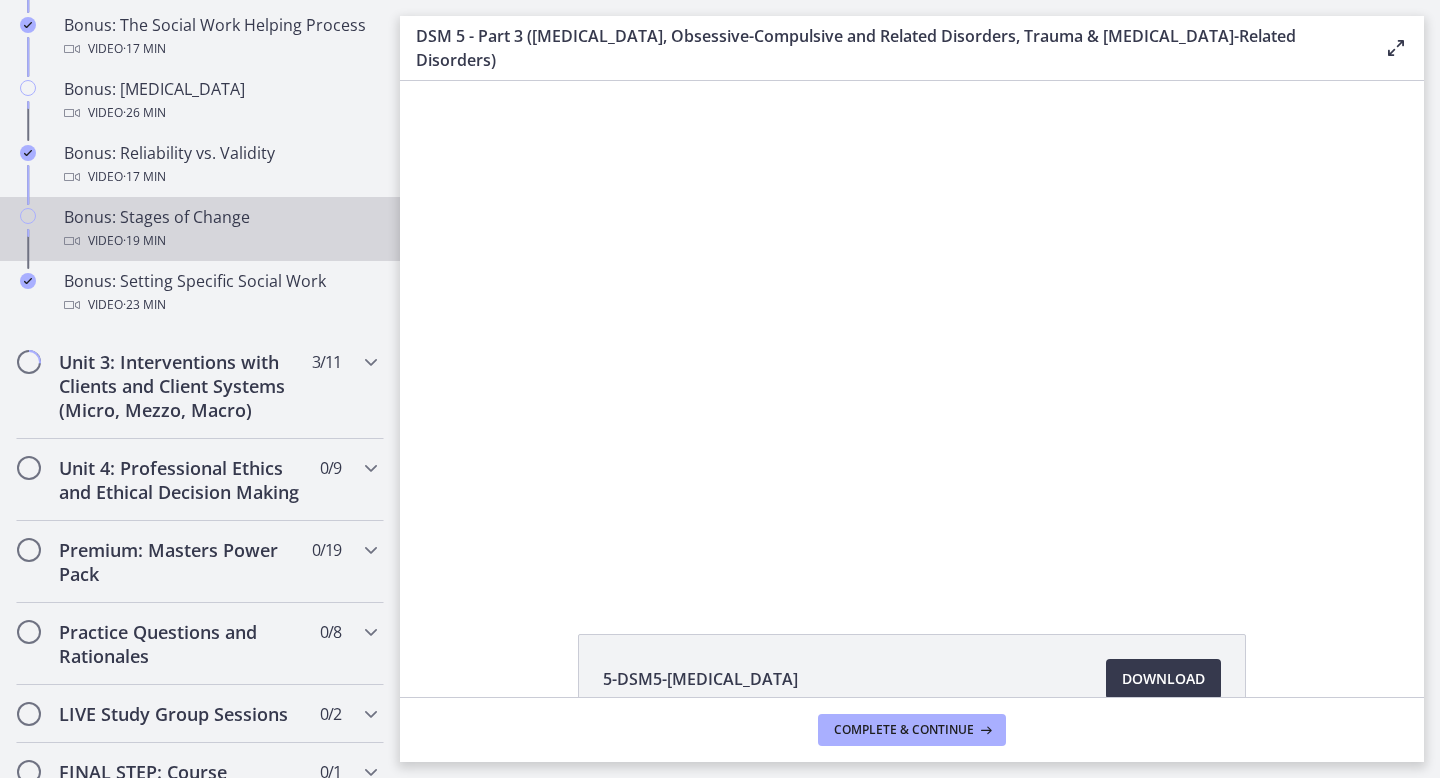 click on "Bonus: Stages of Change
Video
·  19 min" at bounding box center (220, 229) 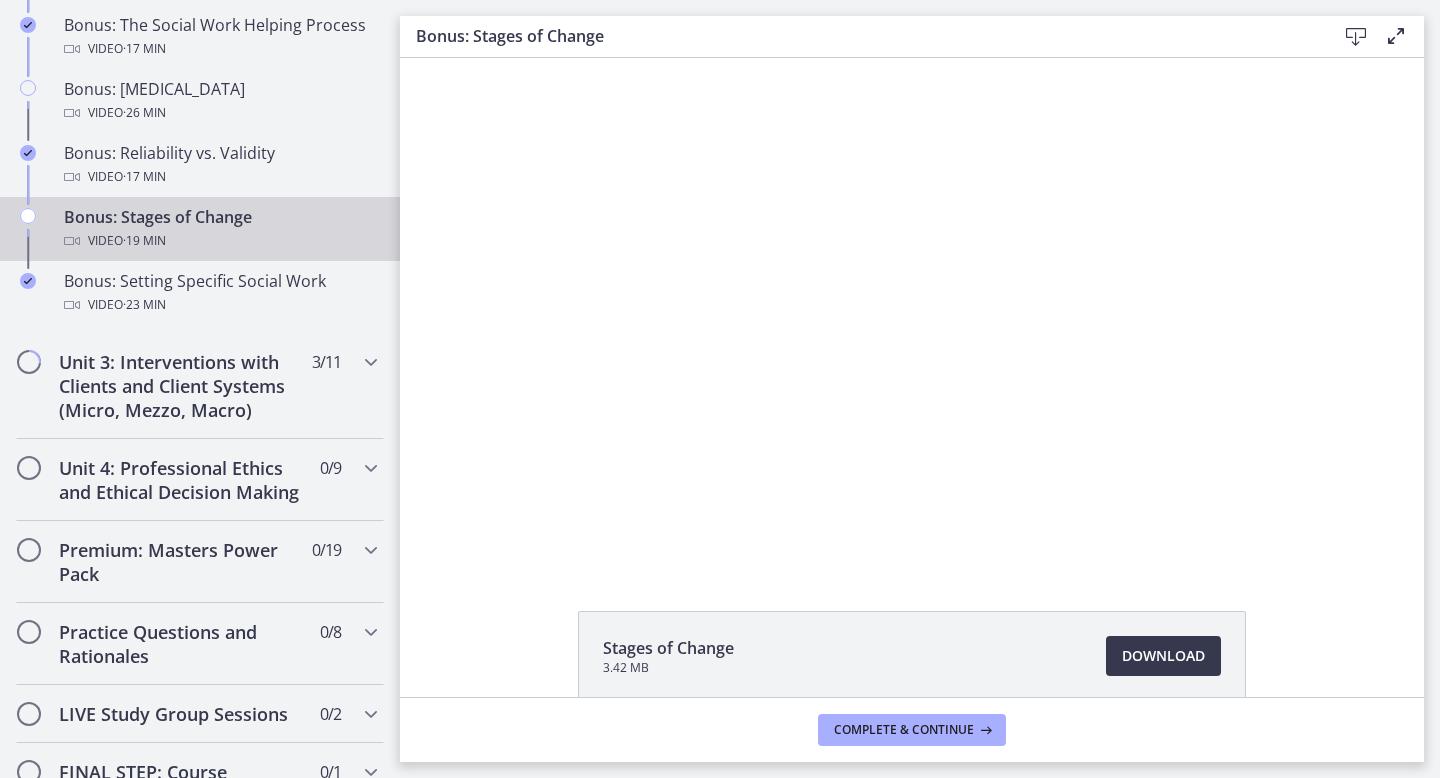 scroll, scrollTop: 0, scrollLeft: 0, axis: both 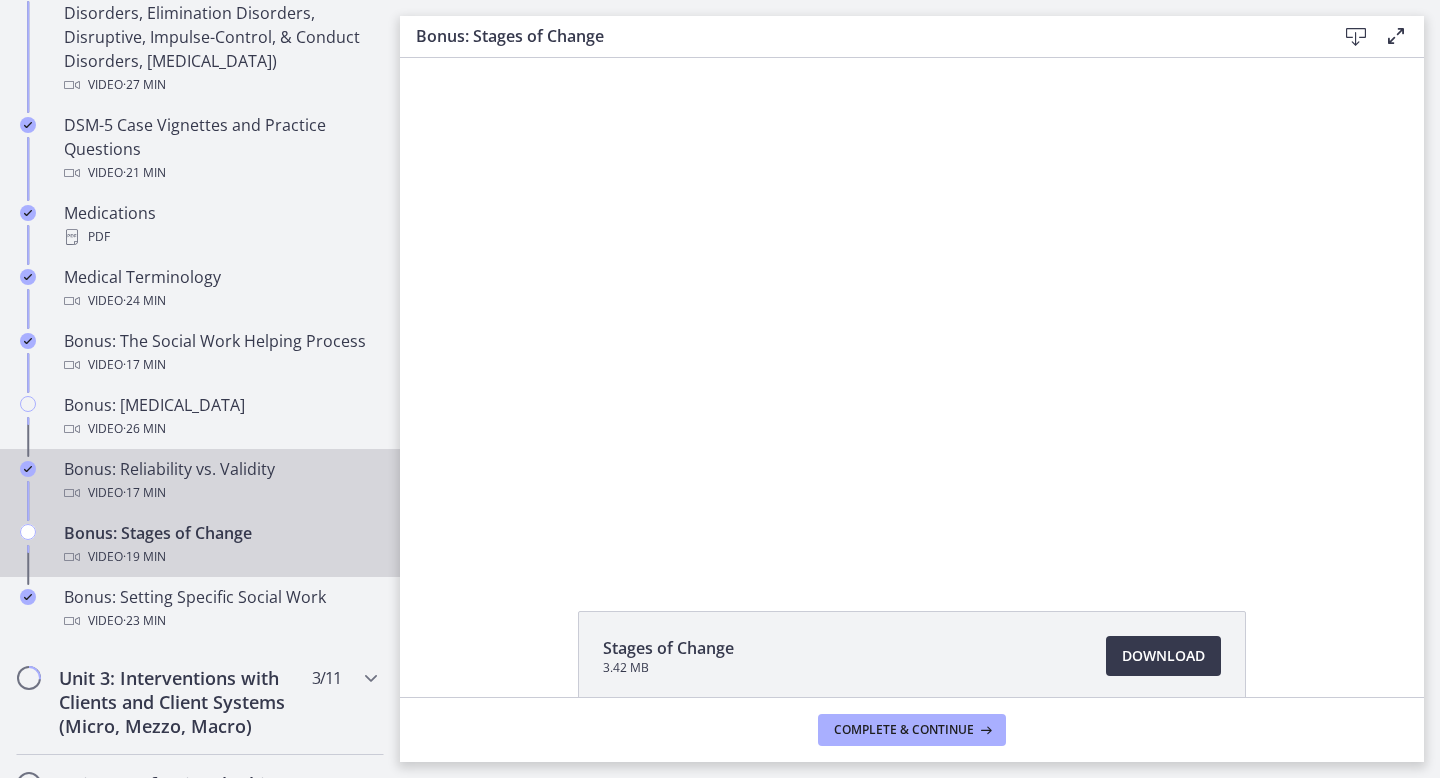 click on "Bonus: Reliability vs. Validity
Video
·  17 min" at bounding box center (200, 481) 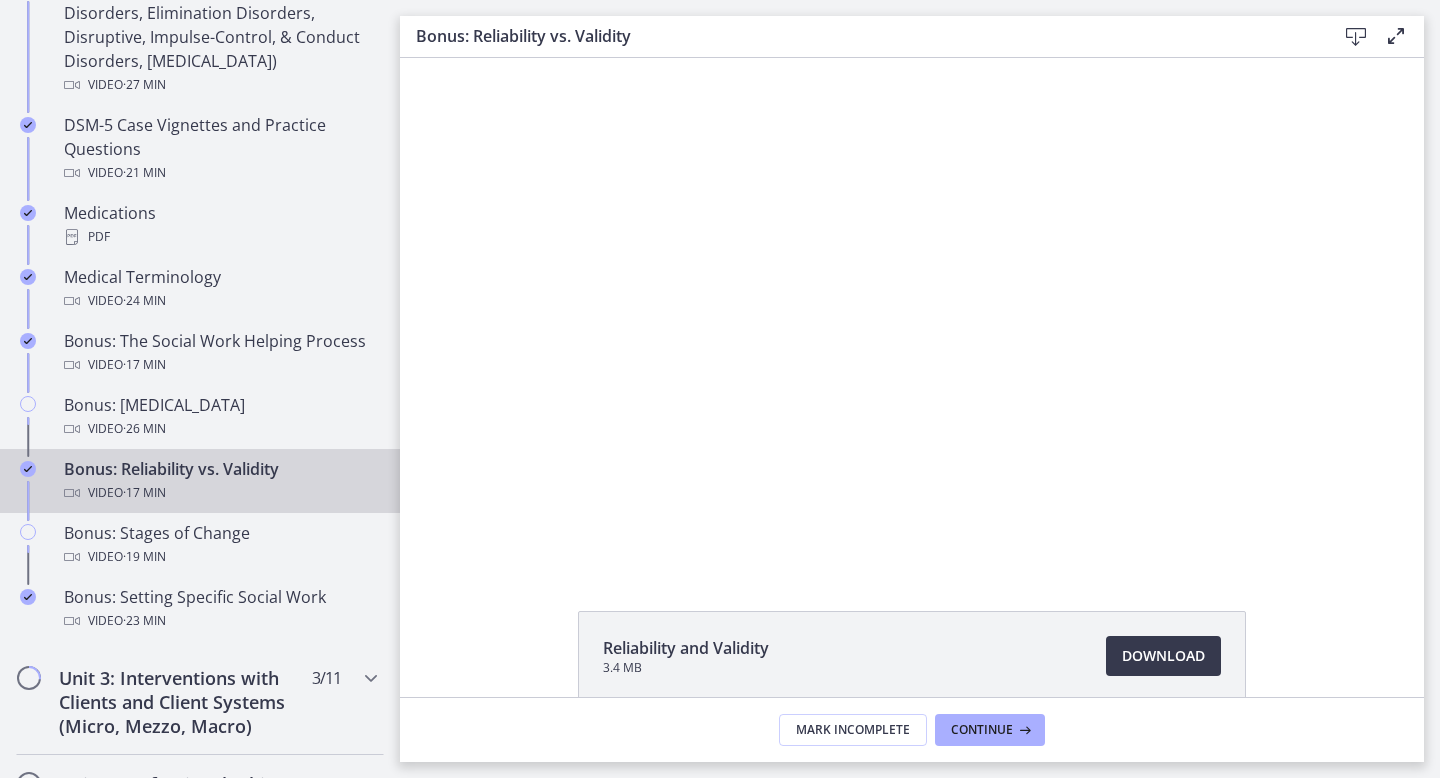 scroll, scrollTop: 0, scrollLeft: 0, axis: both 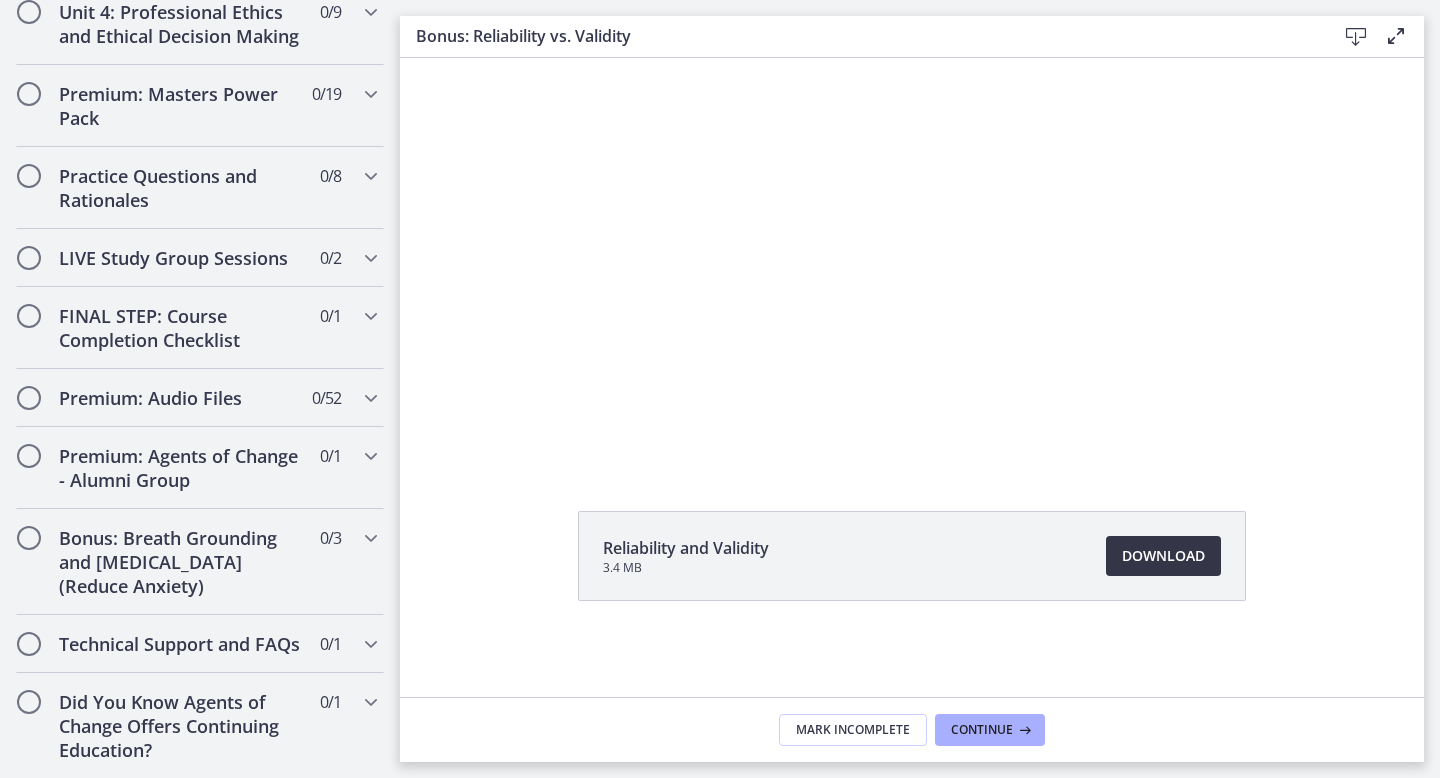 click on "Download
Opens in a new window" at bounding box center (1163, 556) 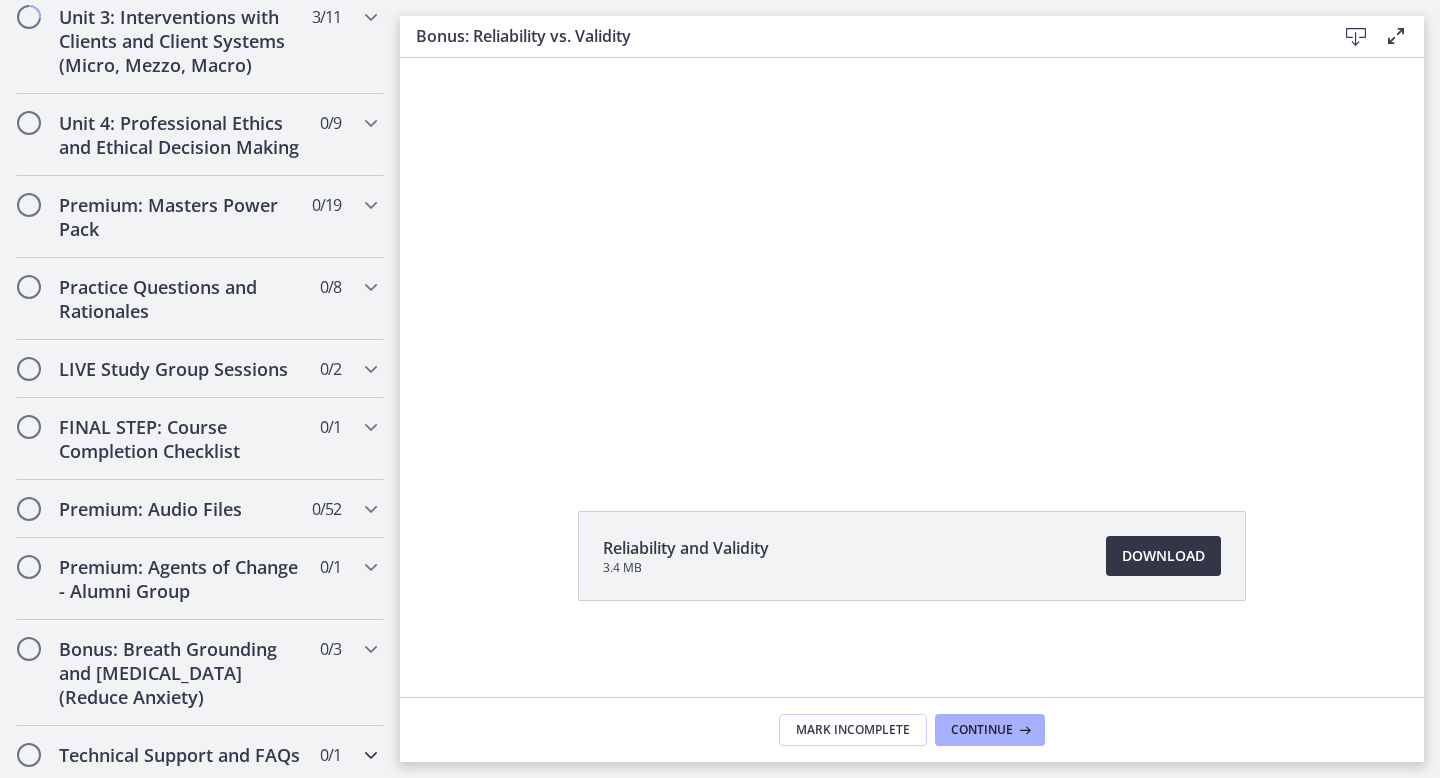 scroll, scrollTop: 2003, scrollLeft: 0, axis: vertical 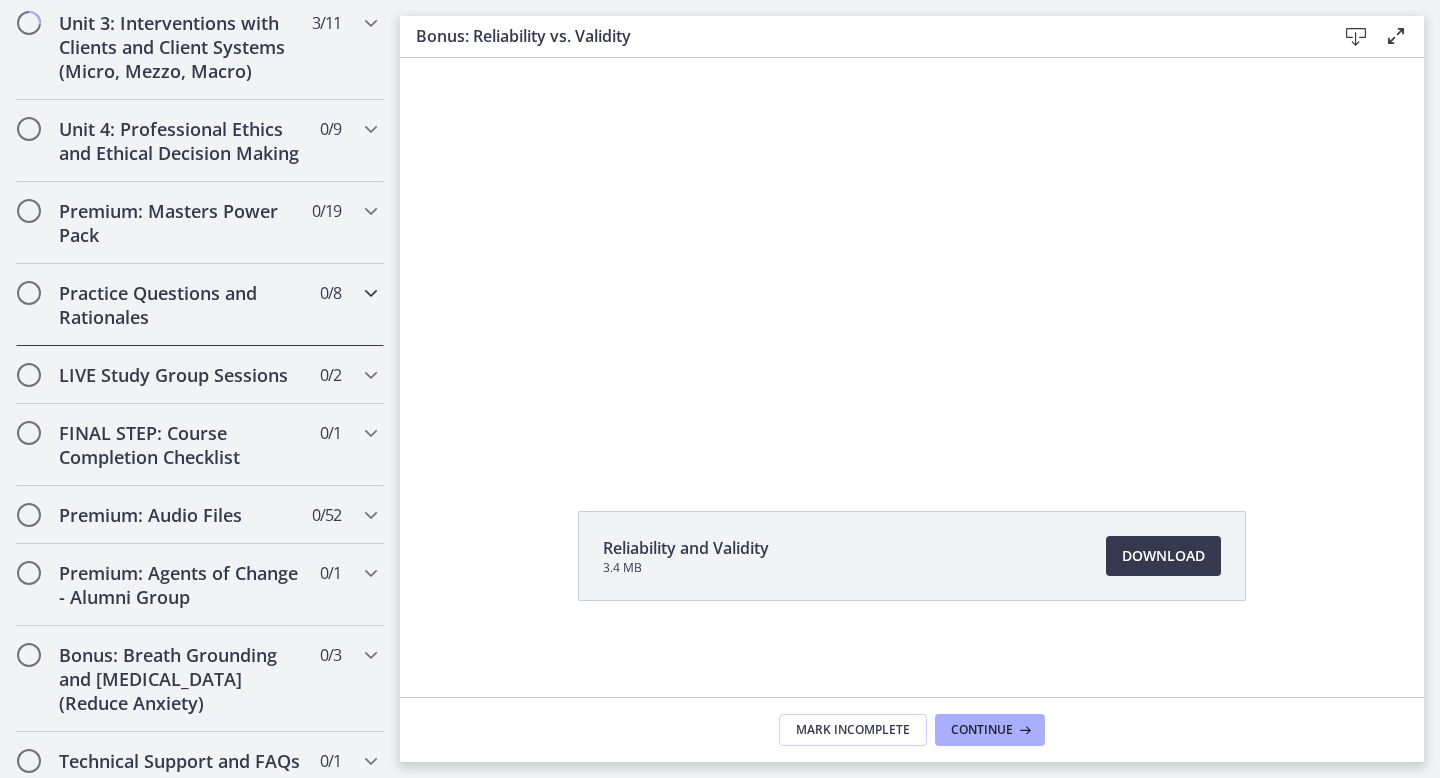 click on "Practice Questions and Rationales
0  /  8
Completed" at bounding box center (200, 305) 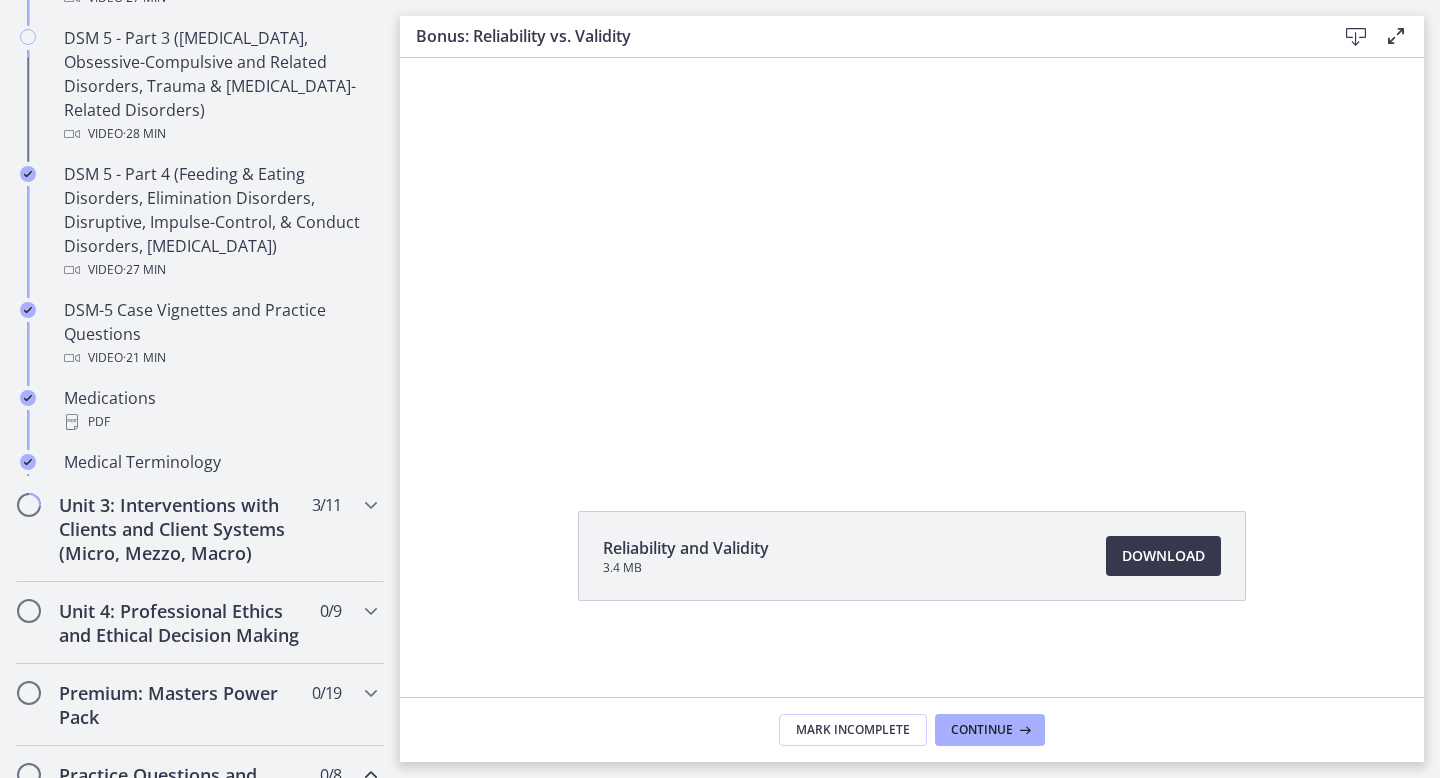 scroll, scrollTop: 787, scrollLeft: 0, axis: vertical 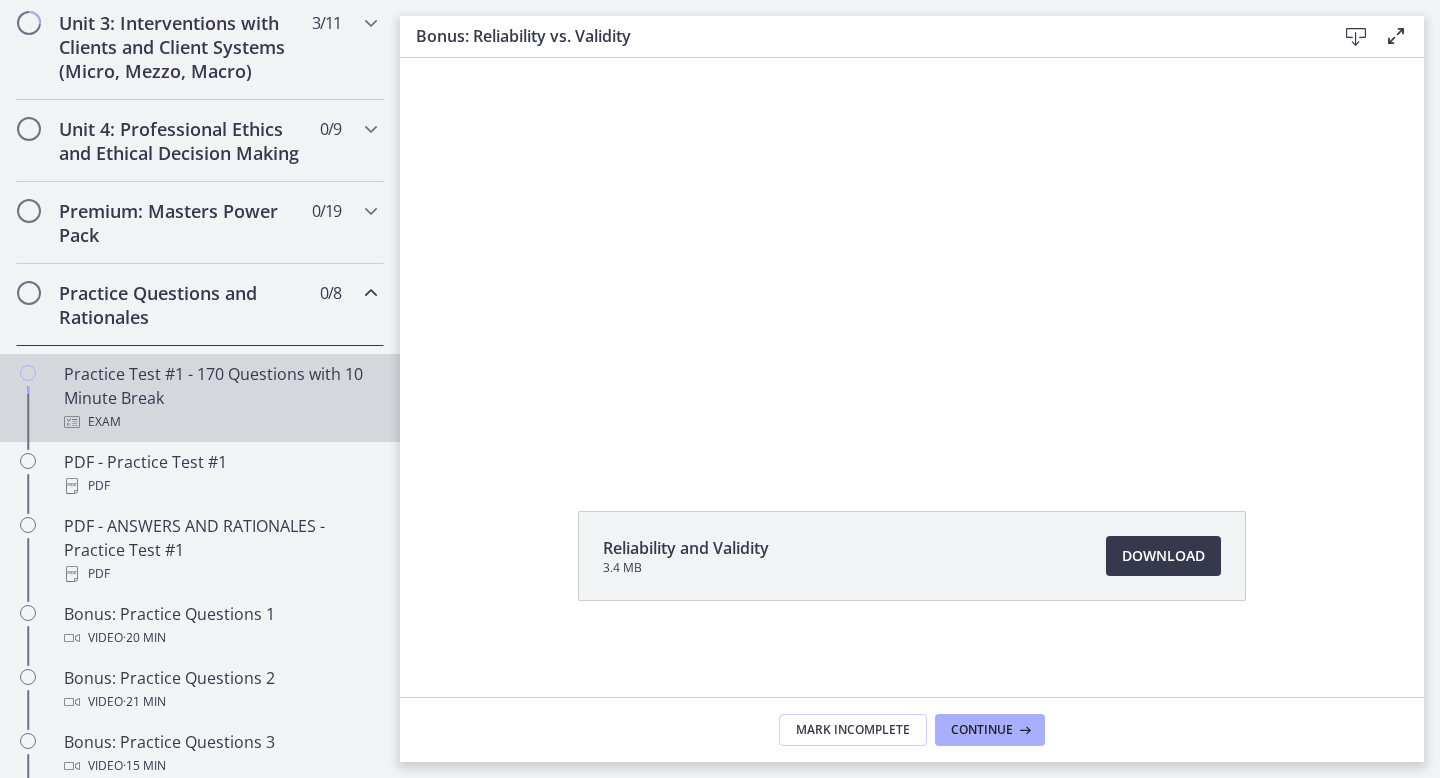 click on "Practice Test #1 - 170 Questions with 10 Minute Break
Exam" at bounding box center (220, 398) 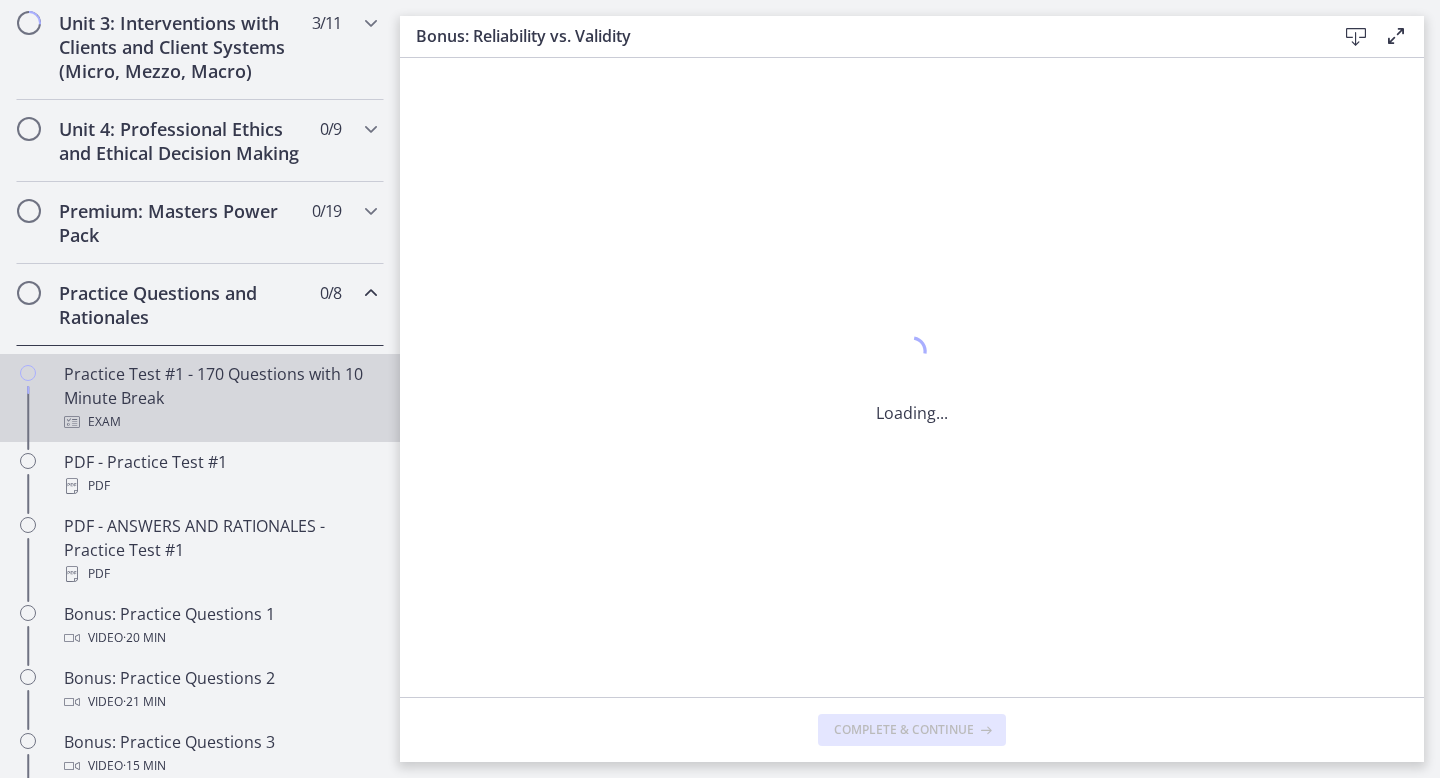 scroll, scrollTop: 0, scrollLeft: 0, axis: both 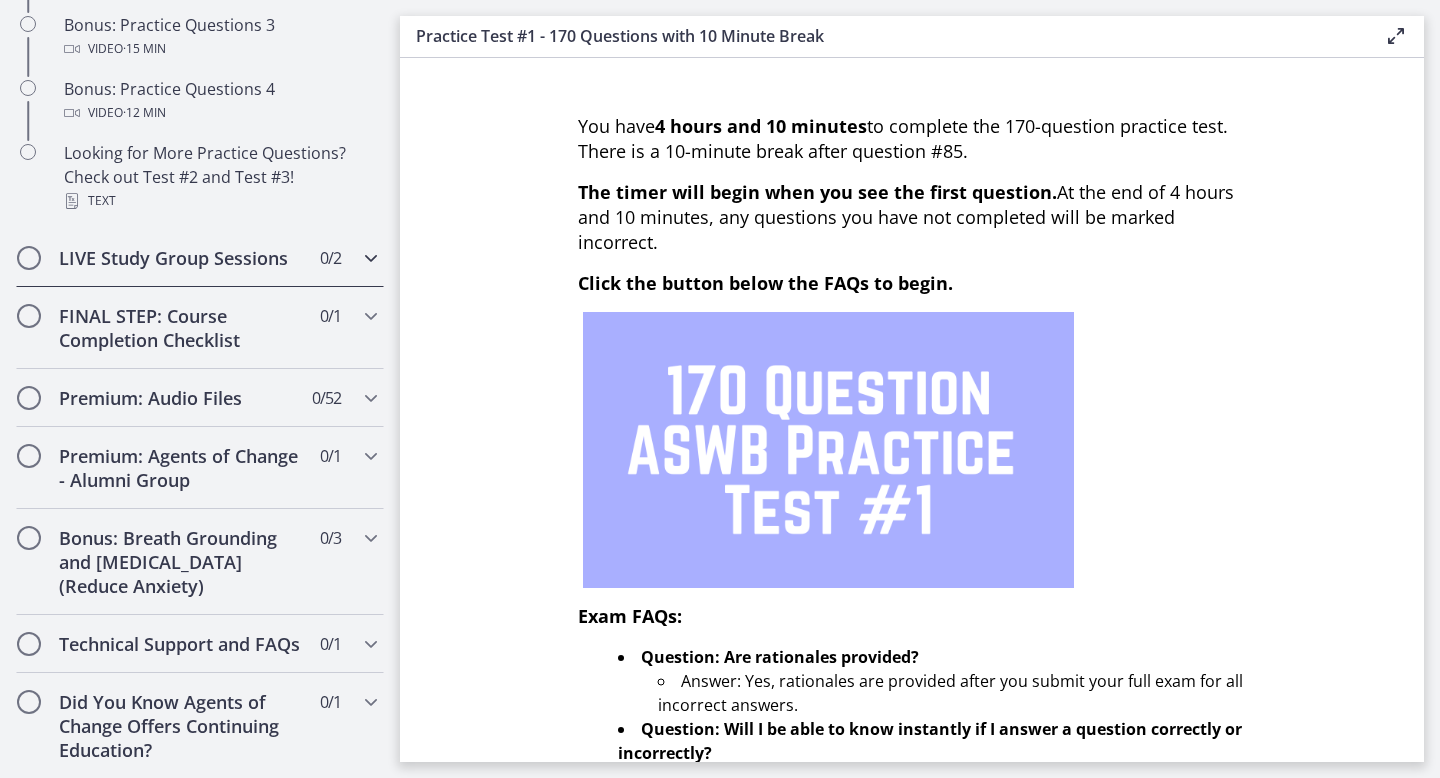 click at bounding box center (371, 258) 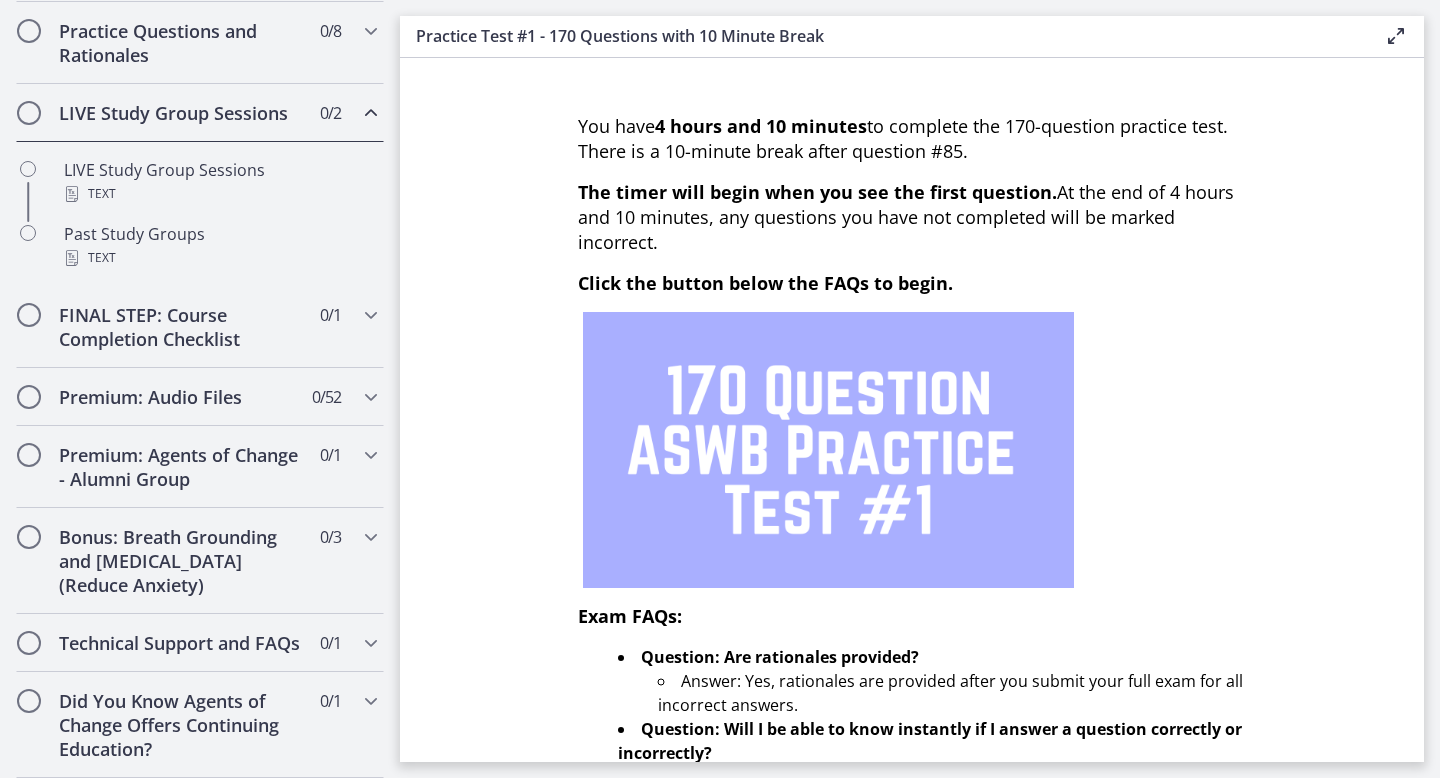 scroll, scrollTop: 1048, scrollLeft: 0, axis: vertical 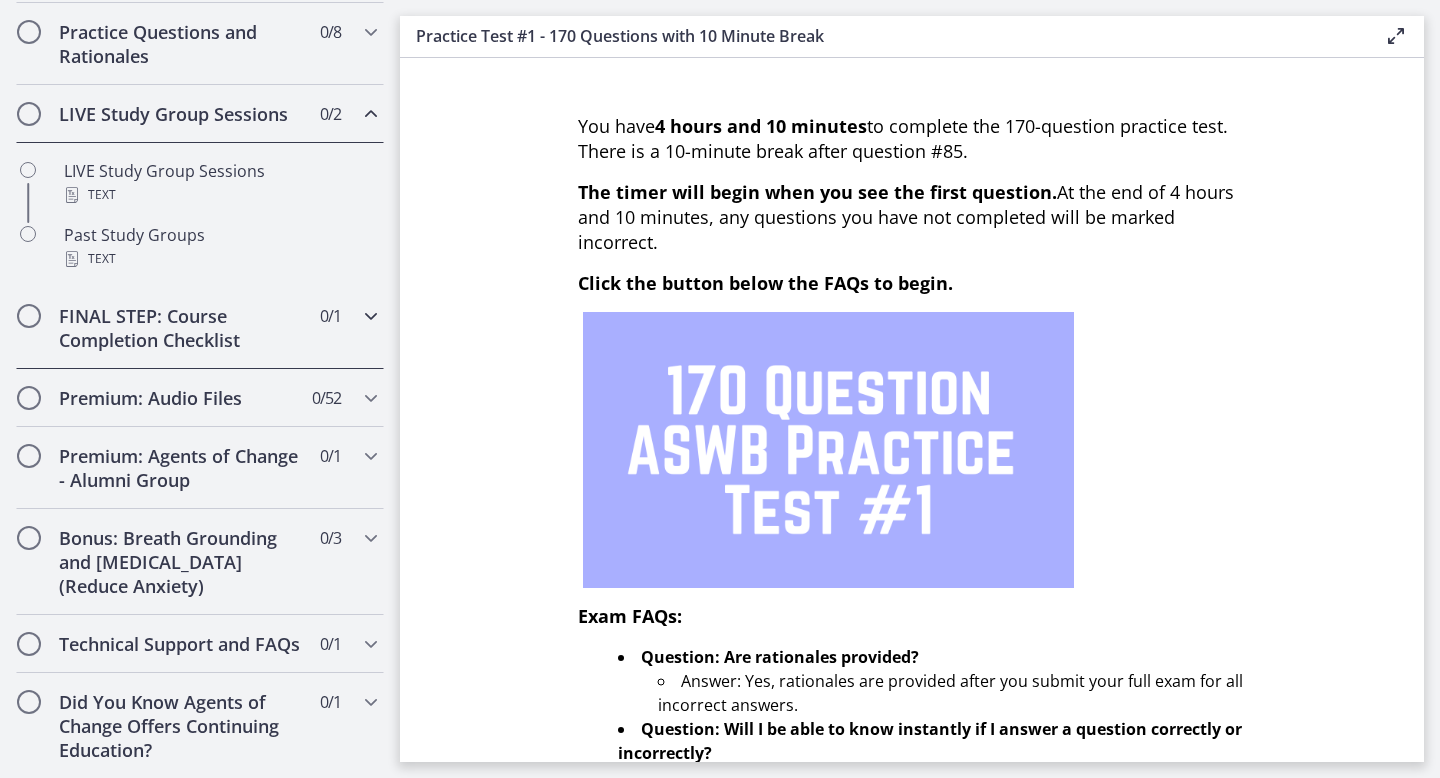 click at bounding box center [371, 316] 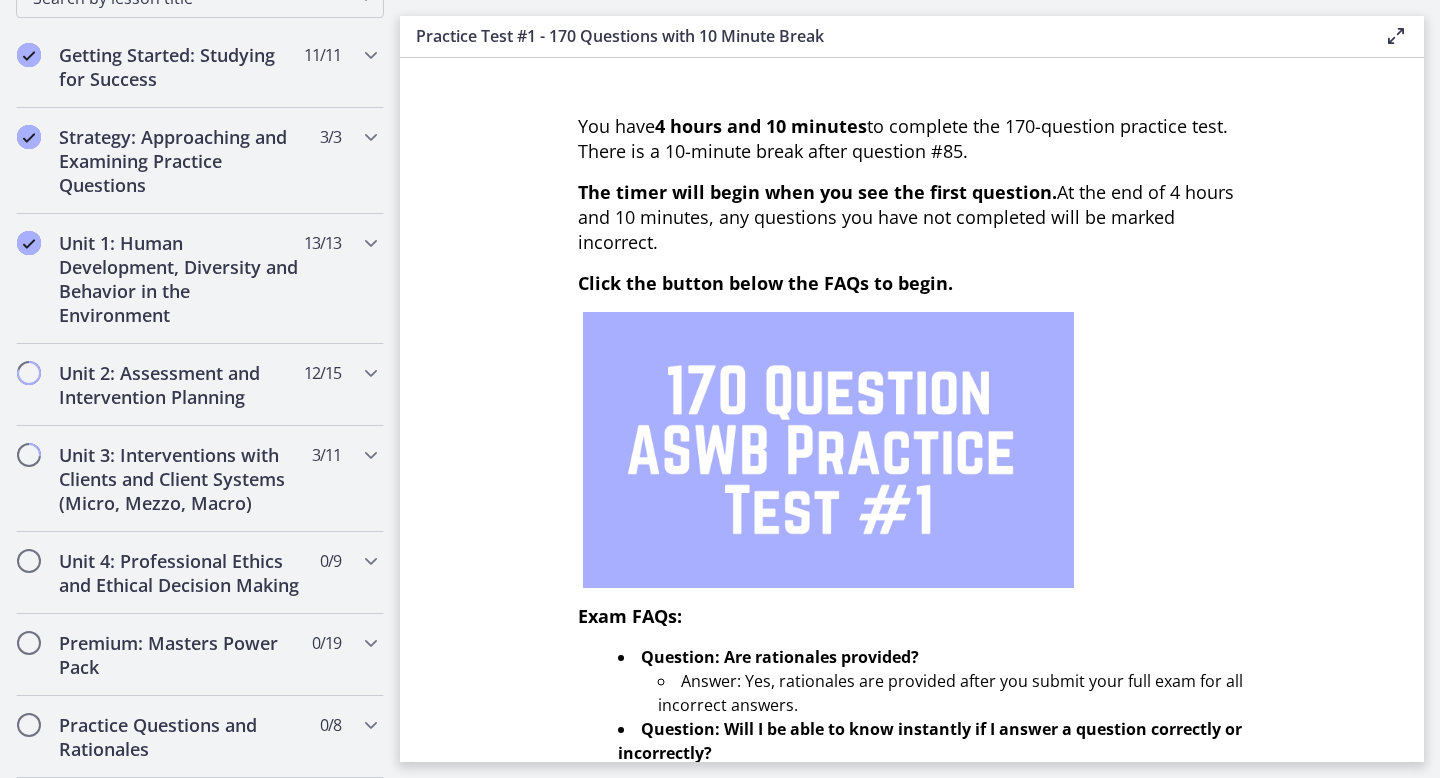 scroll, scrollTop: 0, scrollLeft: 0, axis: both 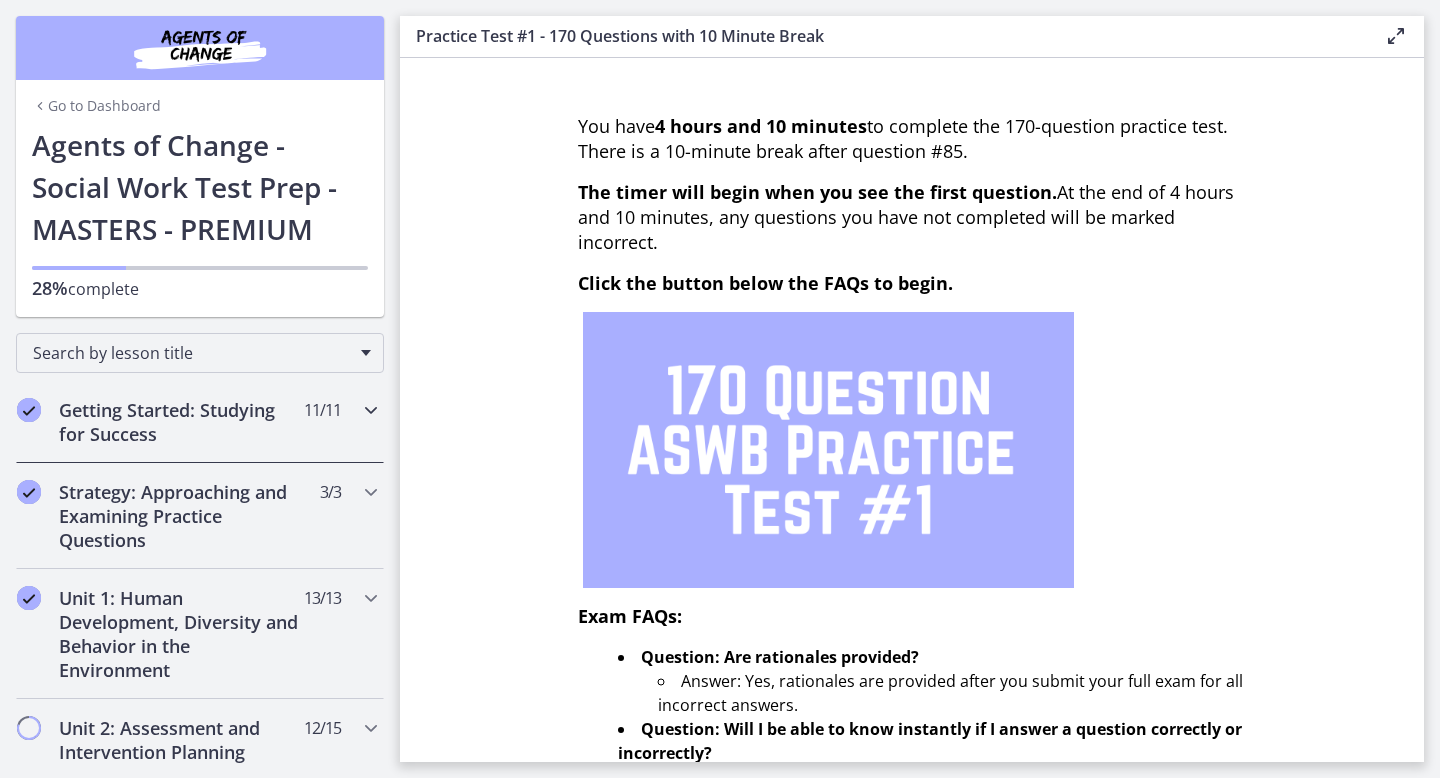 click on "11  /  11
Completed" at bounding box center (322, 410) 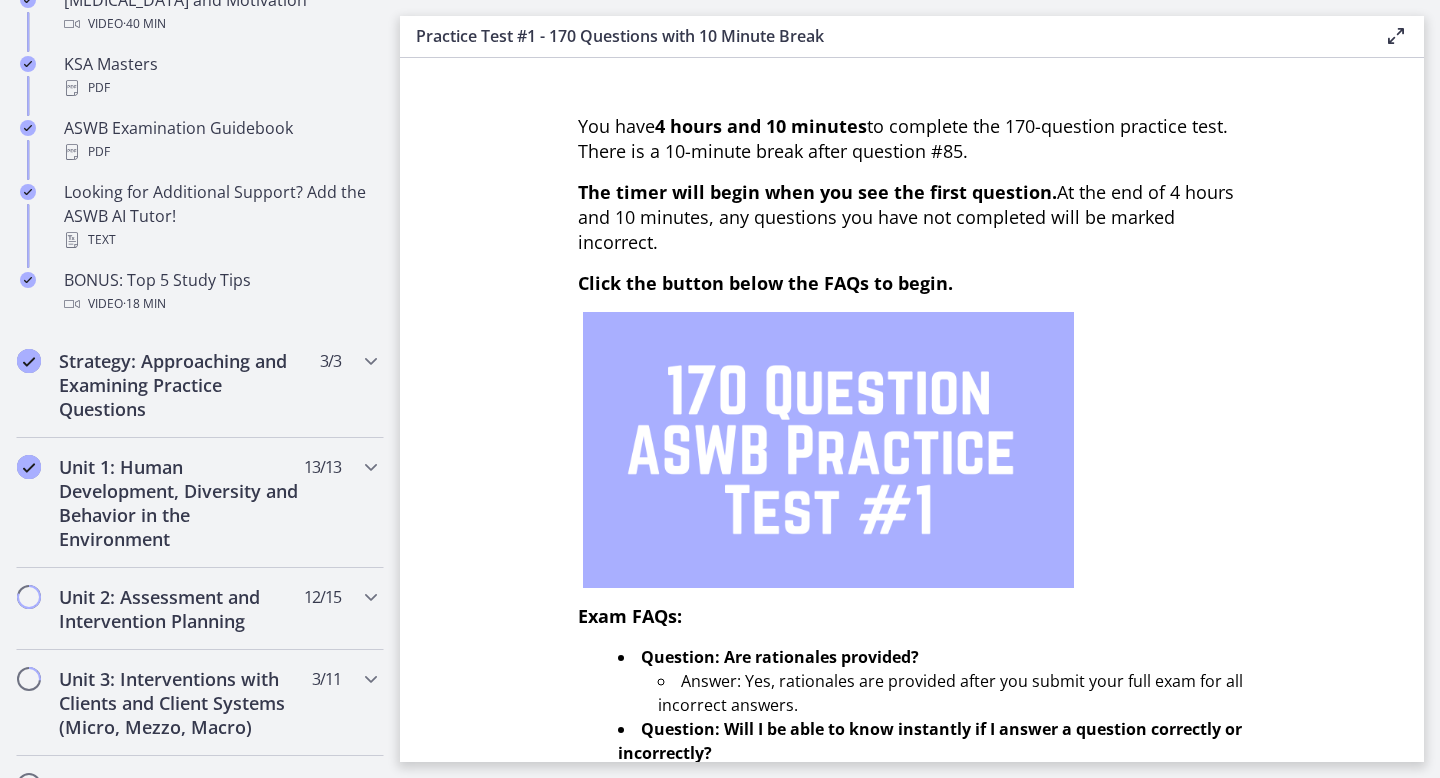 scroll, scrollTop: 924, scrollLeft: 0, axis: vertical 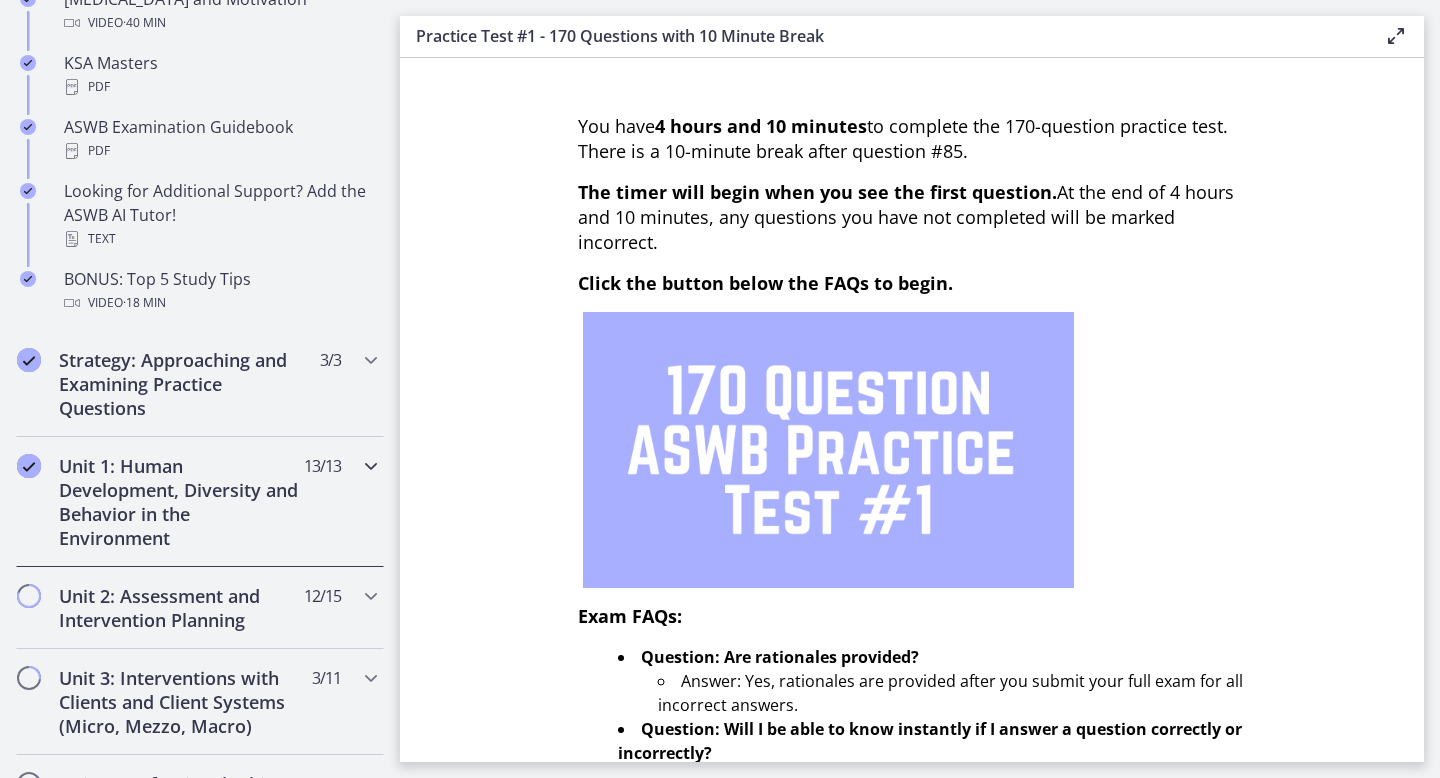 click on "Unit 1: Human Development, Diversity and Behavior in the Environment
13  /  13
Completed" at bounding box center (200, 502) 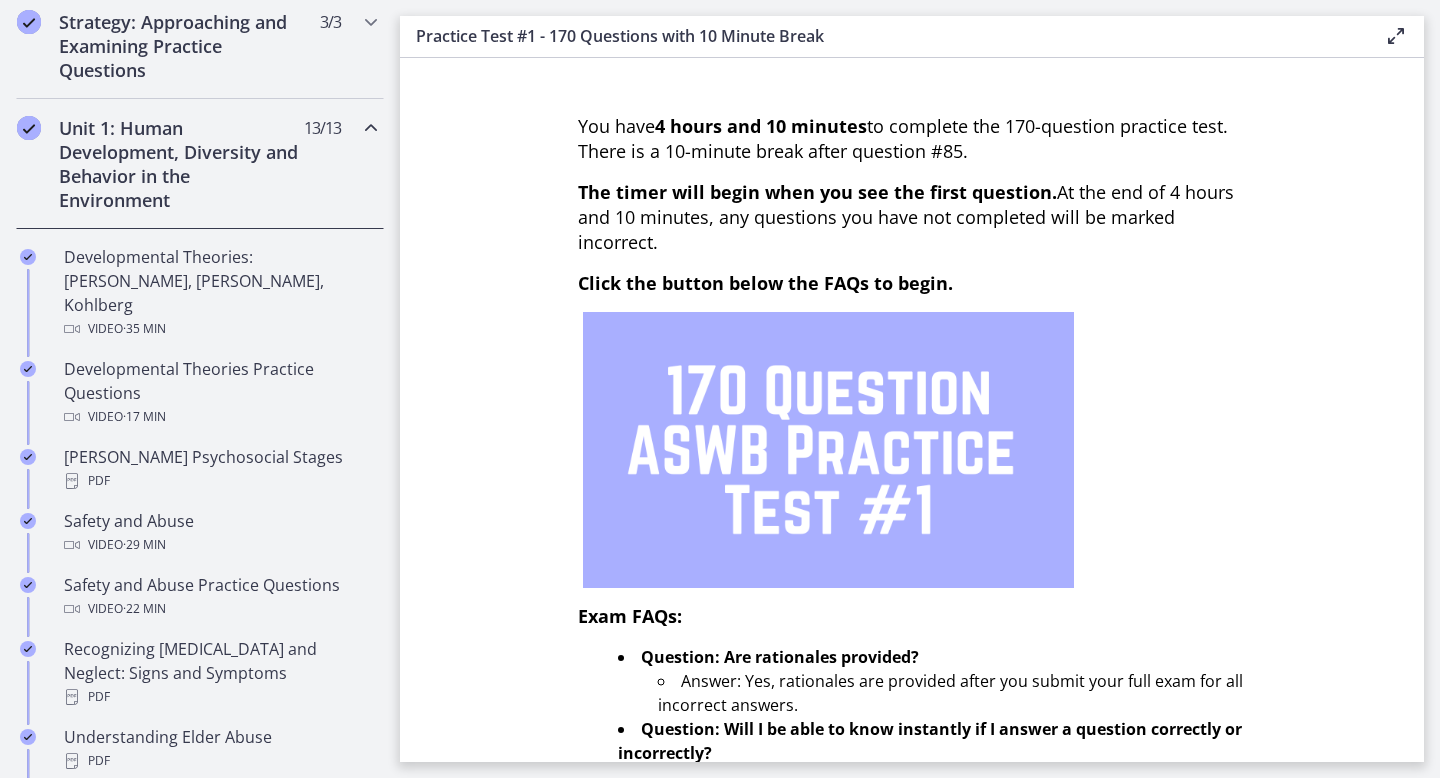 scroll, scrollTop: 469, scrollLeft: 0, axis: vertical 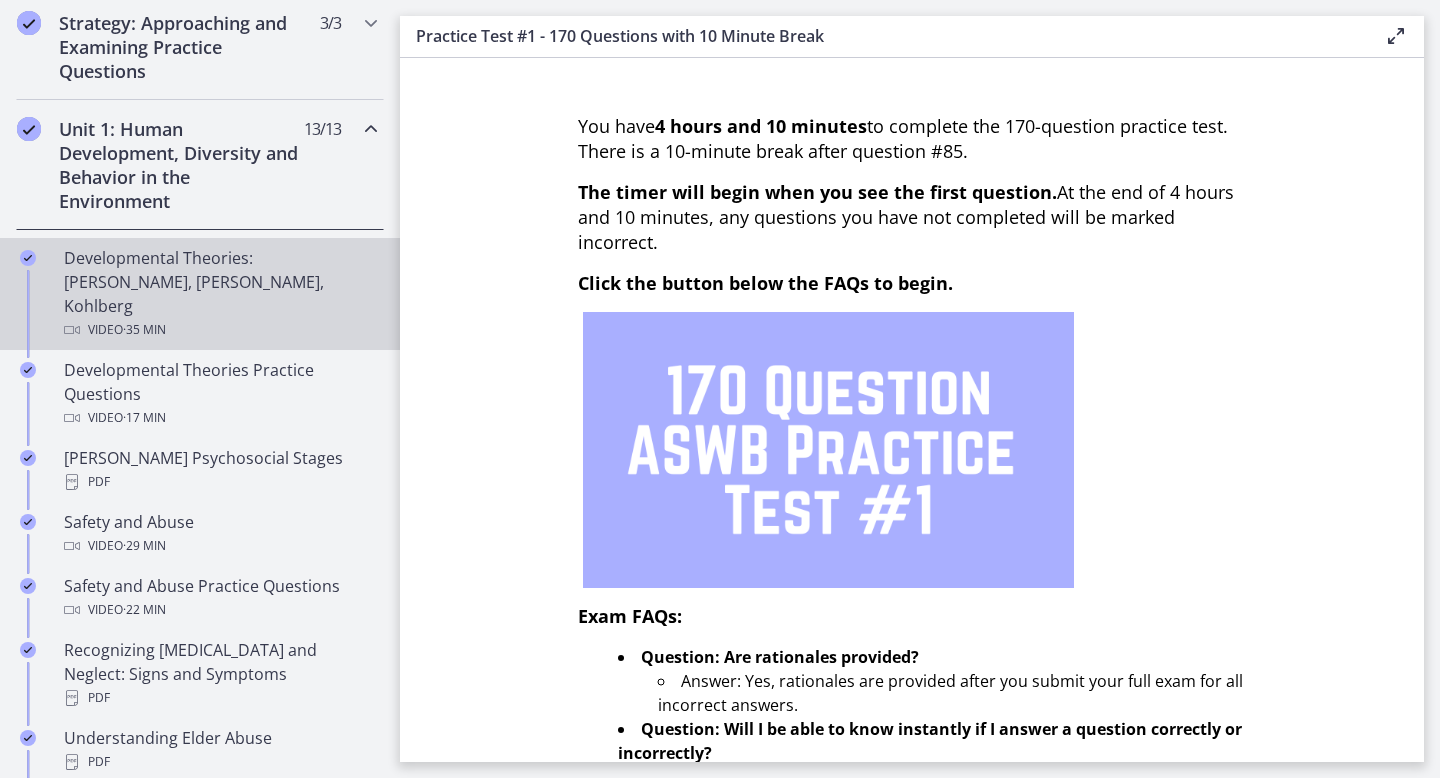 click on "Developmental Theories: Erikson, Piaget, Kohlberg
Video
·  35 min" at bounding box center (220, 294) 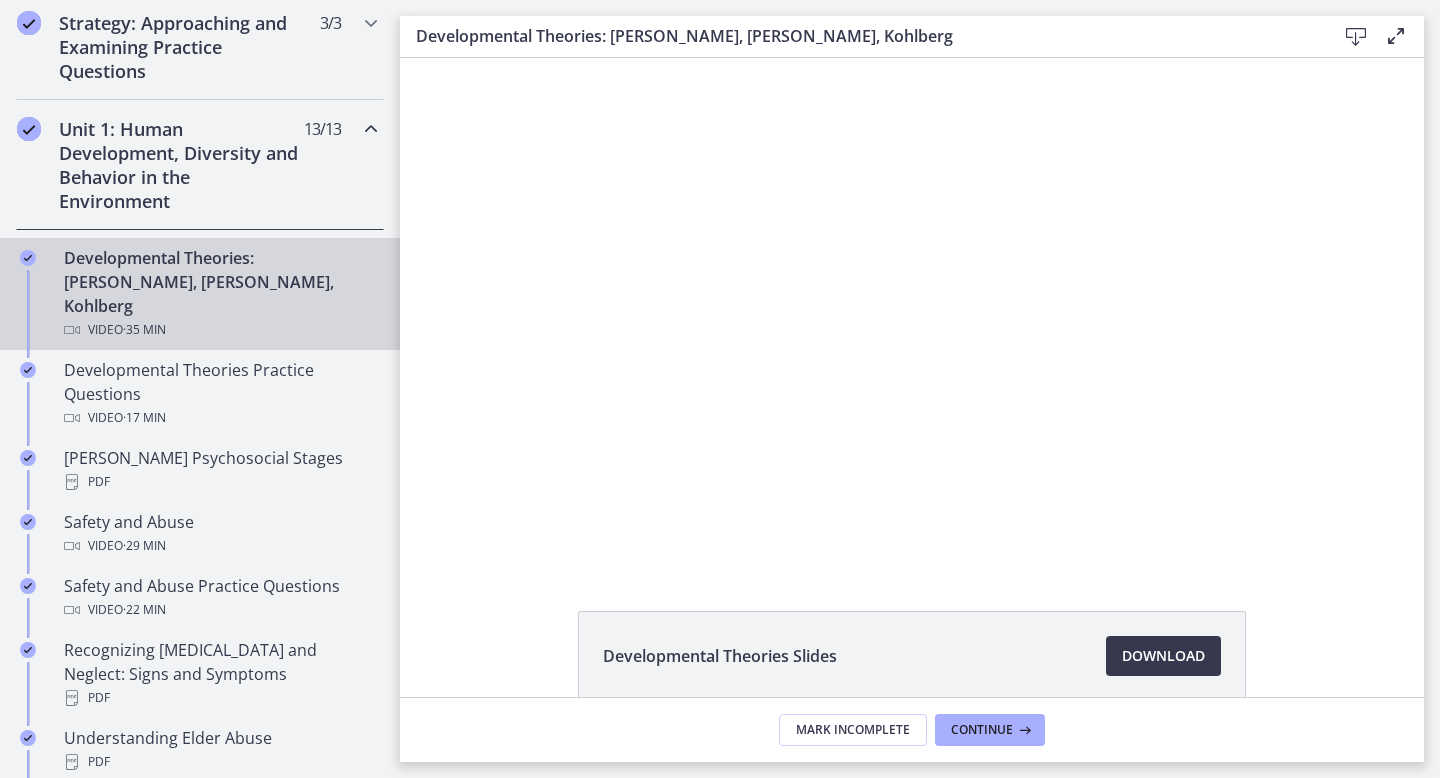 scroll, scrollTop: 0, scrollLeft: 0, axis: both 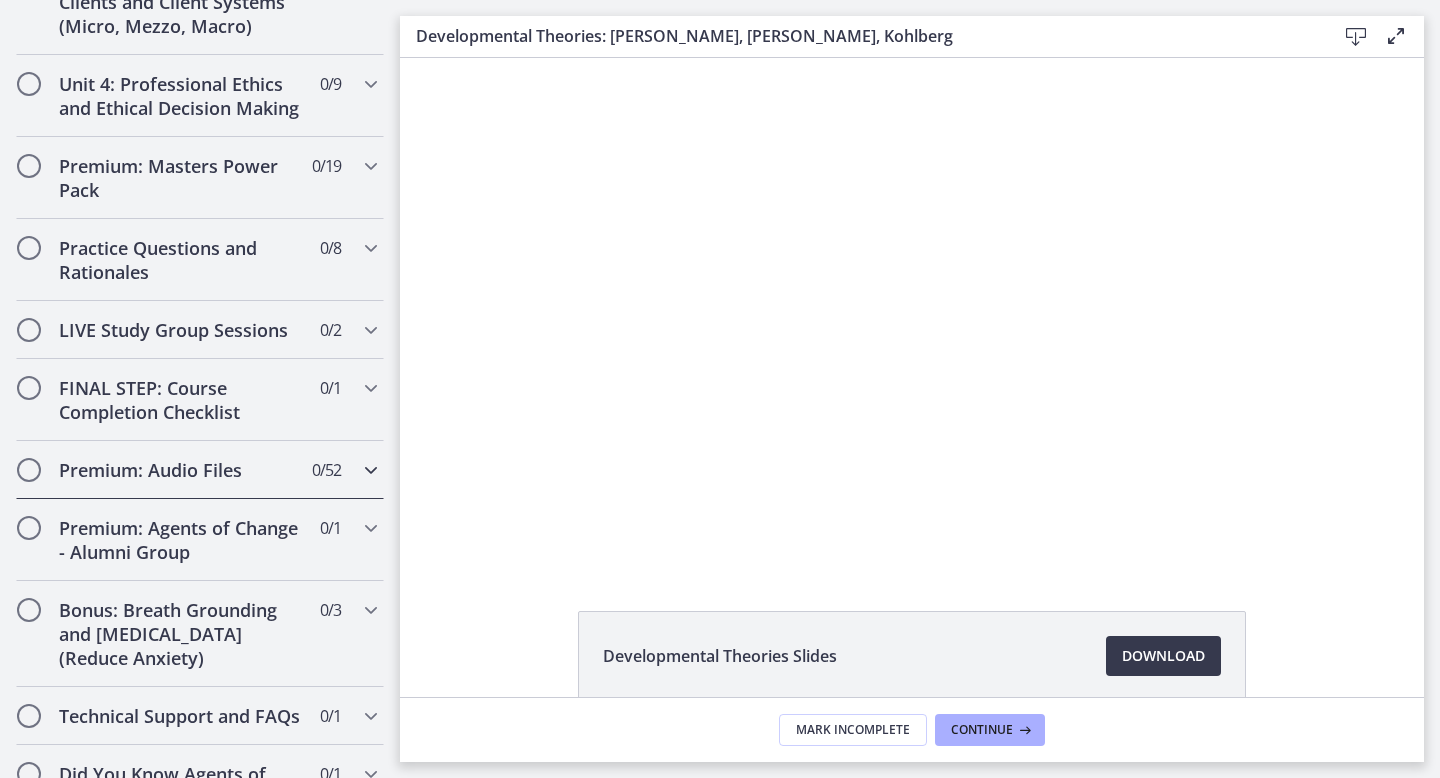 click at bounding box center (371, 470) 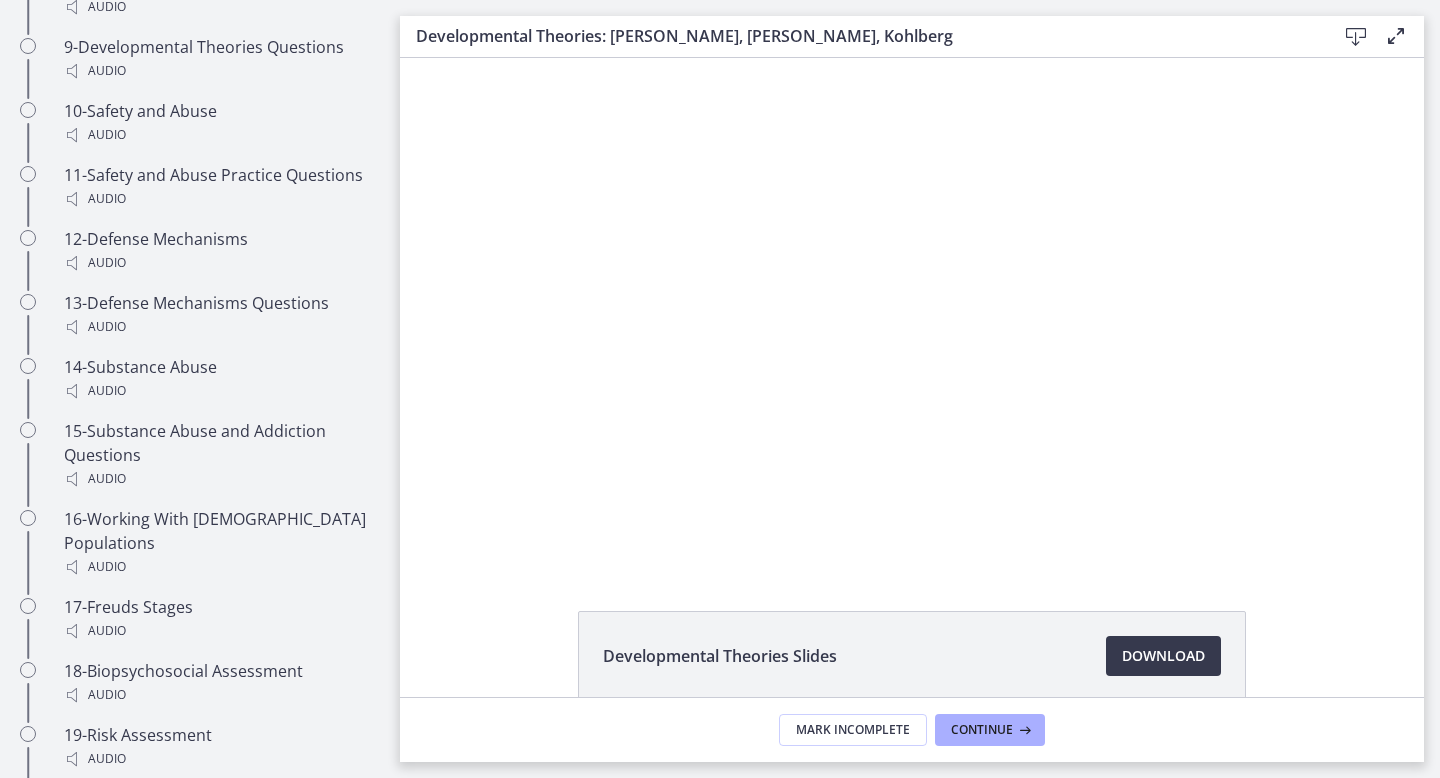 scroll, scrollTop: 904, scrollLeft: 0, axis: vertical 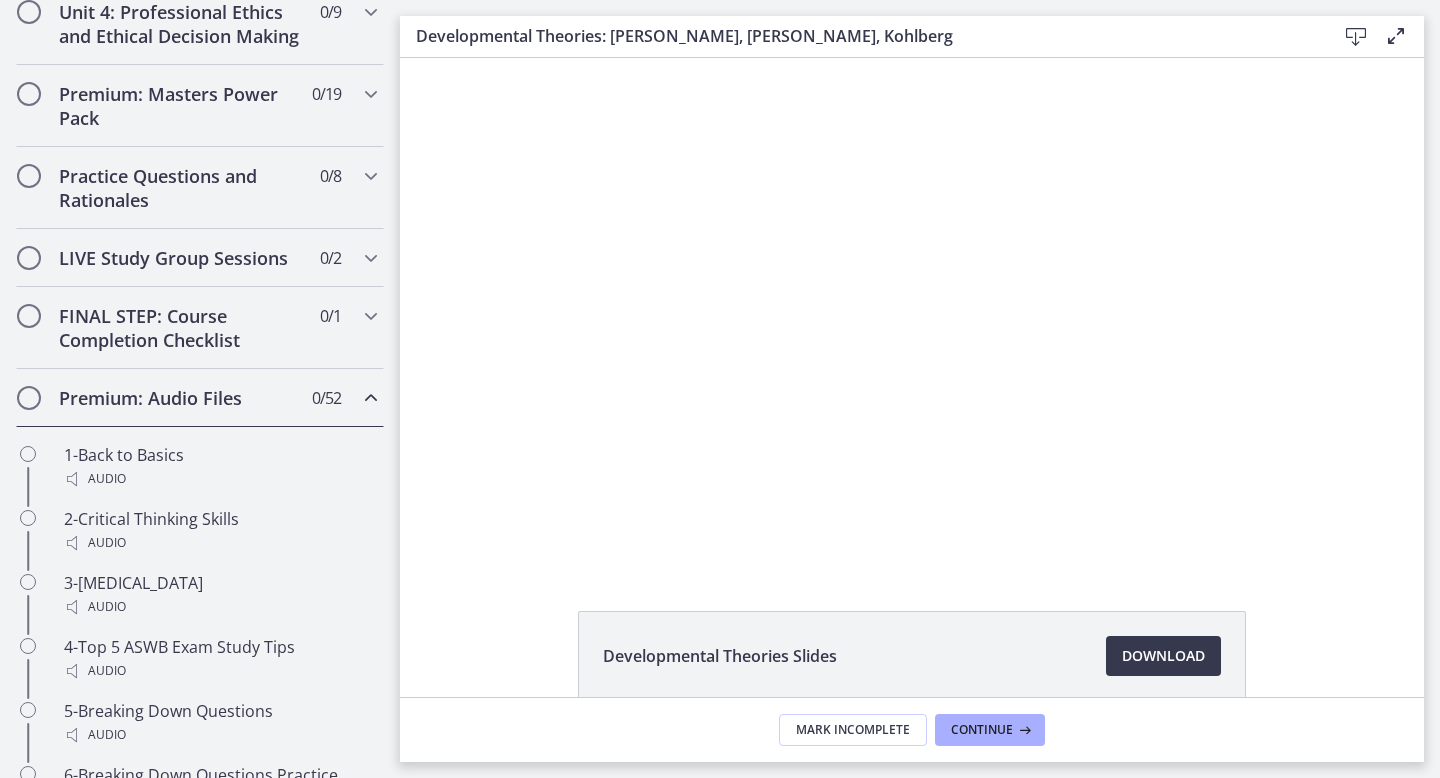 click at bounding box center [371, 398] 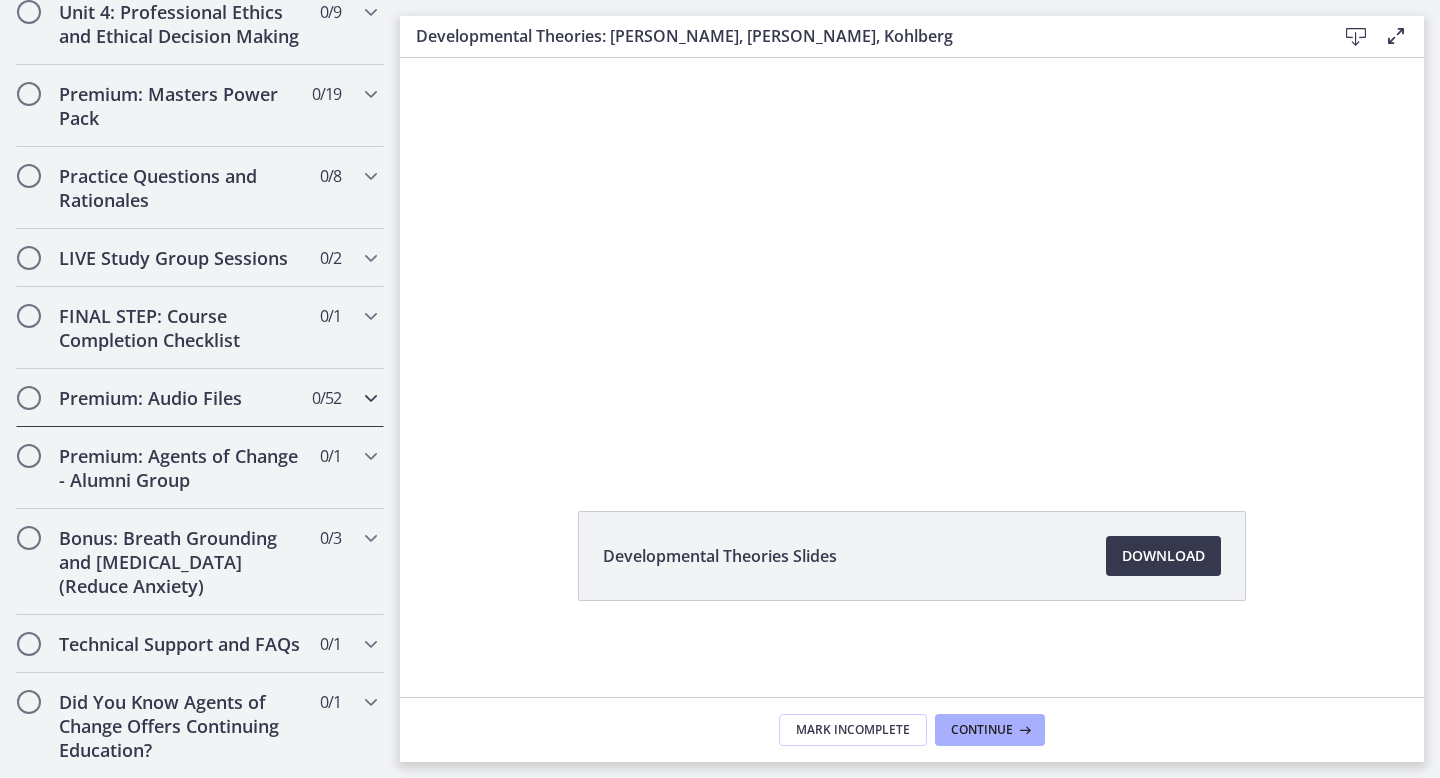 scroll, scrollTop: 99, scrollLeft: 0, axis: vertical 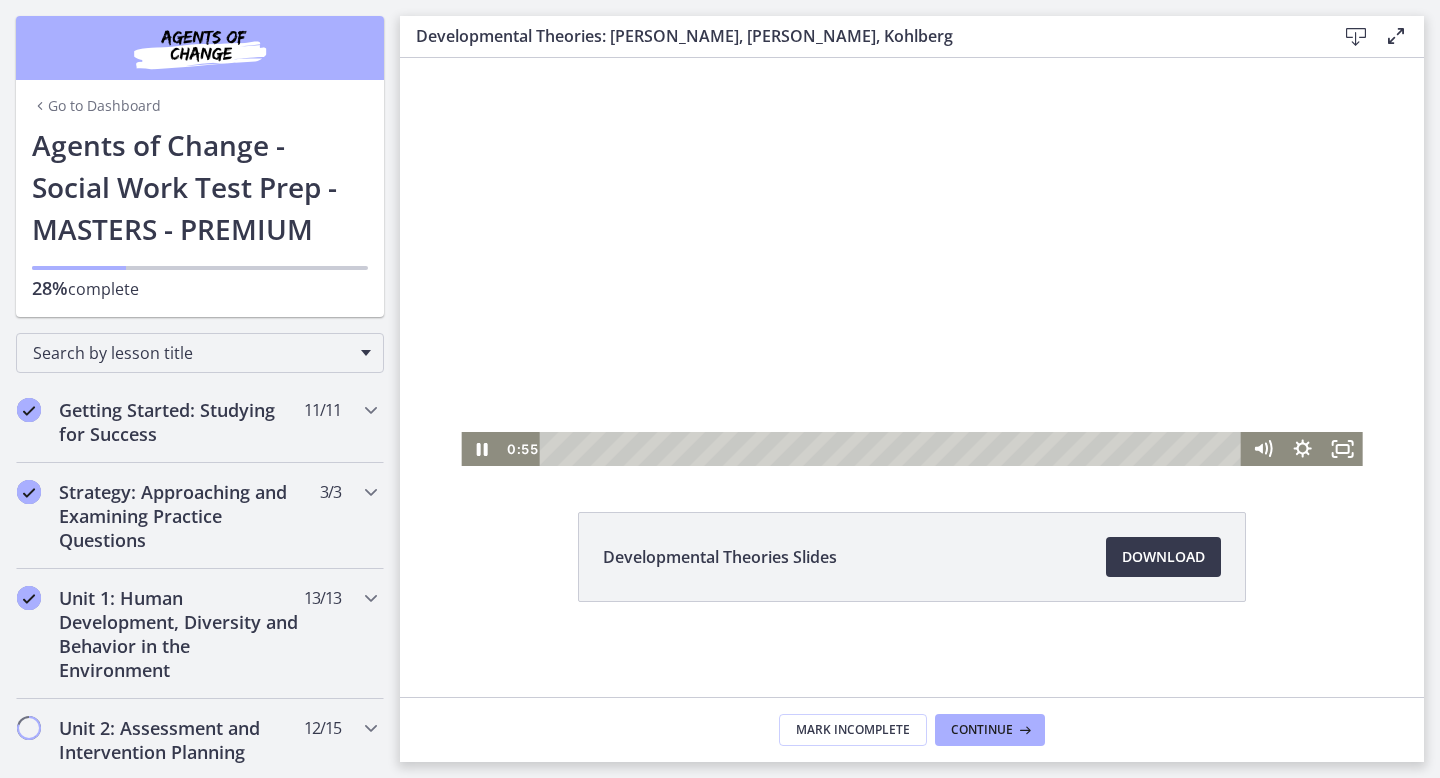 click at bounding box center (911, 212) 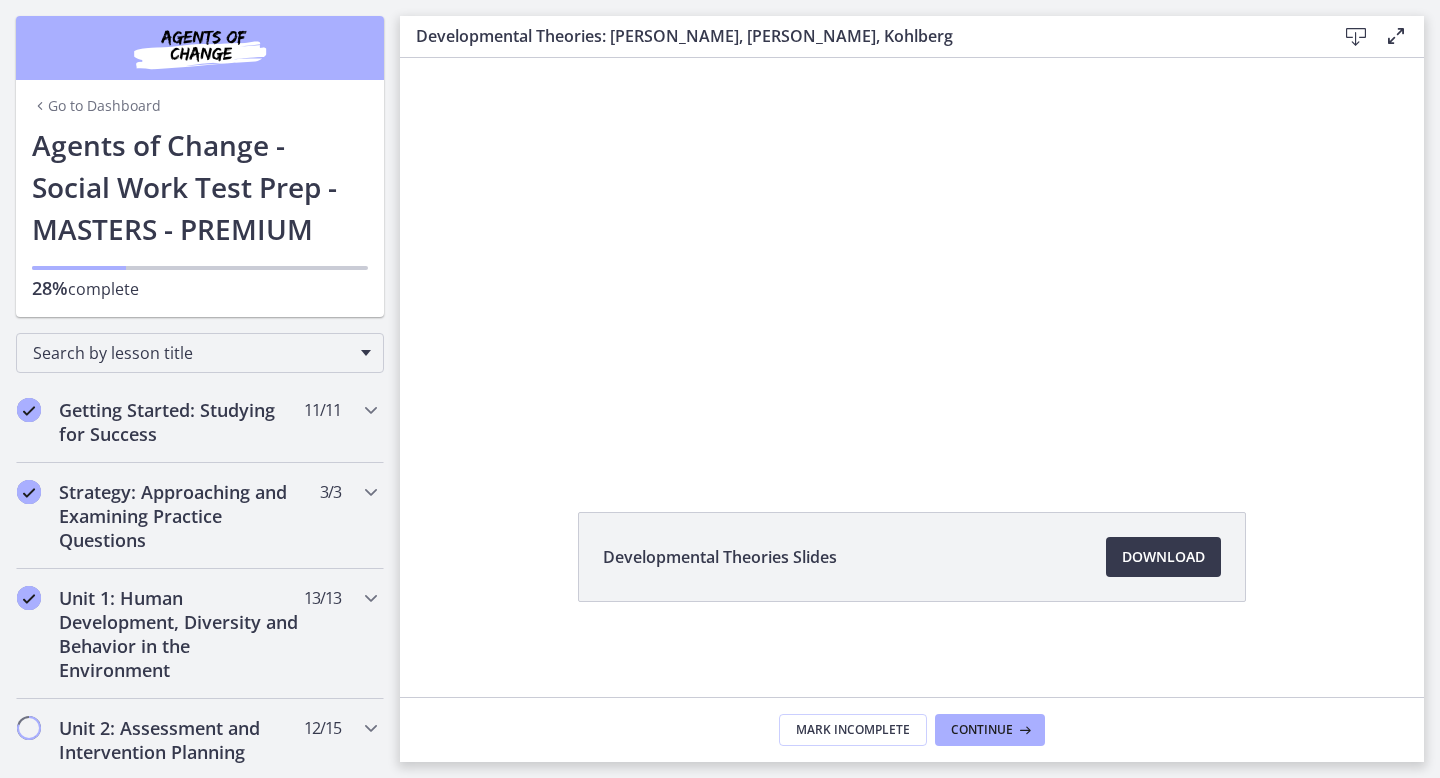 scroll, scrollTop: 0, scrollLeft: 0, axis: both 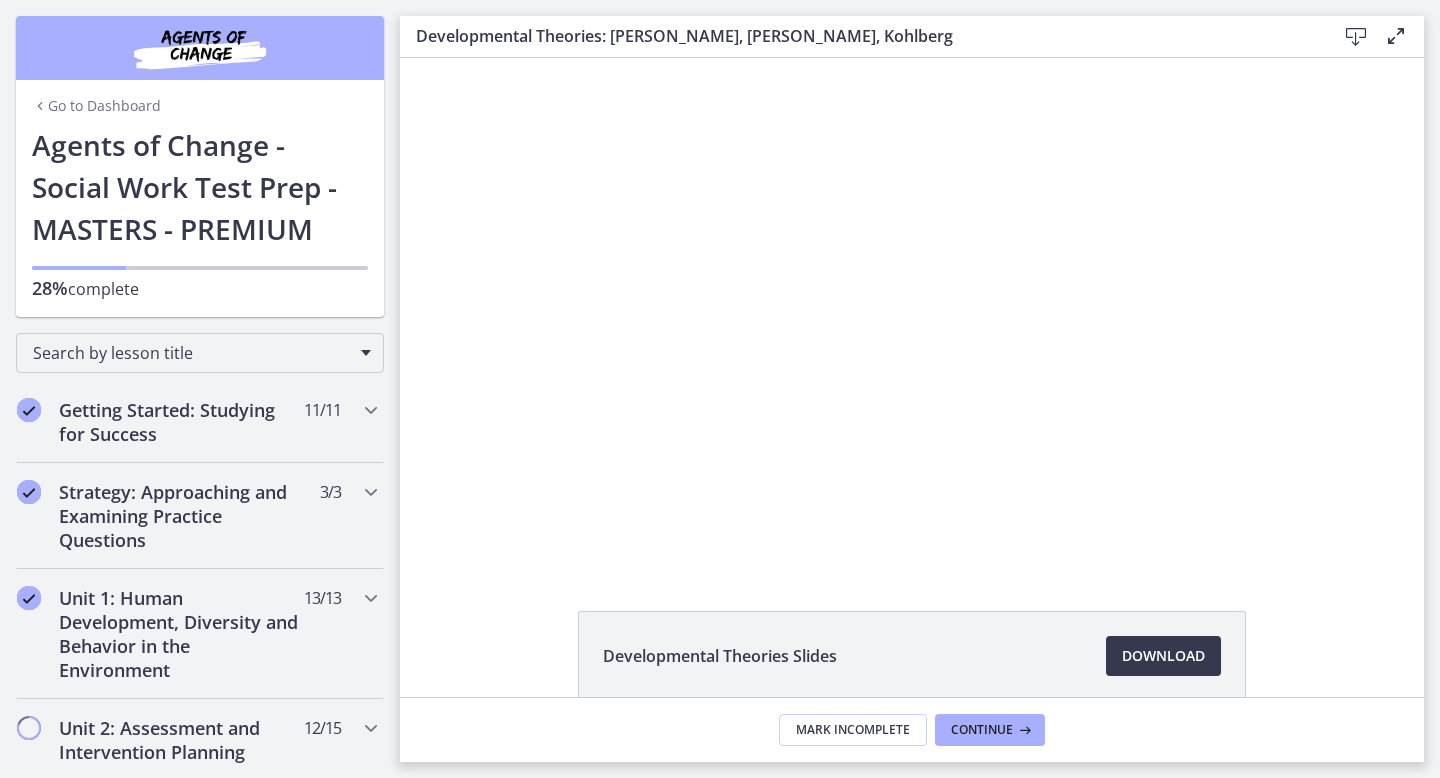 click at bounding box center (911, 311) 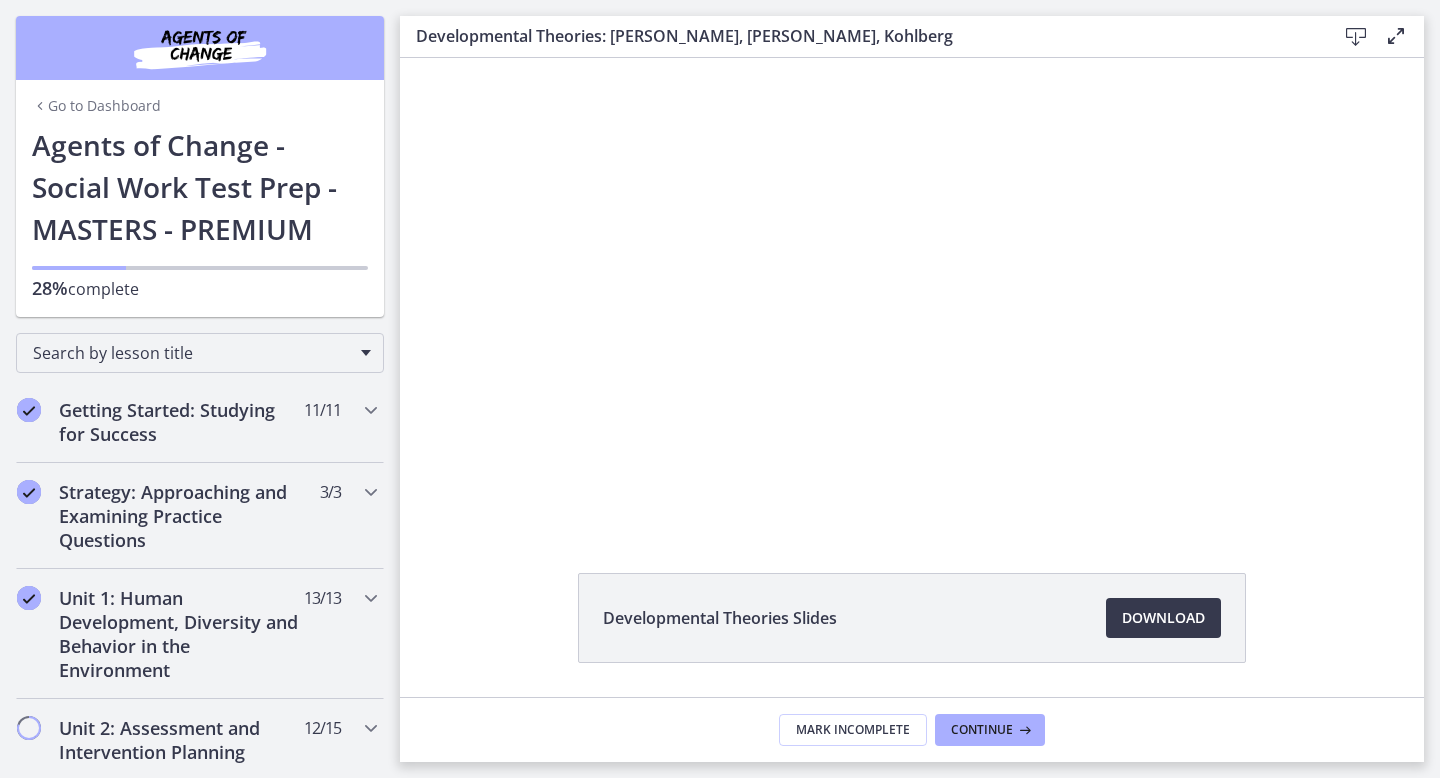 scroll, scrollTop: 0, scrollLeft: 0, axis: both 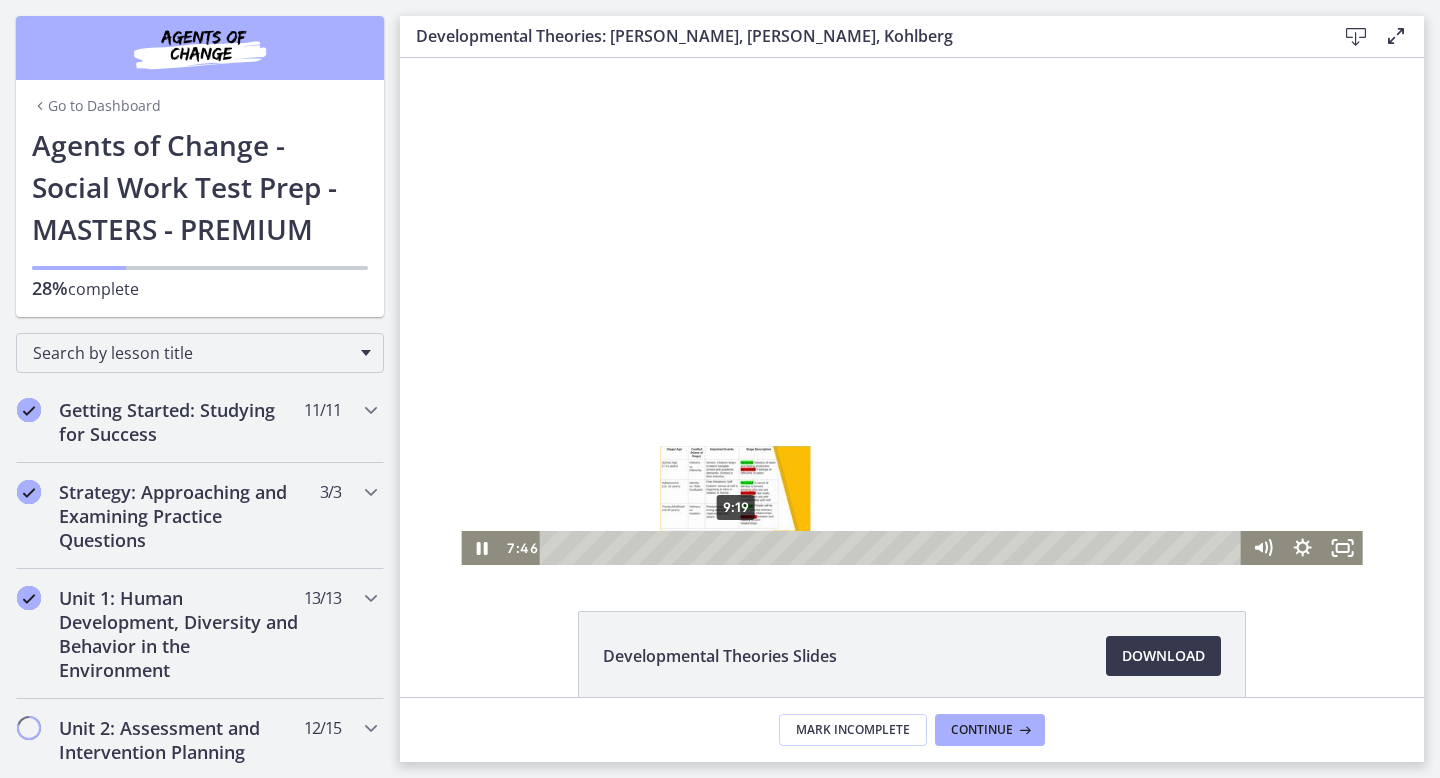click on "9:19" at bounding box center [894, 548] 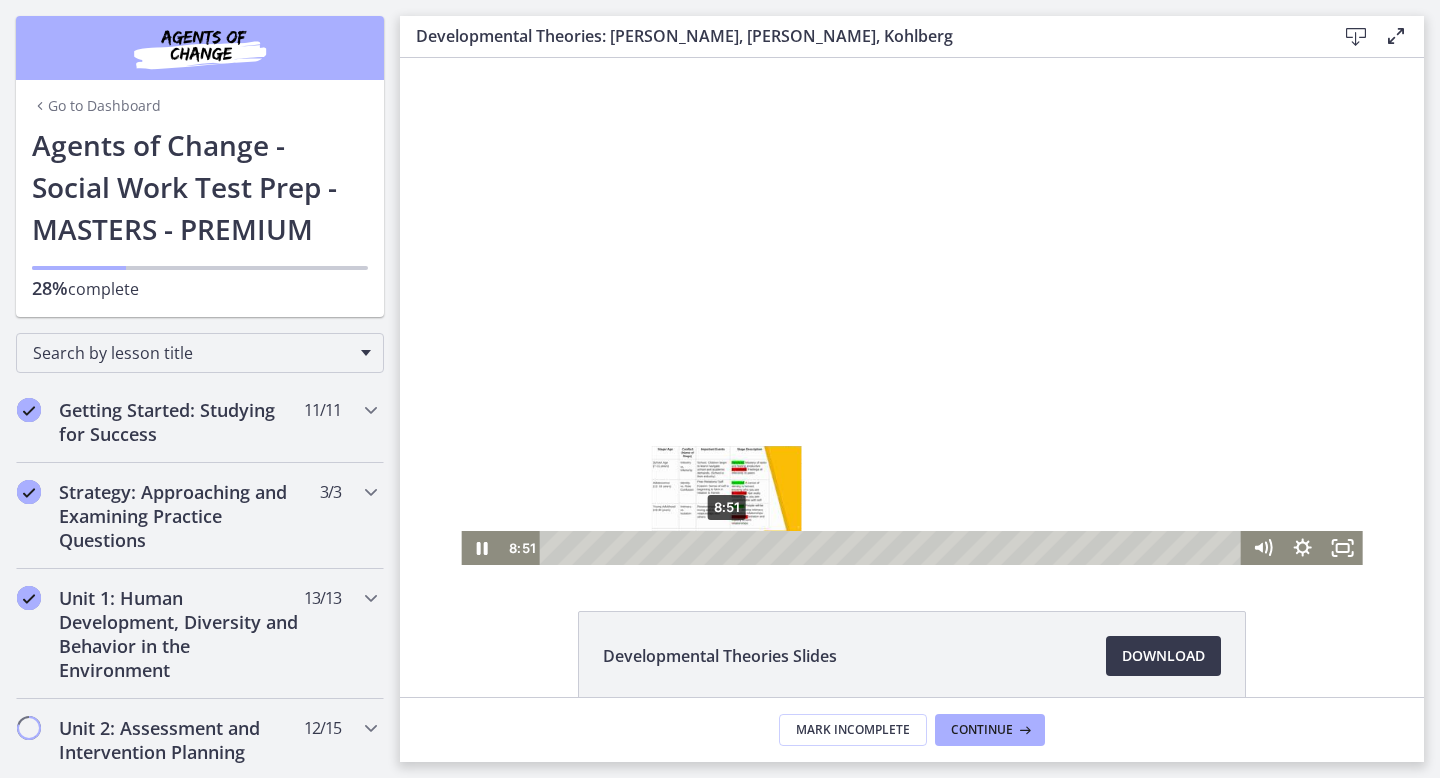 click on "8:51" at bounding box center (894, 548) 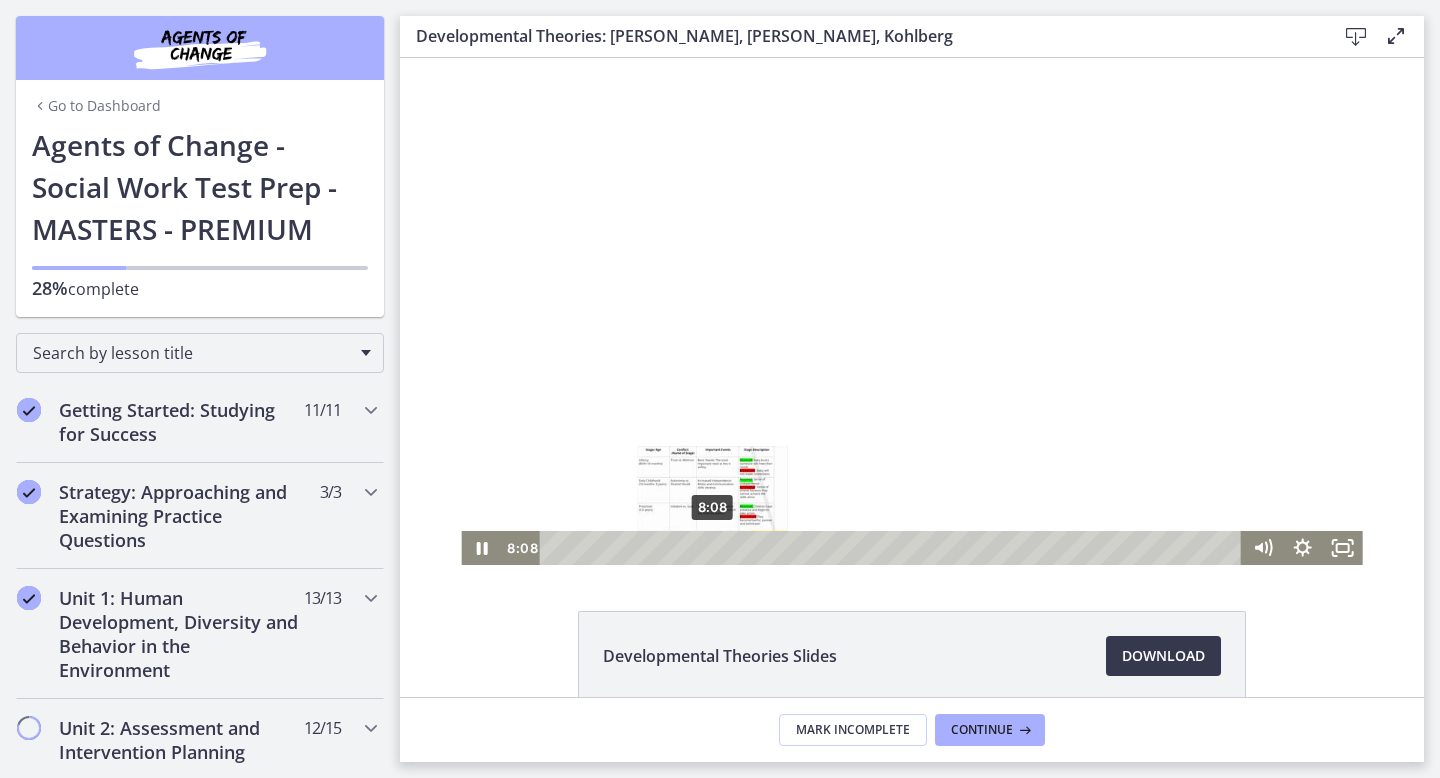 click on "8:08" at bounding box center [894, 548] 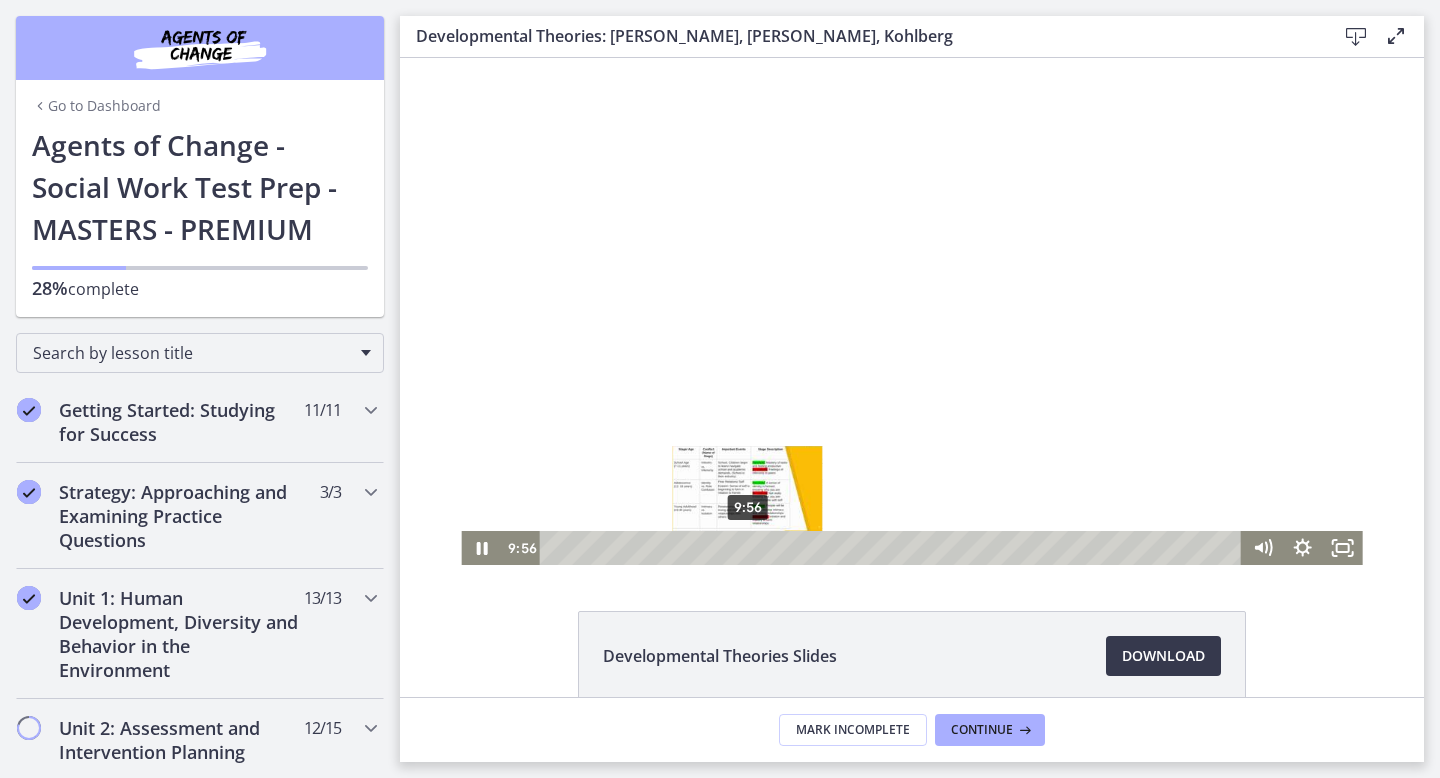 click on "9:56" at bounding box center (894, 548) 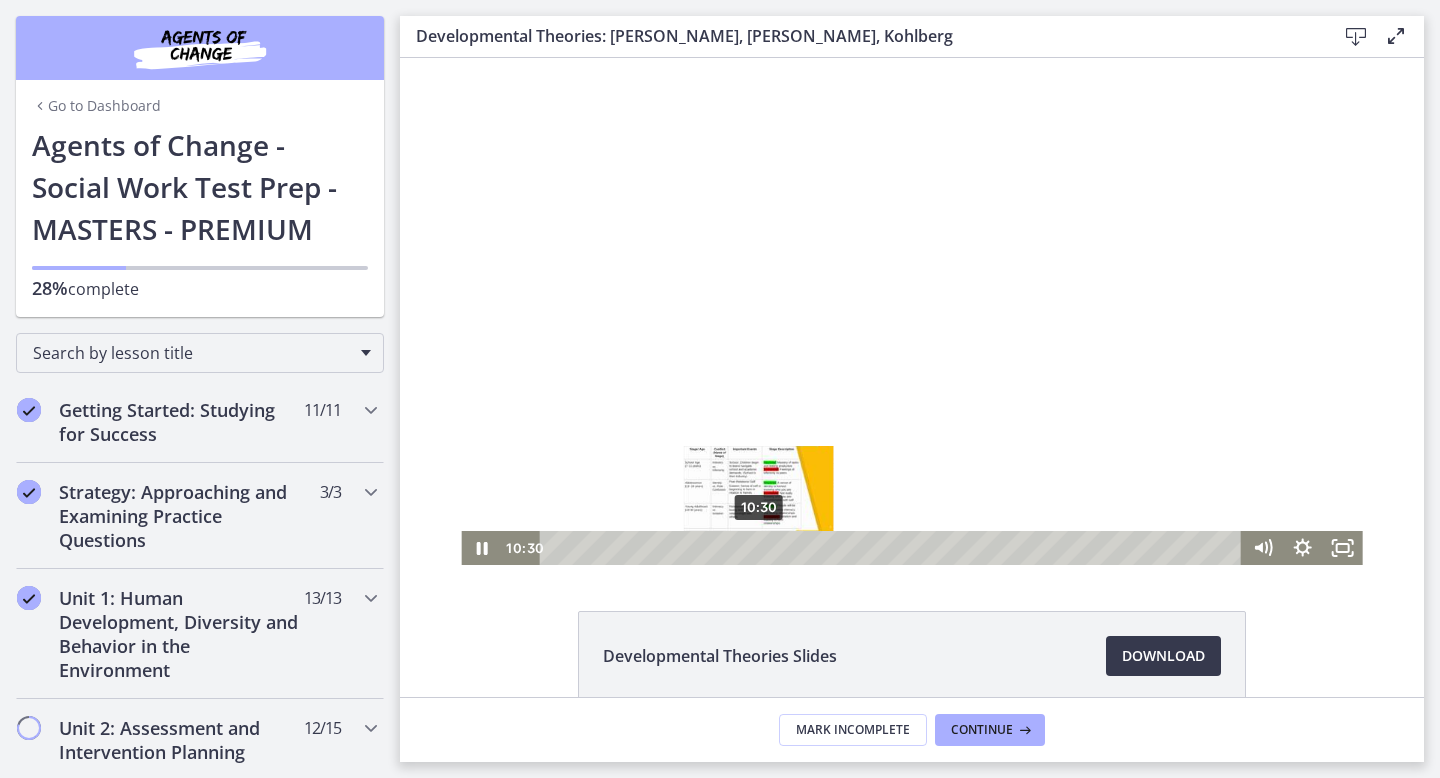 click on "10:30" at bounding box center [894, 548] 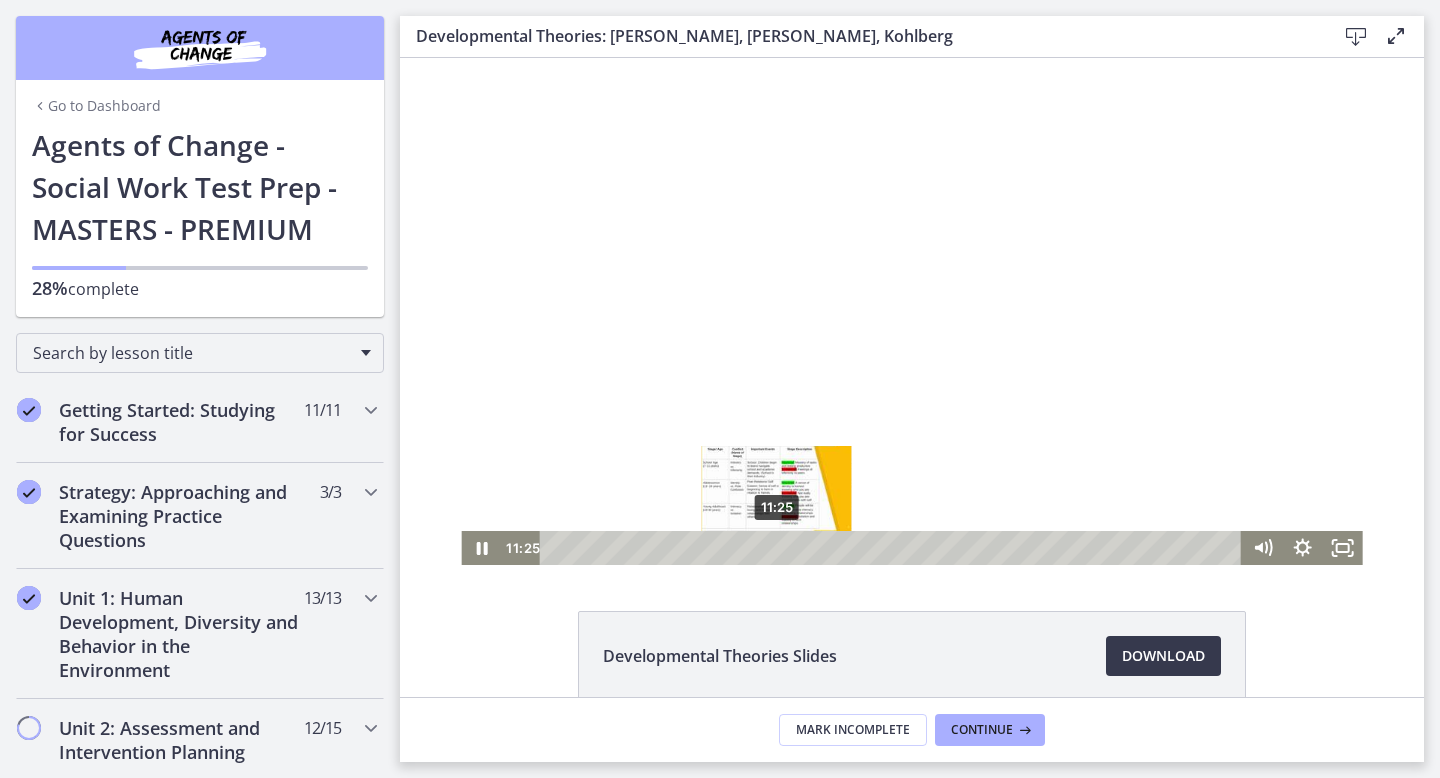 click on "11:25" at bounding box center (894, 548) 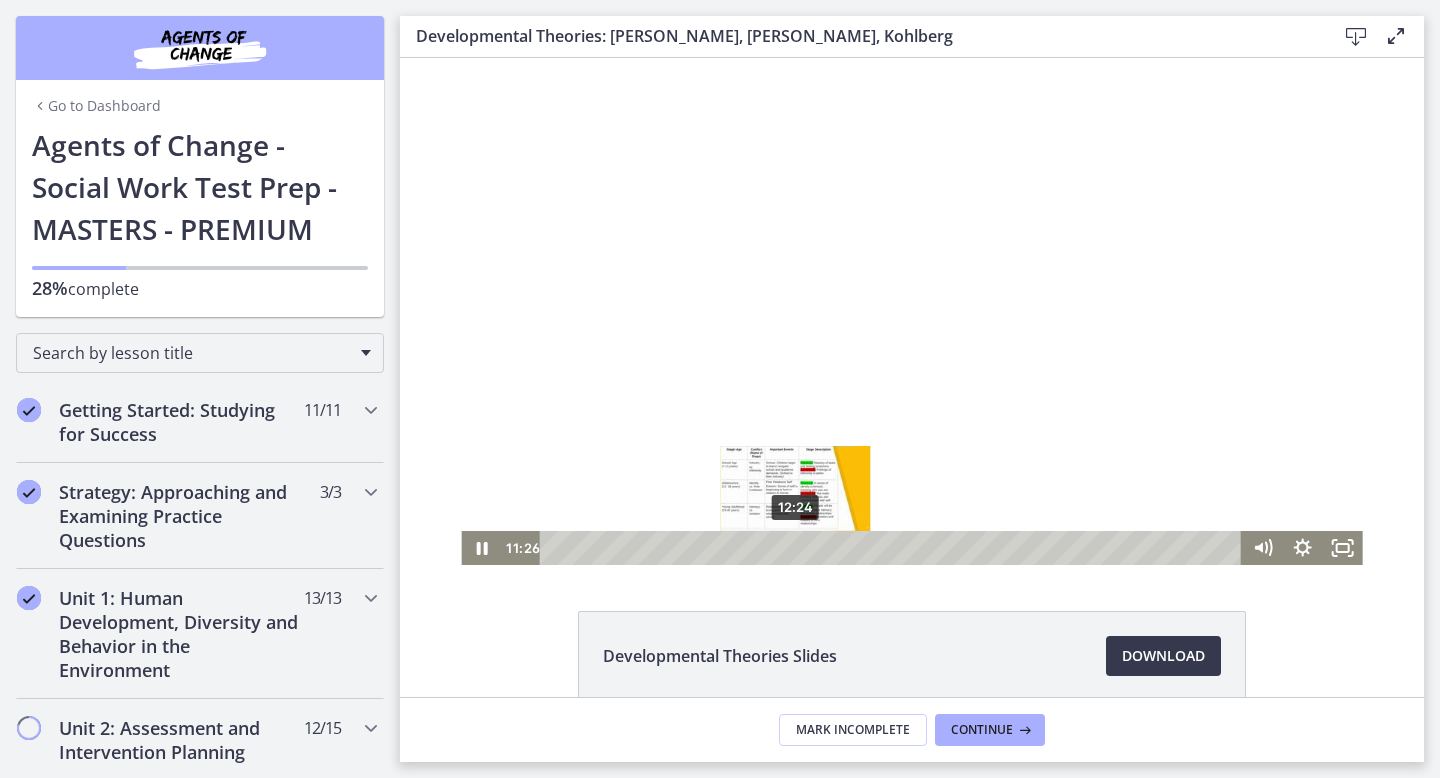 click on "12:24" at bounding box center [894, 548] 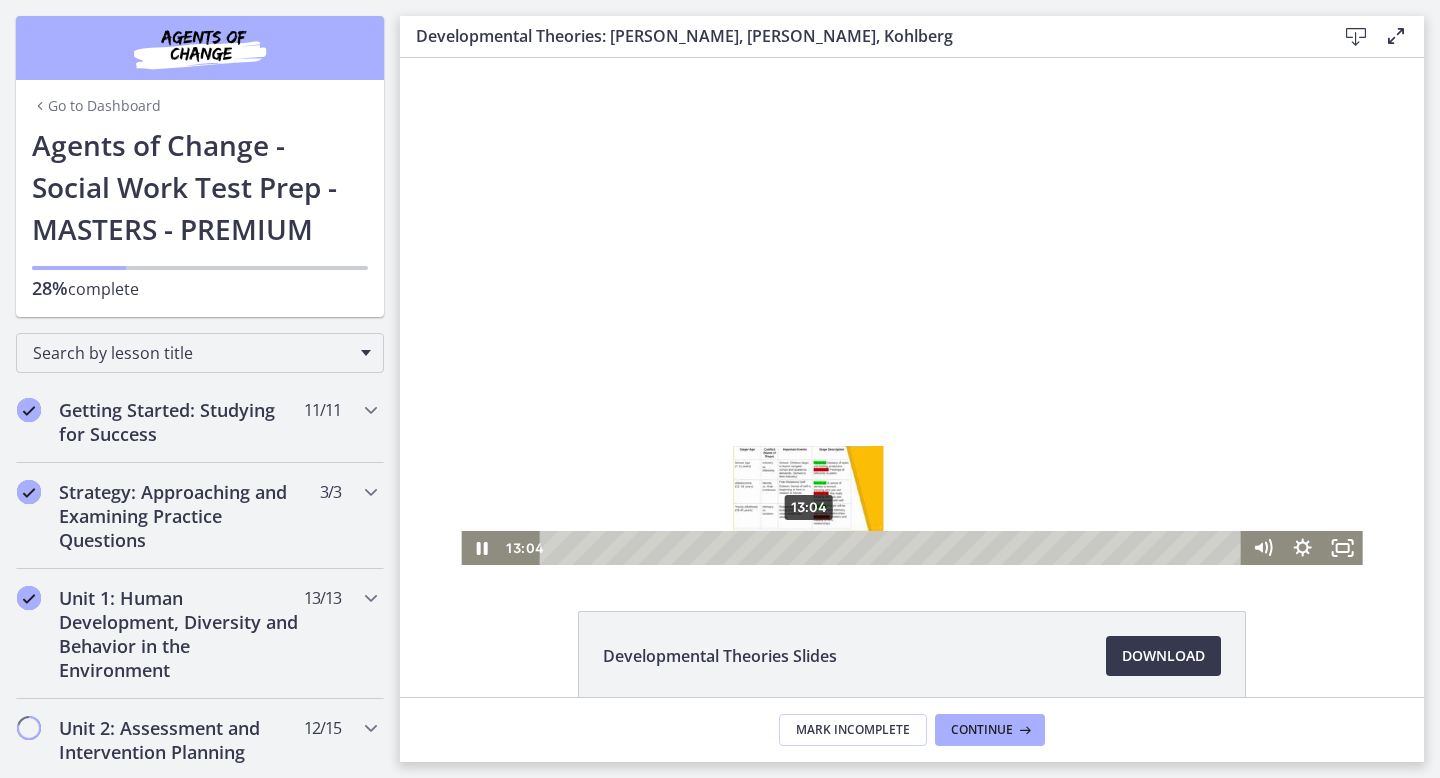 click on "13:04" at bounding box center (894, 548) 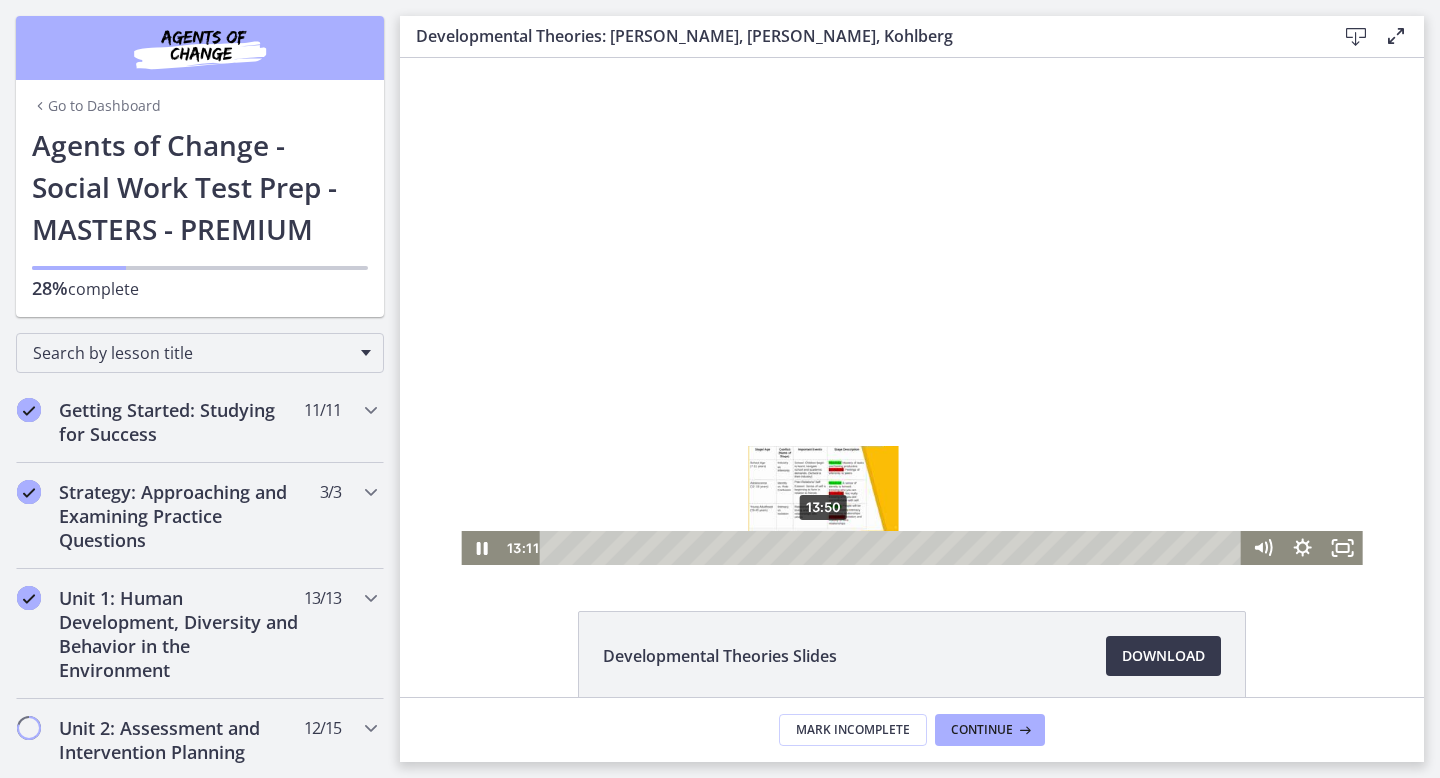 click on "13:50" at bounding box center [894, 548] 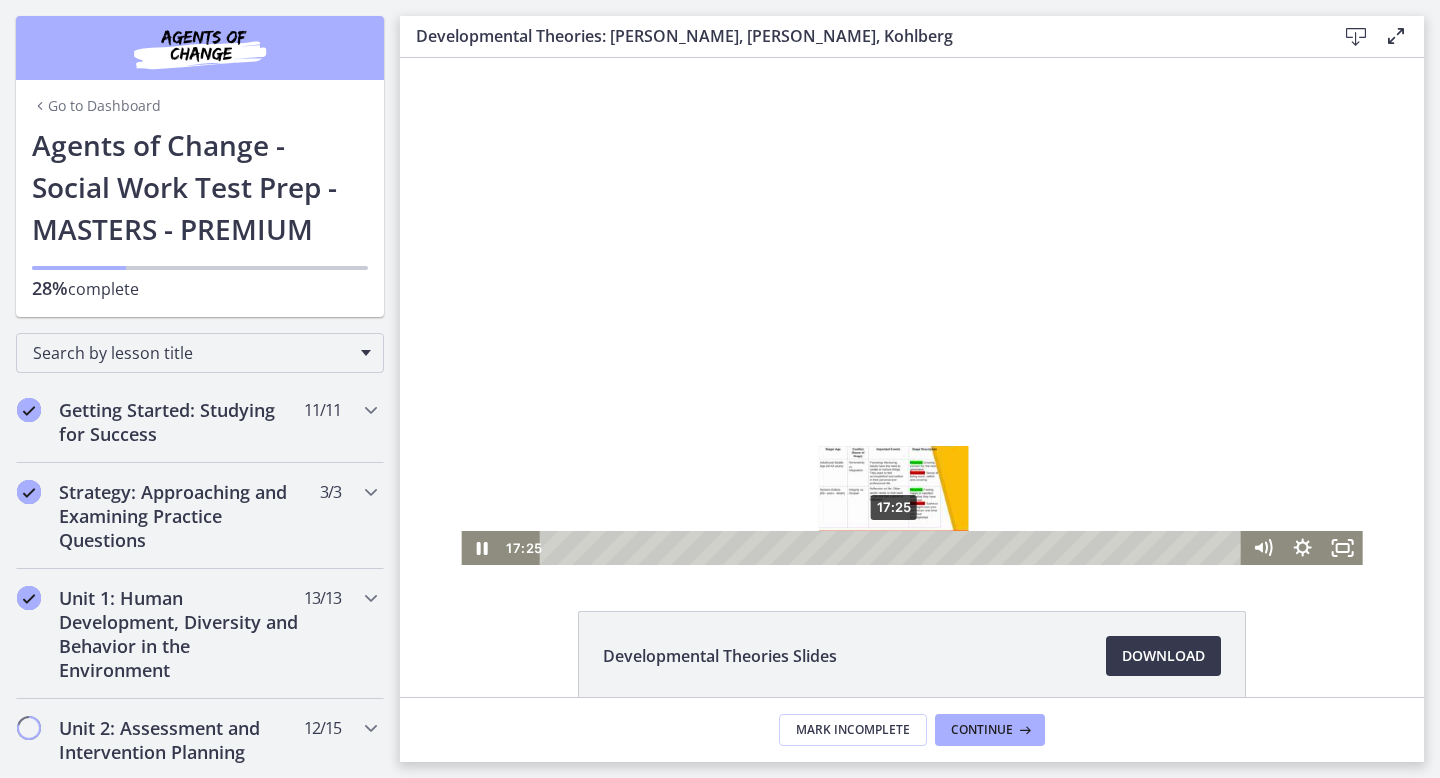 click on "17:25" at bounding box center (894, 548) 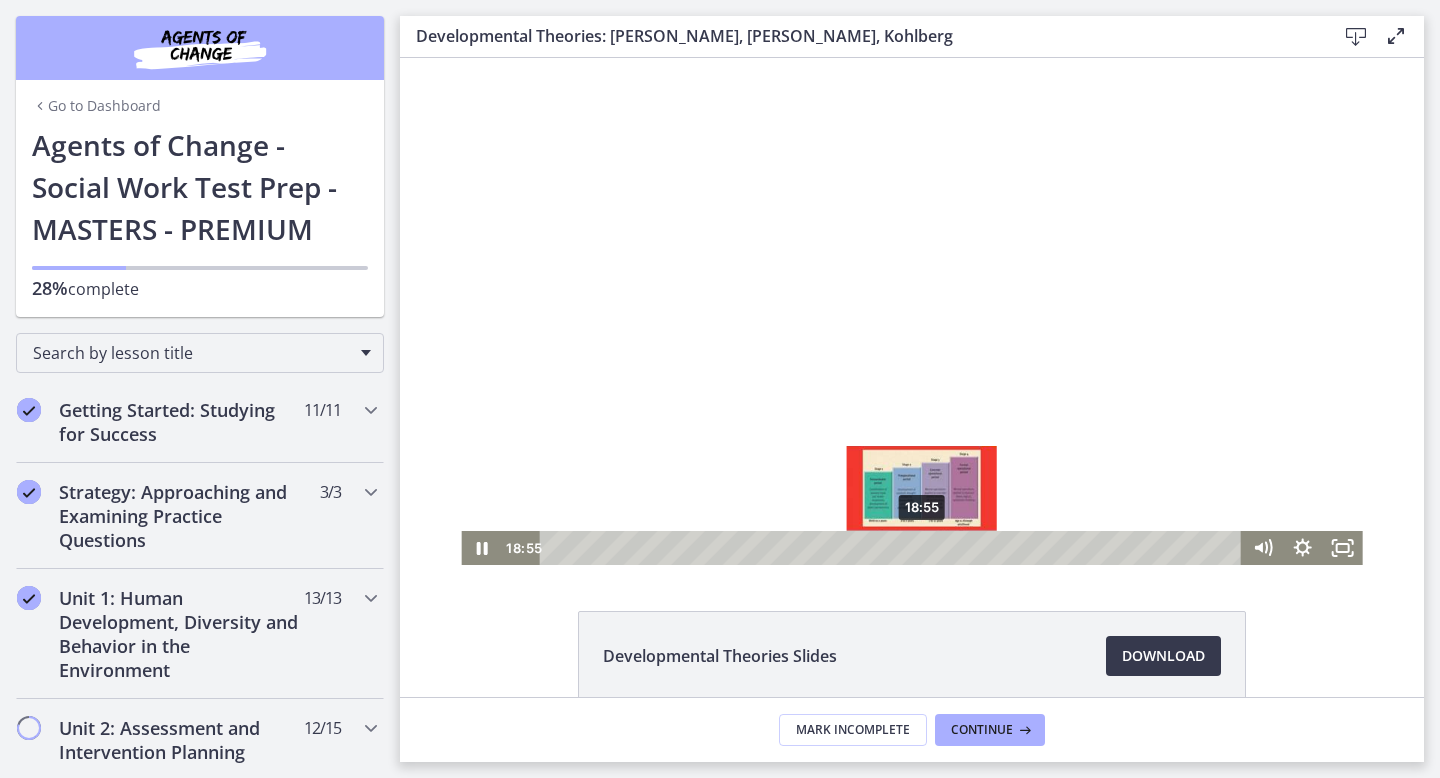 click on "18:55" at bounding box center (894, 548) 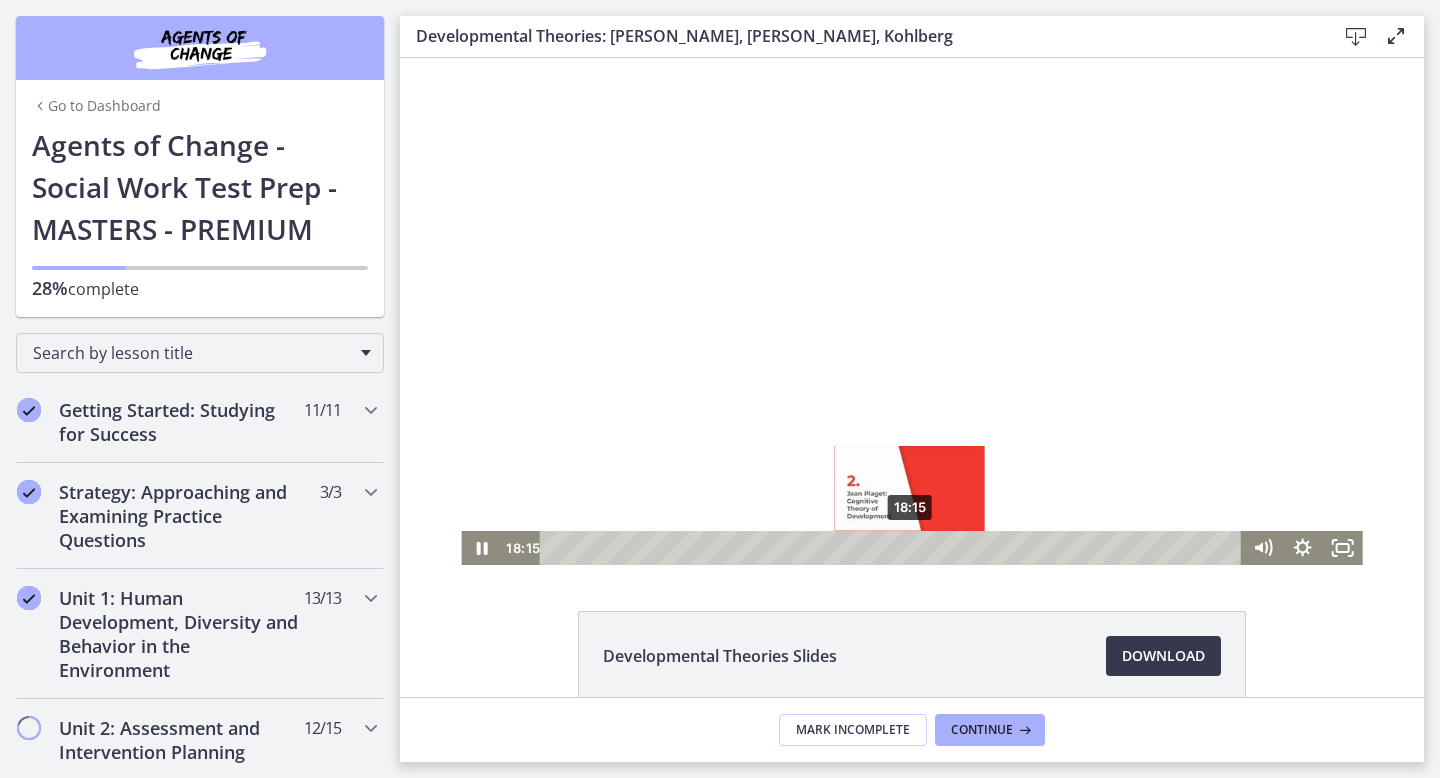 click on "18:15" at bounding box center (894, 548) 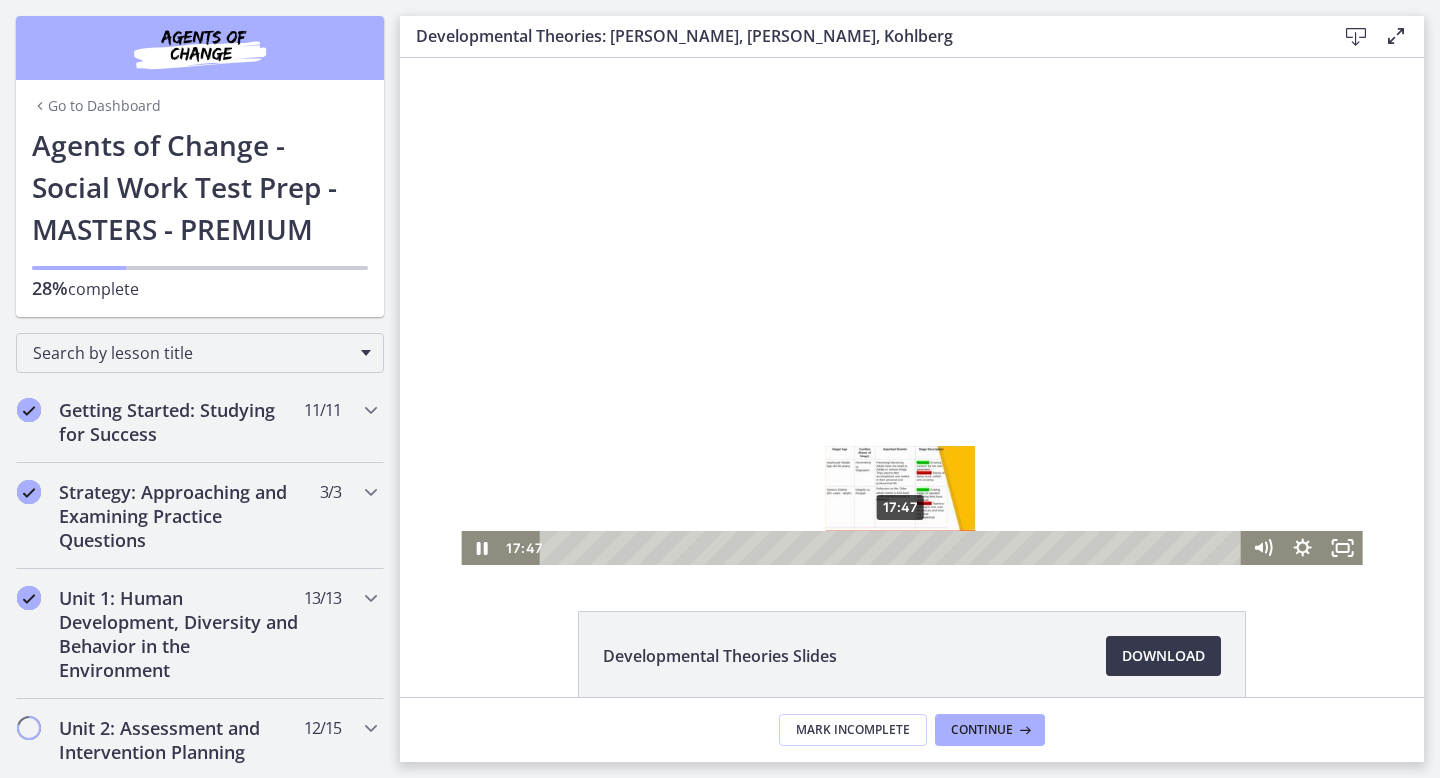 click on "17:47" at bounding box center (894, 548) 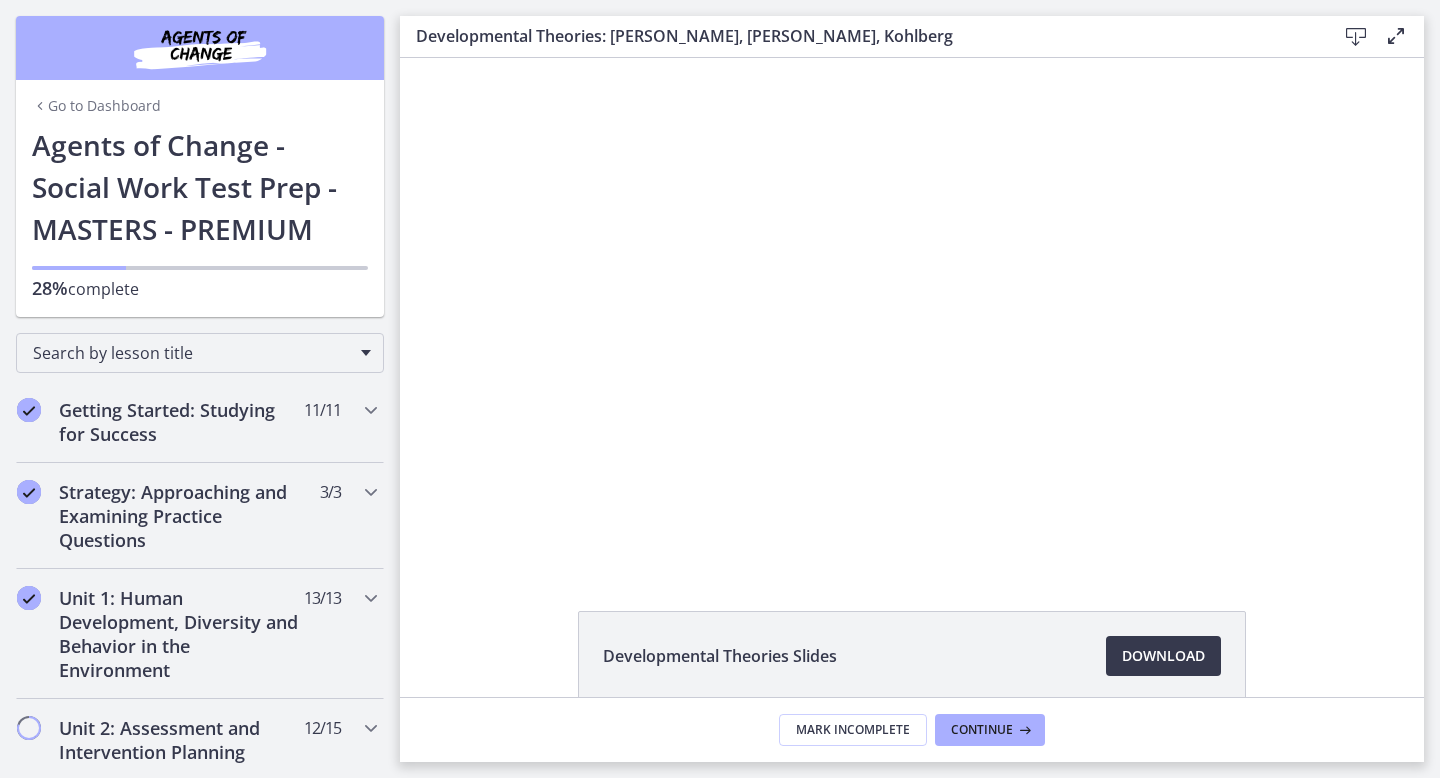 click at bounding box center (911, 311) 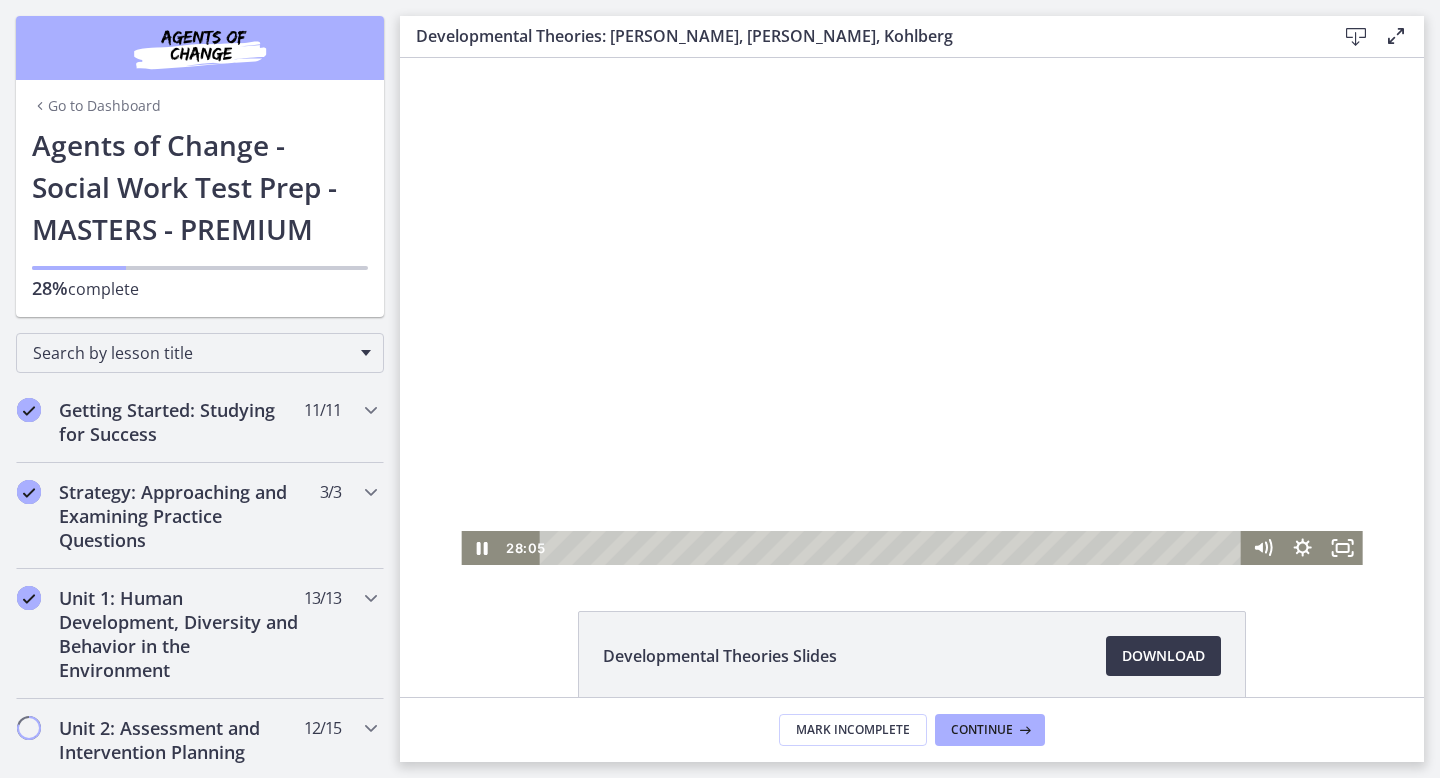 click at bounding box center [911, 311] 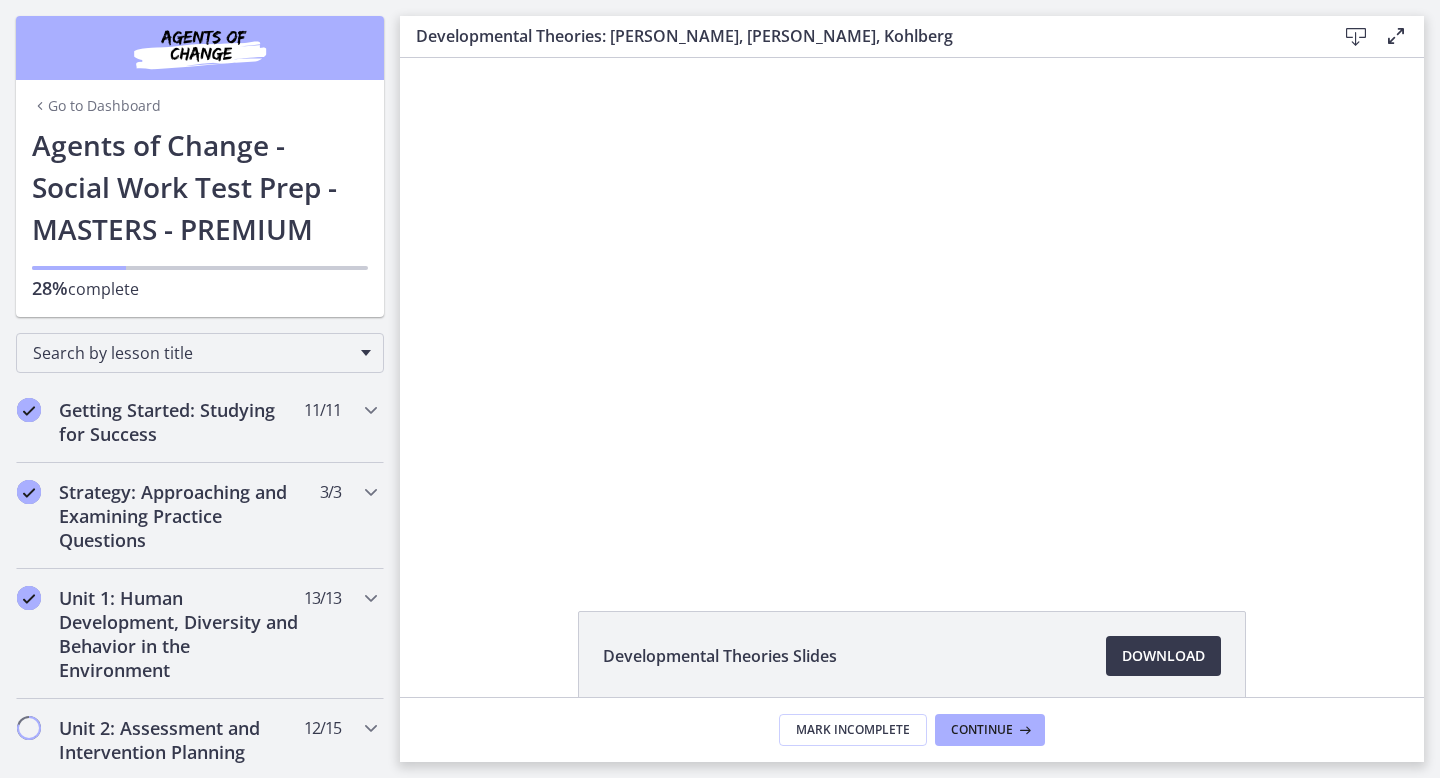 click at bounding box center [911, 311] 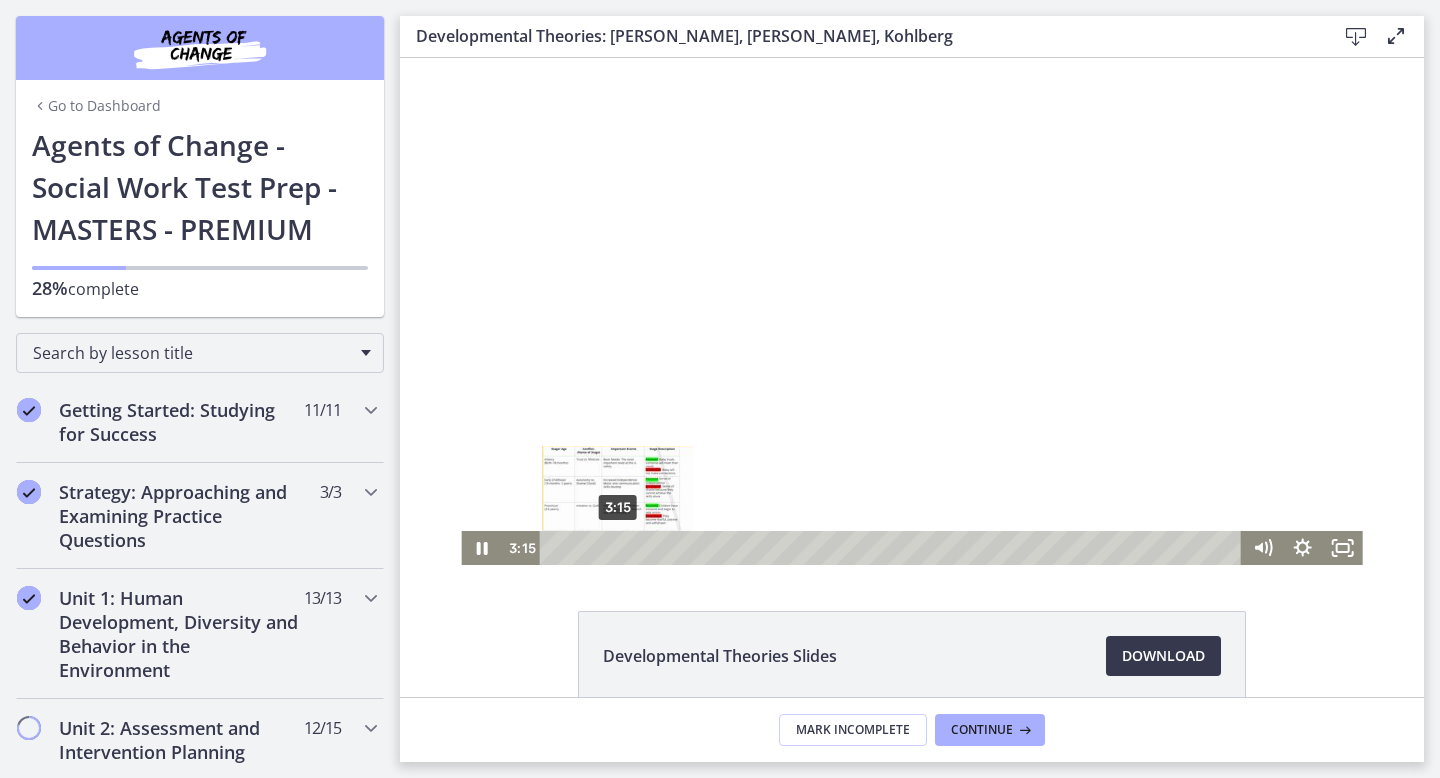click on "3:15" at bounding box center [894, 548] 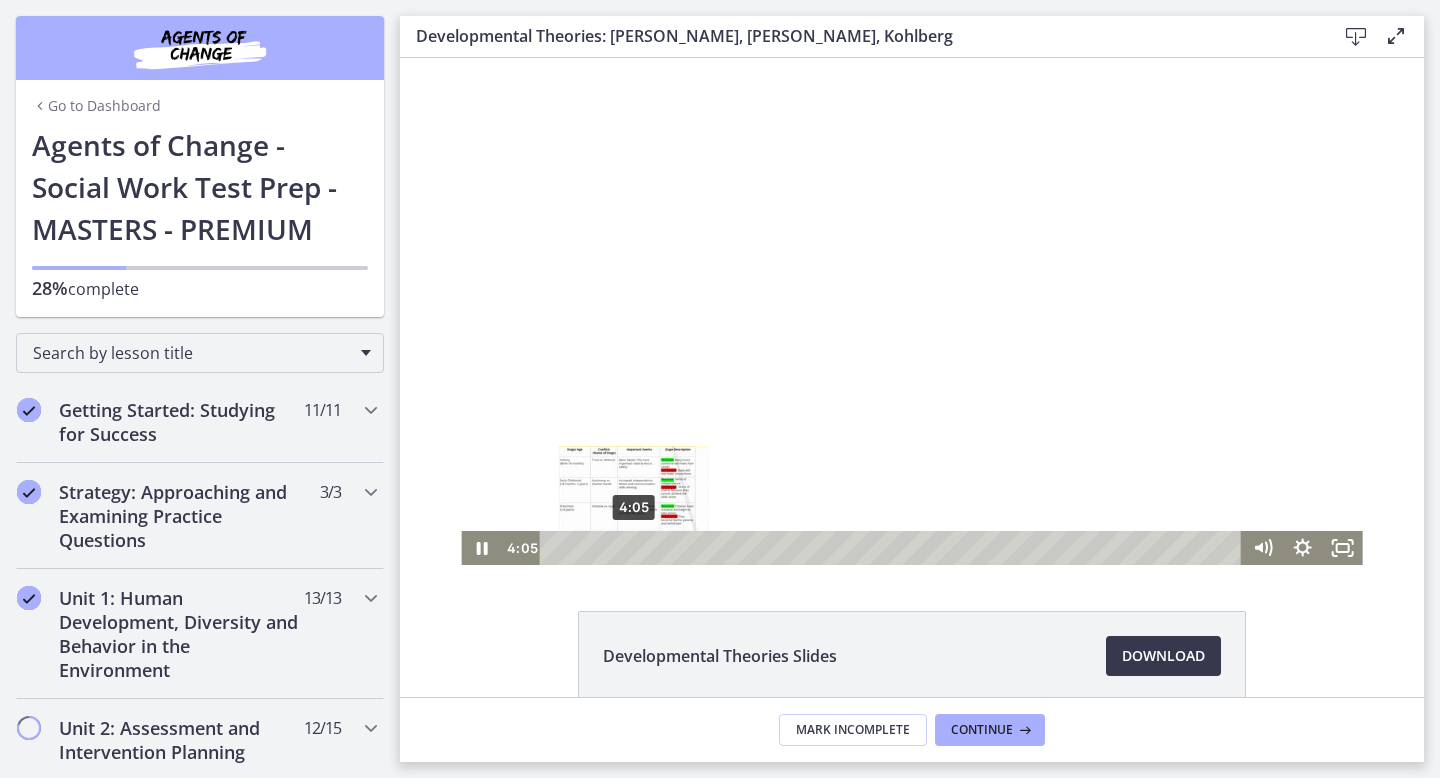 click on "4:05" at bounding box center (894, 548) 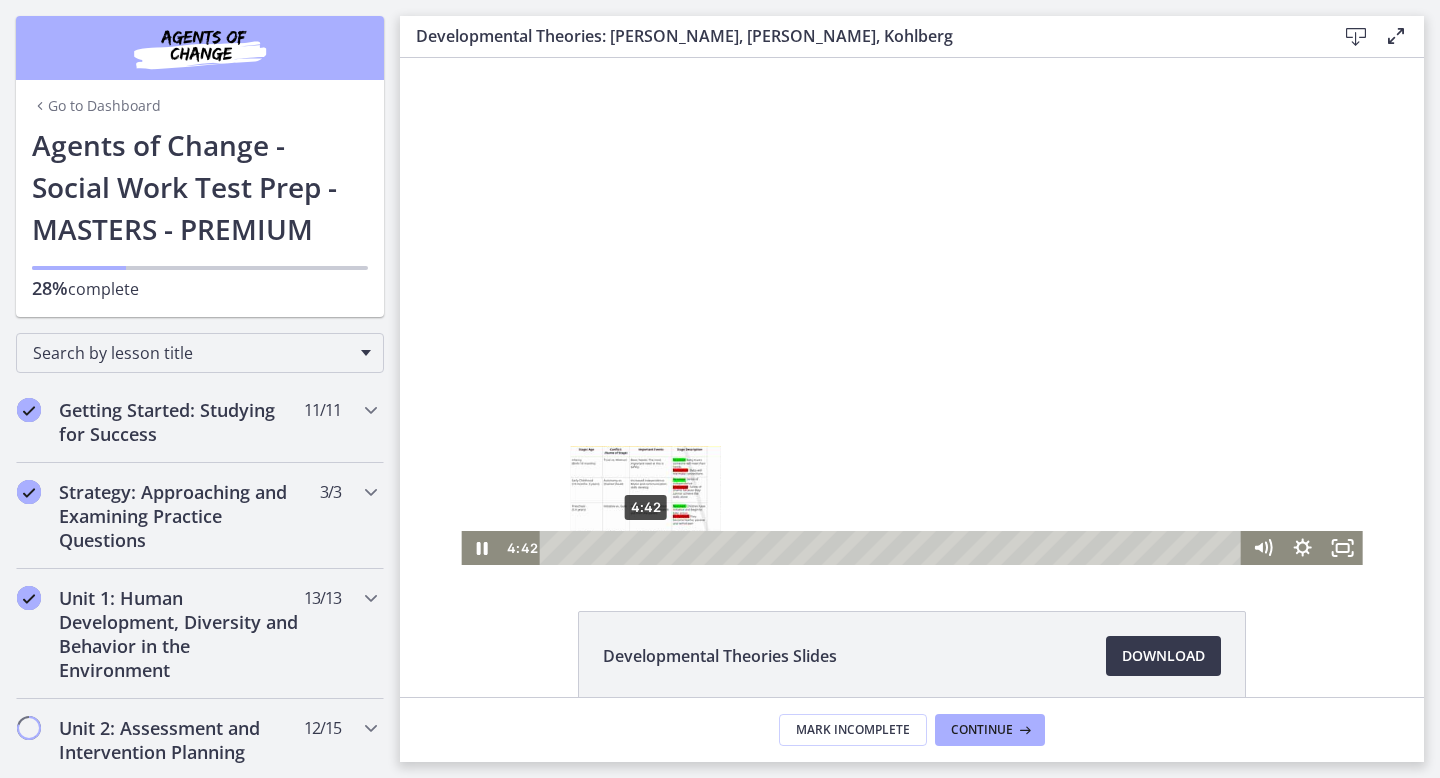click on "4:42" at bounding box center (894, 548) 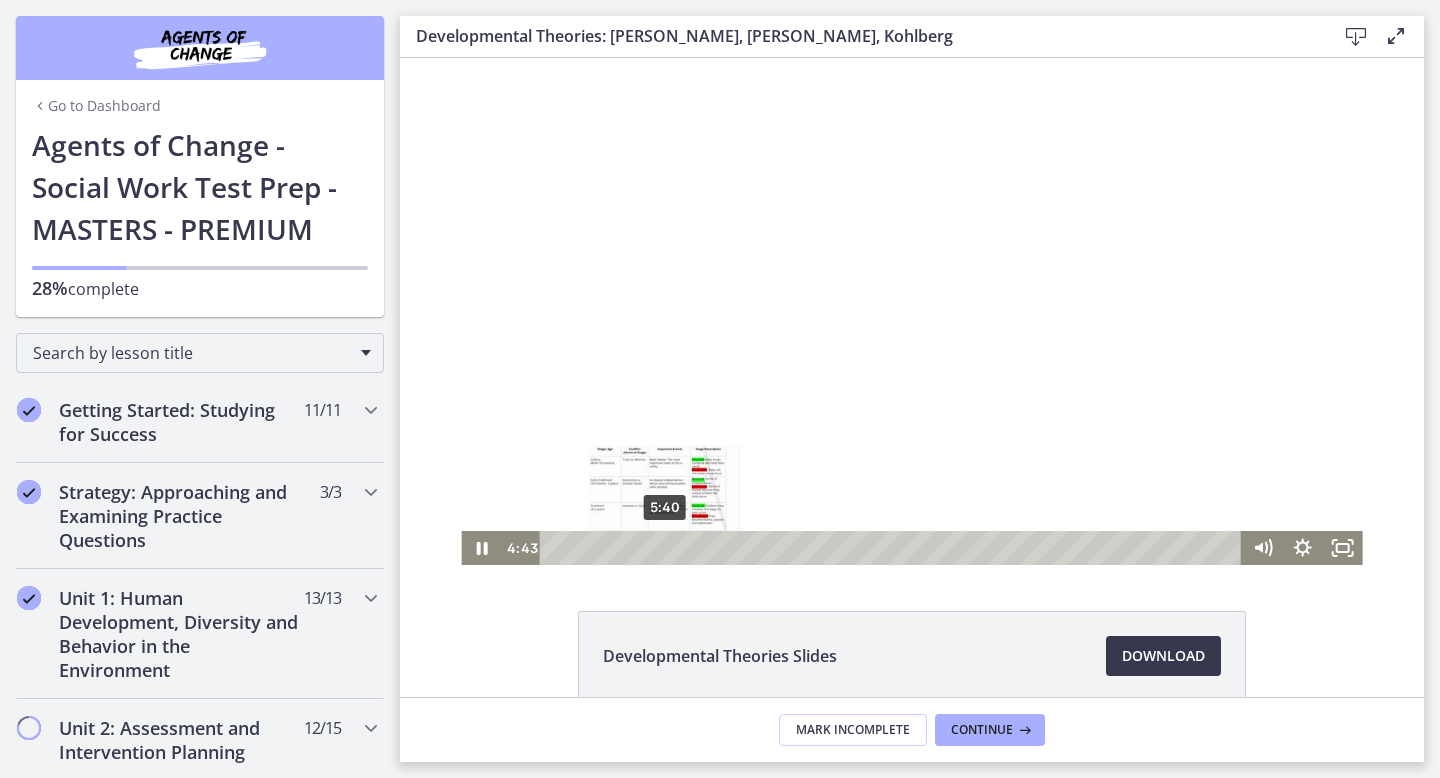 click on "5:40" at bounding box center [894, 548] 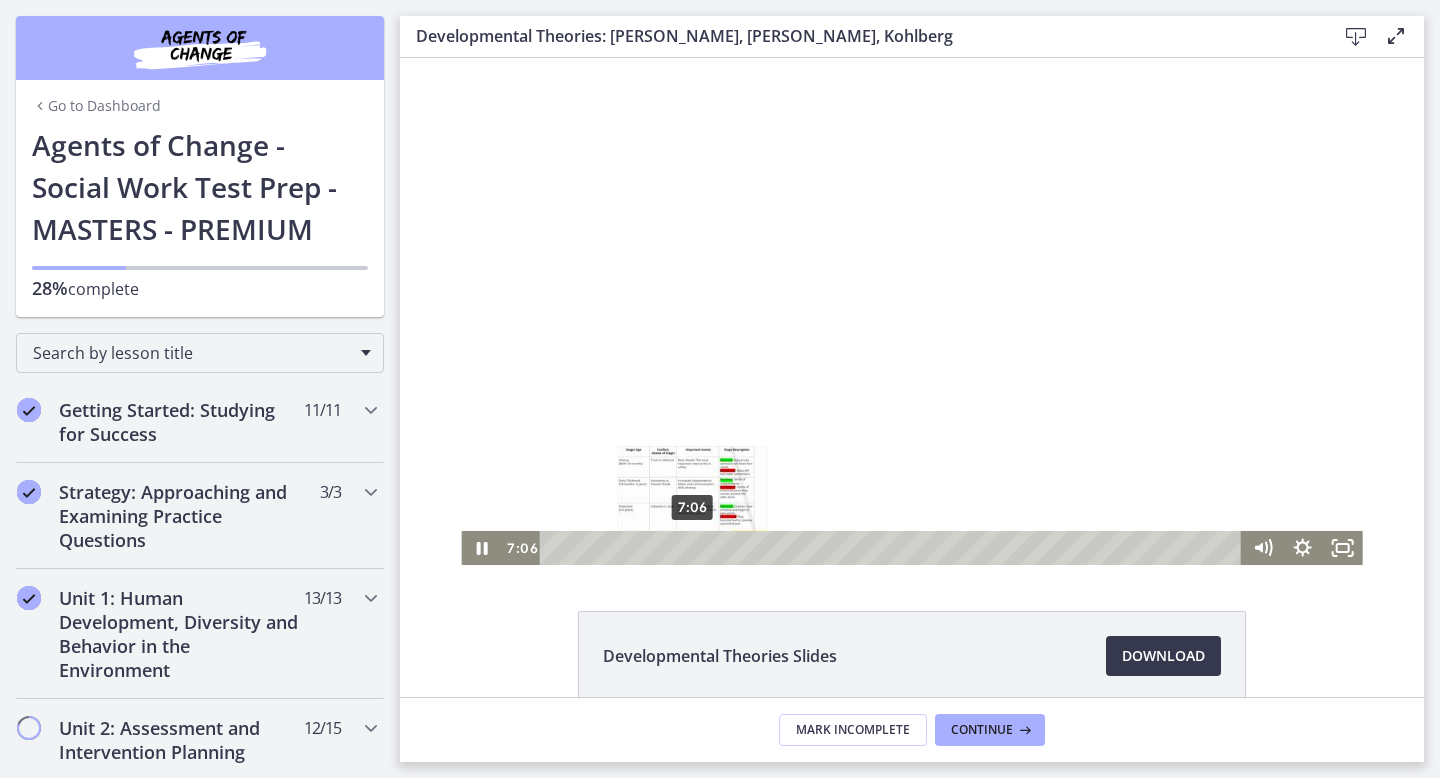 click on "7:06" at bounding box center (894, 548) 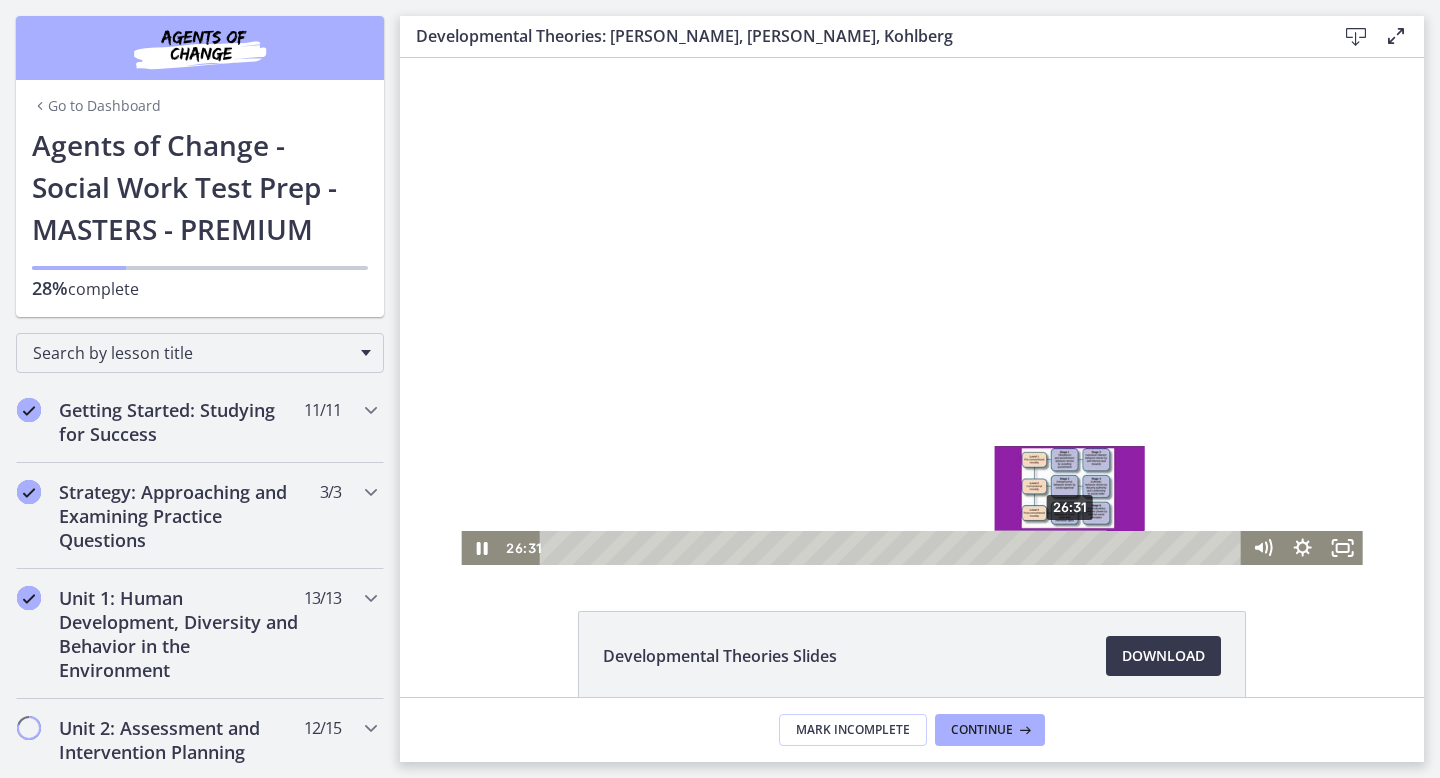 click on "26:31" at bounding box center [894, 548] 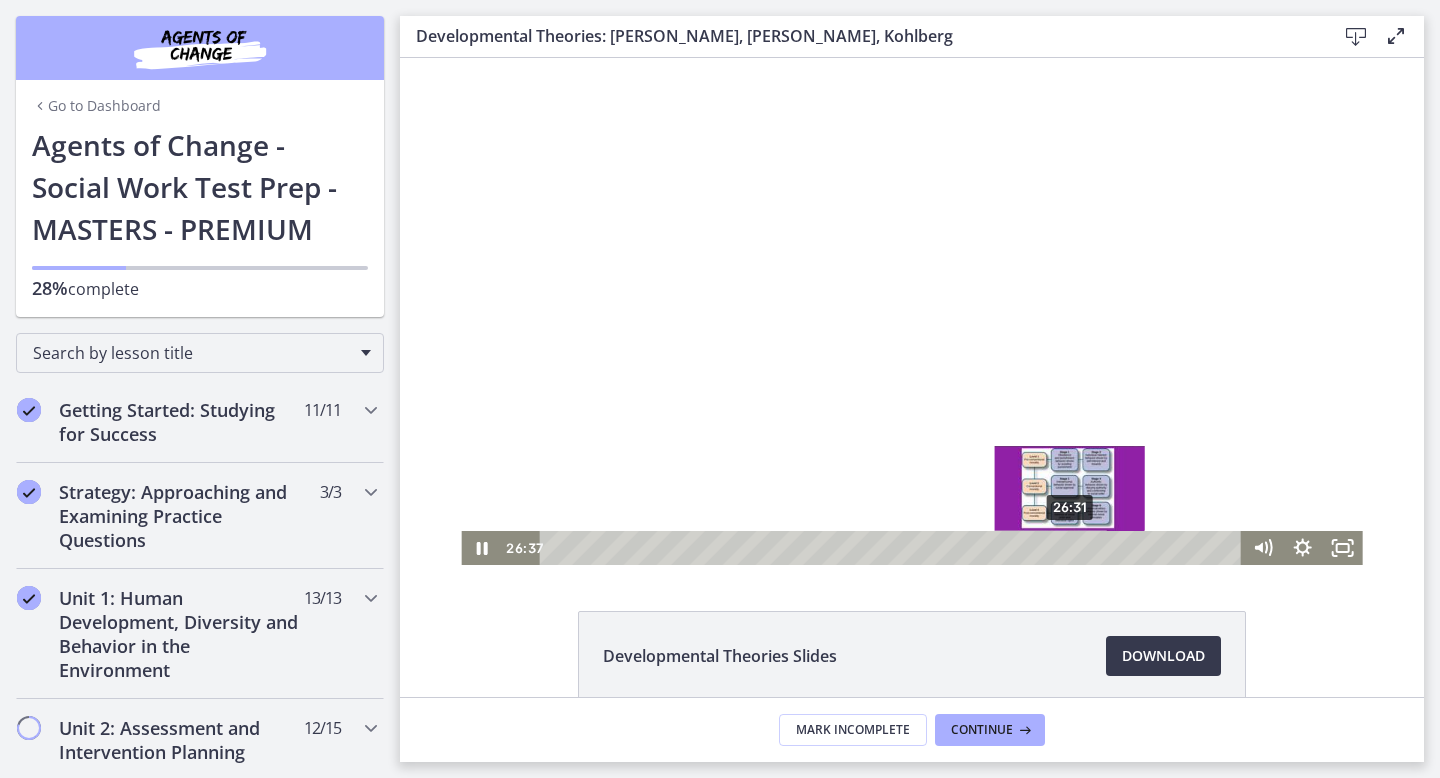click at bounding box center [1071, 547] 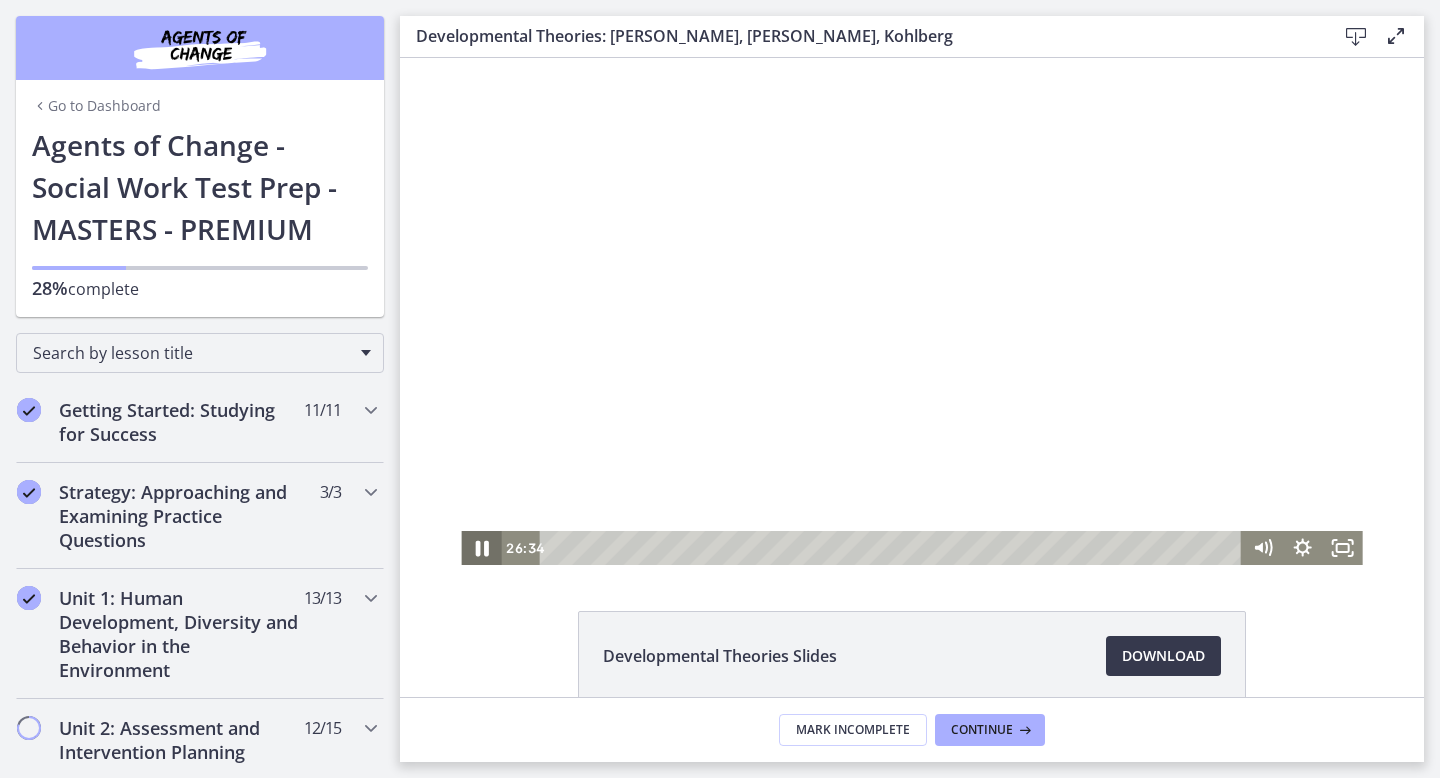 click 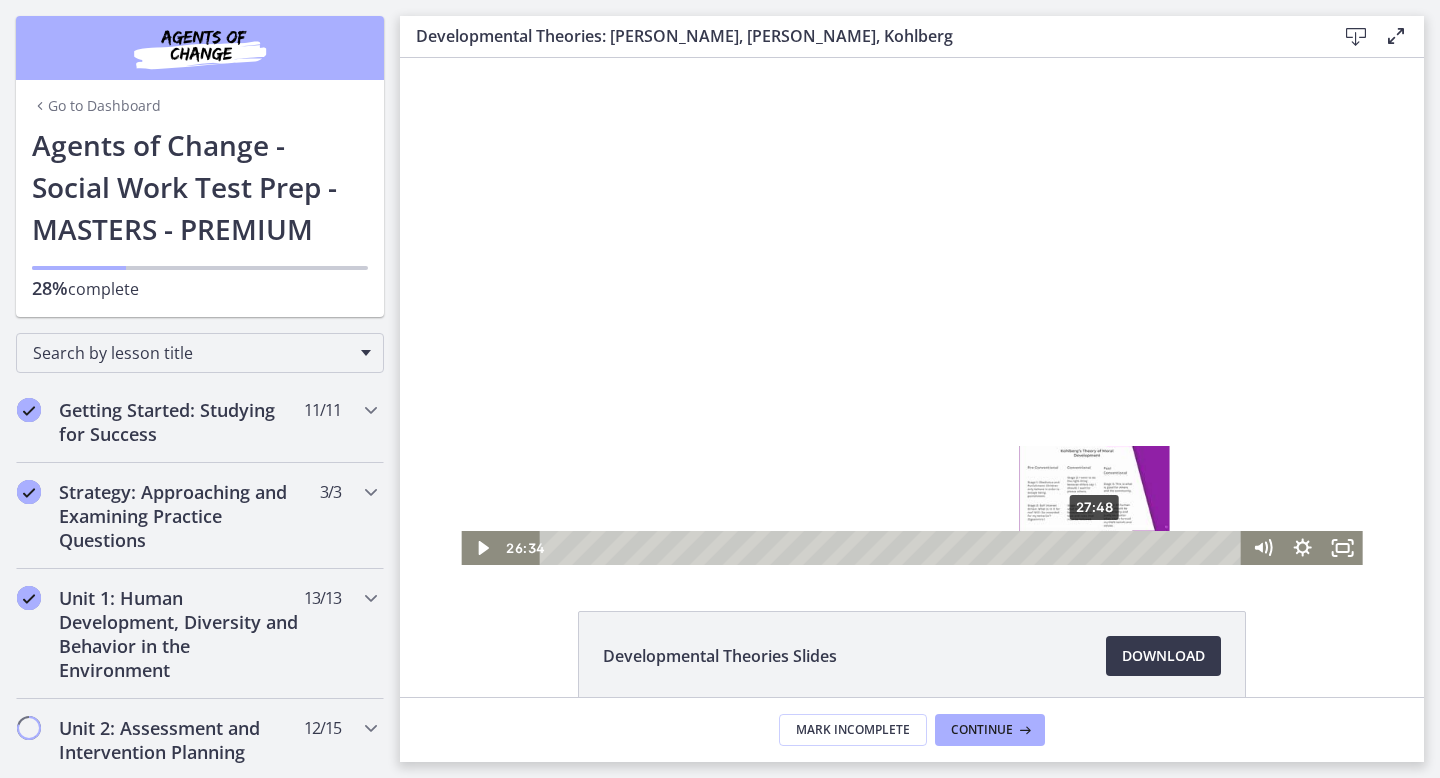 click on "27:48" at bounding box center [894, 548] 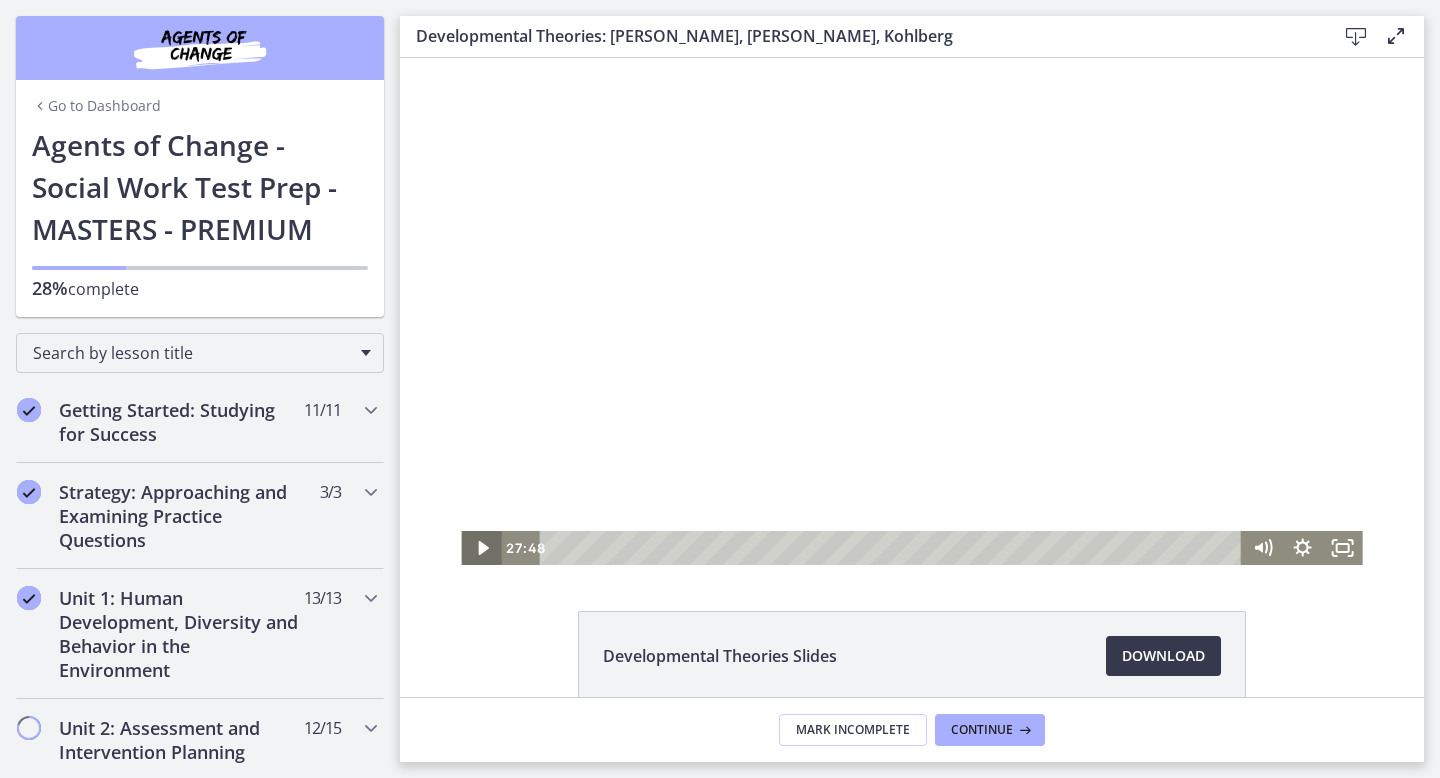 click 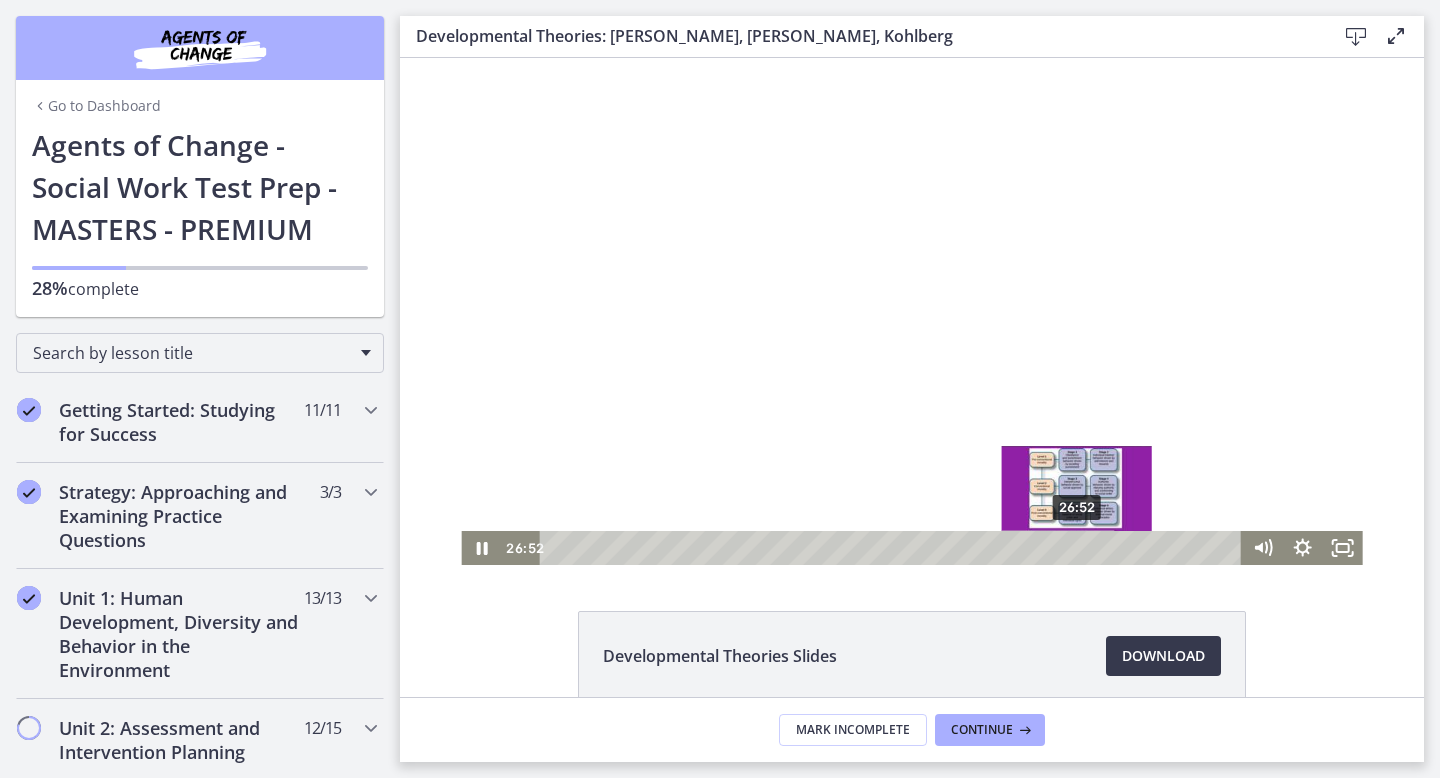 click on "26:52" at bounding box center [894, 548] 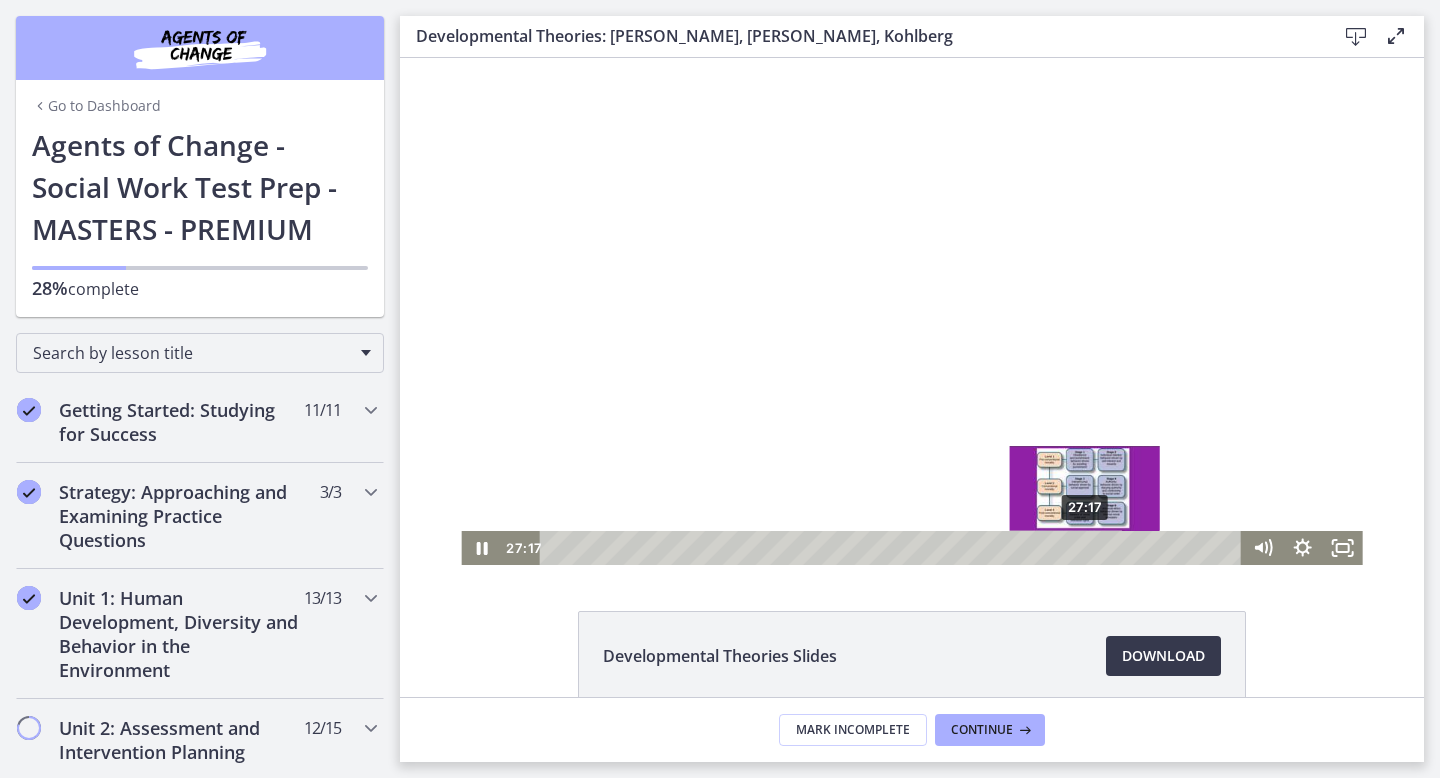 click on "27:17" at bounding box center [894, 548] 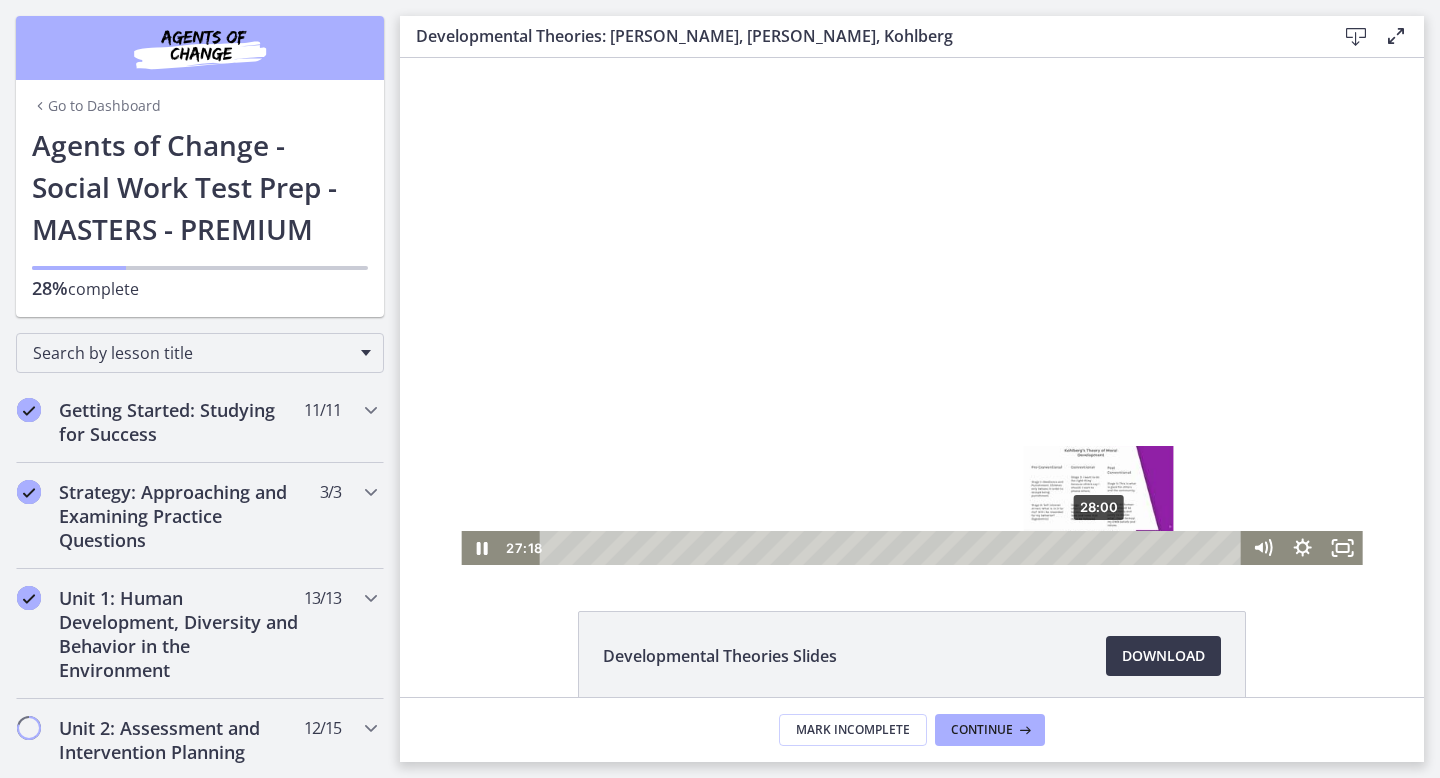 click on "28:00" at bounding box center (894, 548) 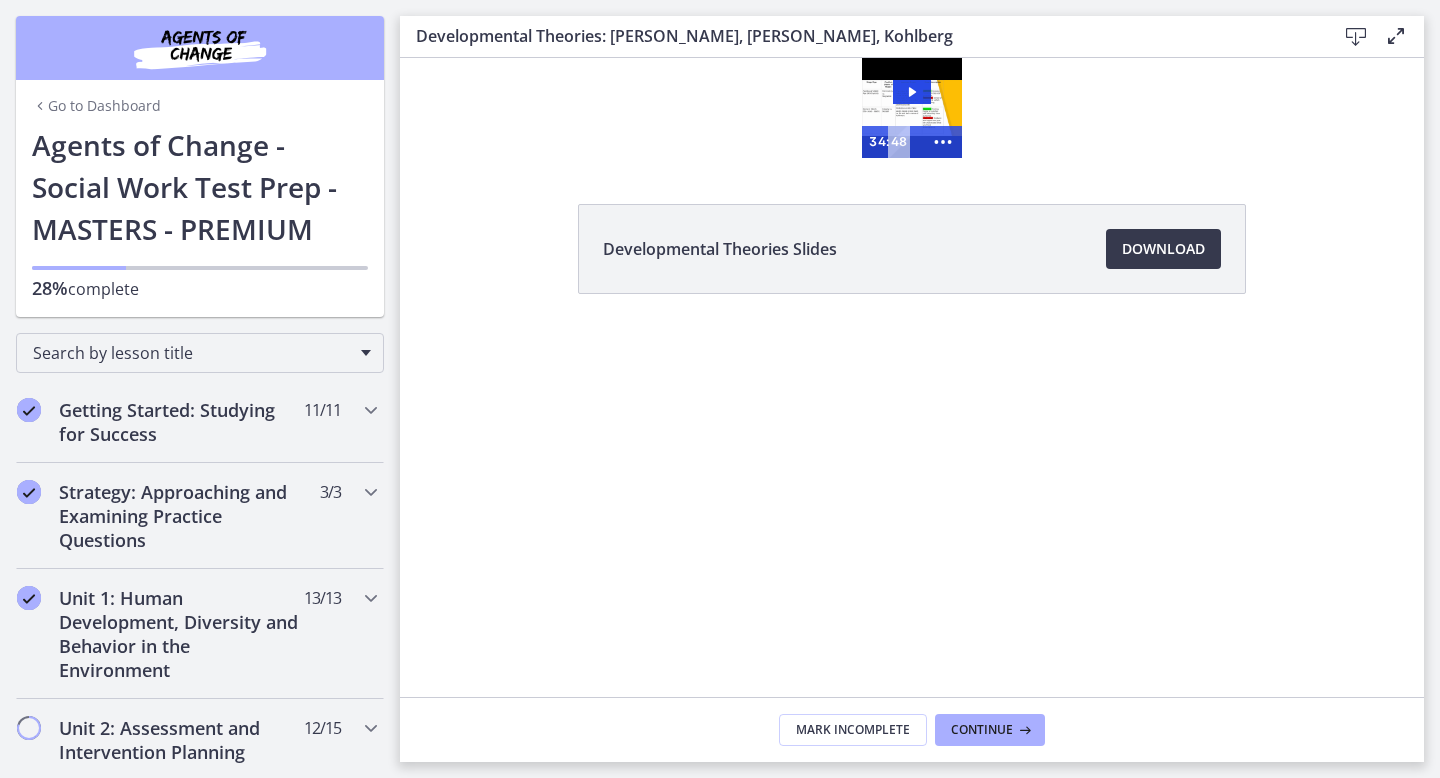 scroll, scrollTop: 0, scrollLeft: 0, axis: both 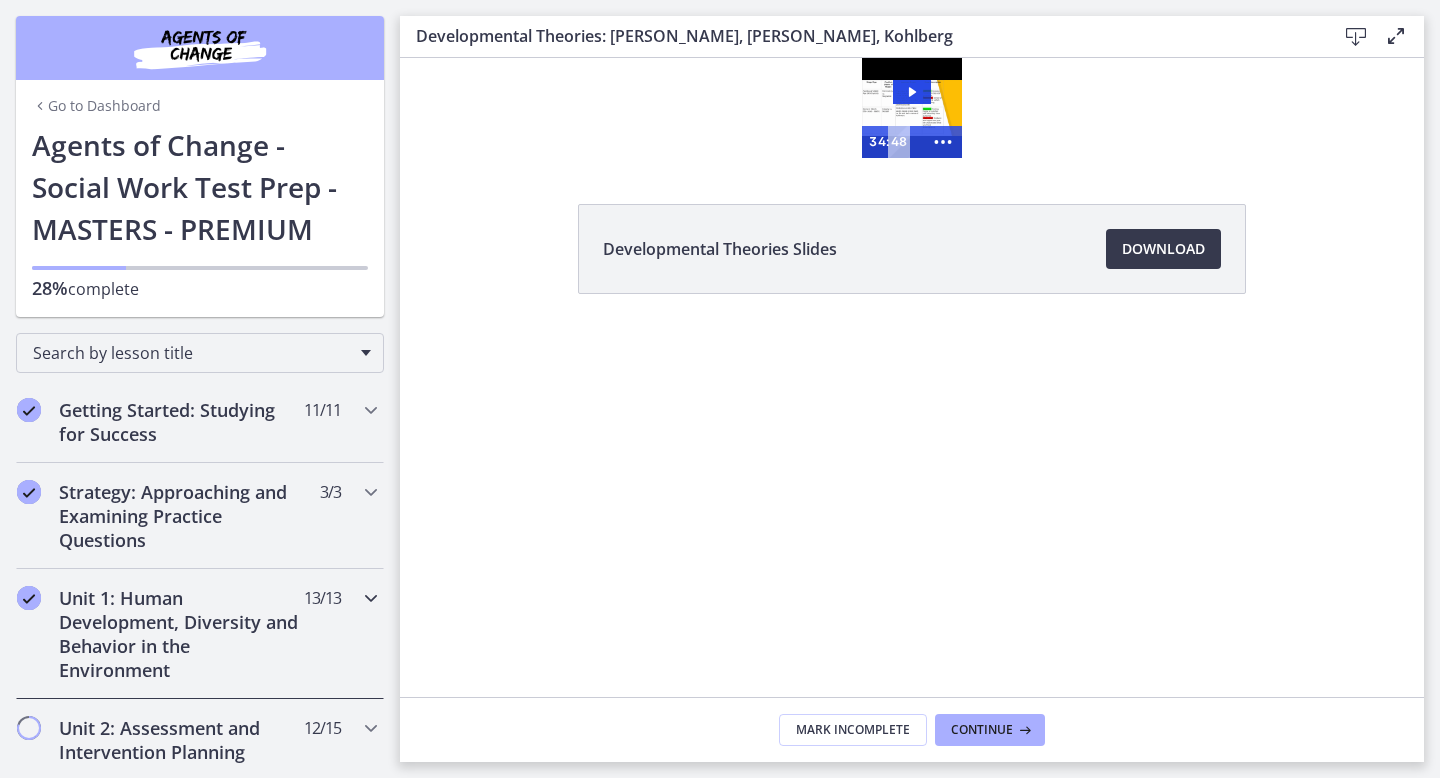 click on "Unit 1: Human Development, Diversity and Behavior in the Environment" at bounding box center [181, 634] 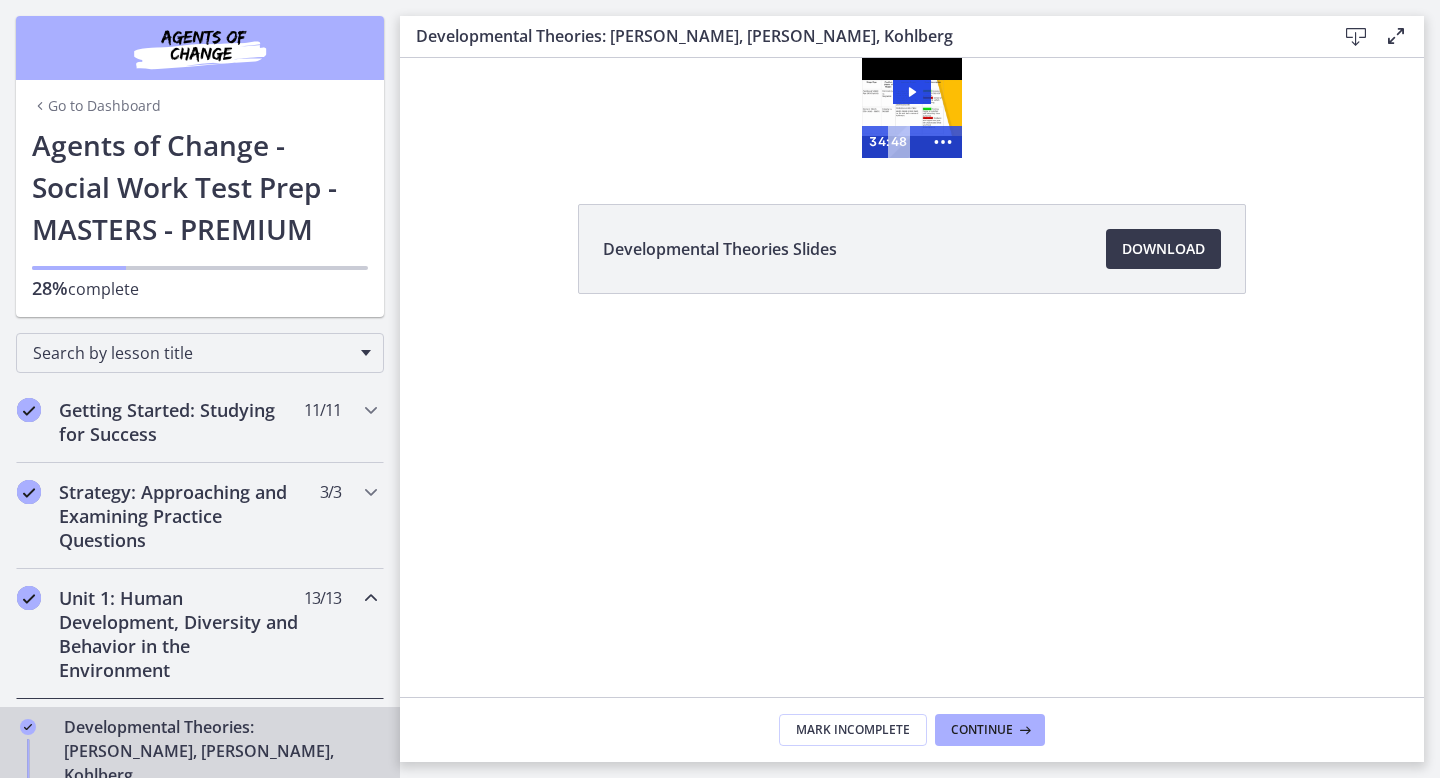 scroll, scrollTop: 157, scrollLeft: 0, axis: vertical 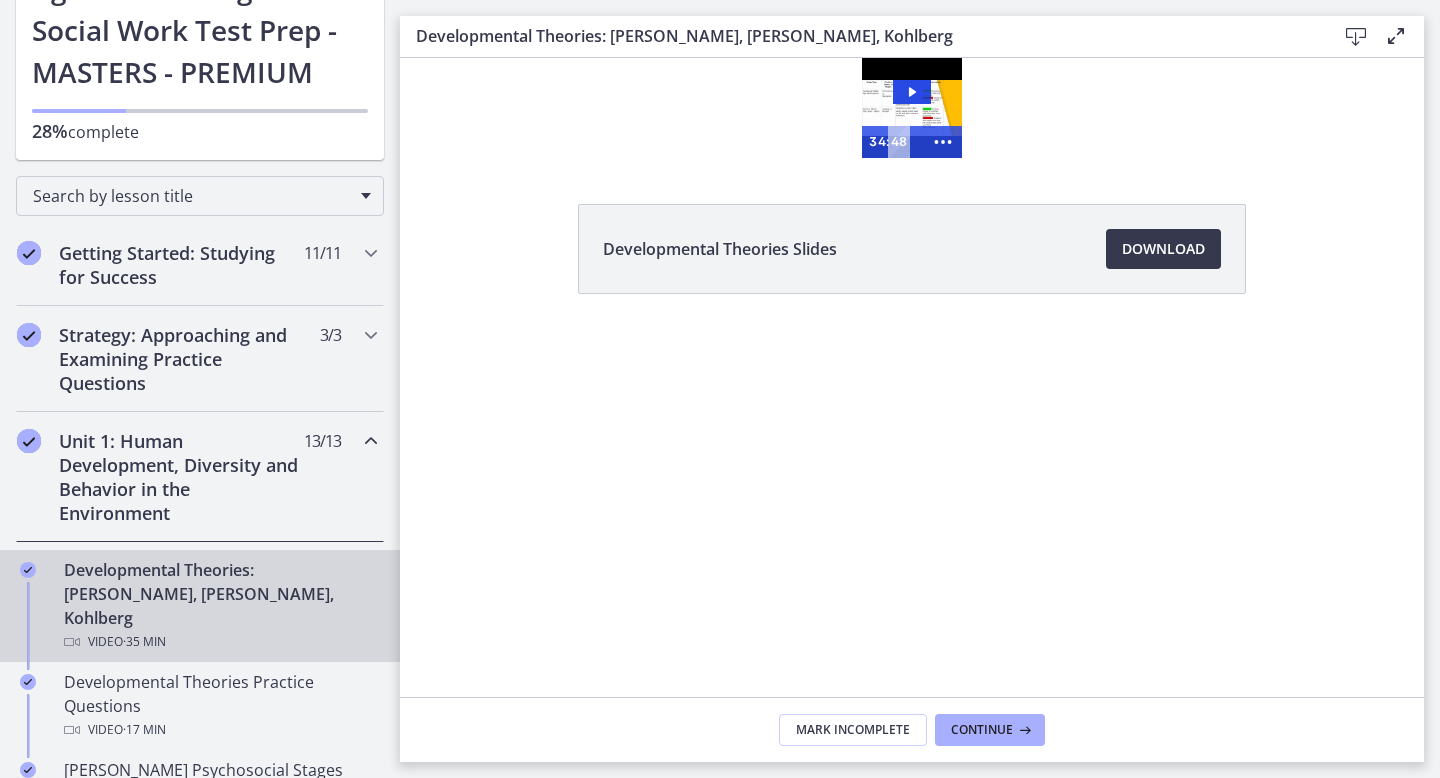 click on "Developmental Theories: Erikson, Piaget, Kohlberg
Video
·  35 min" at bounding box center [220, 606] 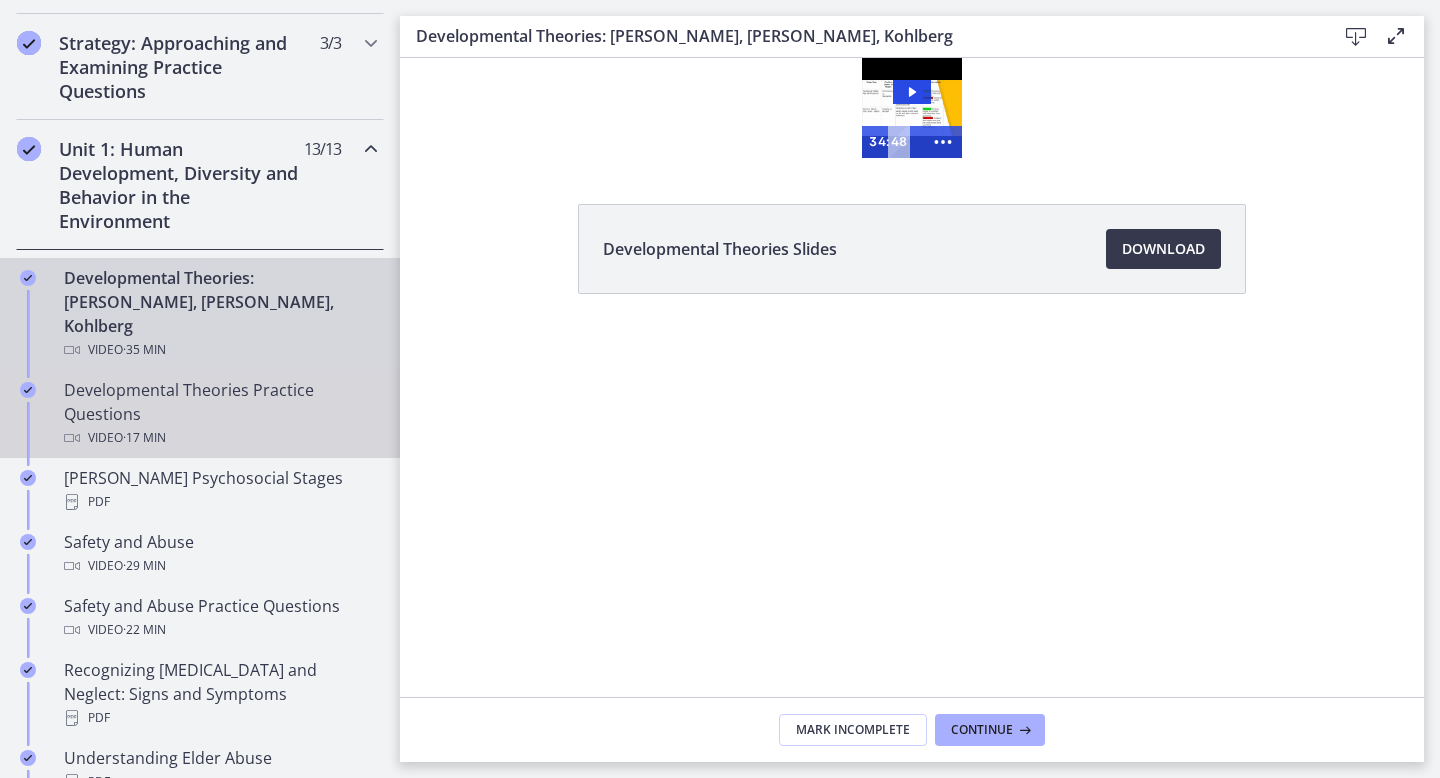 scroll, scrollTop: 427, scrollLeft: 0, axis: vertical 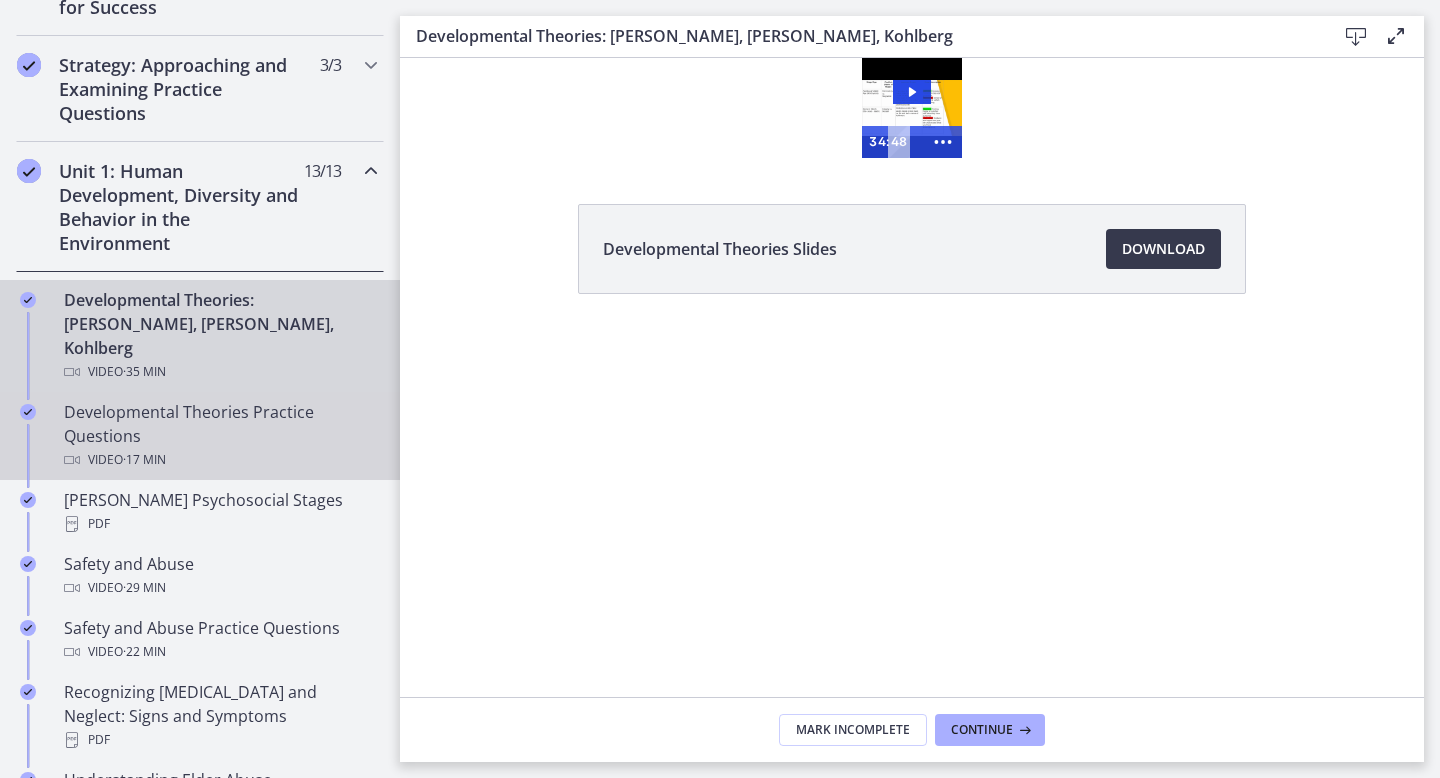 click on "Developmental Theories Practice Questions
Video
·  17 min" at bounding box center [220, 436] 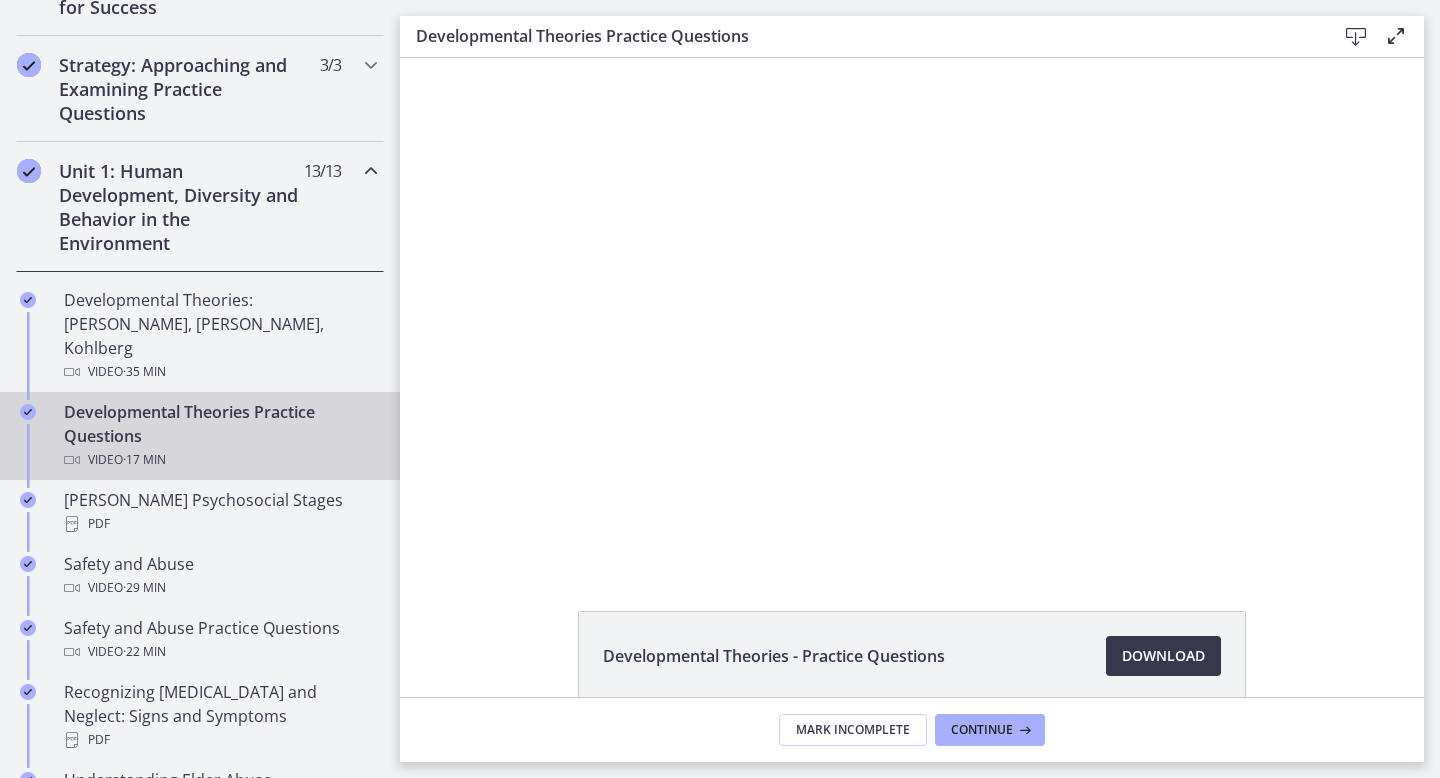 scroll, scrollTop: 0, scrollLeft: 0, axis: both 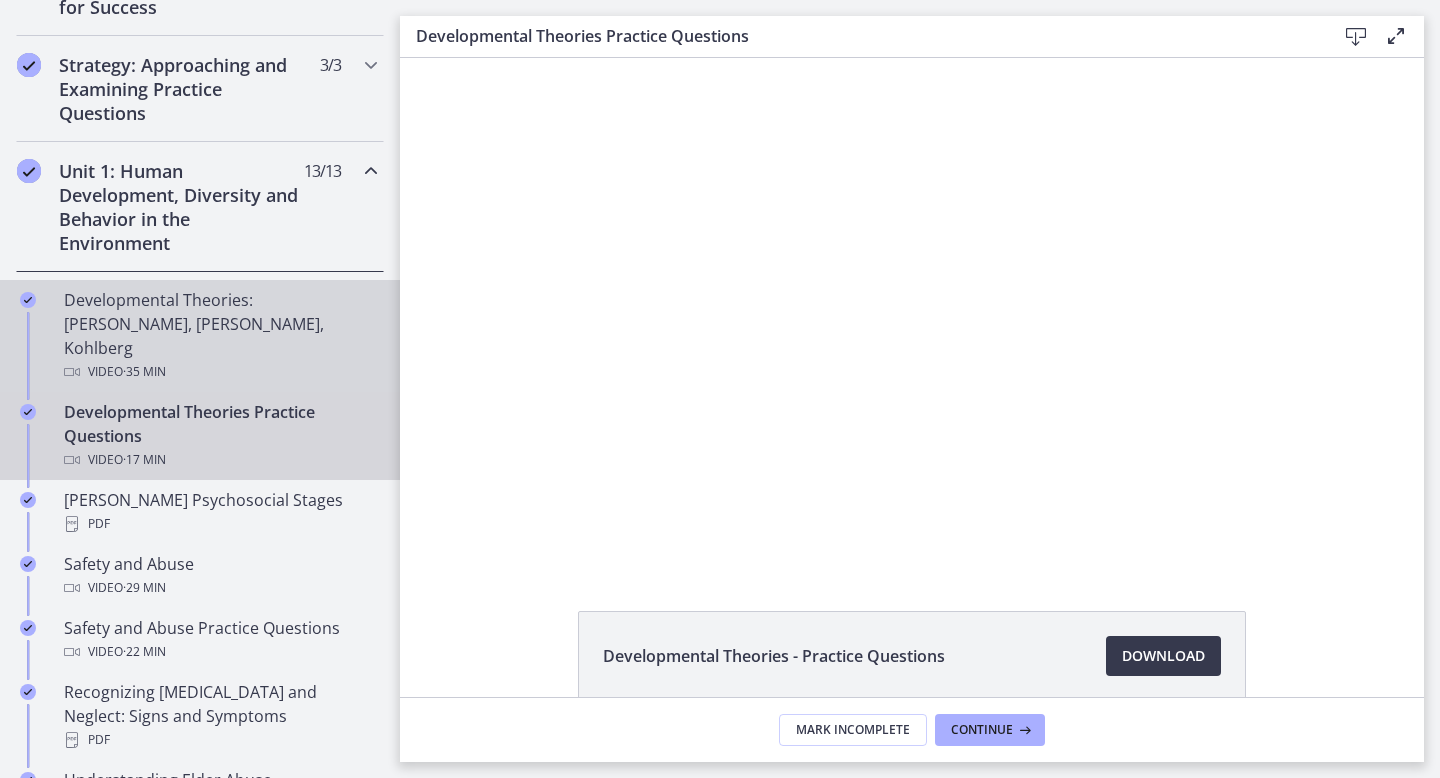 click on "Developmental Theories: Erikson, Piaget, Kohlberg
Video
·  35 min" at bounding box center [220, 336] 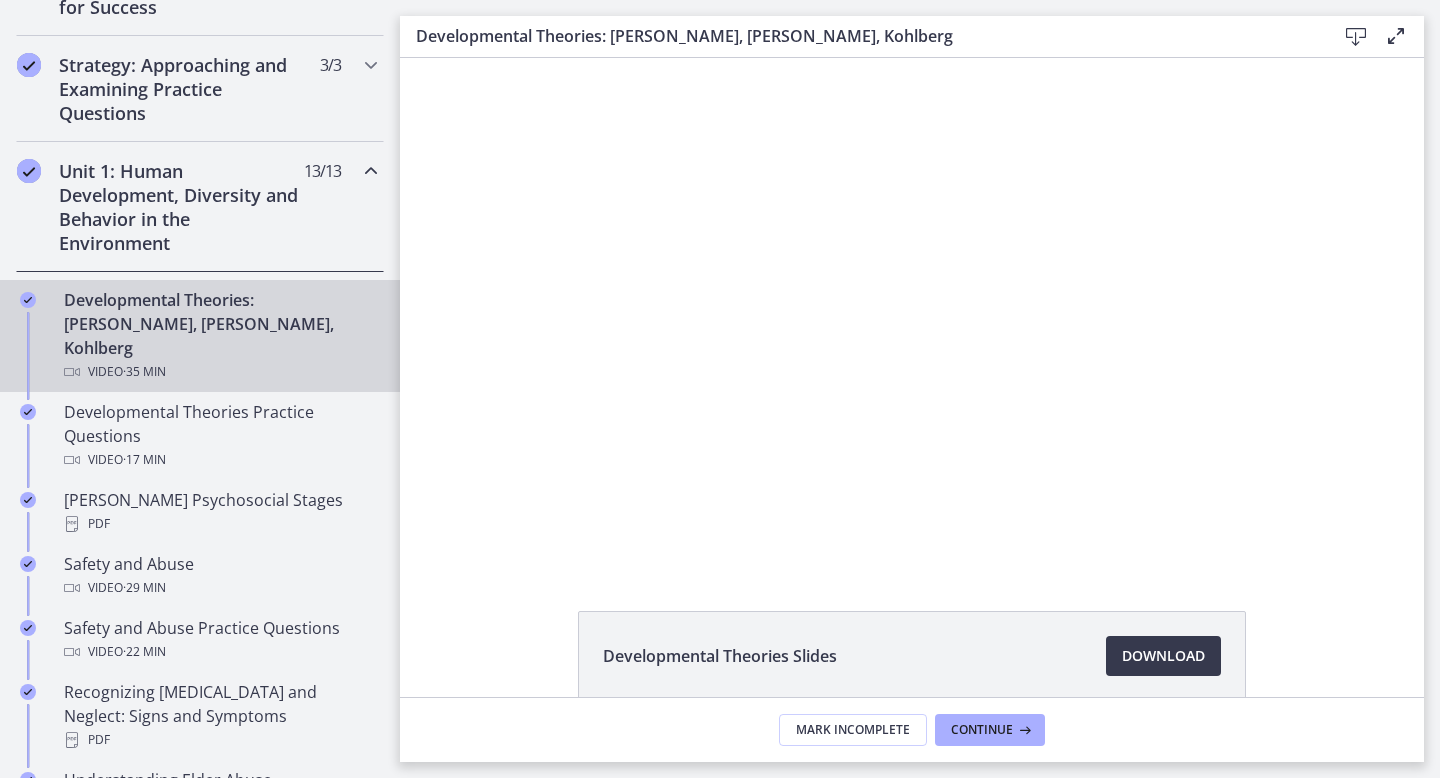 scroll, scrollTop: 0, scrollLeft: 0, axis: both 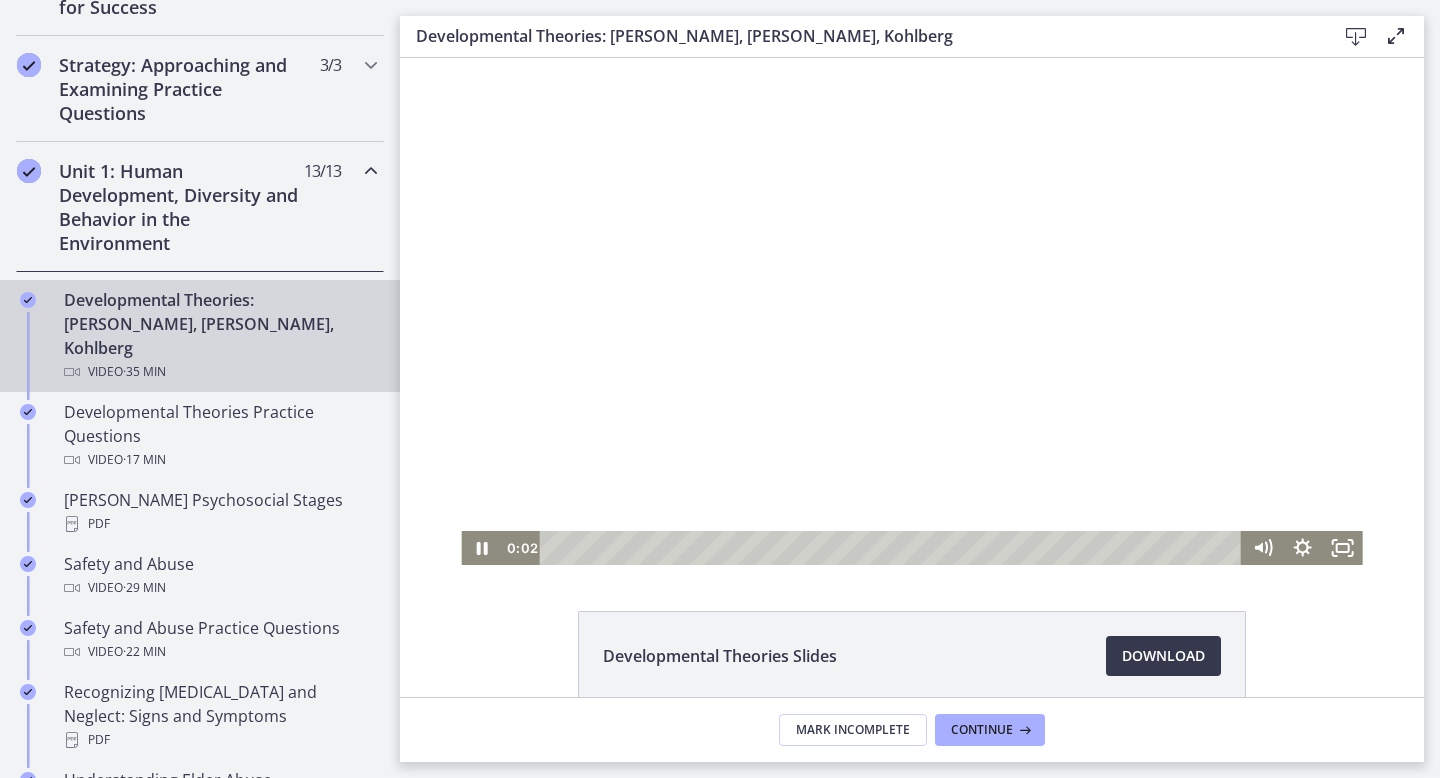 click at bounding box center (894, 548) 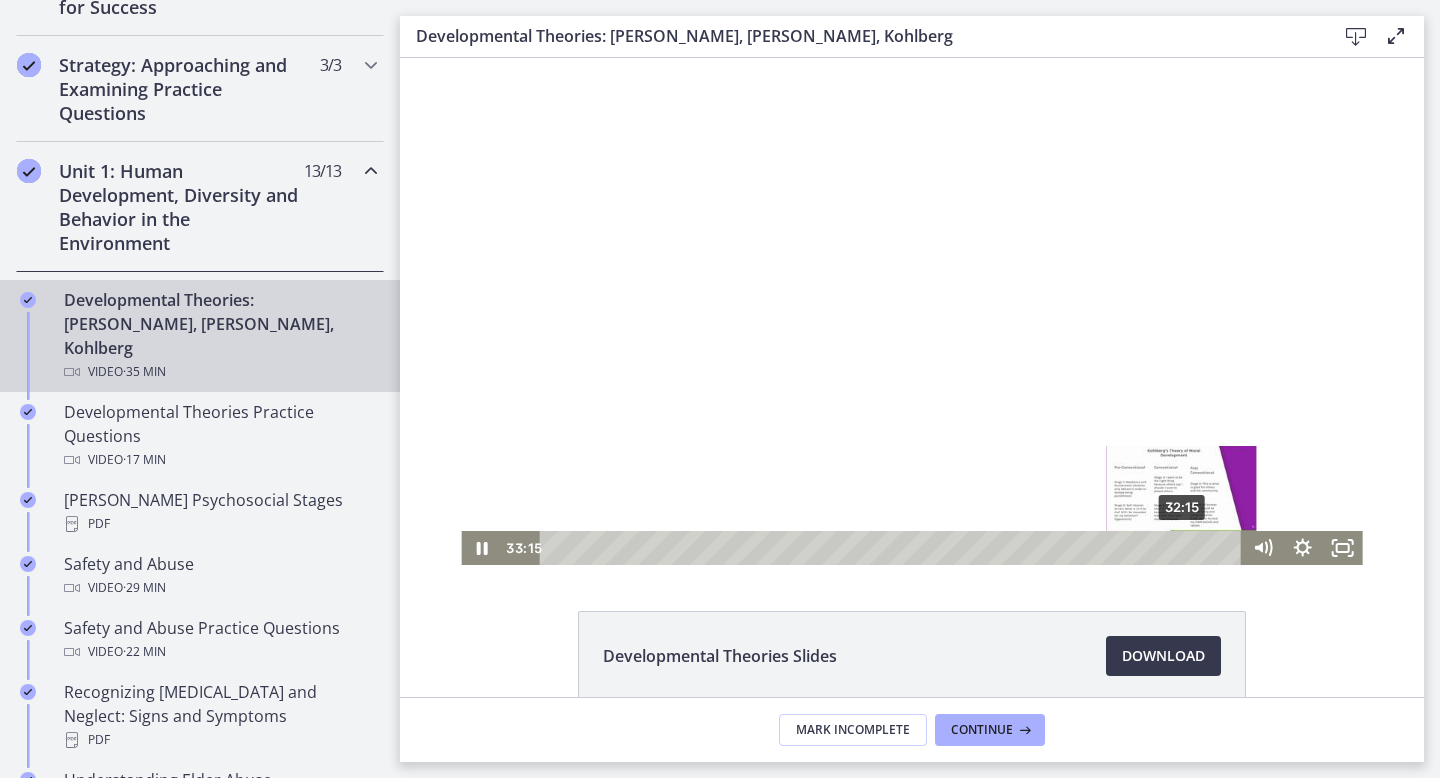 click on "32:15" at bounding box center (894, 548) 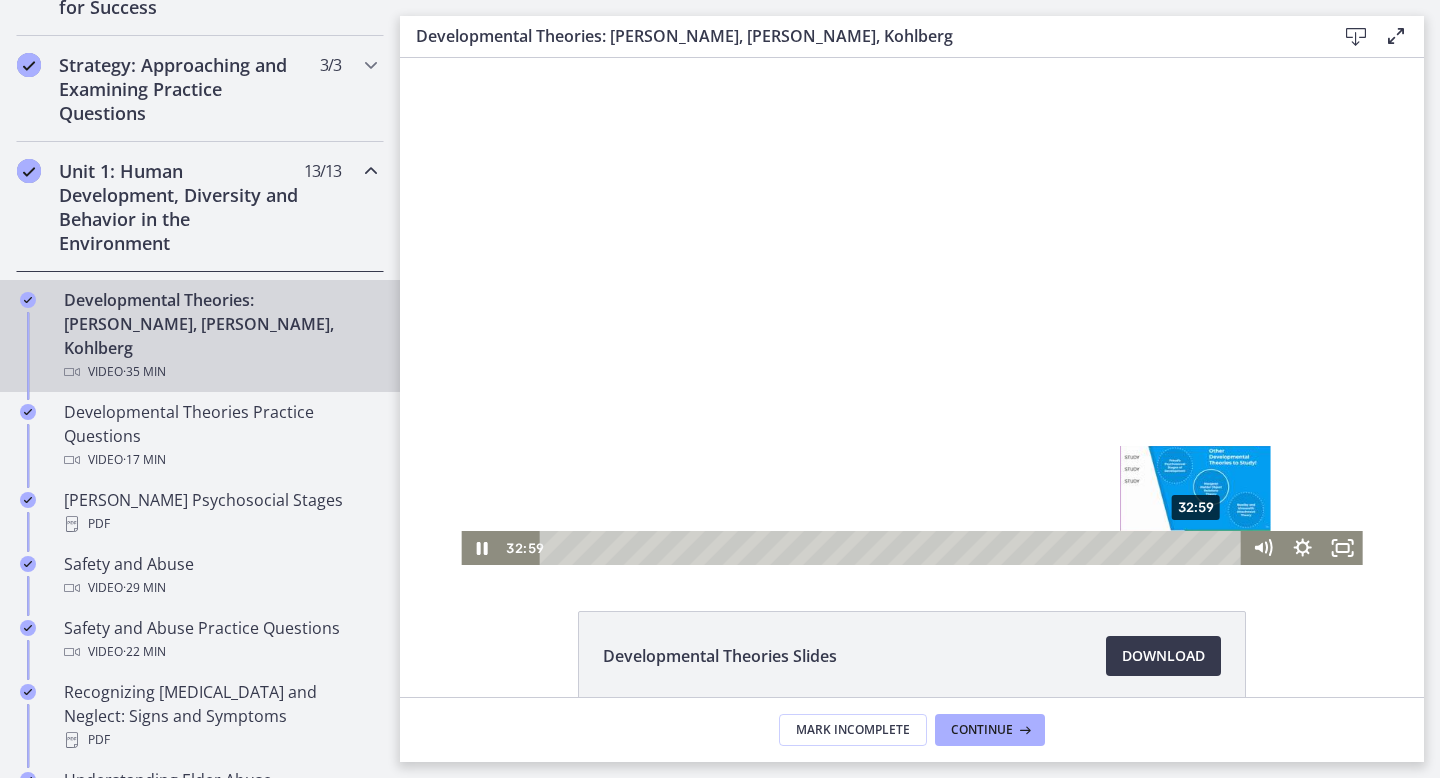 click on "32:59" at bounding box center [894, 548] 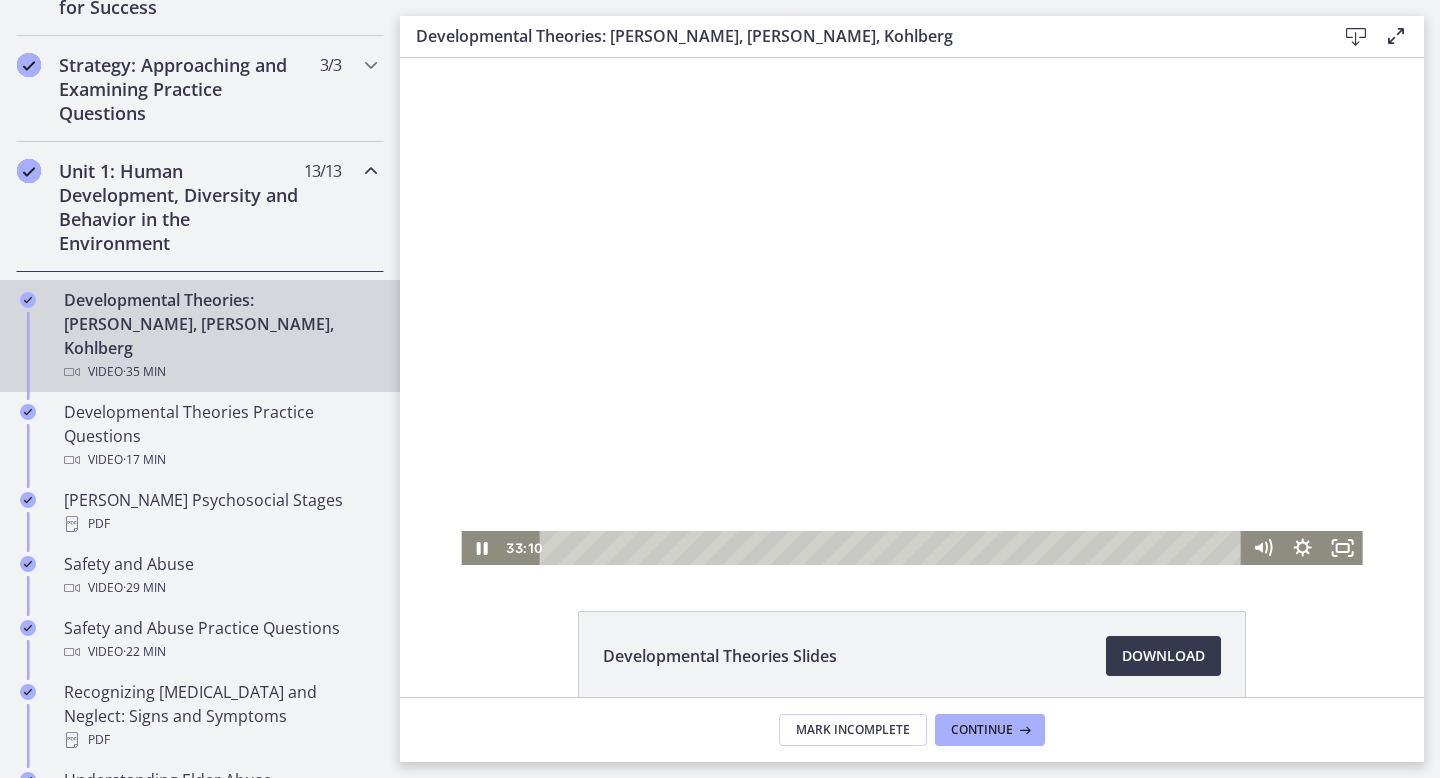 click at bounding box center [911, 311] 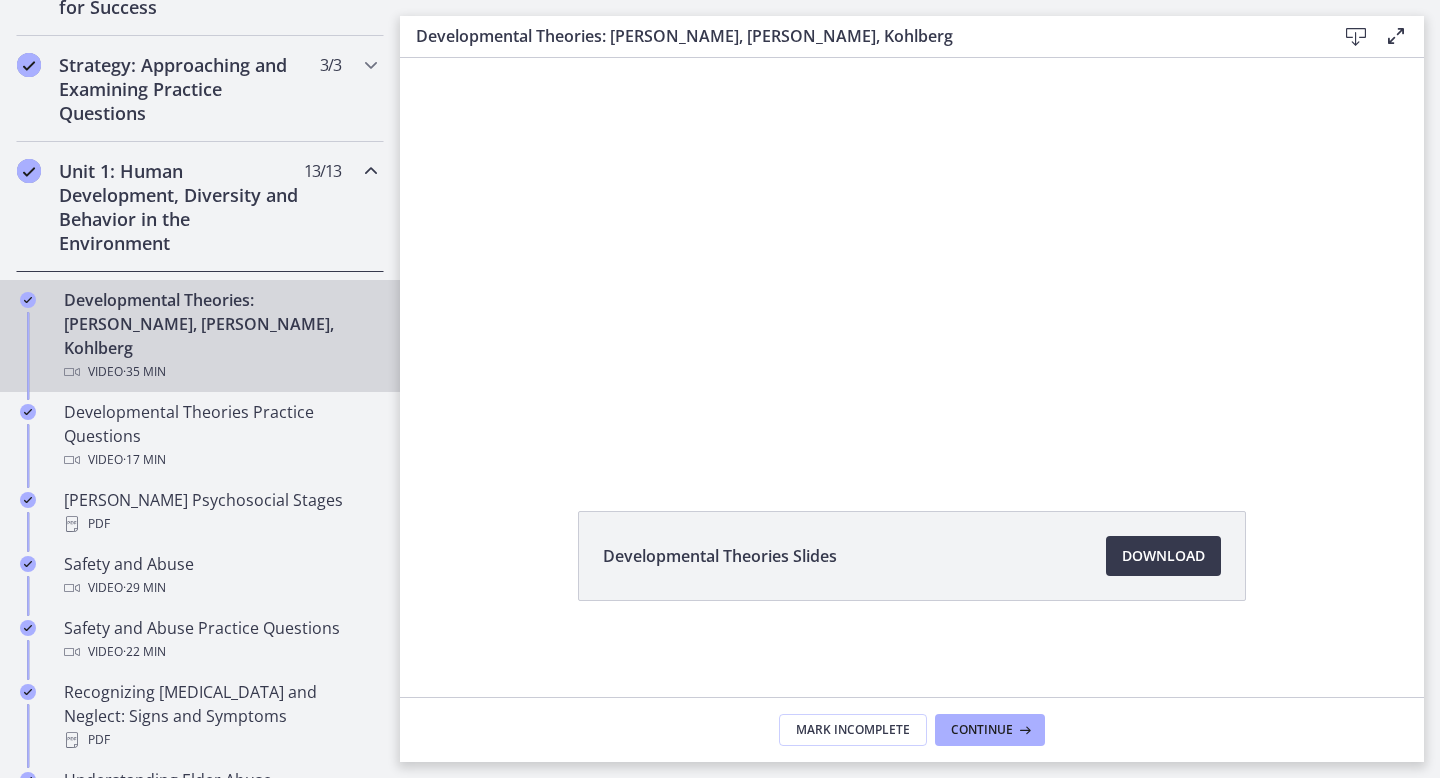 scroll, scrollTop: 98, scrollLeft: 0, axis: vertical 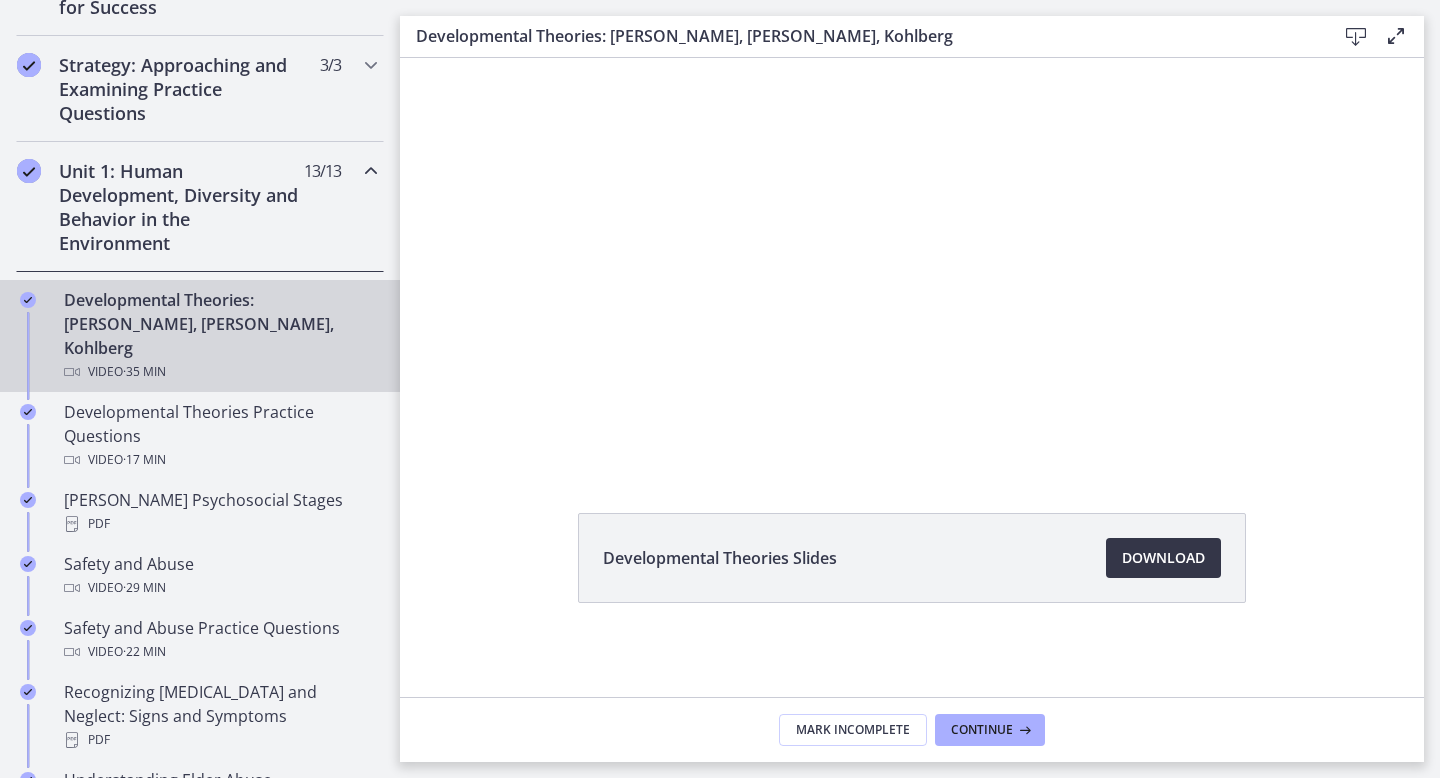 click on "Download
Opens in a new window" at bounding box center [1163, 558] 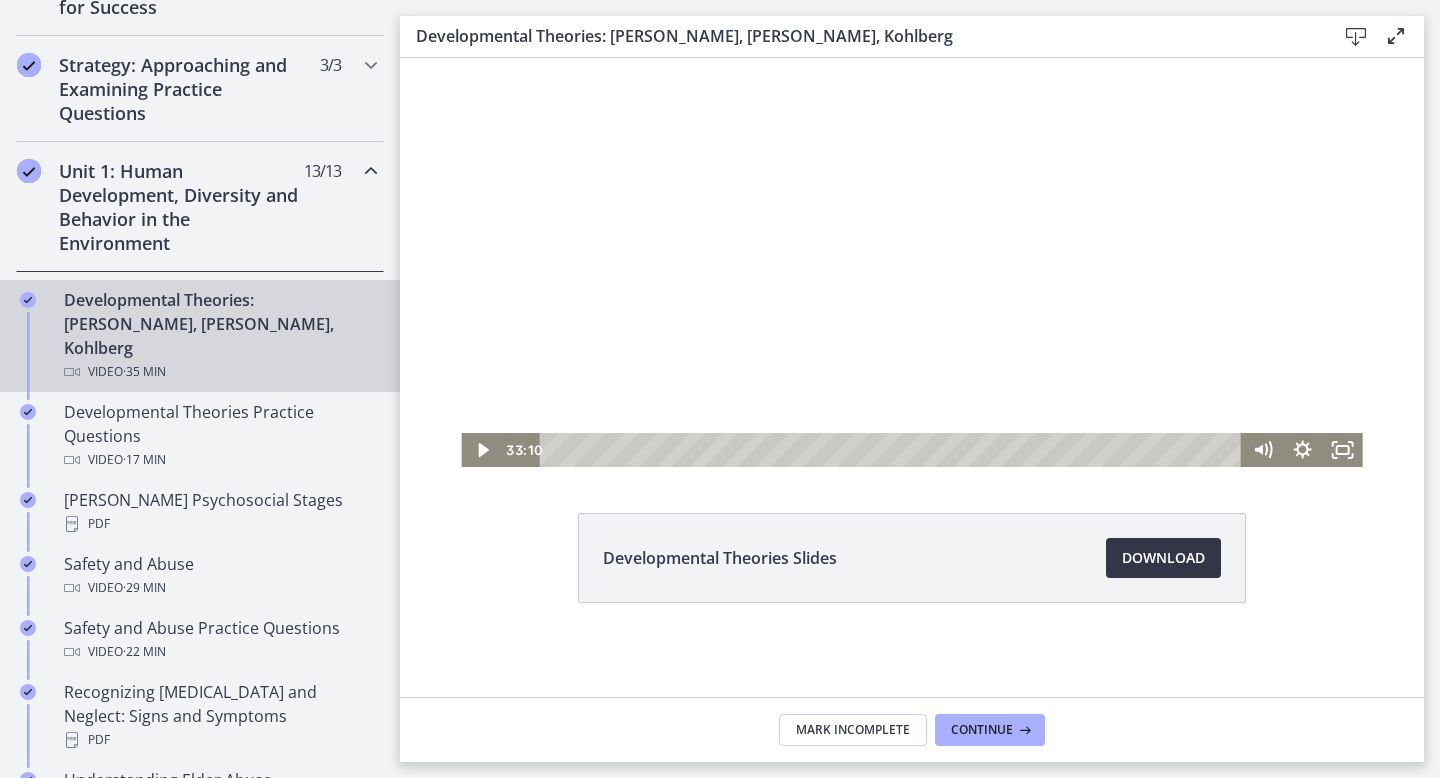 scroll, scrollTop: 100, scrollLeft: 0, axis: vertical 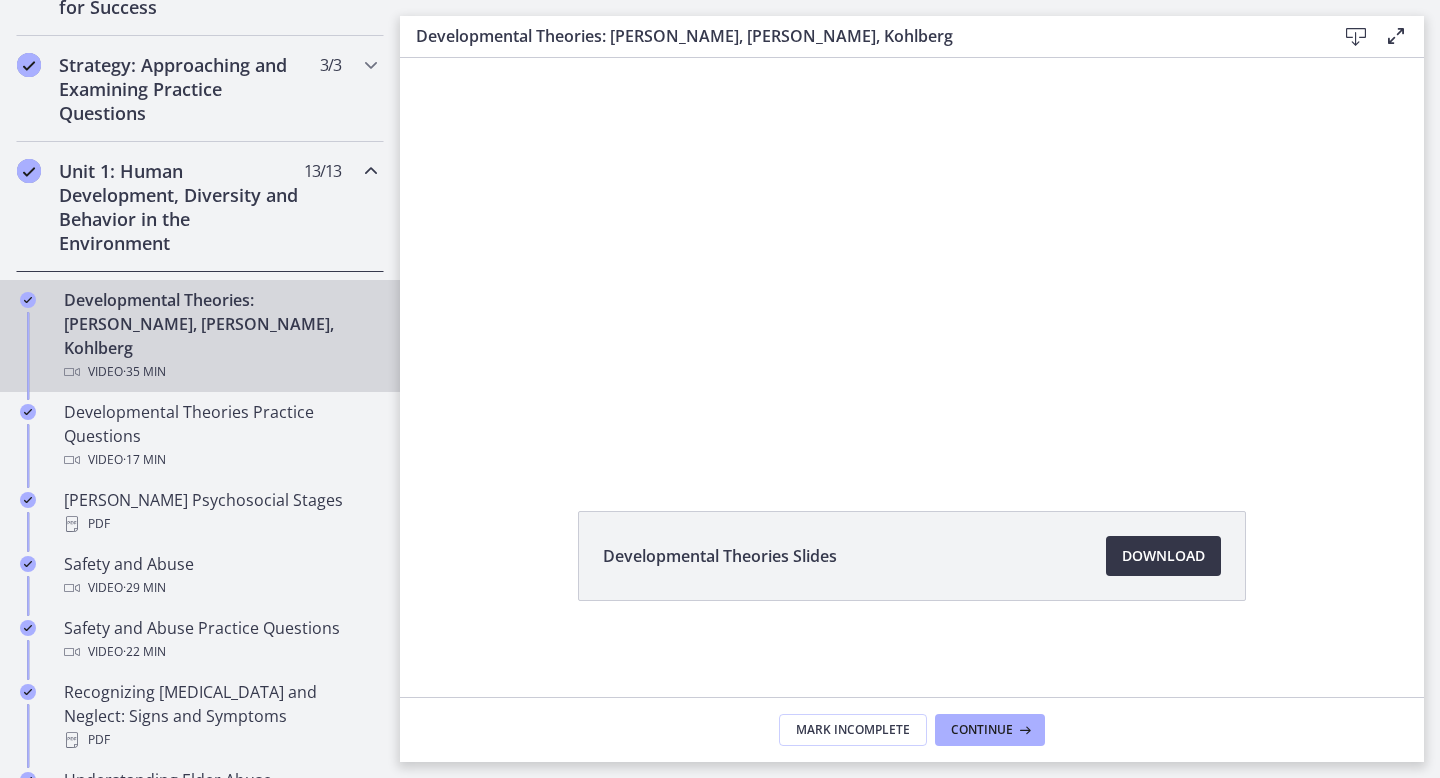 click on "Download
Opens in a new window" at bounding box center [1163, 556] 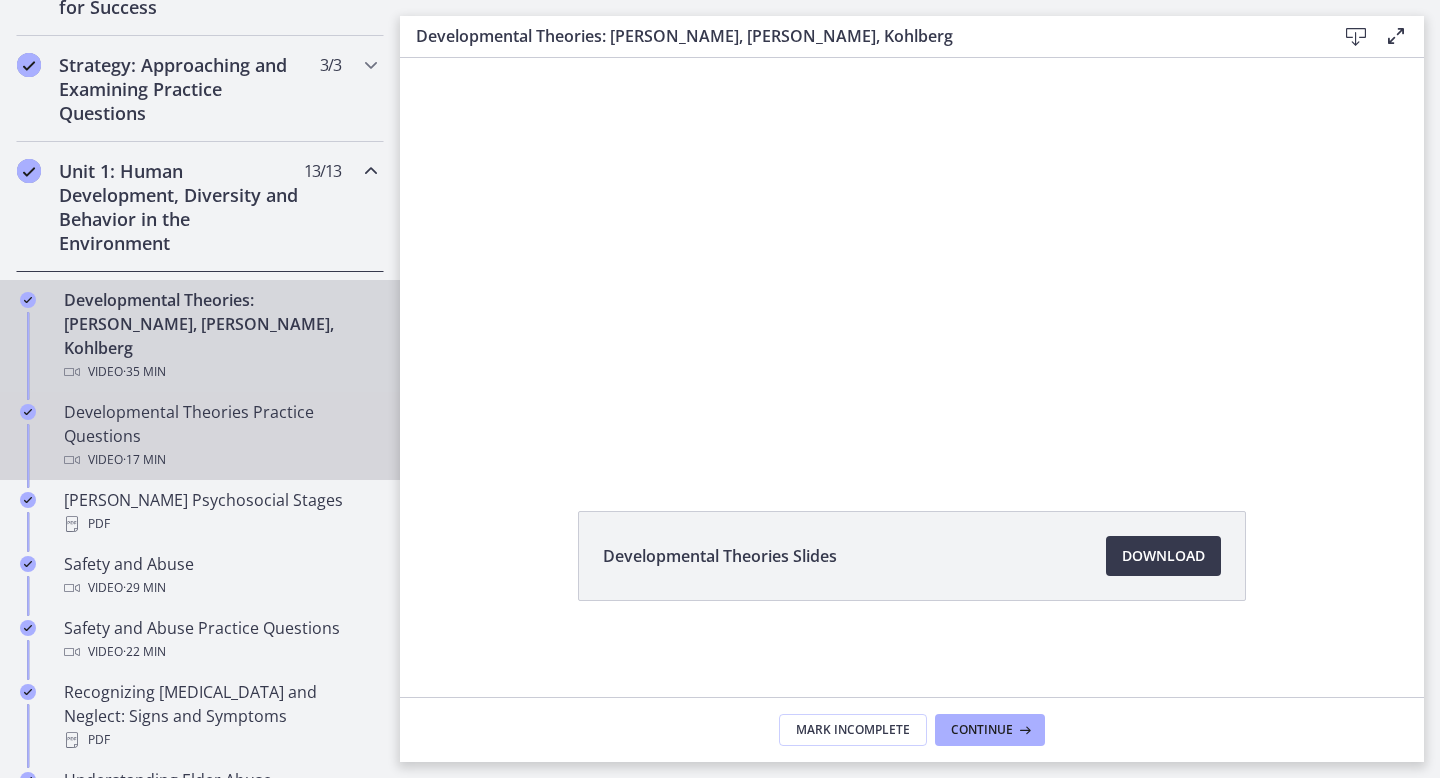 click on "Developmental Theories Practice Questions
Video
·  17 min" at bounding box center (220, 436) 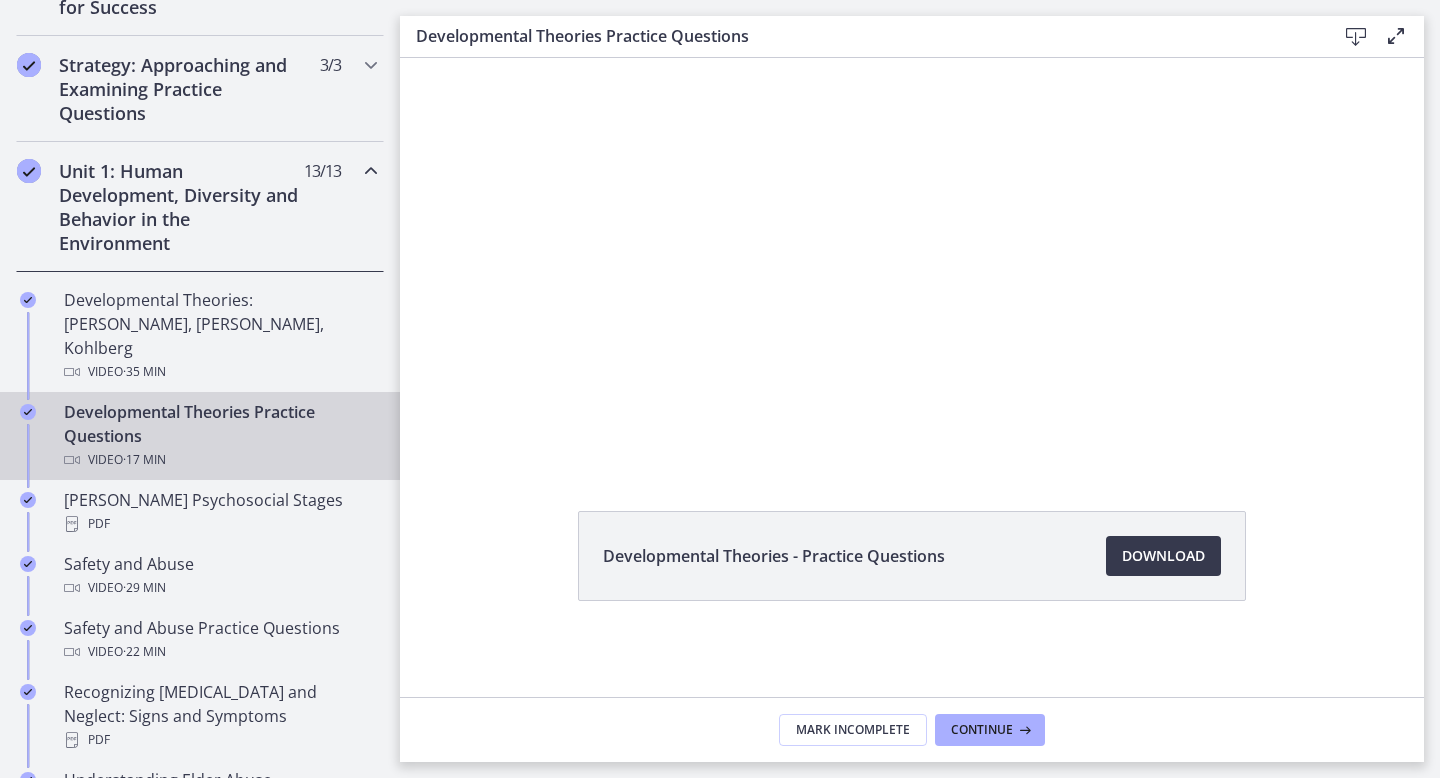 scroll, scrollTop: 0, scrollLeft: 0, axis: both 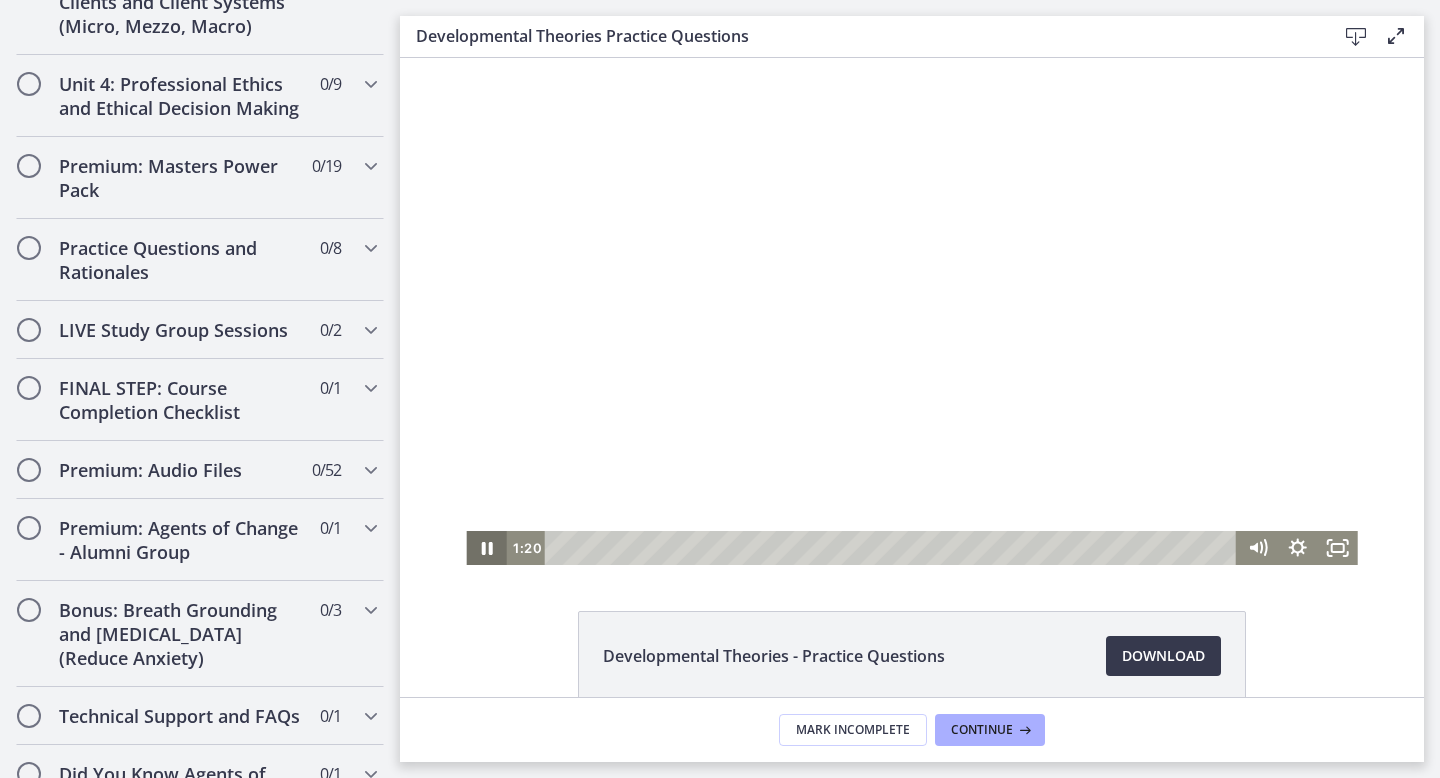 click 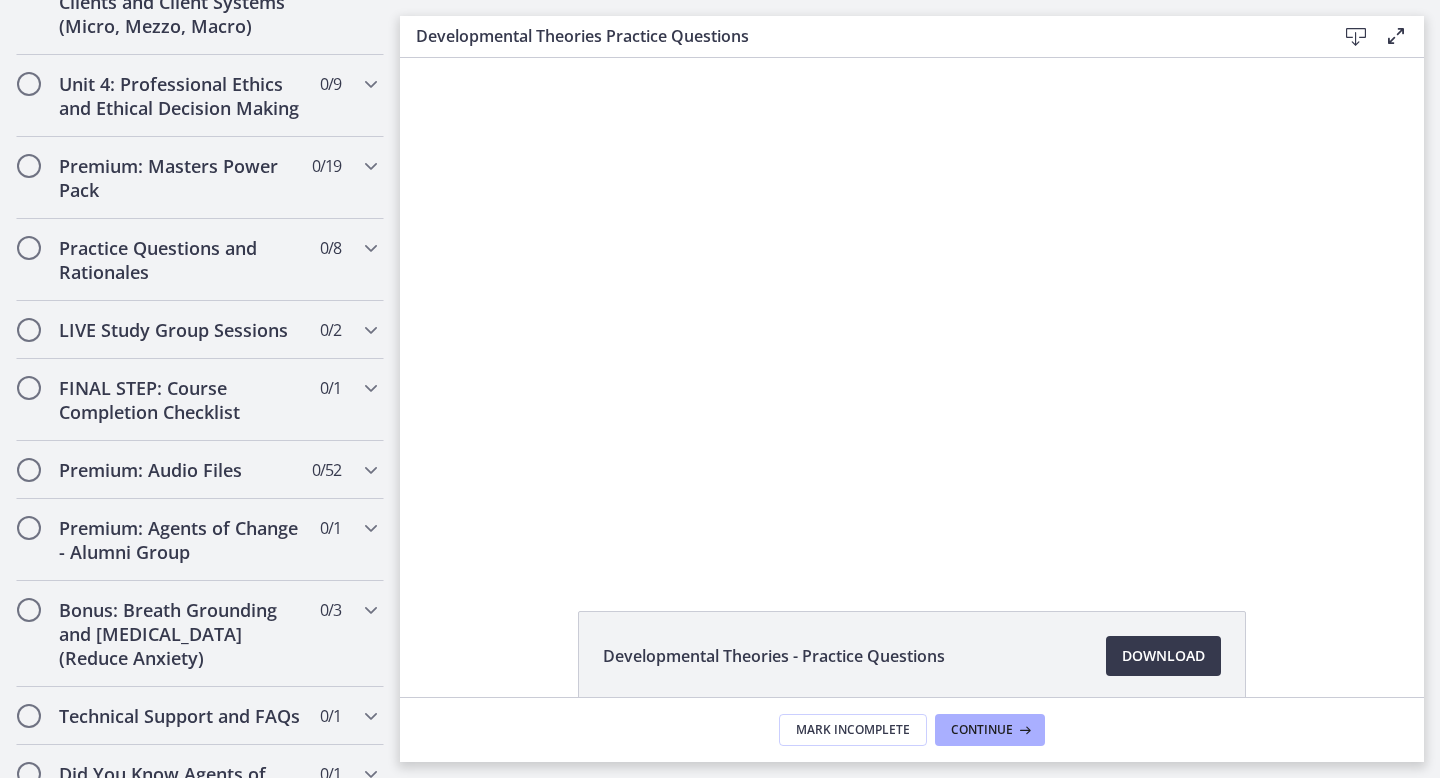 click at bounding box center [911, 311] 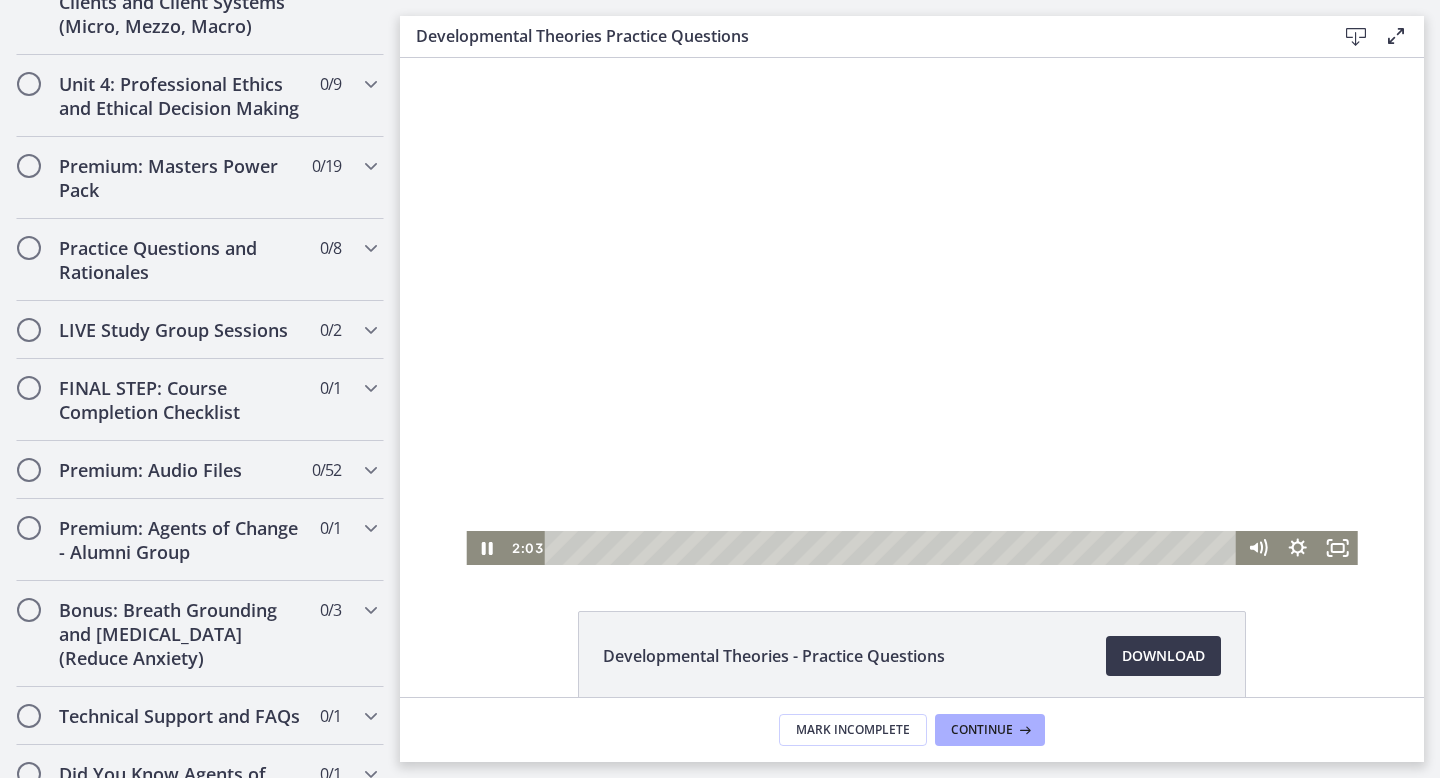 click at bounding box center (911, 311) 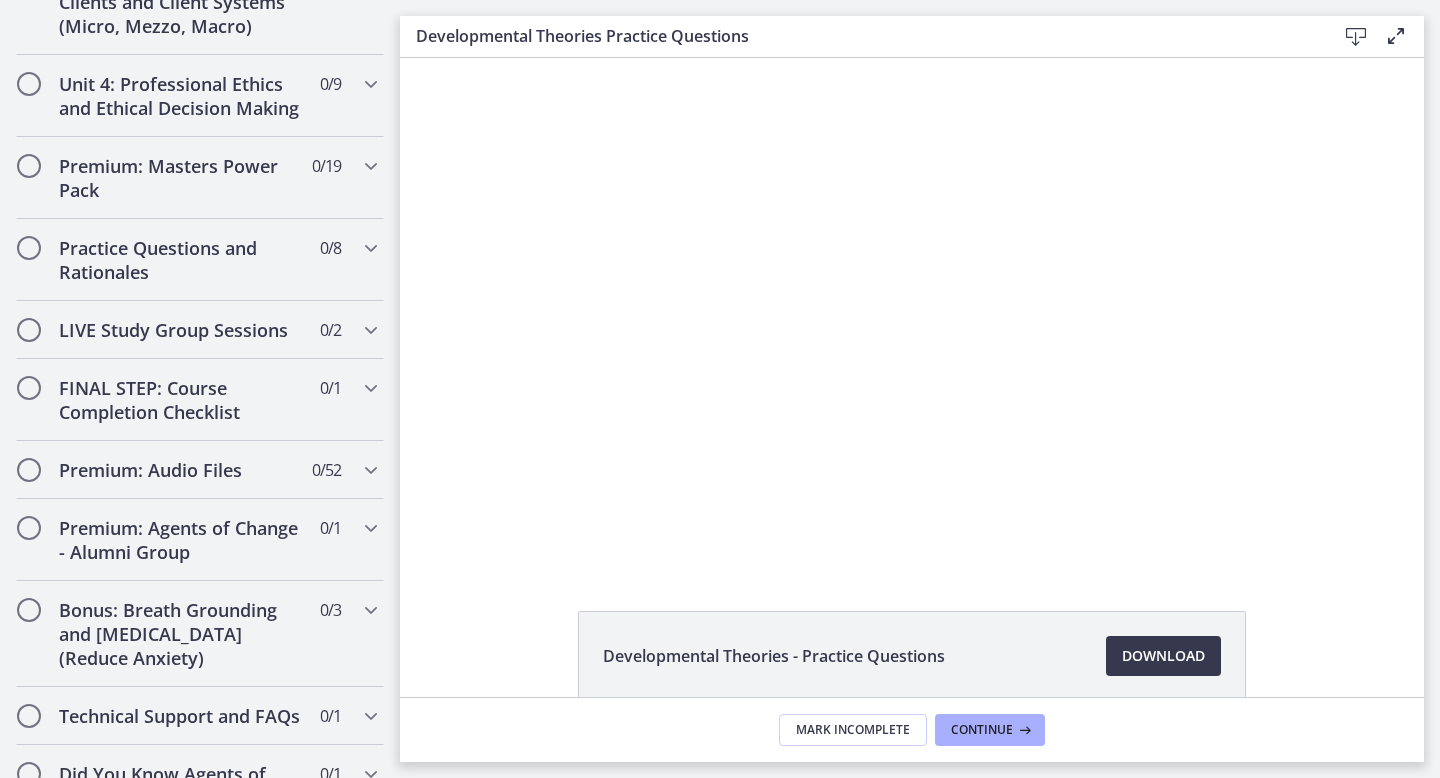 click at bounding box center [911, 311] 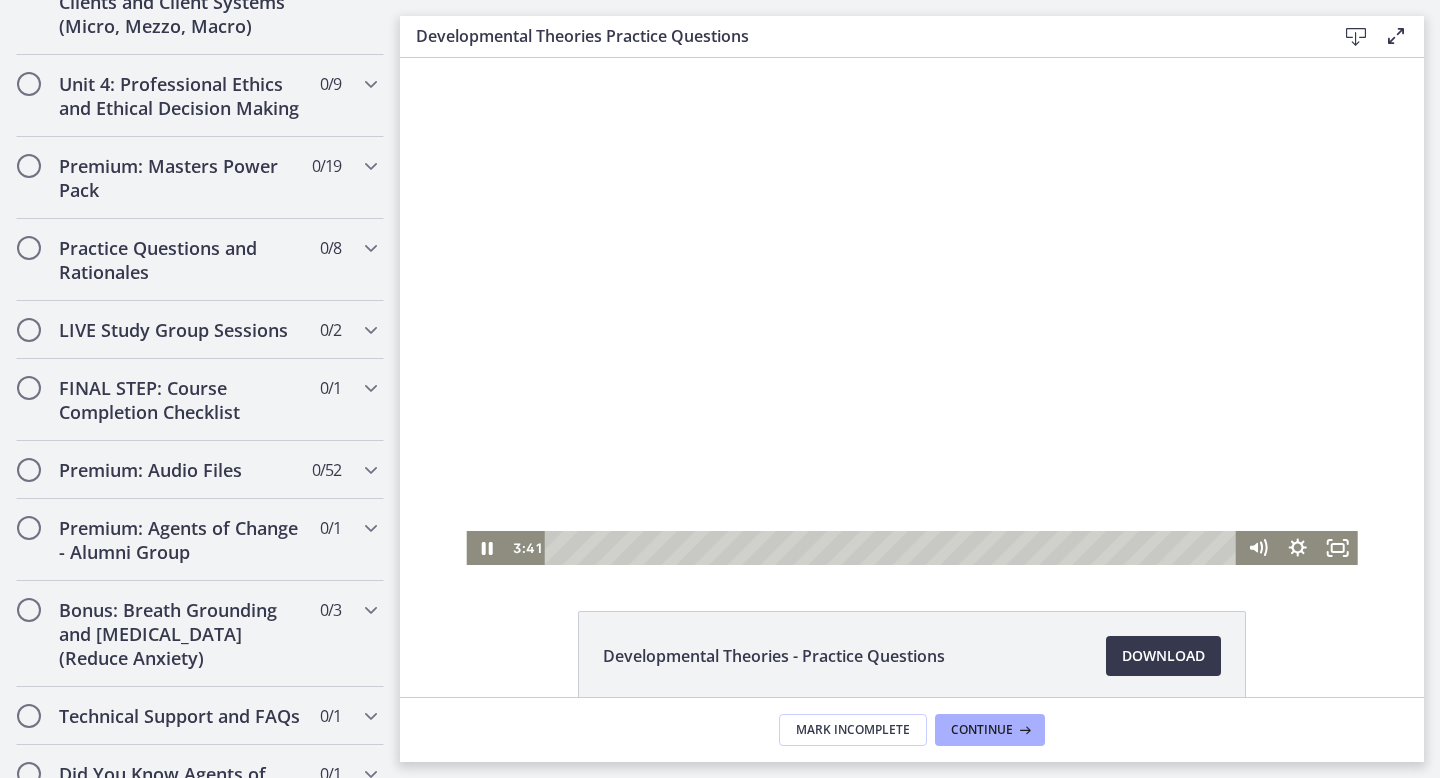 click at bounding box center (911, 311) 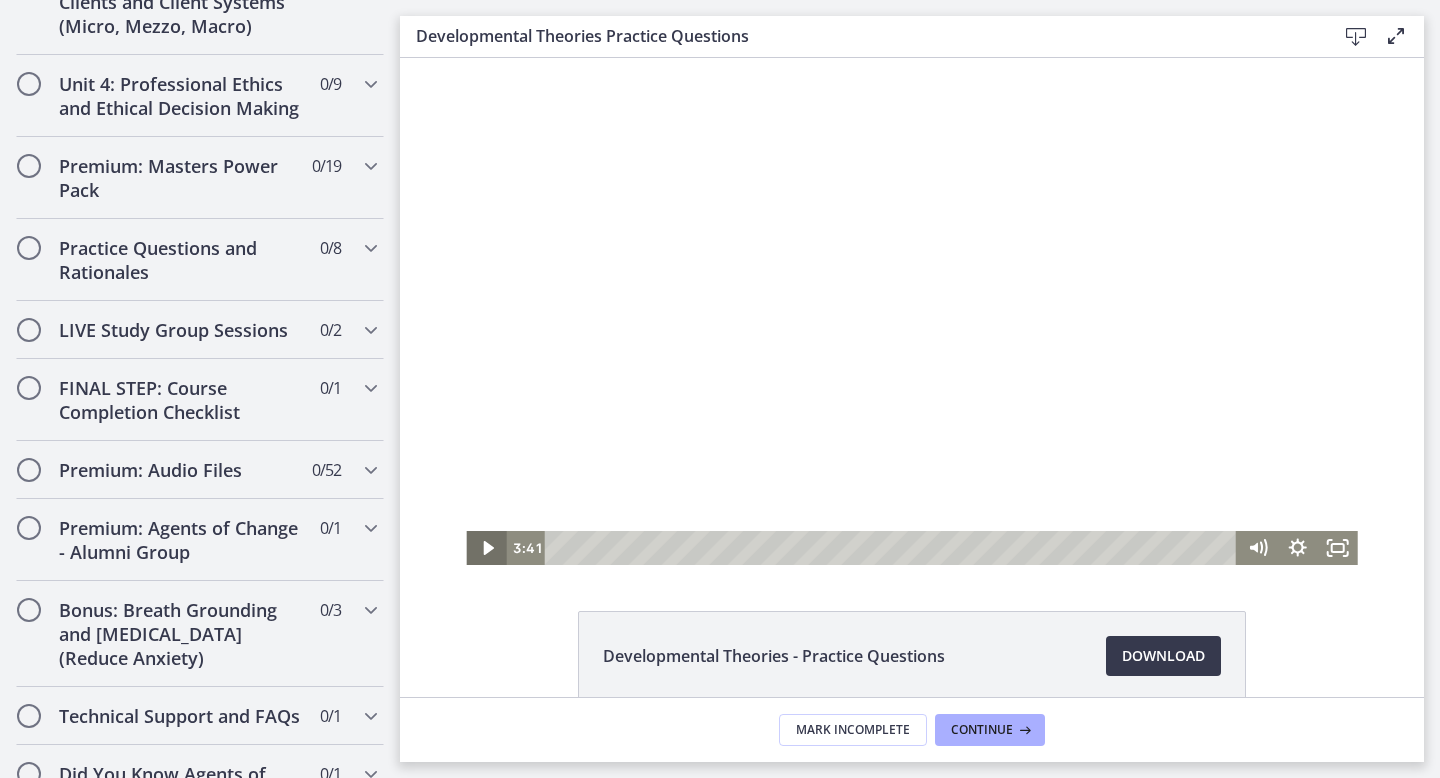 click 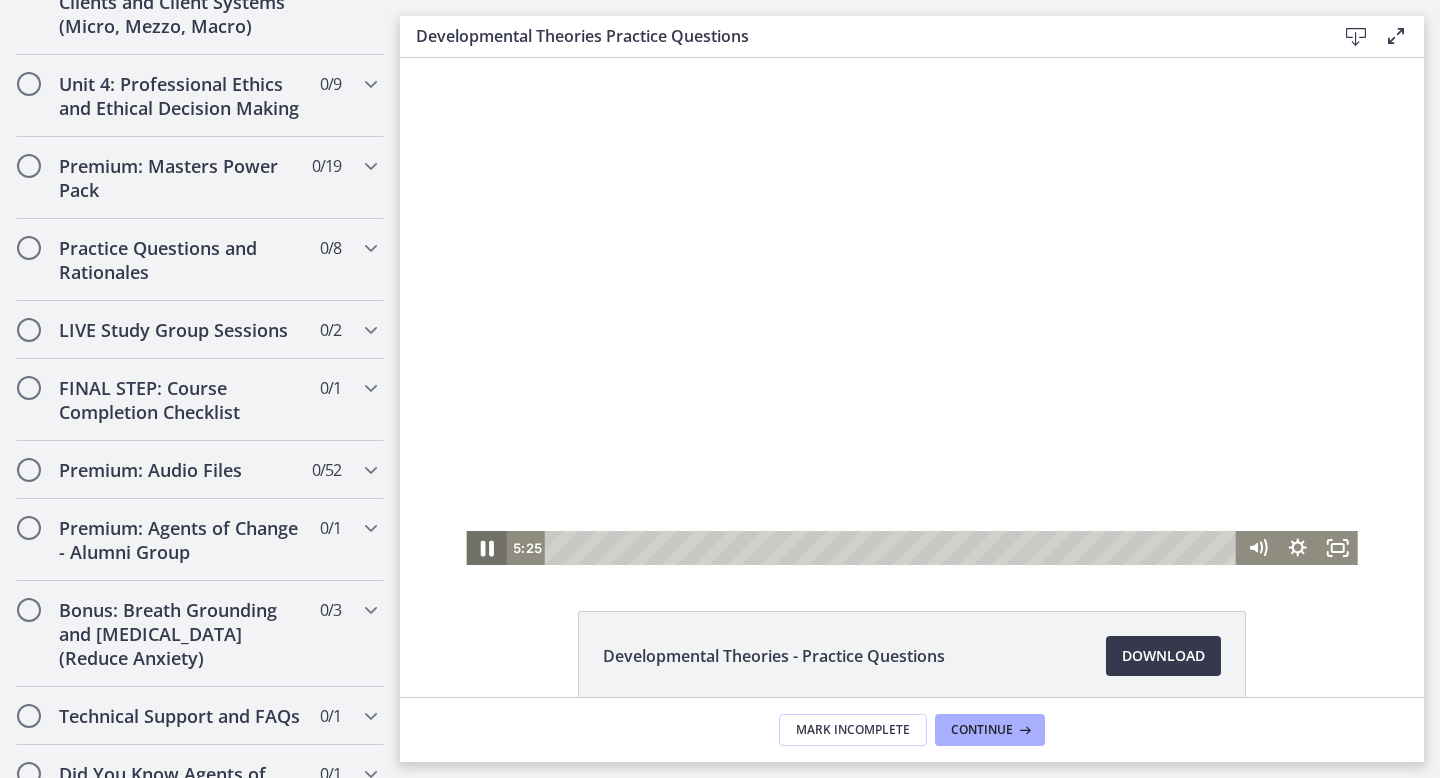 click 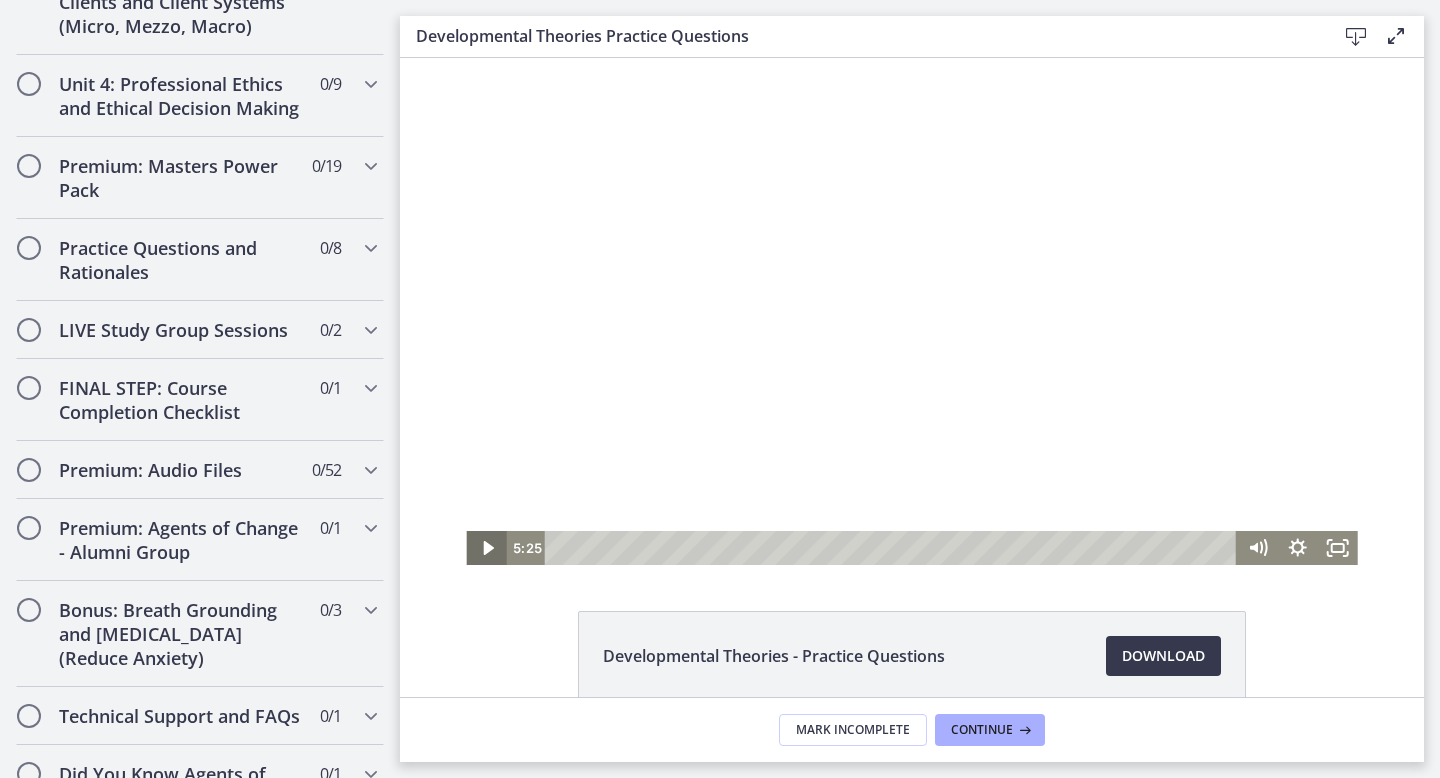 click 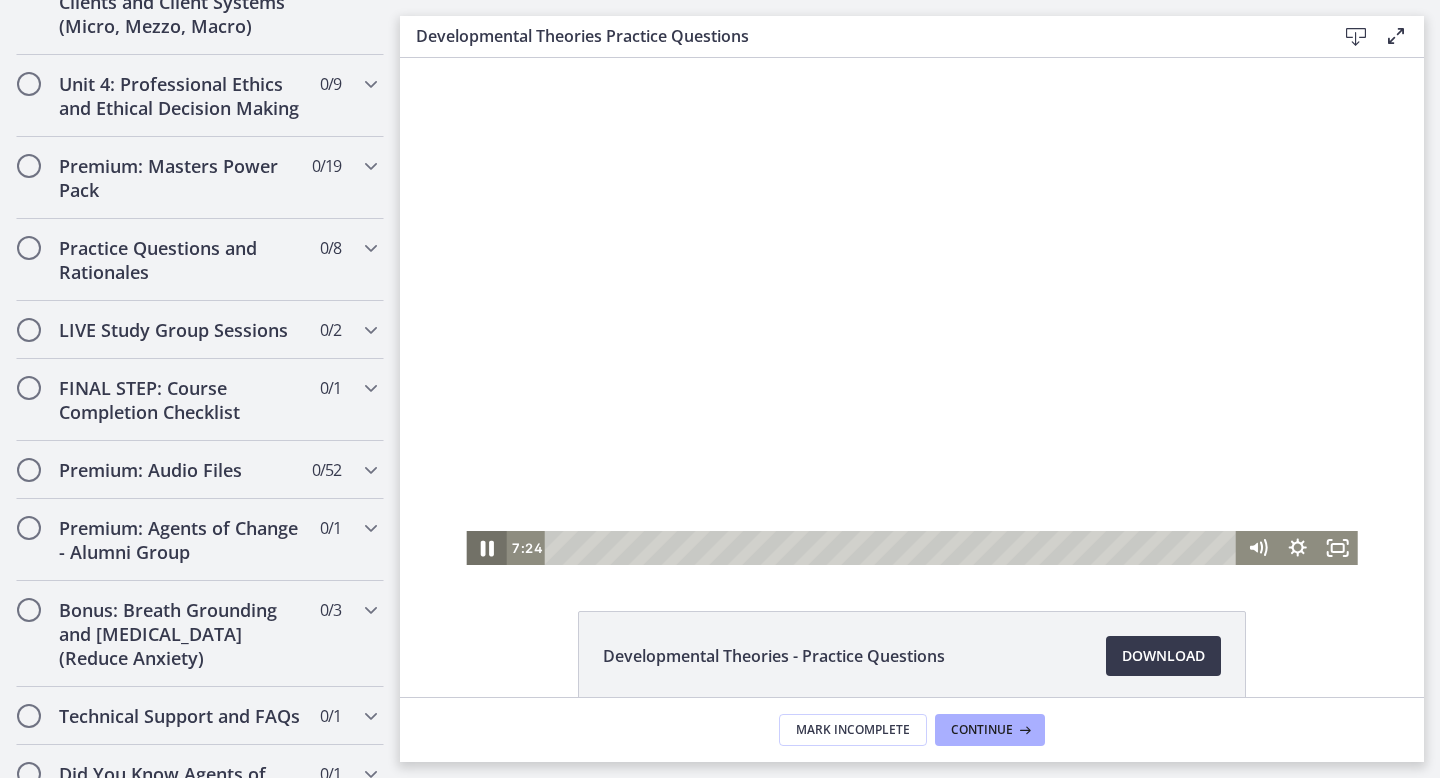 click 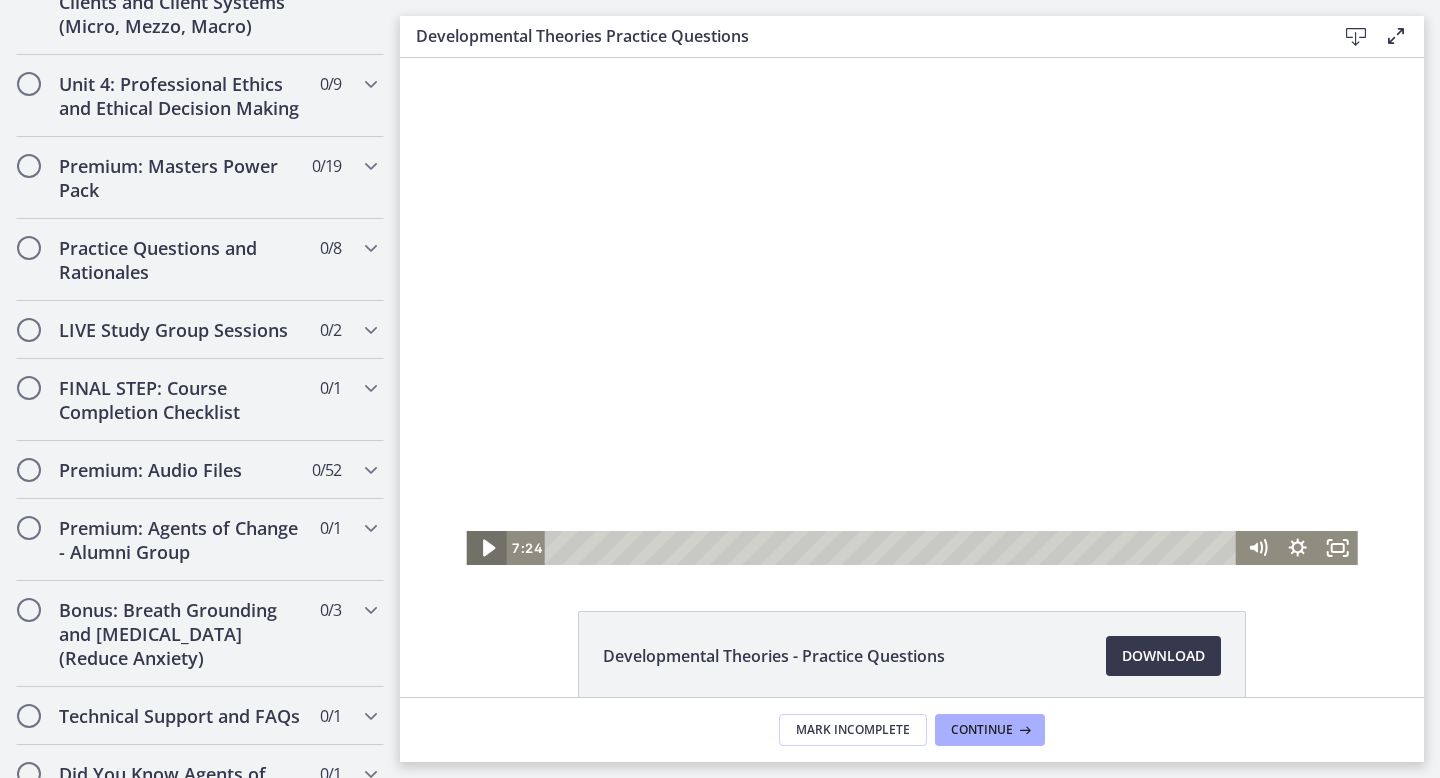 click 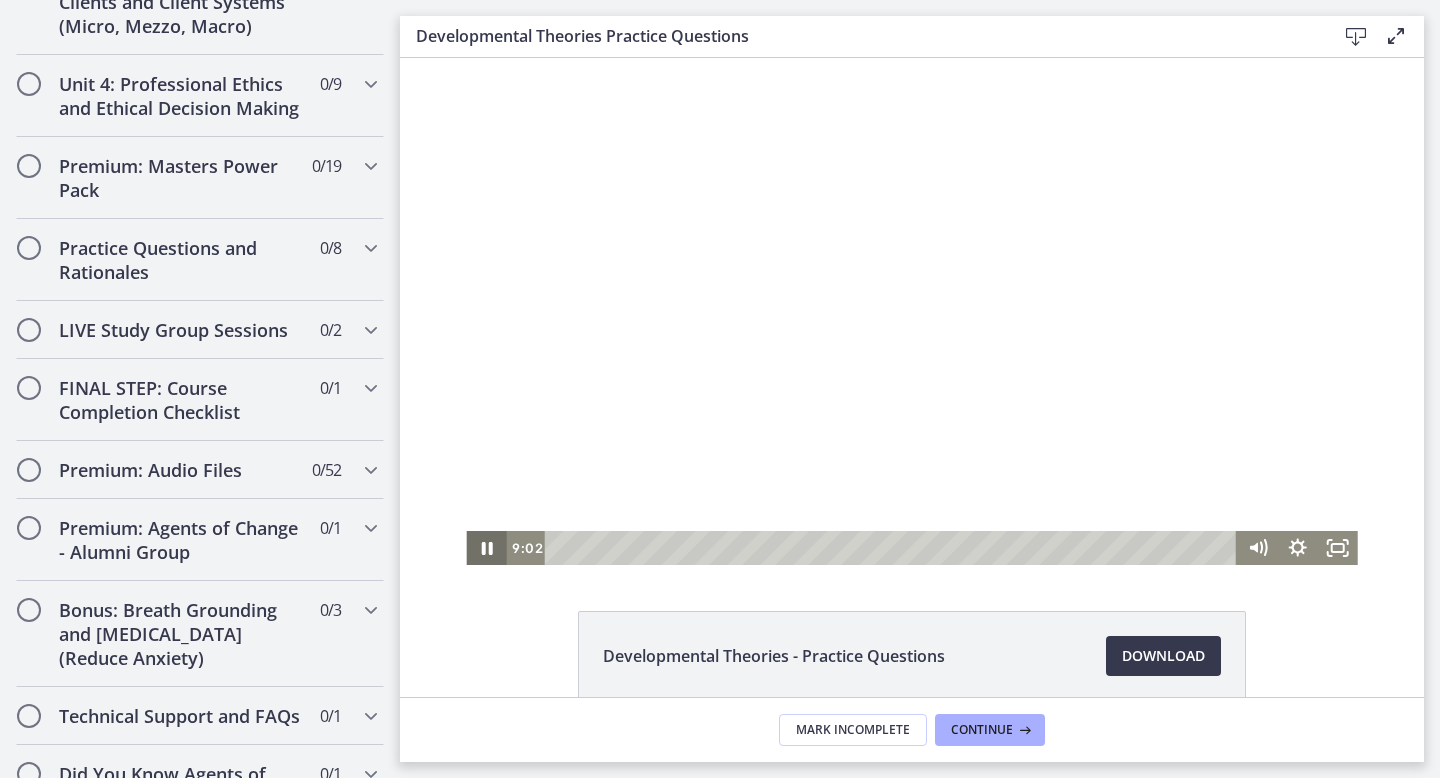 click 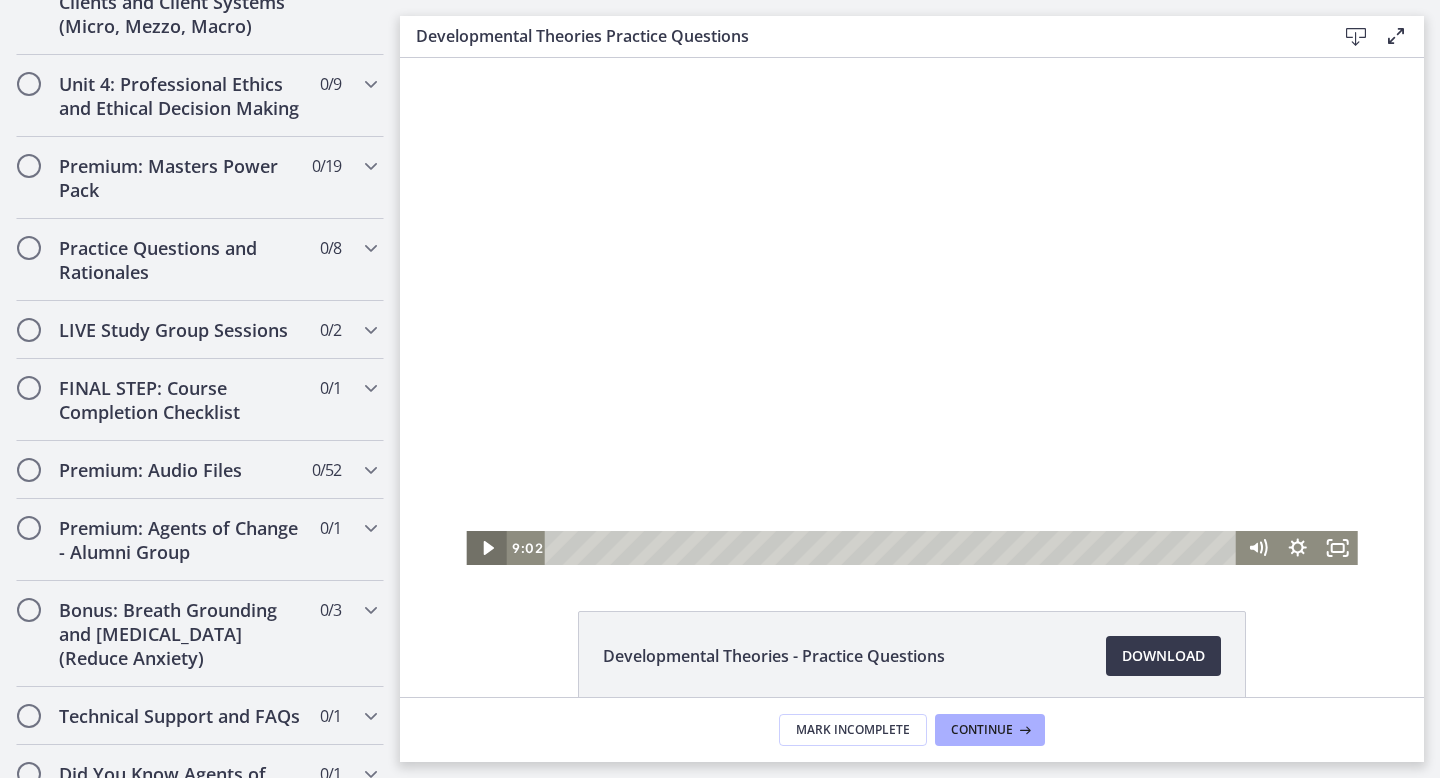 click 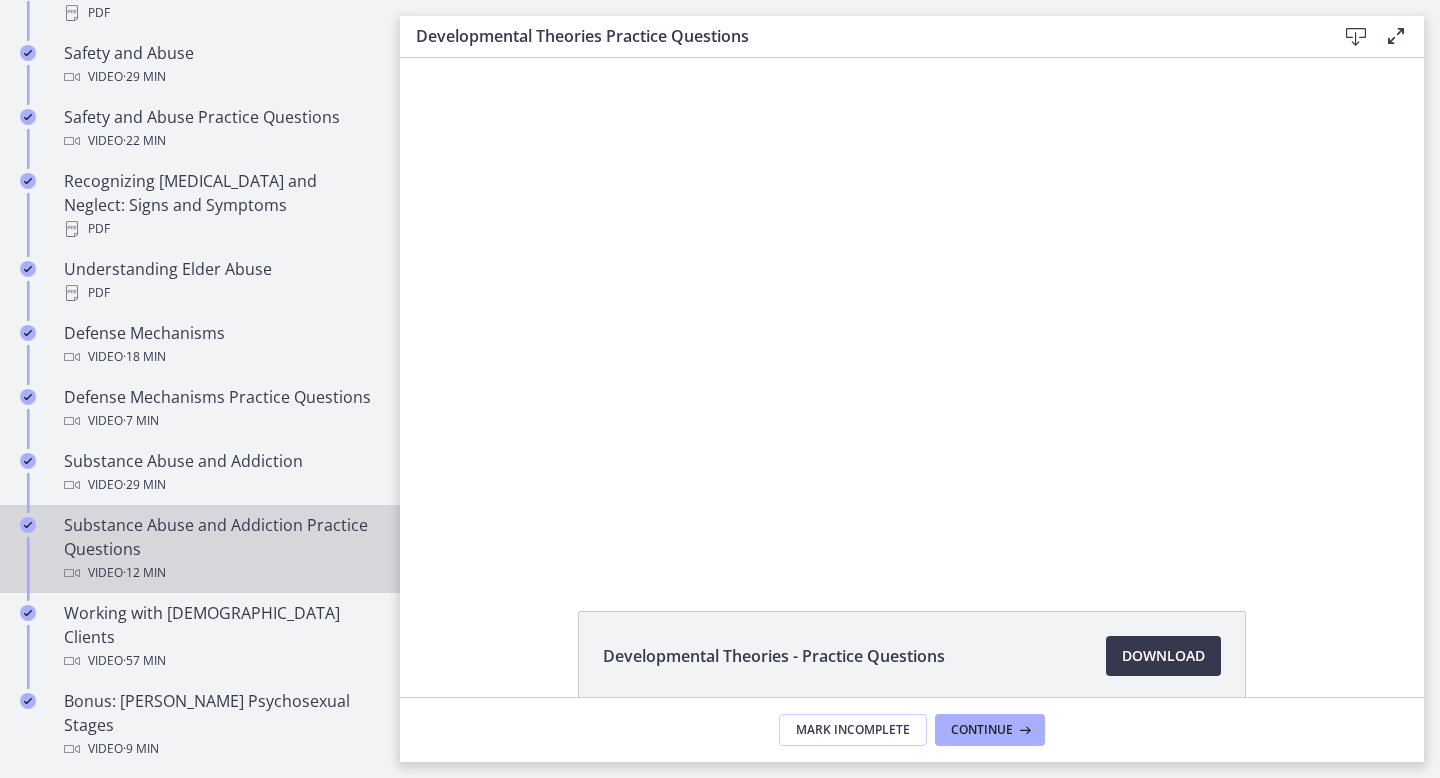 scroll, scrollTop: 933, scrollLeft: 0, axis: vertical 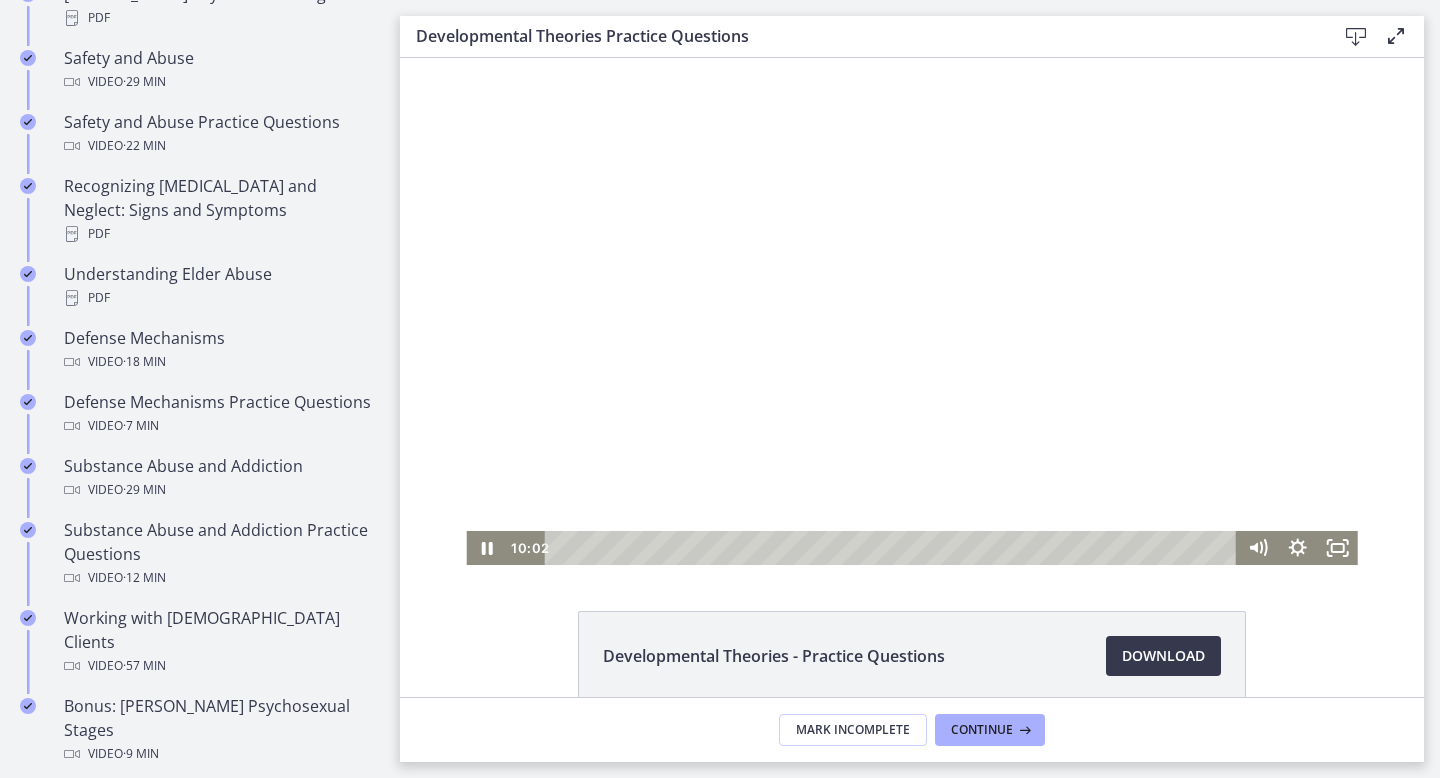 click at bounding box center (911, 311) 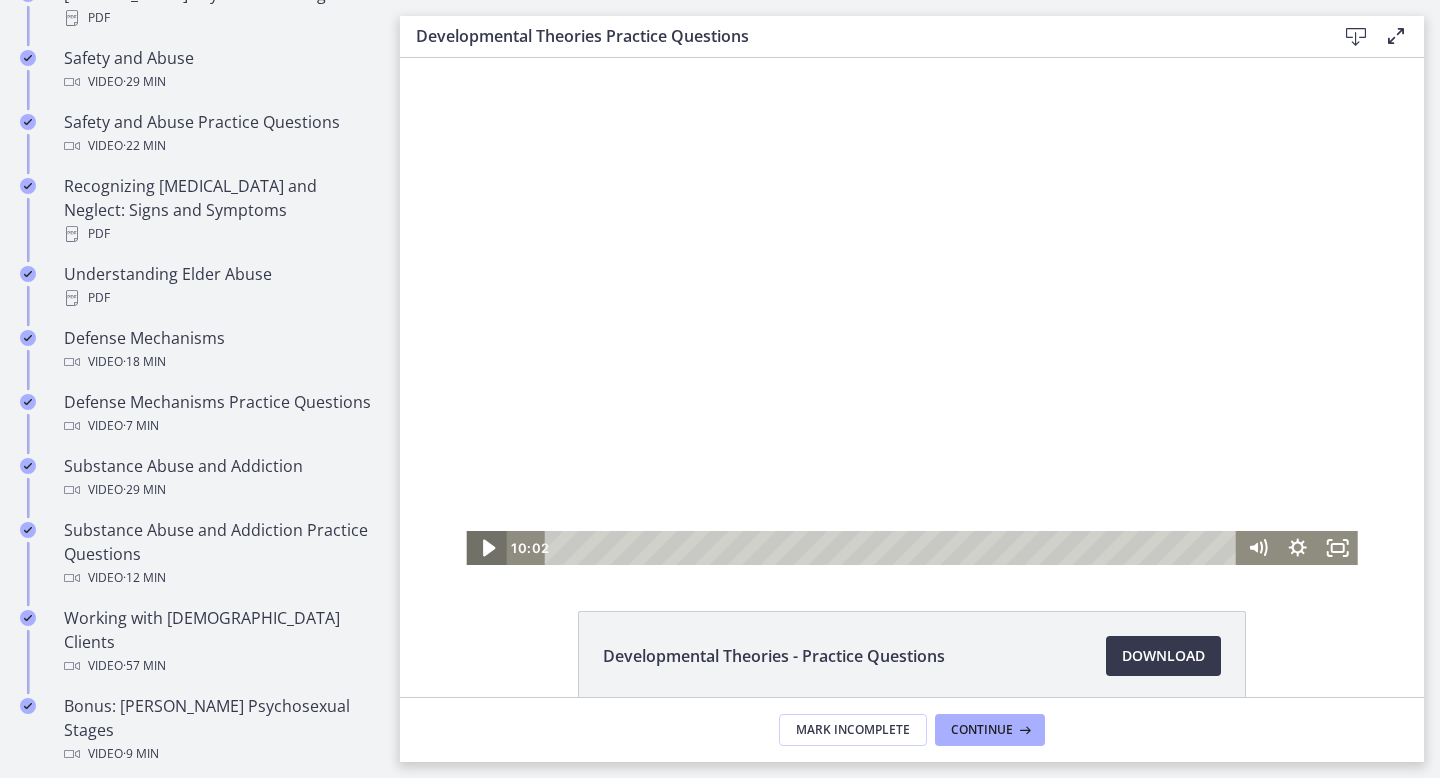 click 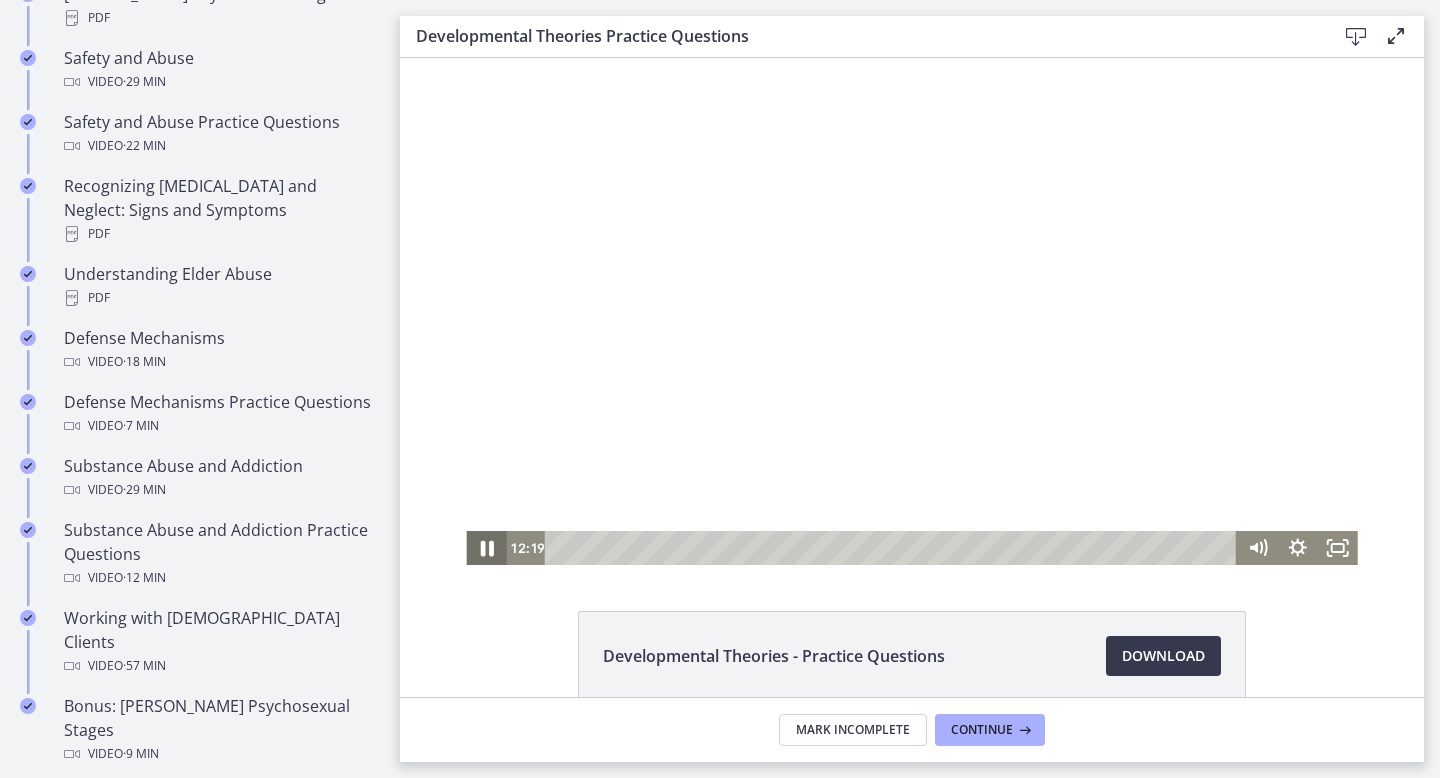 click 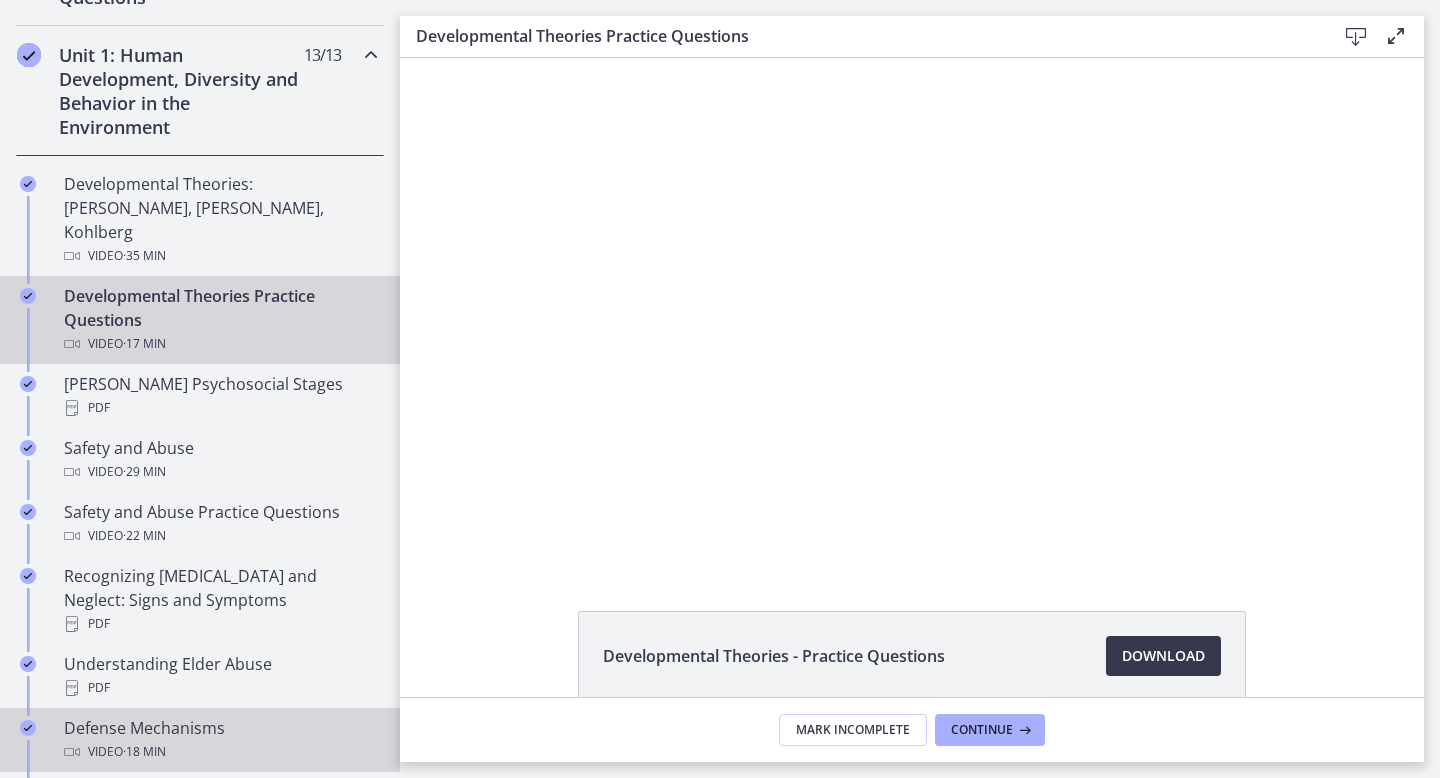scroll, scrollTop: 472, scrollLeft: 0, axis: vertical 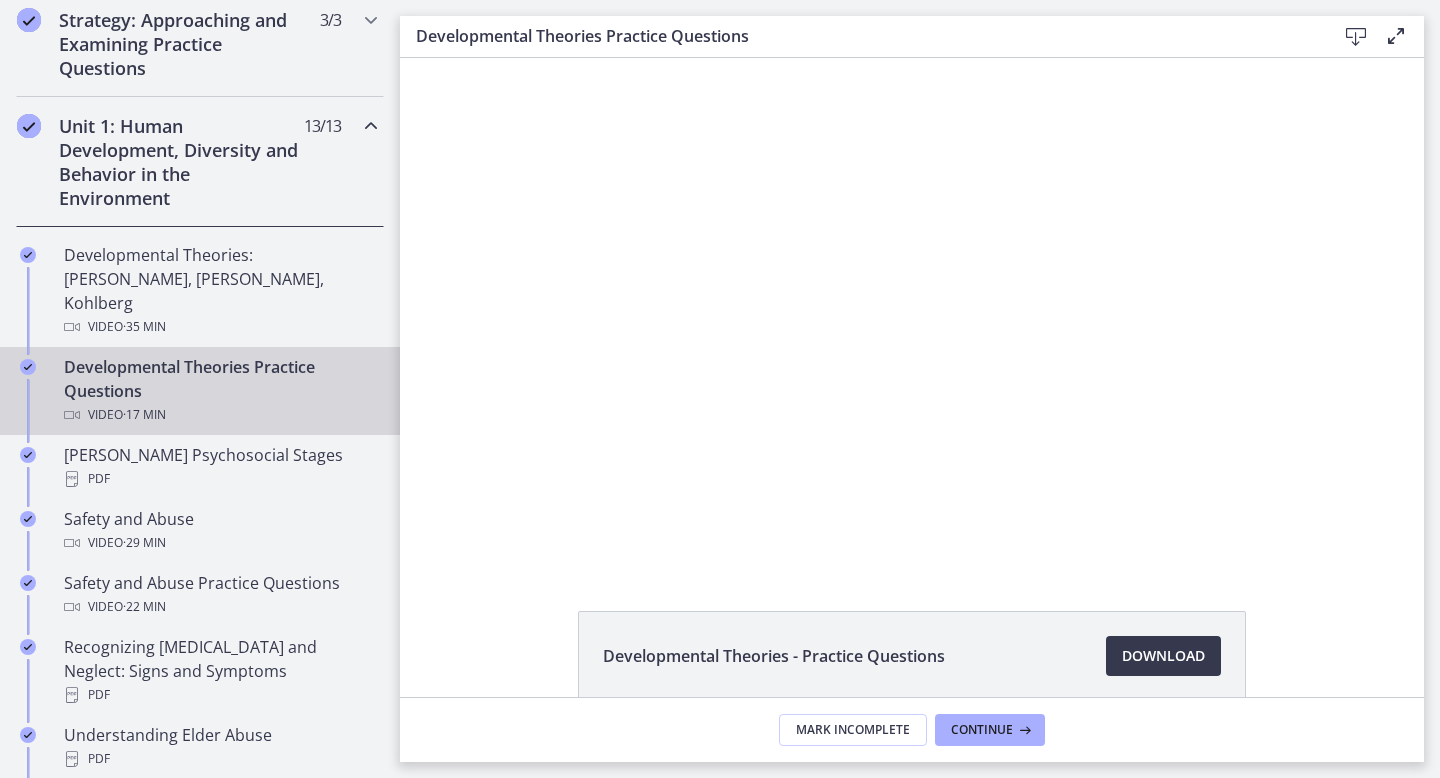 click at bounding box center [371, 126] 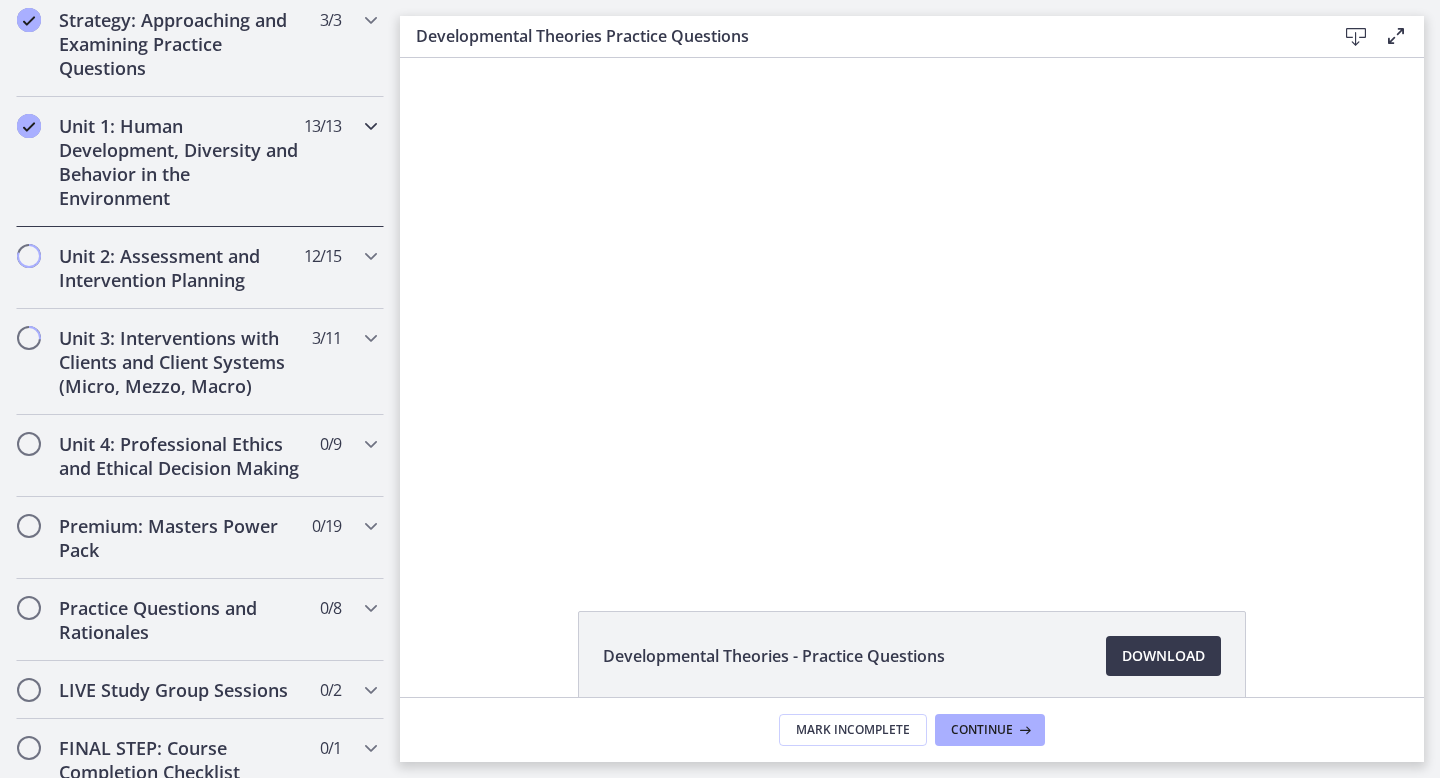 click at bounding box center [371, 126] 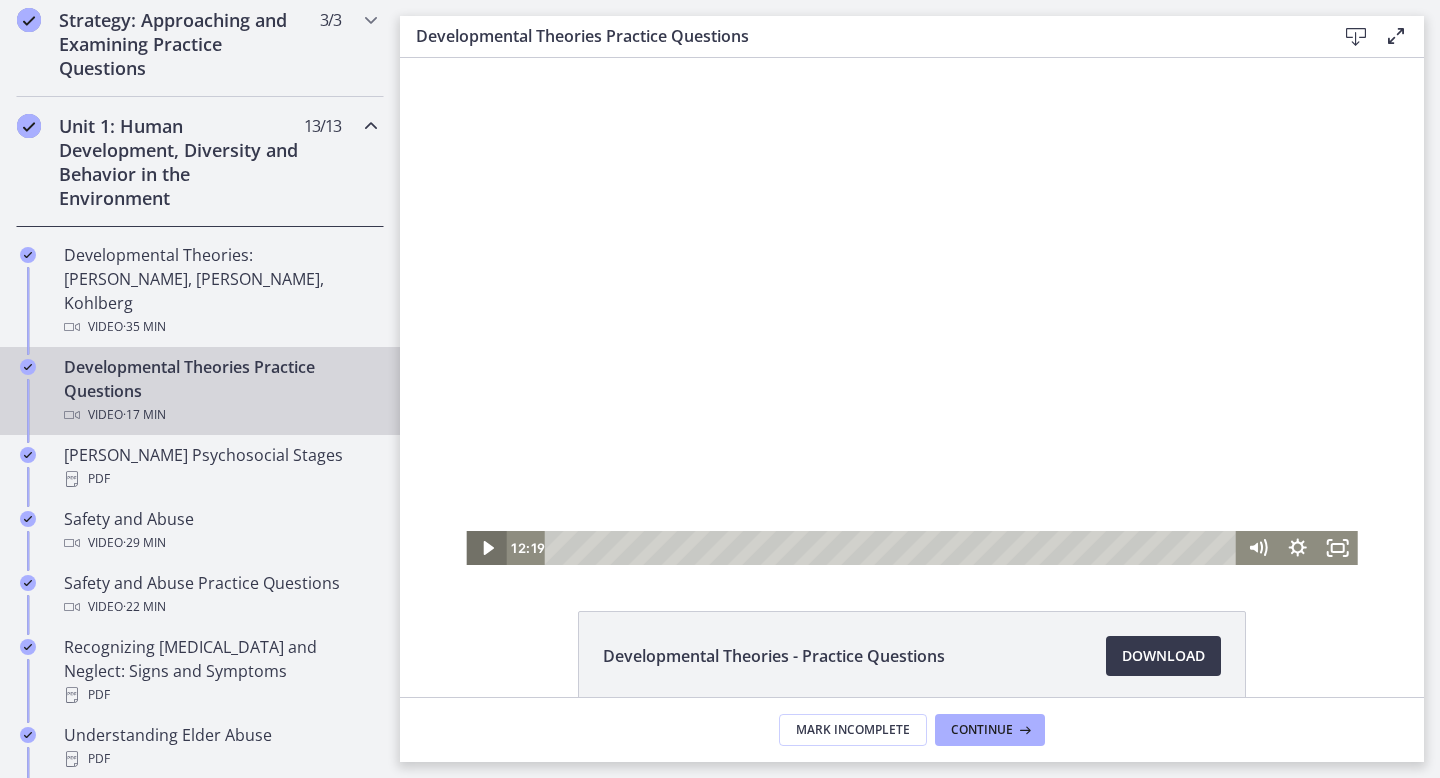 click 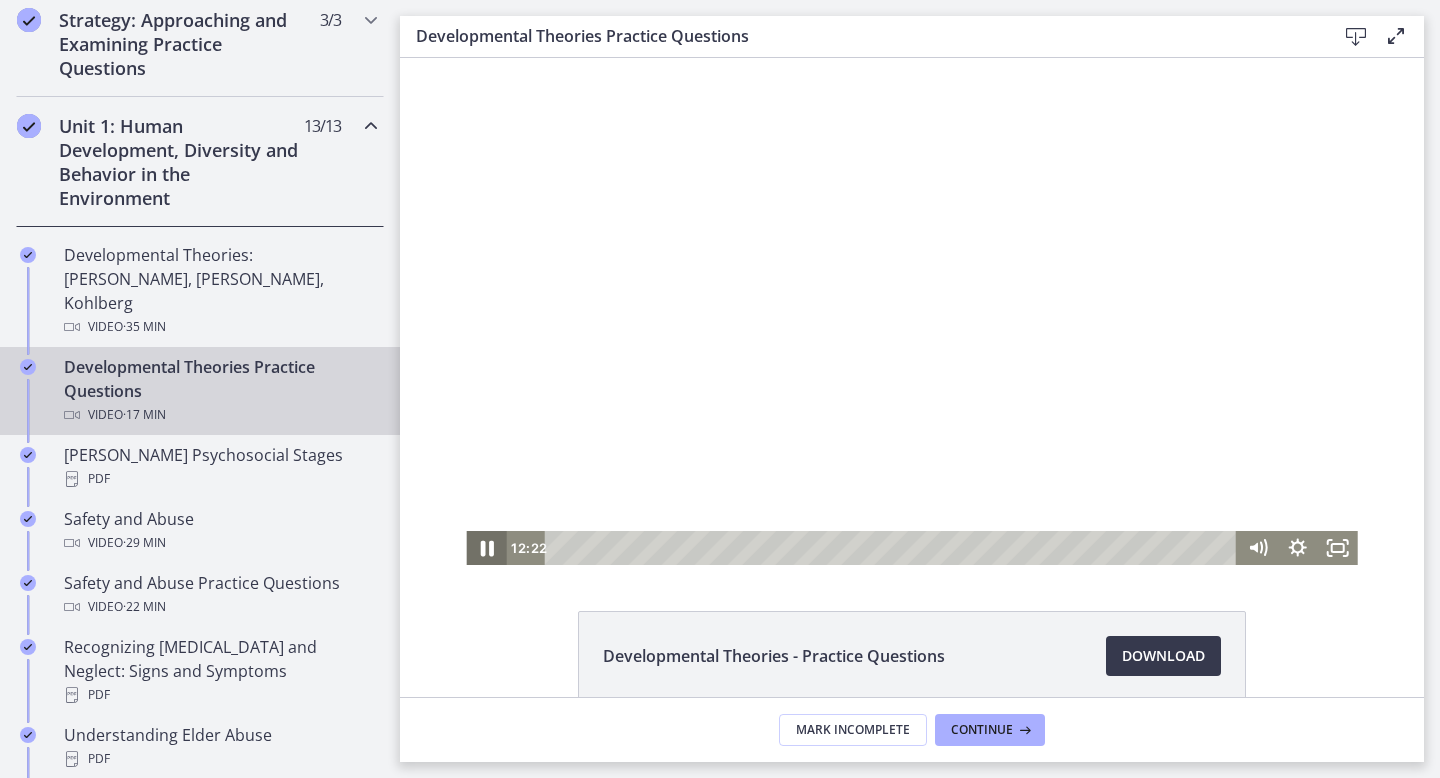 click 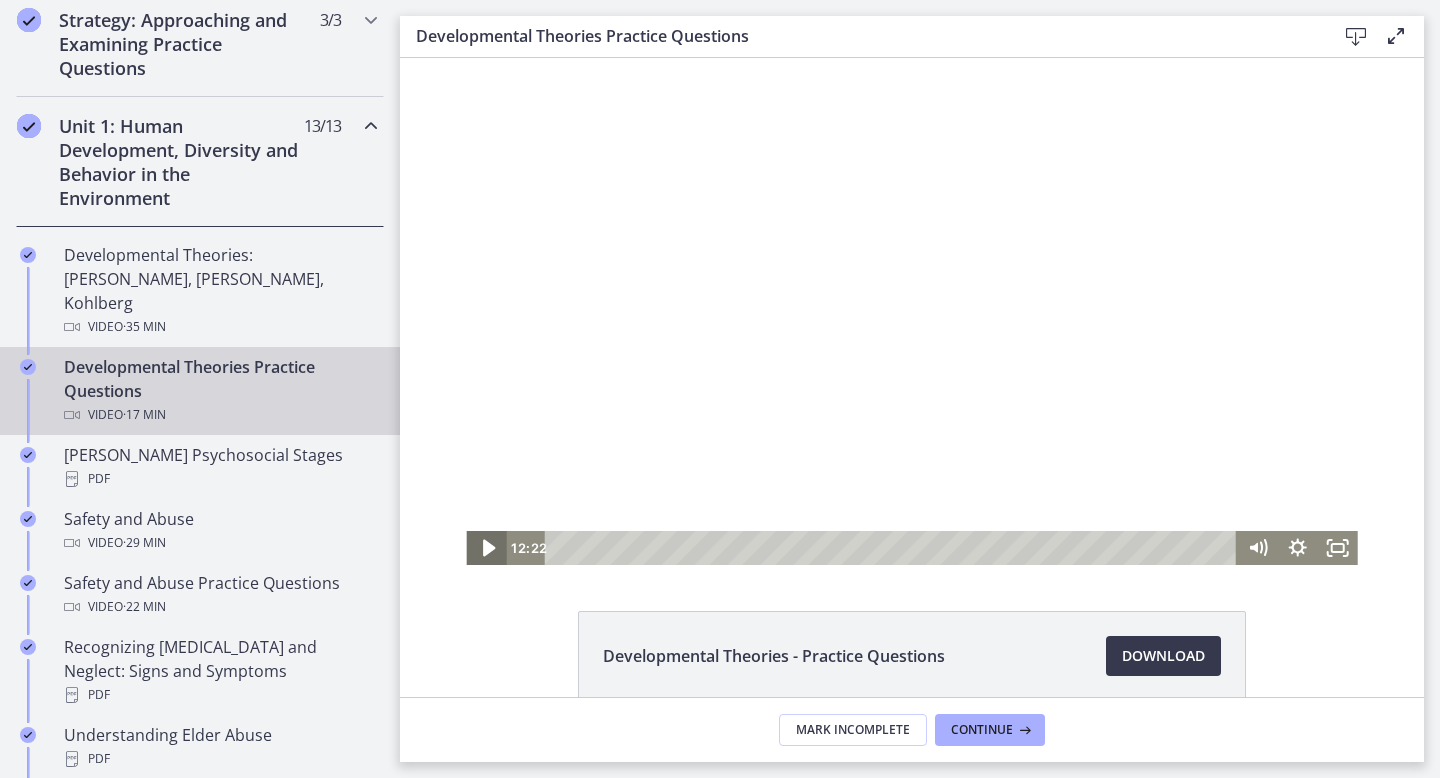 click 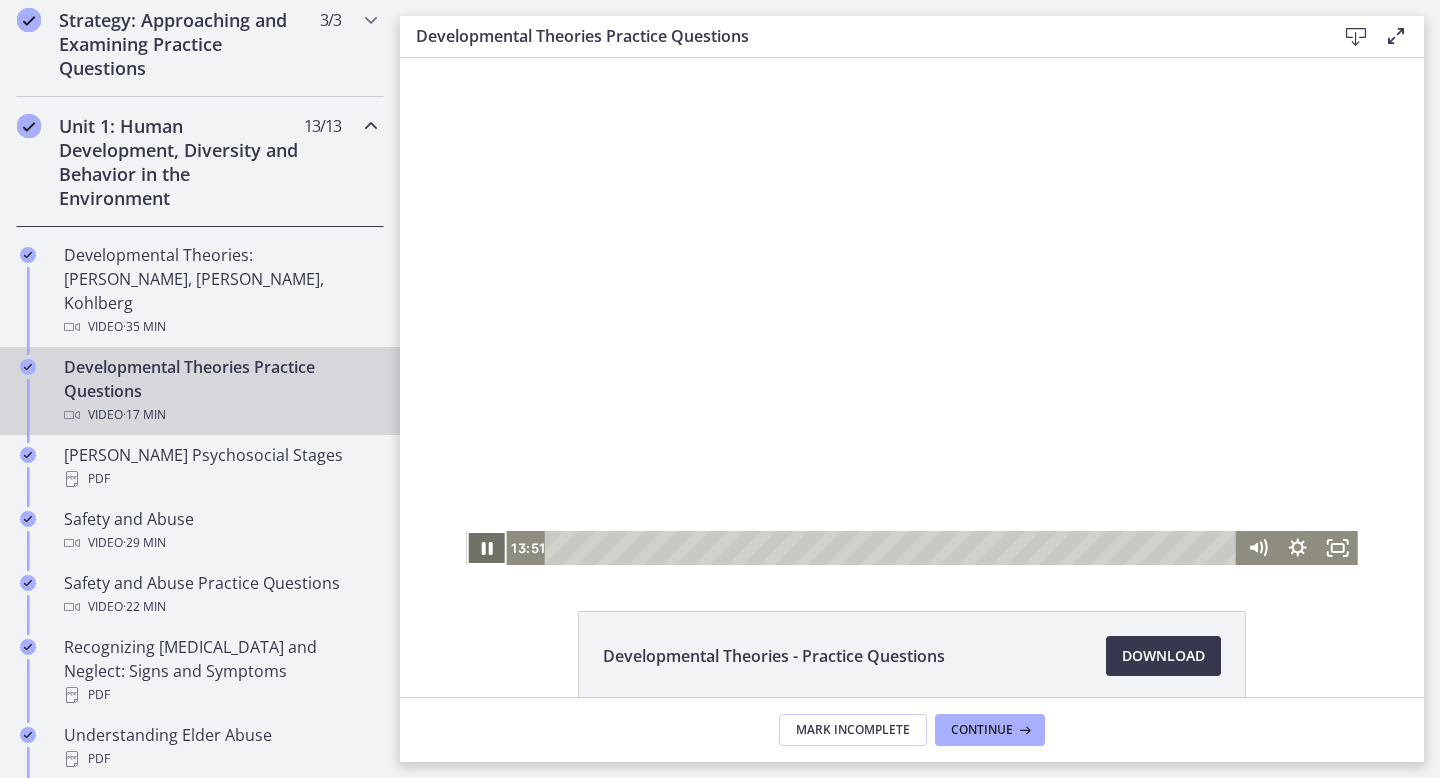 click 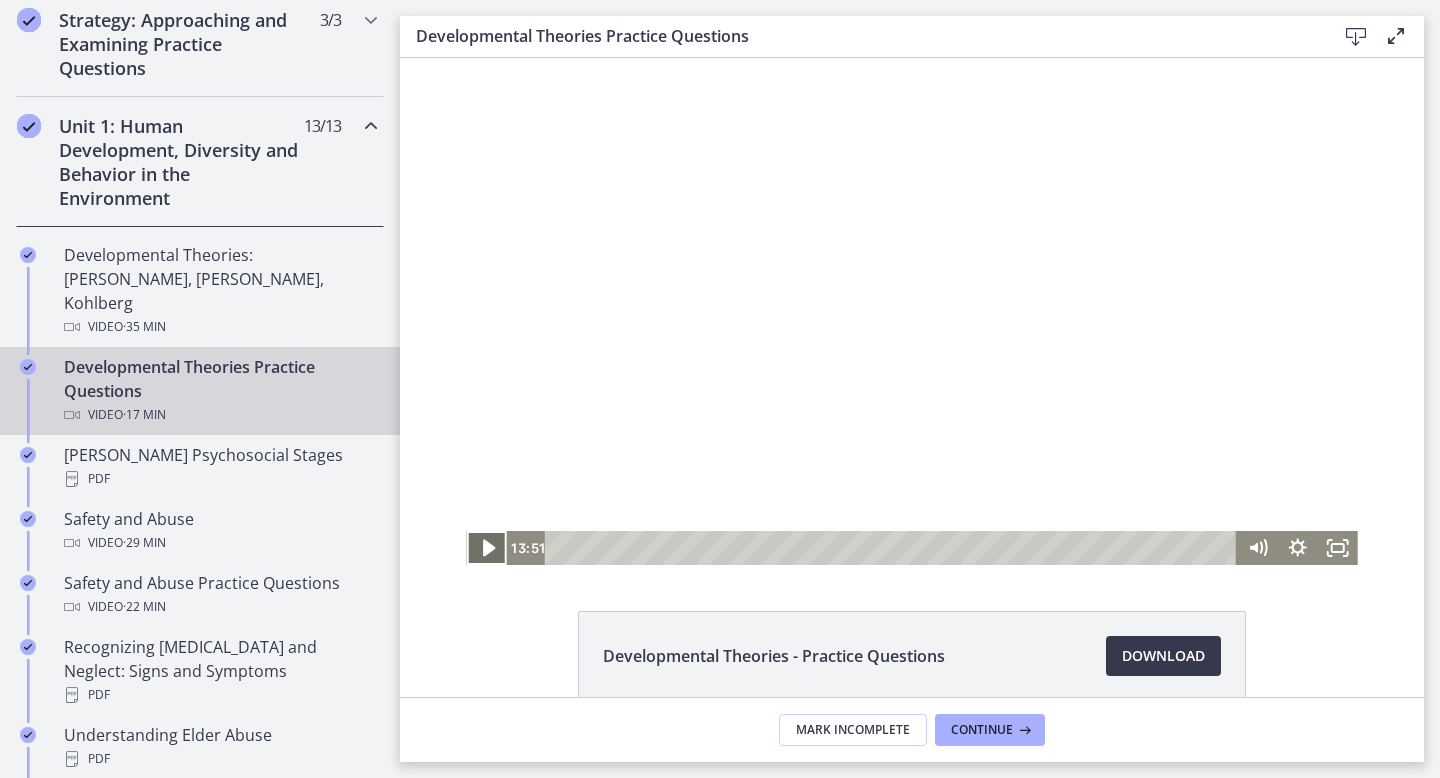 click 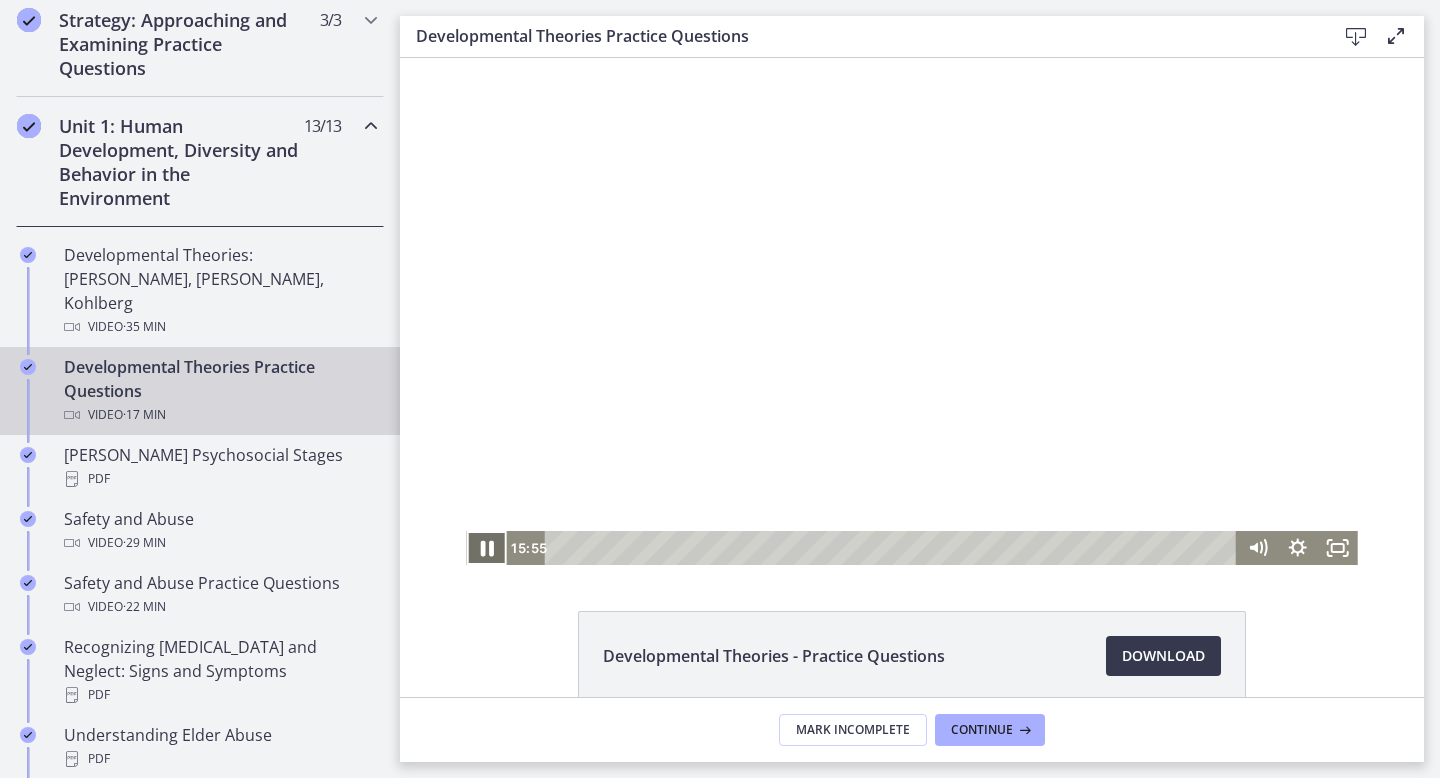 click 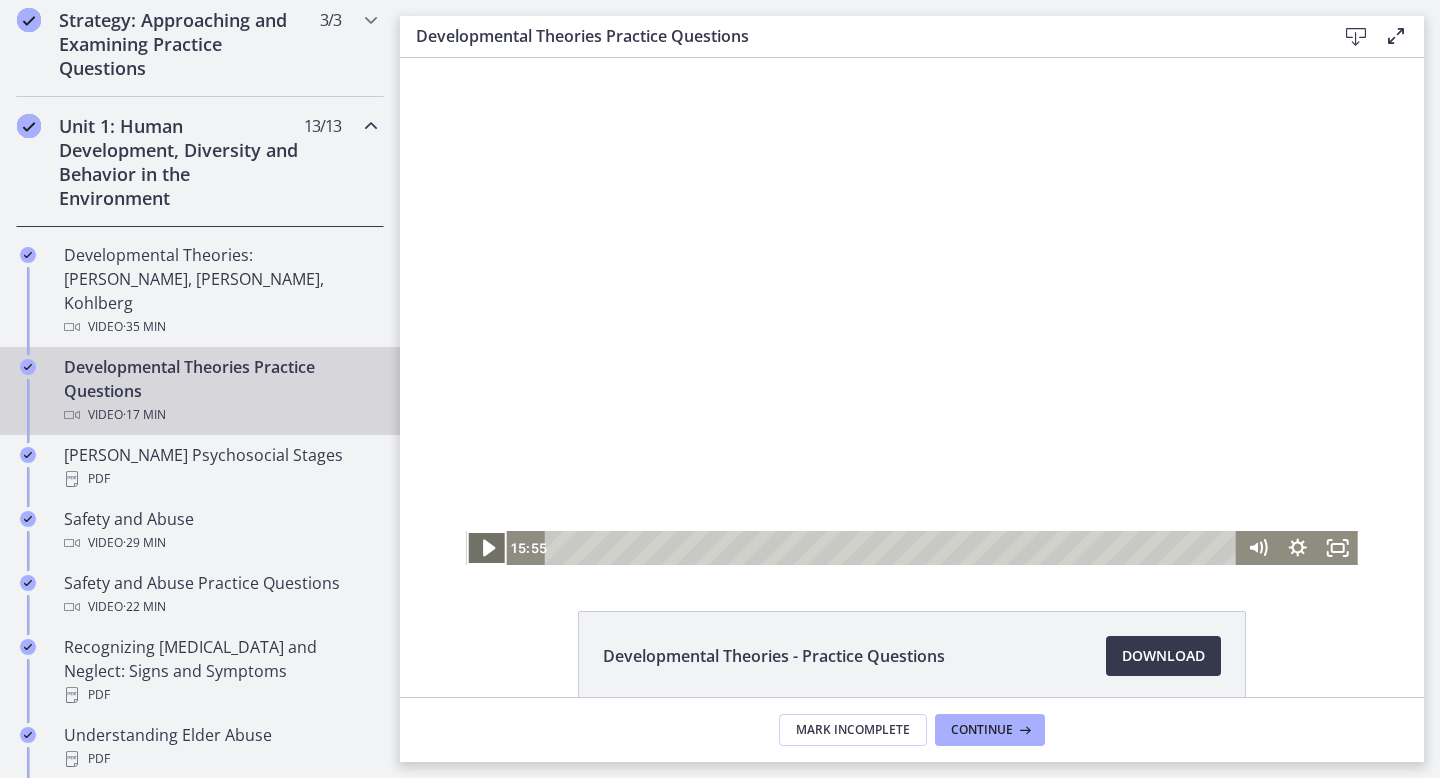 click 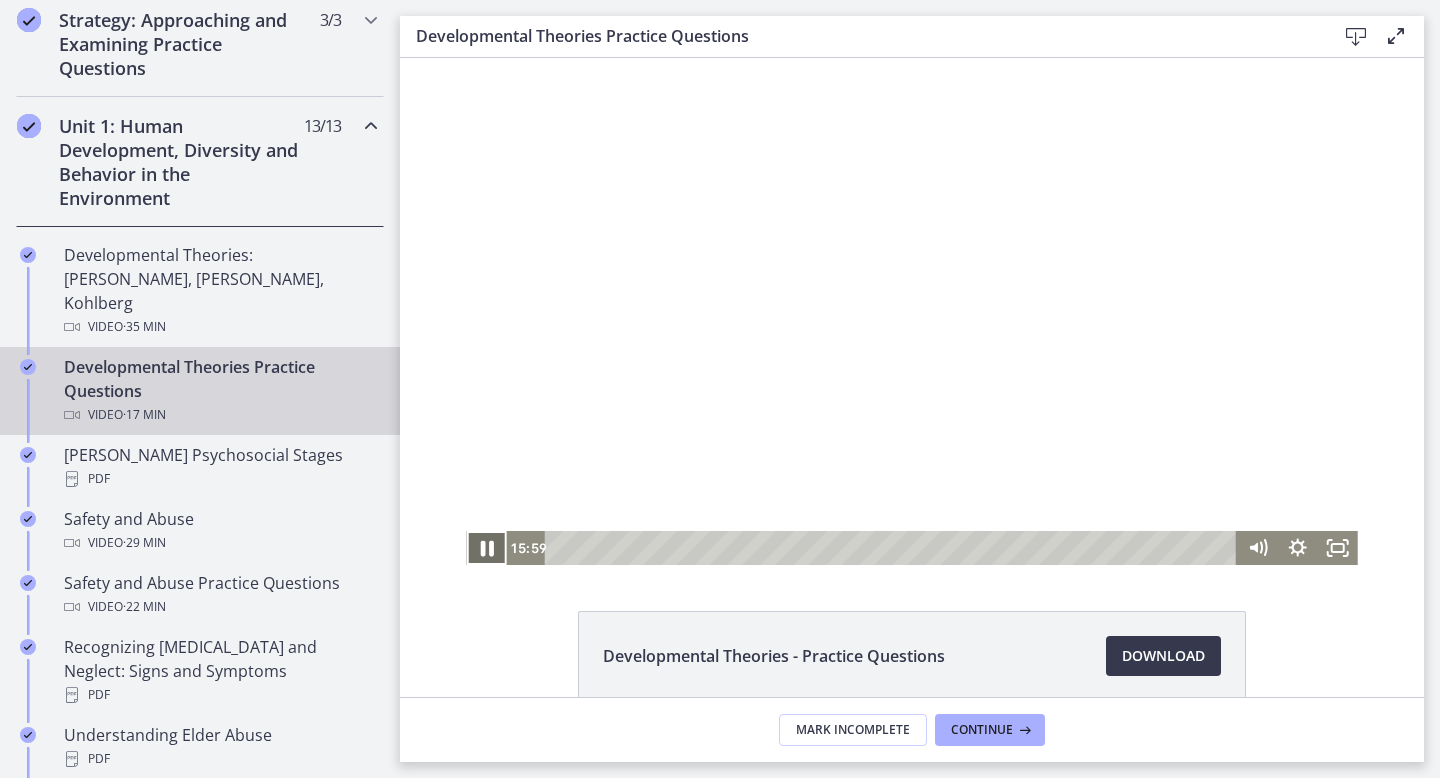 click 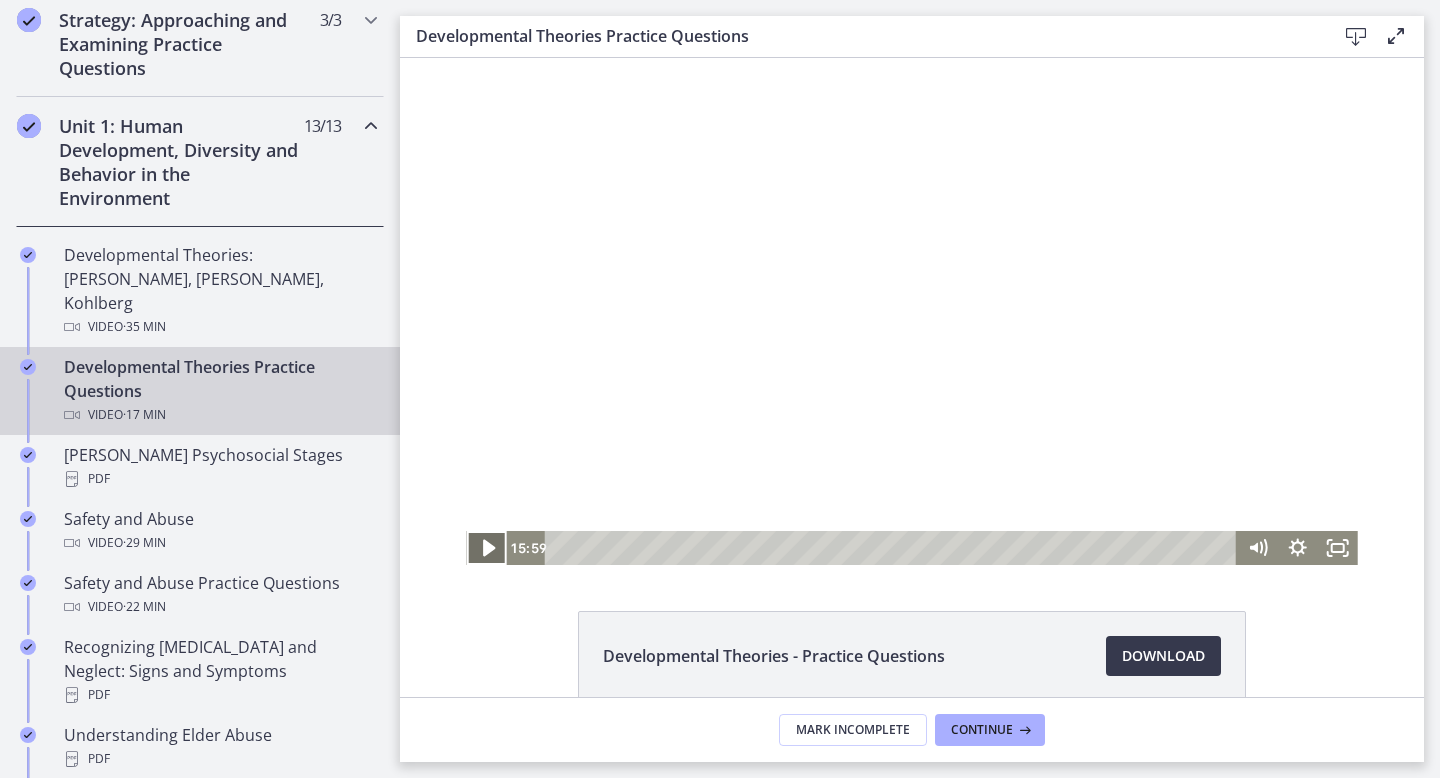 click 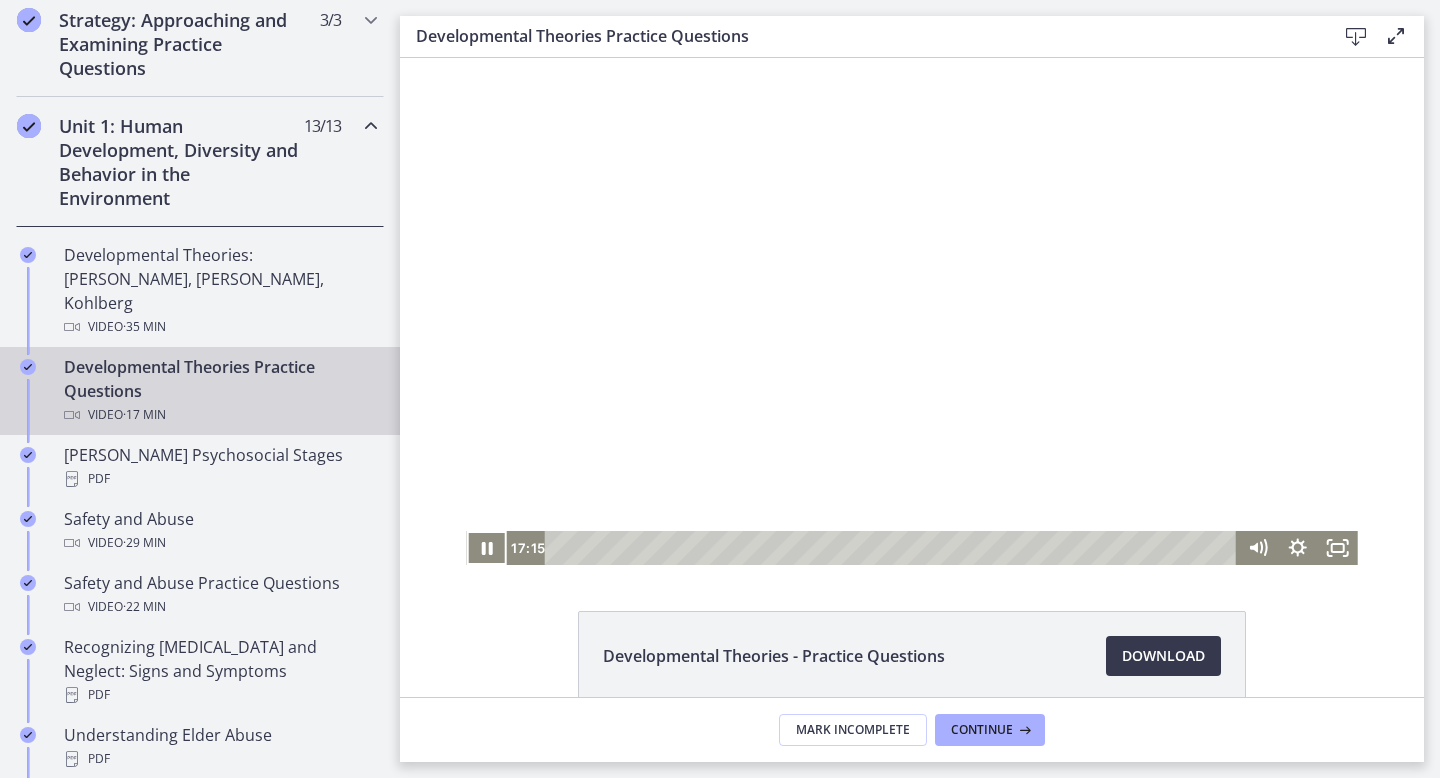 scroll, scrollTop: 100, scrollLeft: 0, axis: vertical 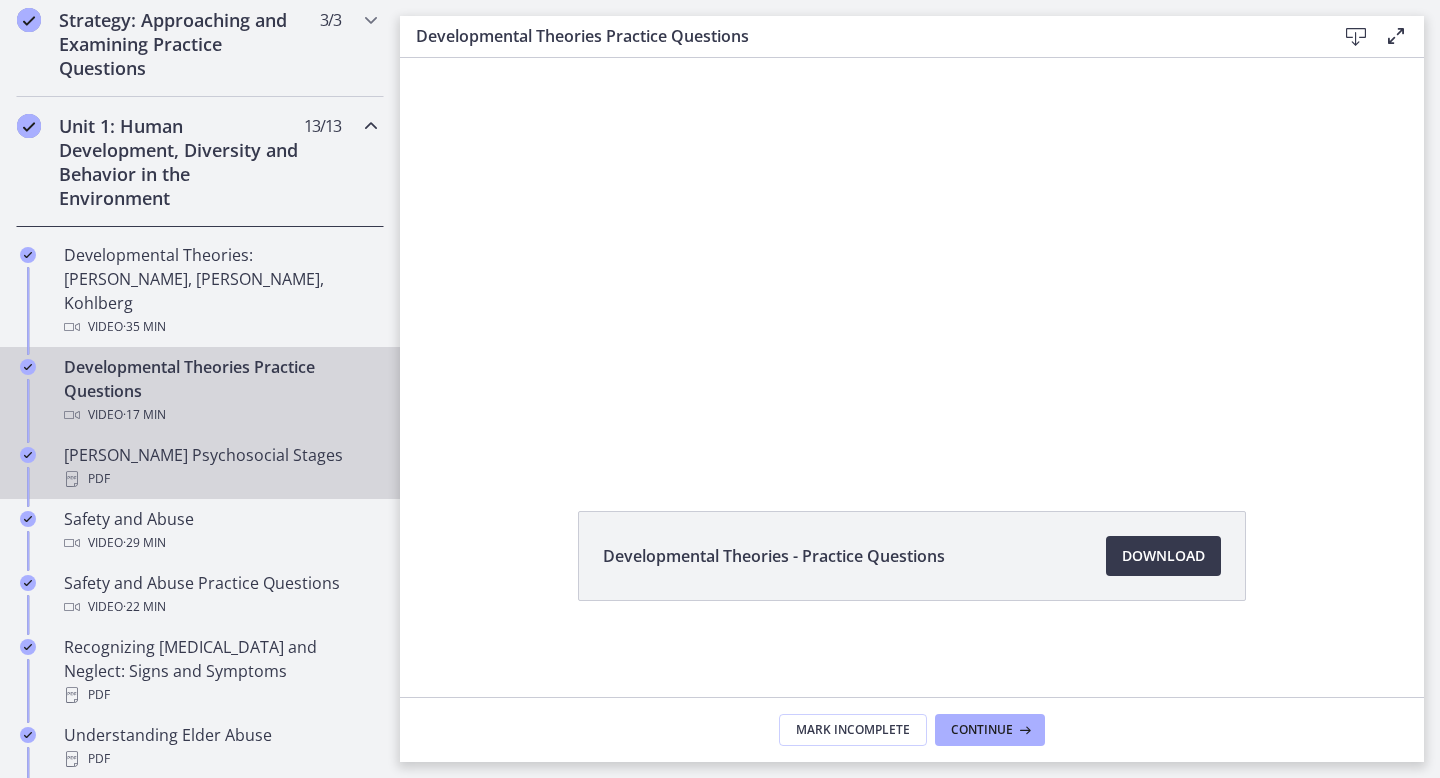 click on "Erikson's Psychosocial Stages
PDF" at bounding box center [220, 467] 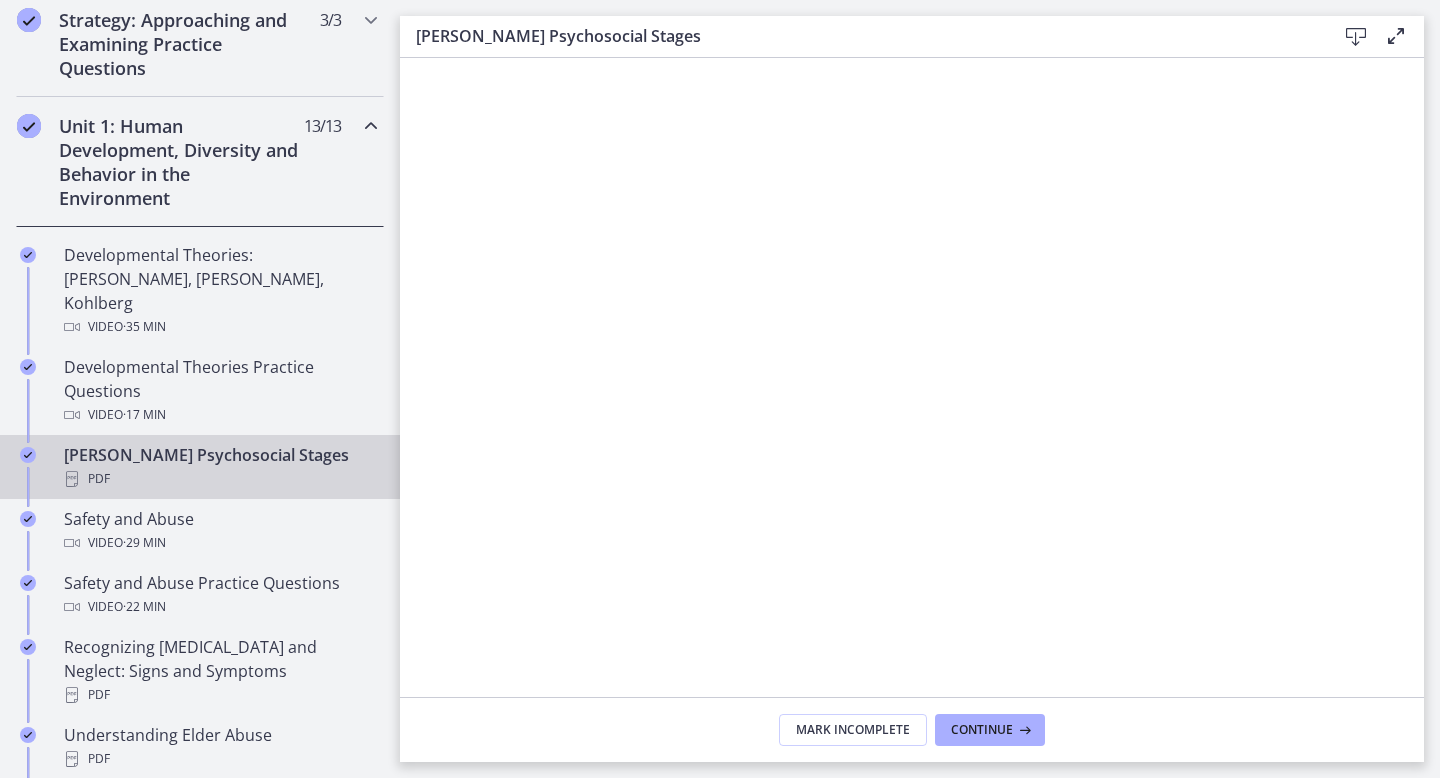 scroll, scrollTop: 0, scrollLeft: 0, axis: both 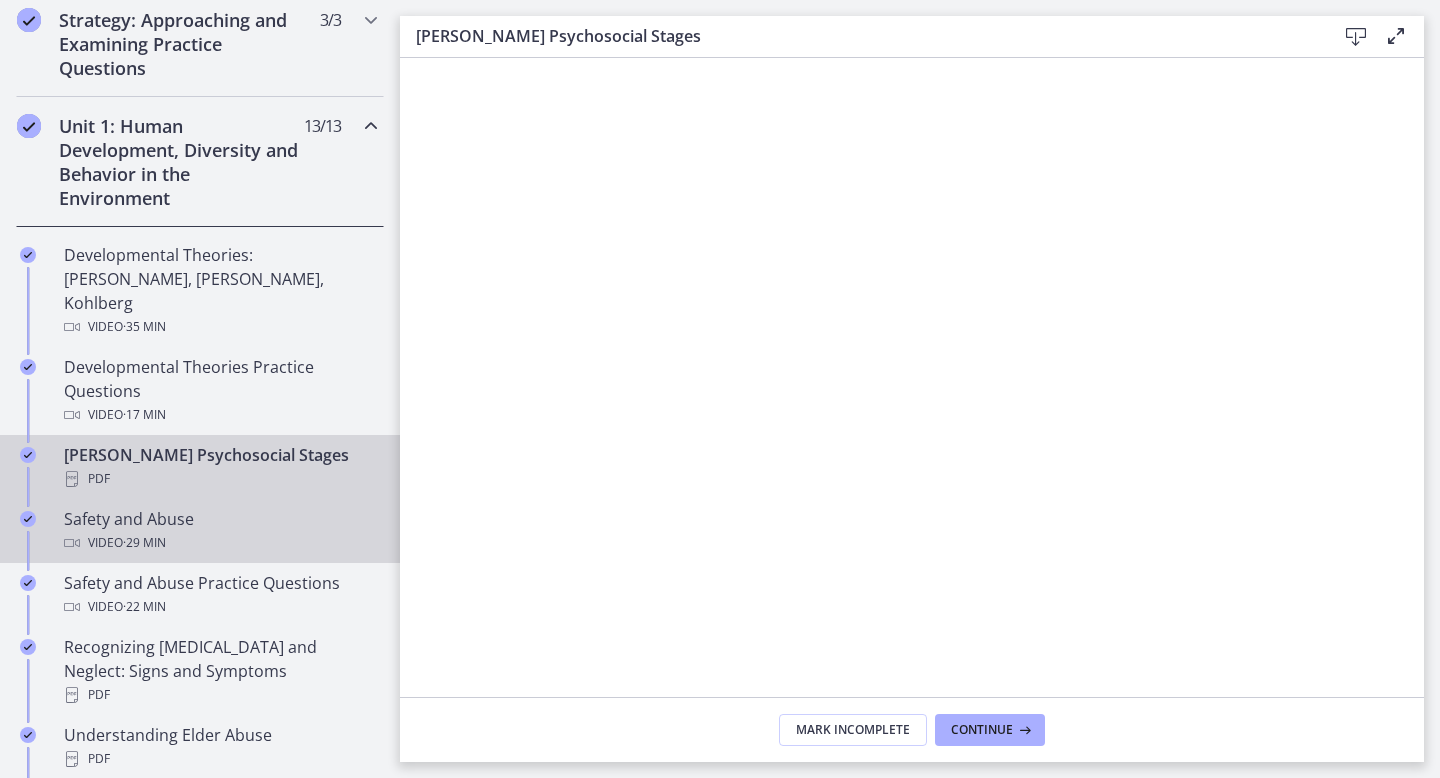 click on "Video
·  29 min" at bounding box center (220, 543) 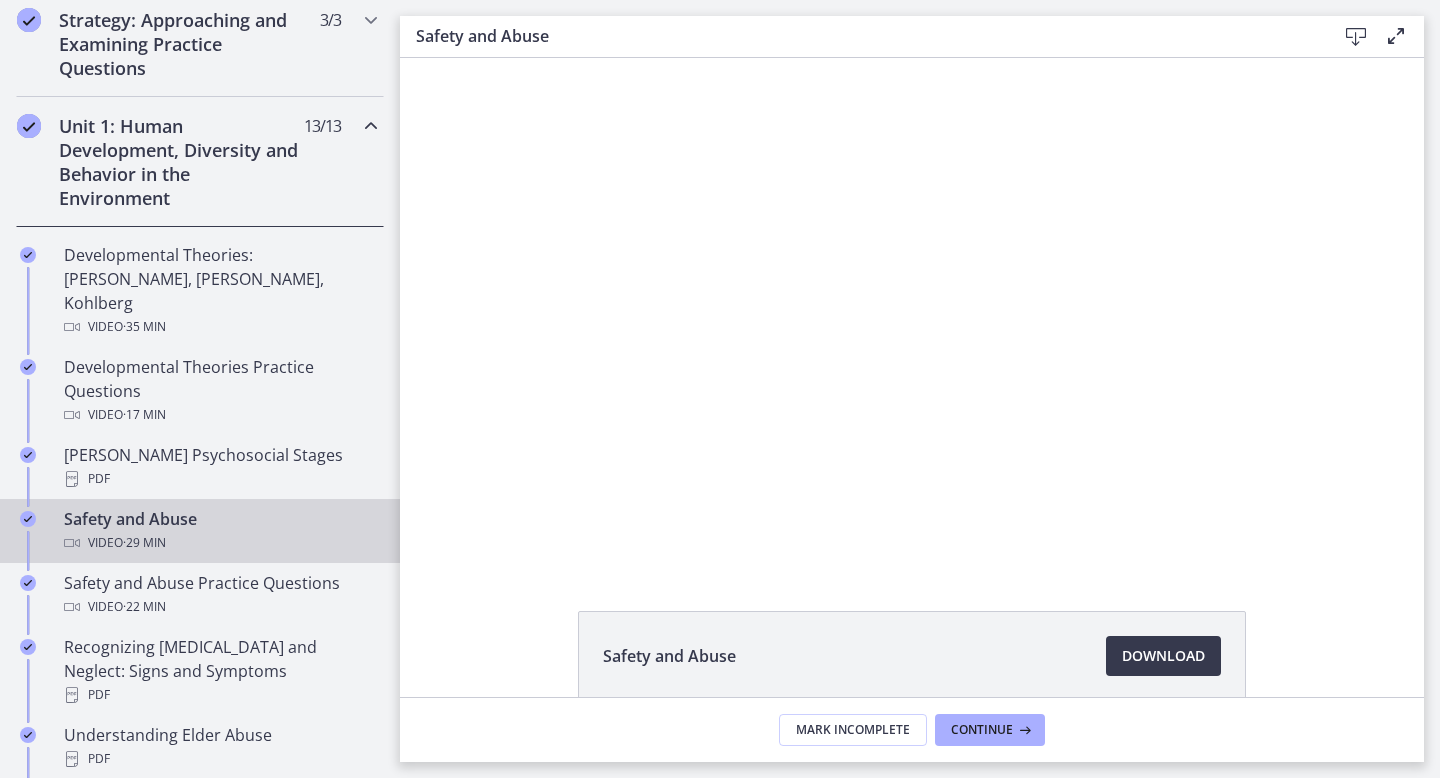 scroll, scrollTop: 0, scrollLeft: 0, axis: both 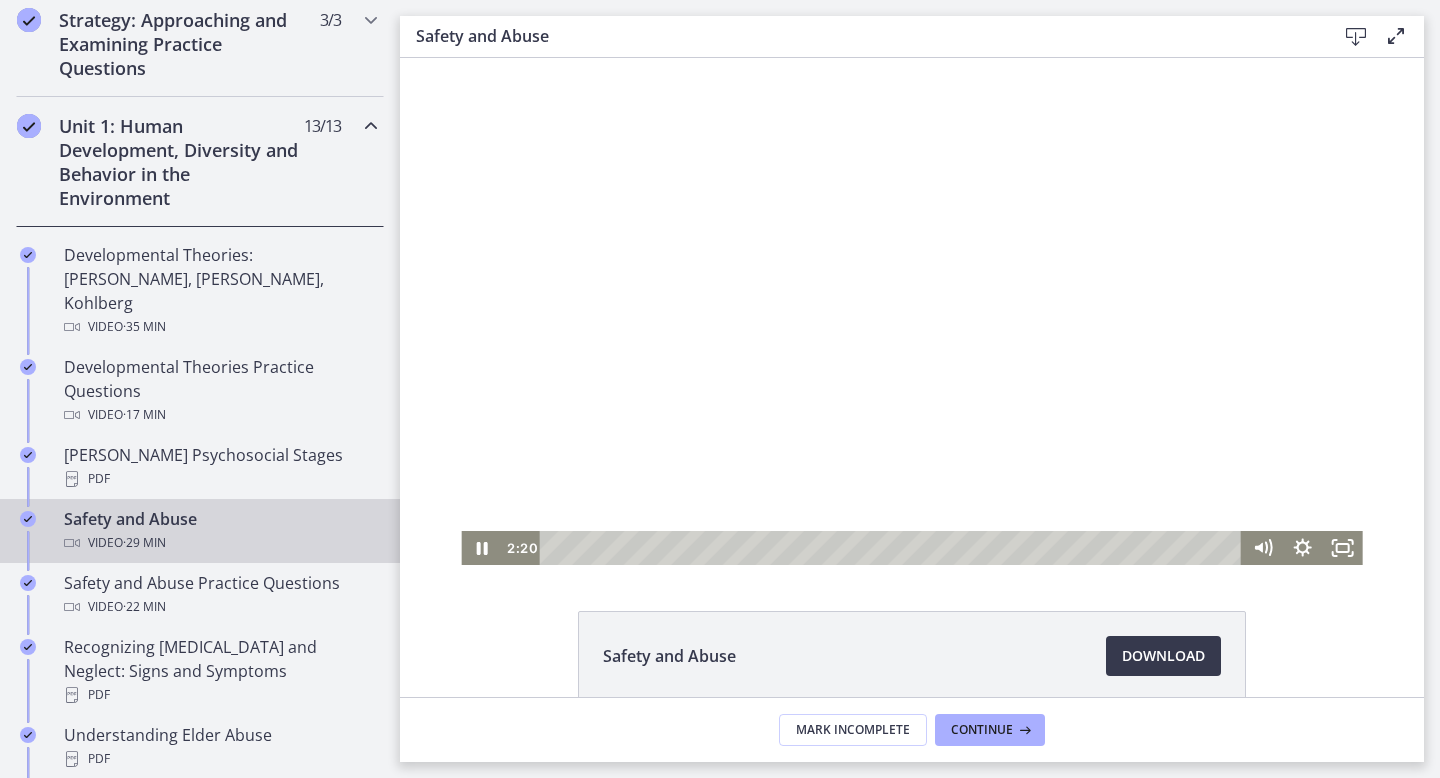 click at bounding box center [911, 311] 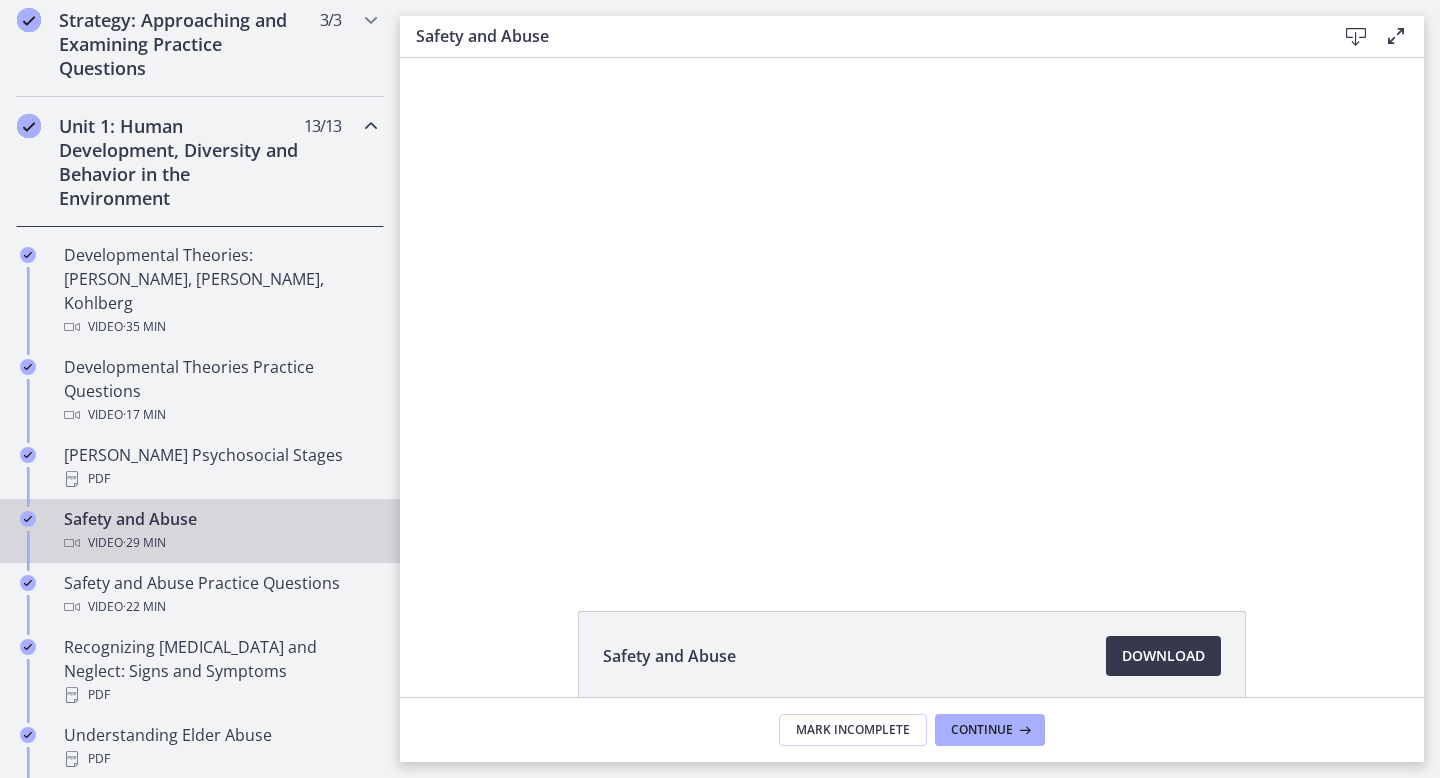 click at bounding box center (911, 311) 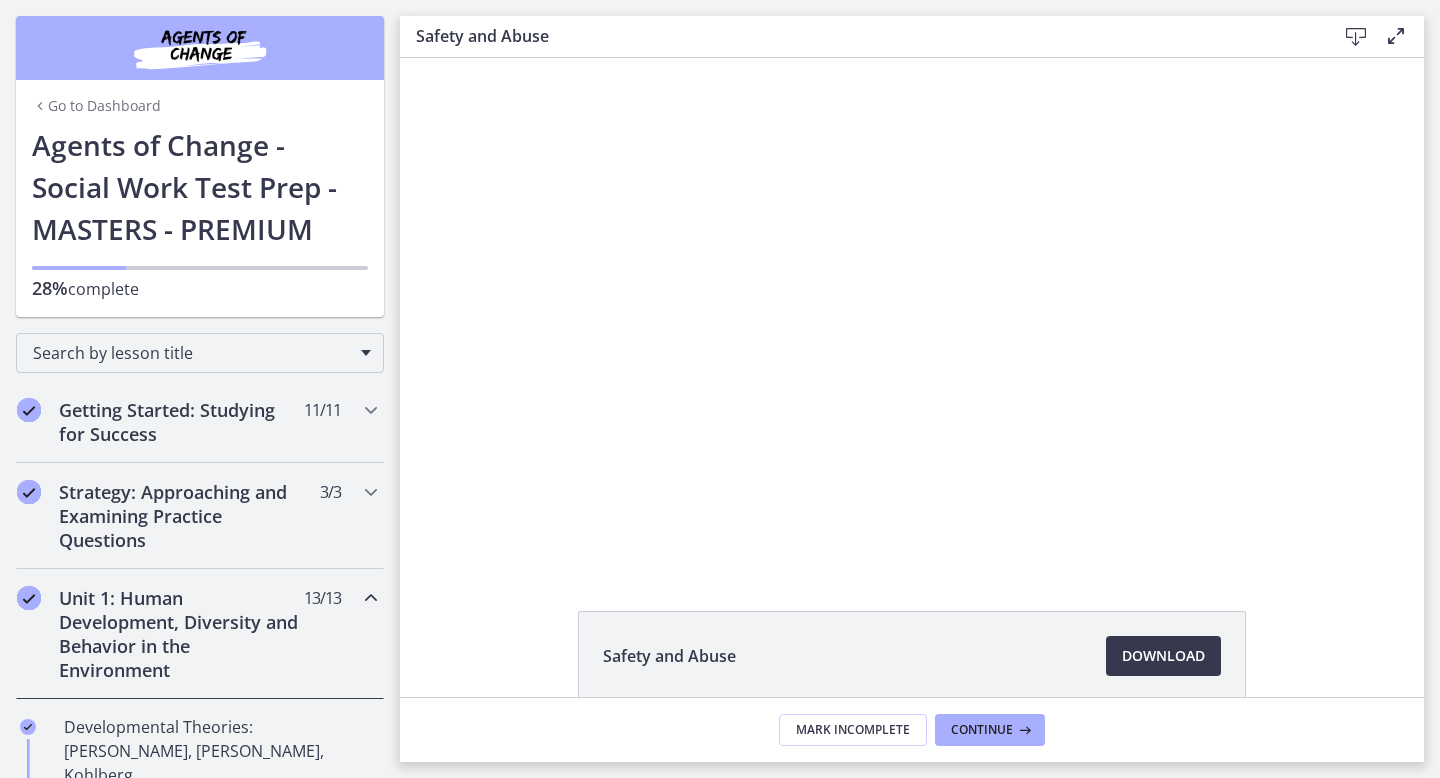 scroll, scrollTop: 0, scrollLeft: 0, axis: both 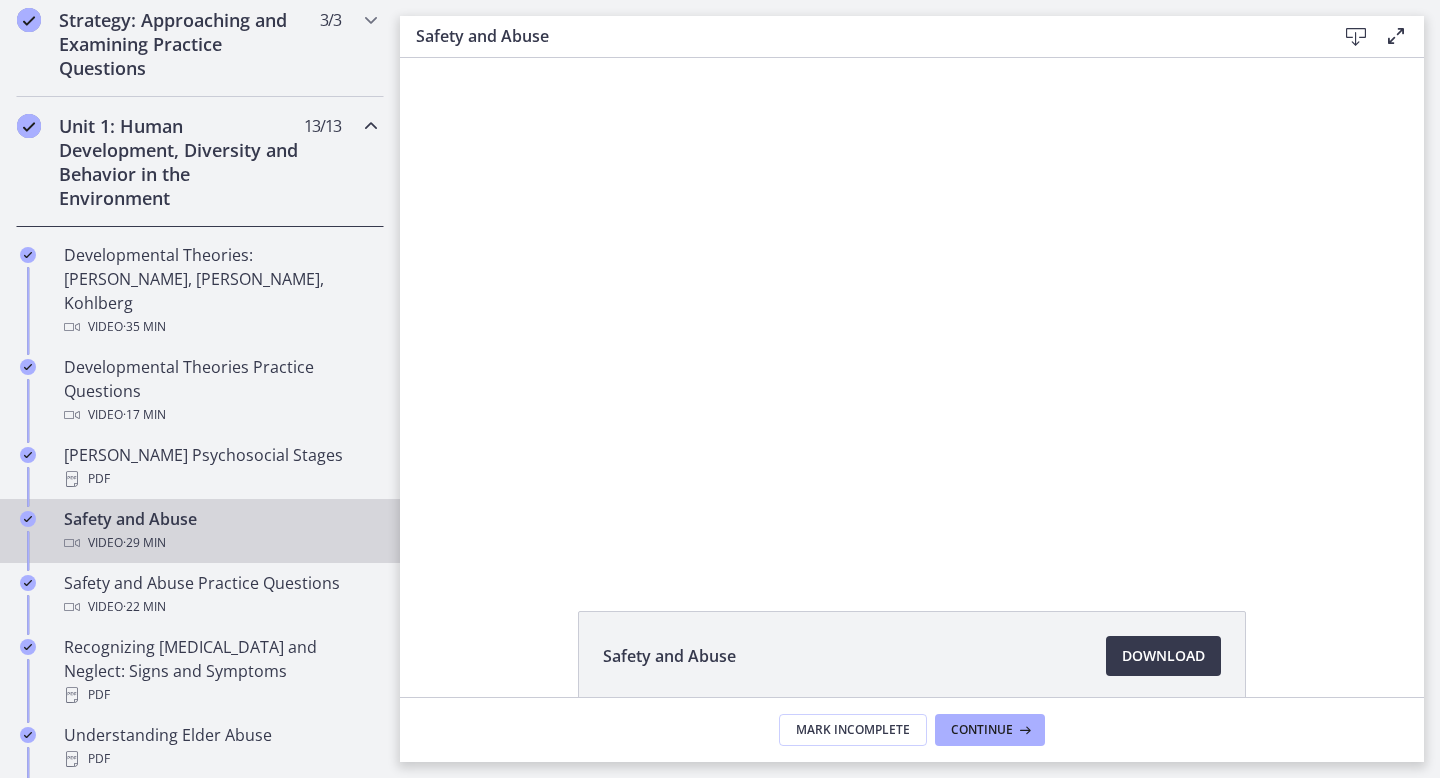 click at bounding box center [911, 311] 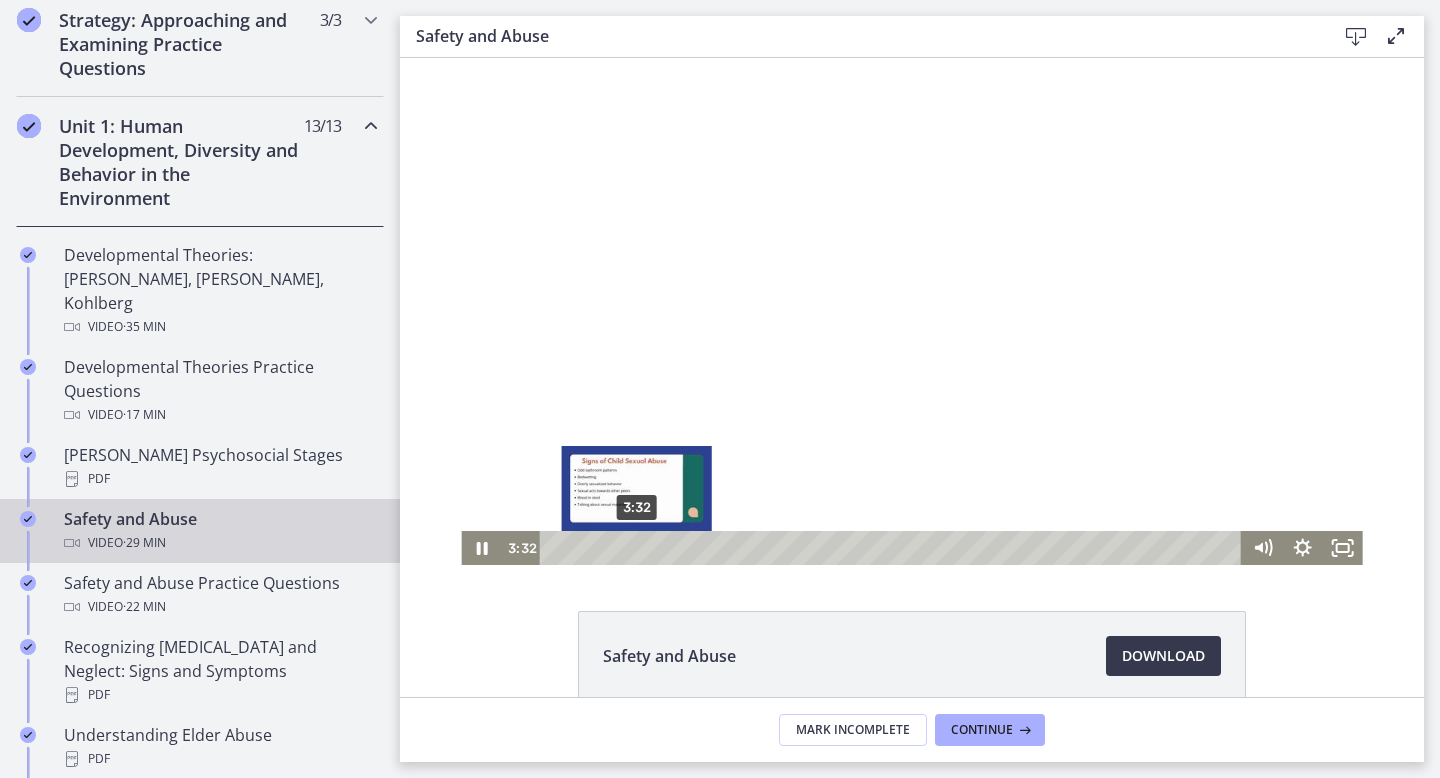 click on "3:32" at bounding box center [894, 548] 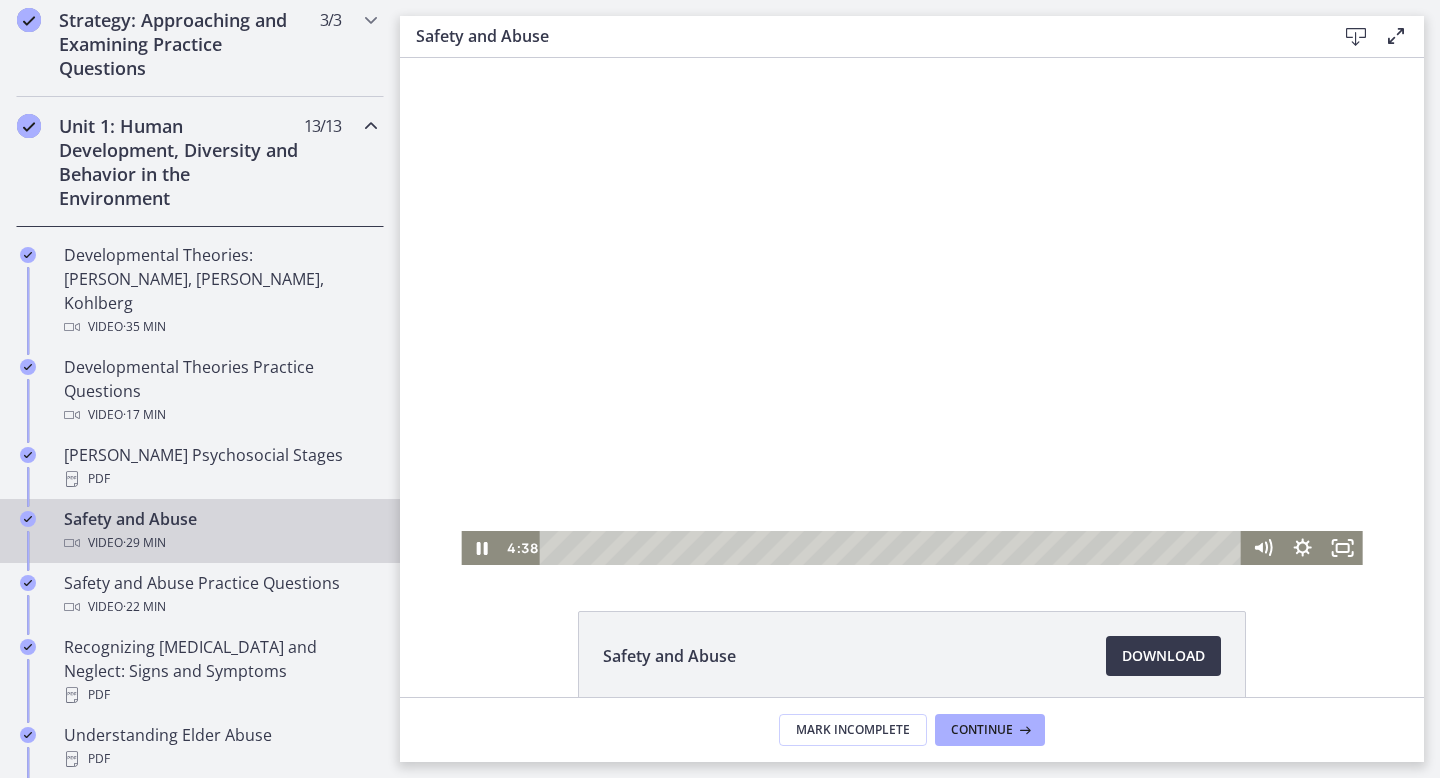 click at bounding box center (911, 311) 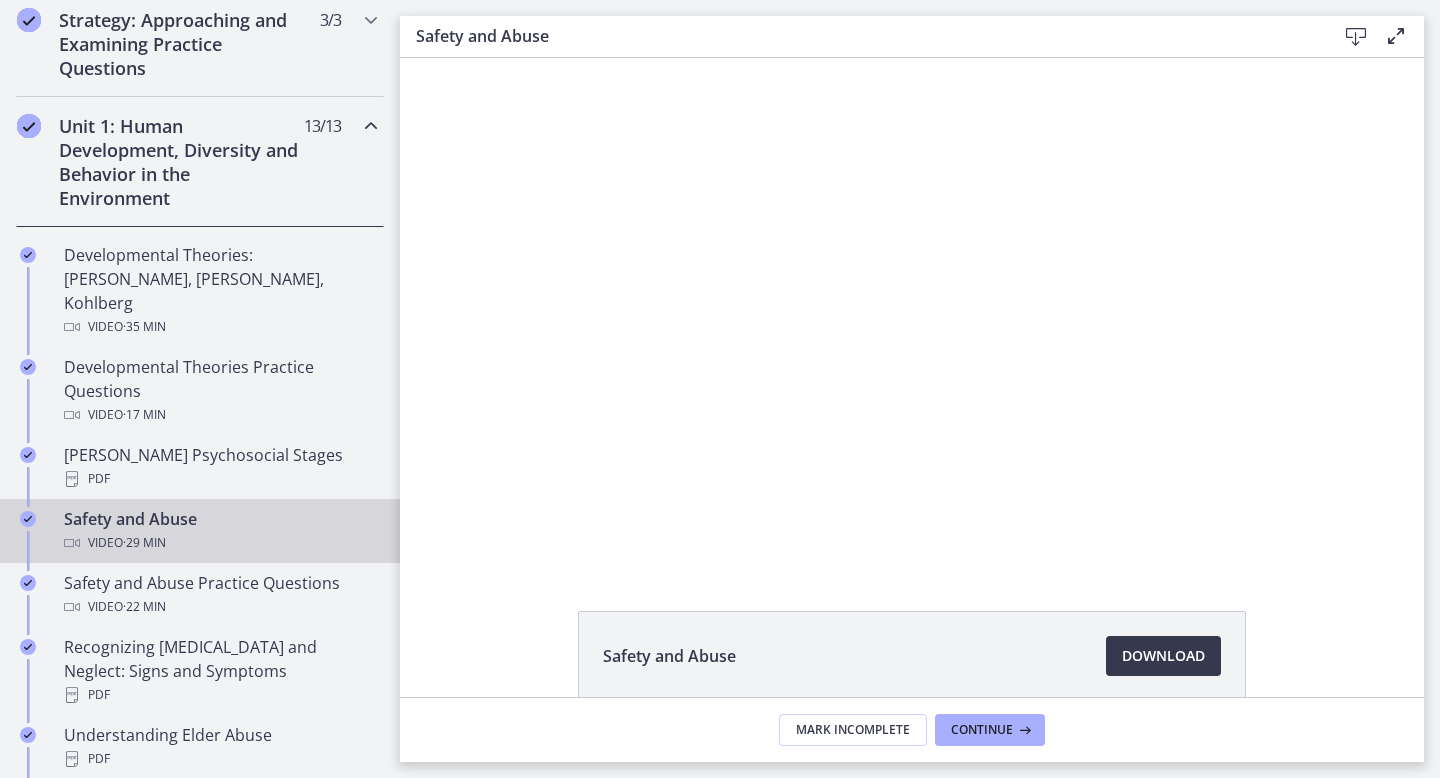 click at bounding box center (911, 311) 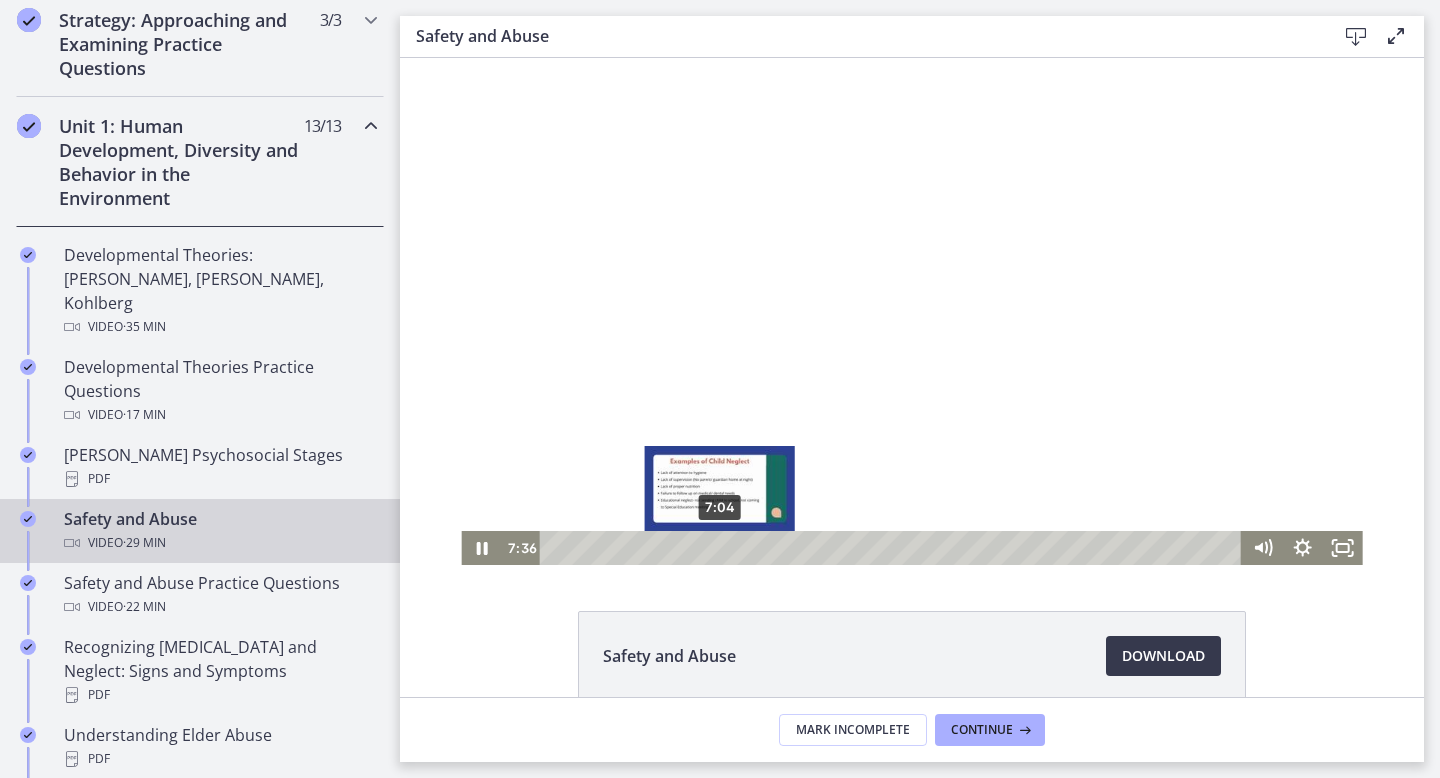 click on "7:04" at bounding box center [894, 548] 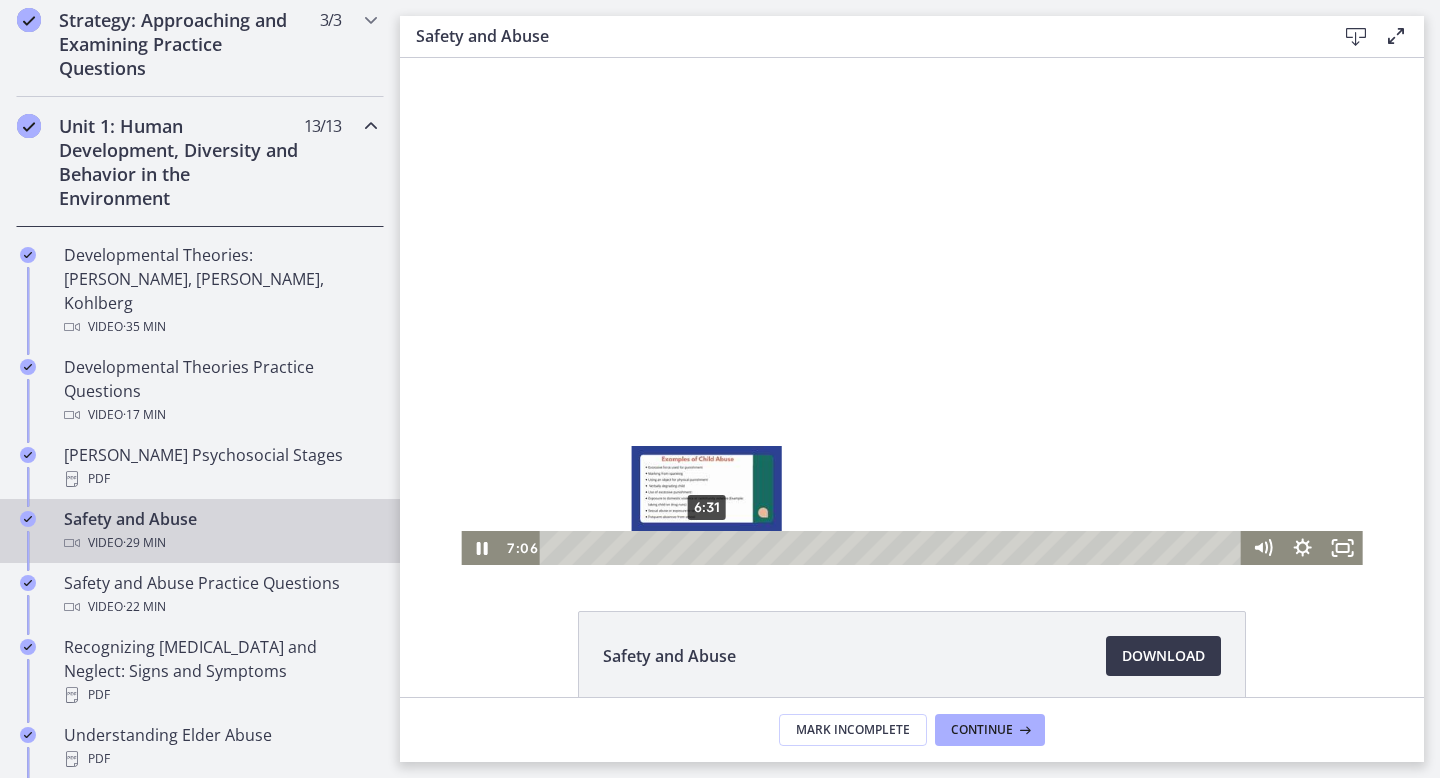 click on "6:31" at bounding box center (894, 548) 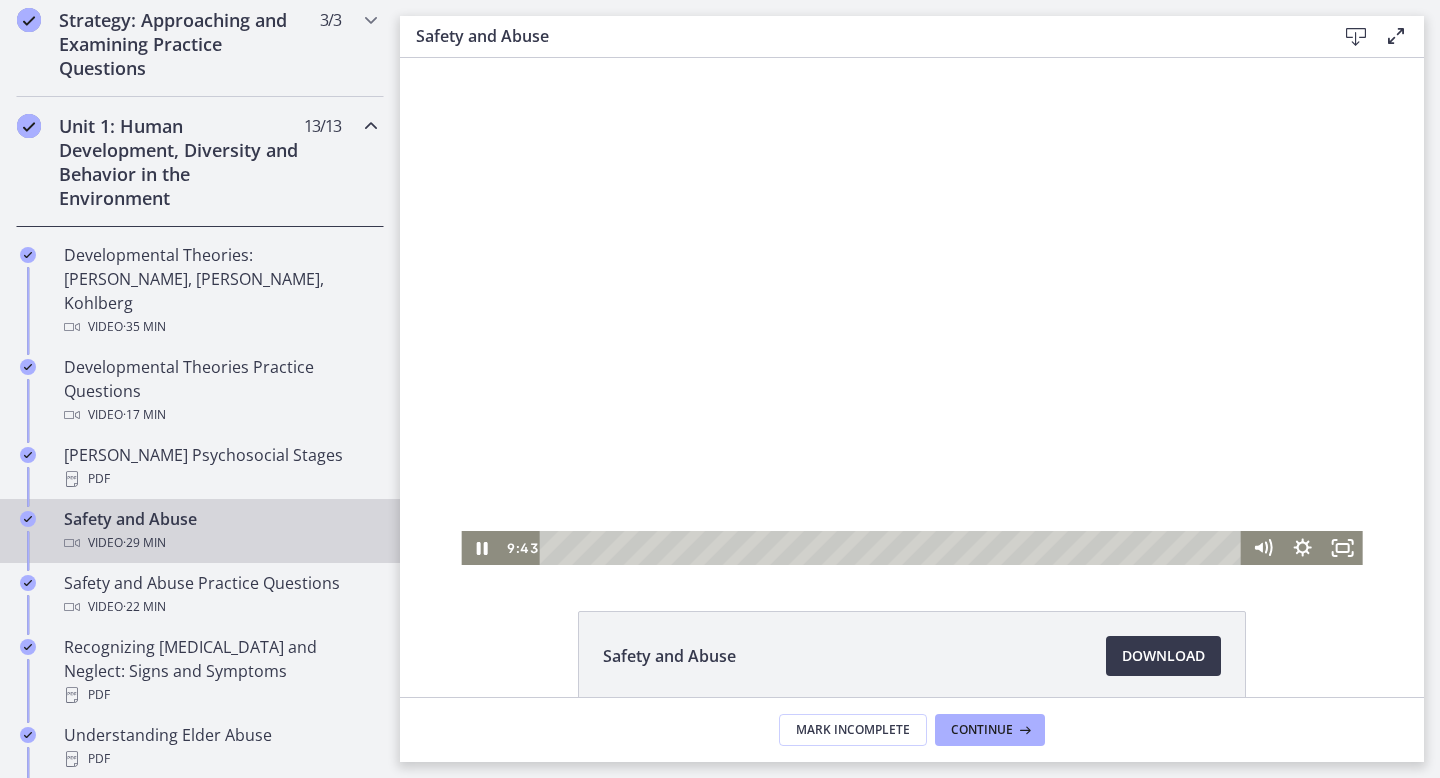 click at bounding box center [911, 311] 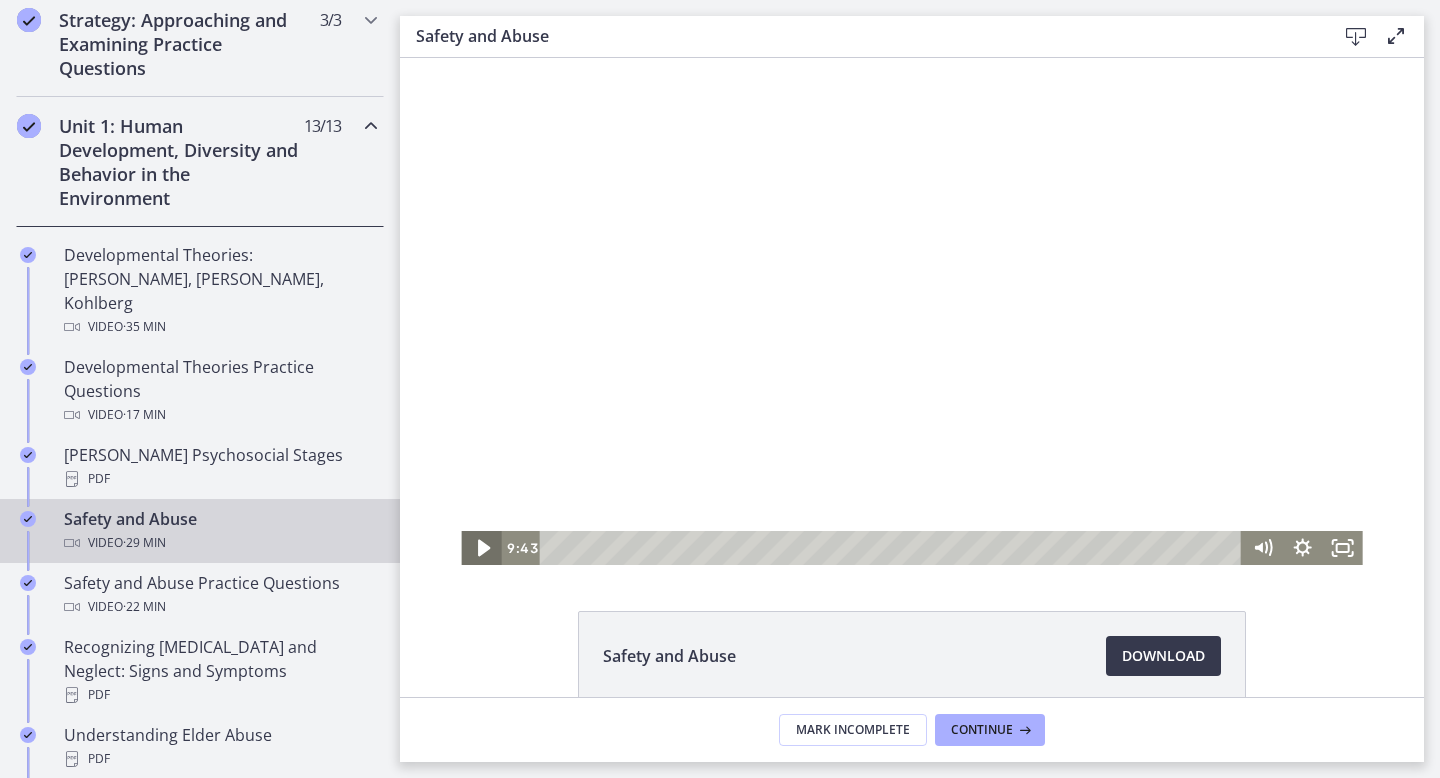 click 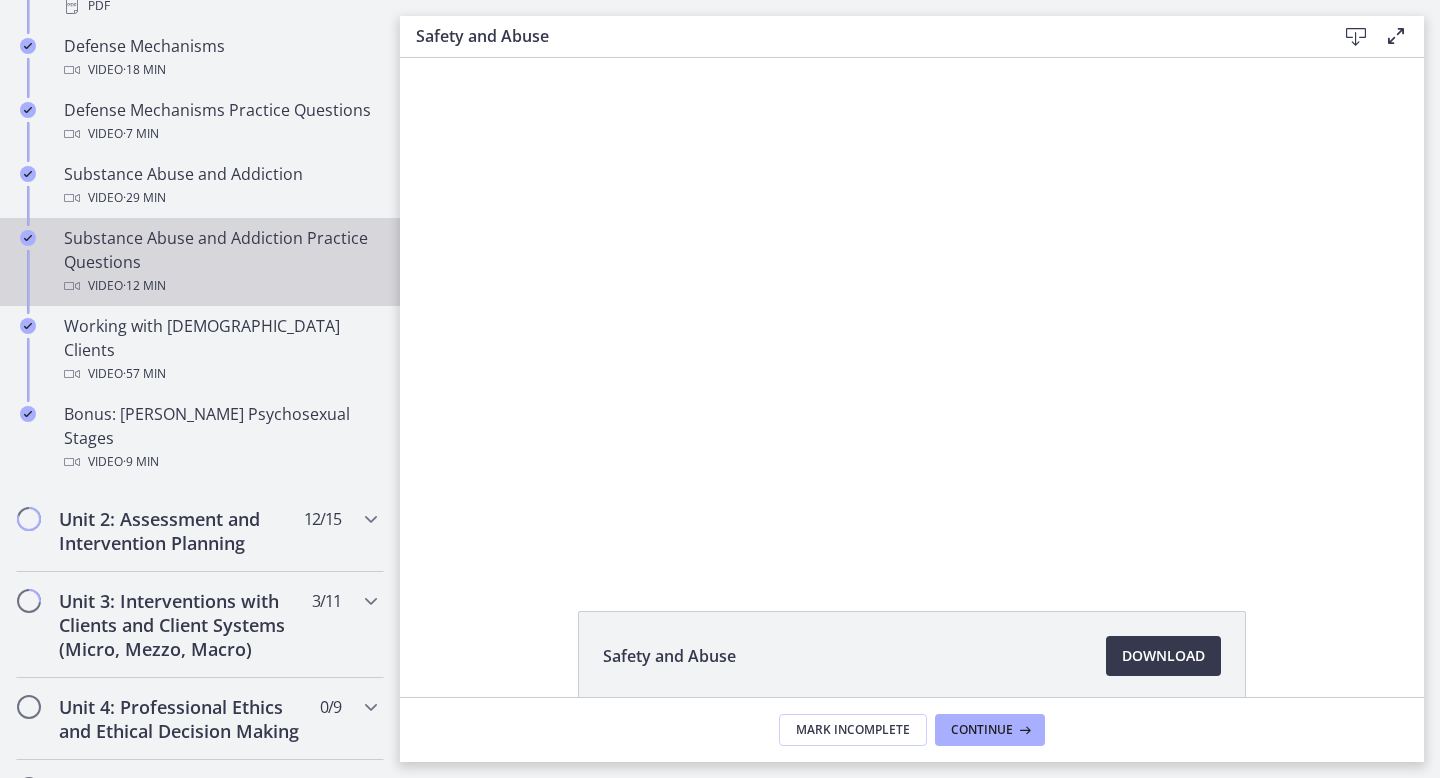 scroll, scrollTop: 1240, scrollLeft: 0, axis: vertical 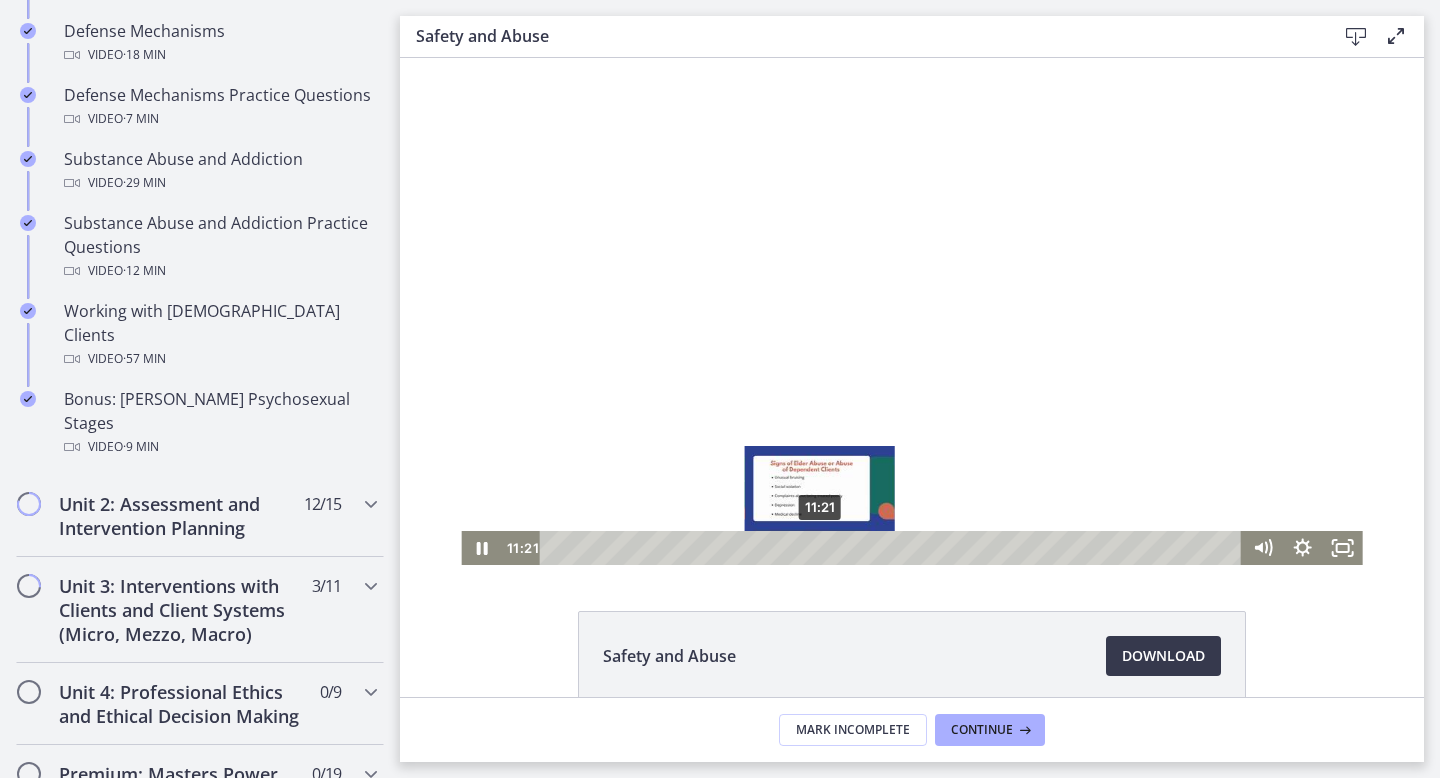click on "11:21" at bounding box center (894, 548) 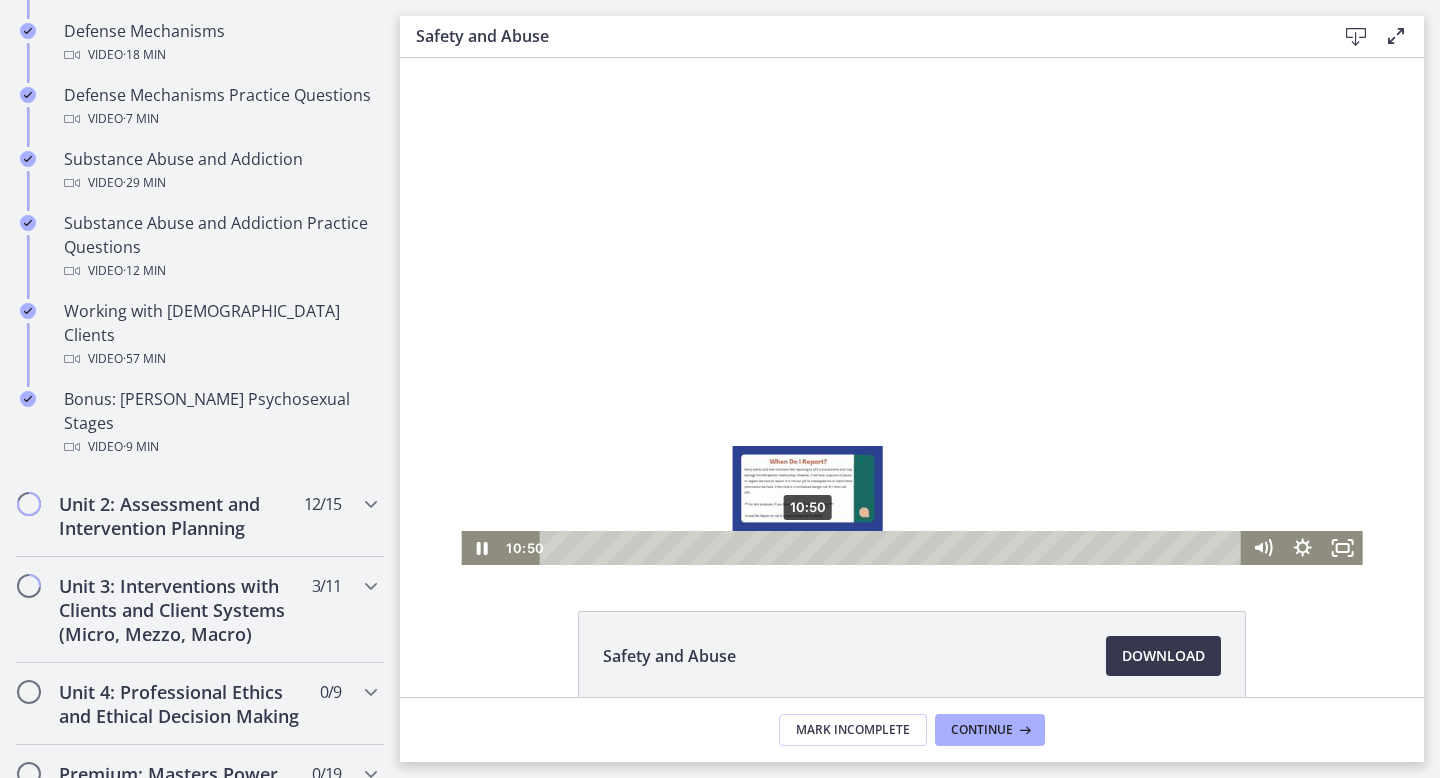 click on "10:50" at bounding box center [894, 548] 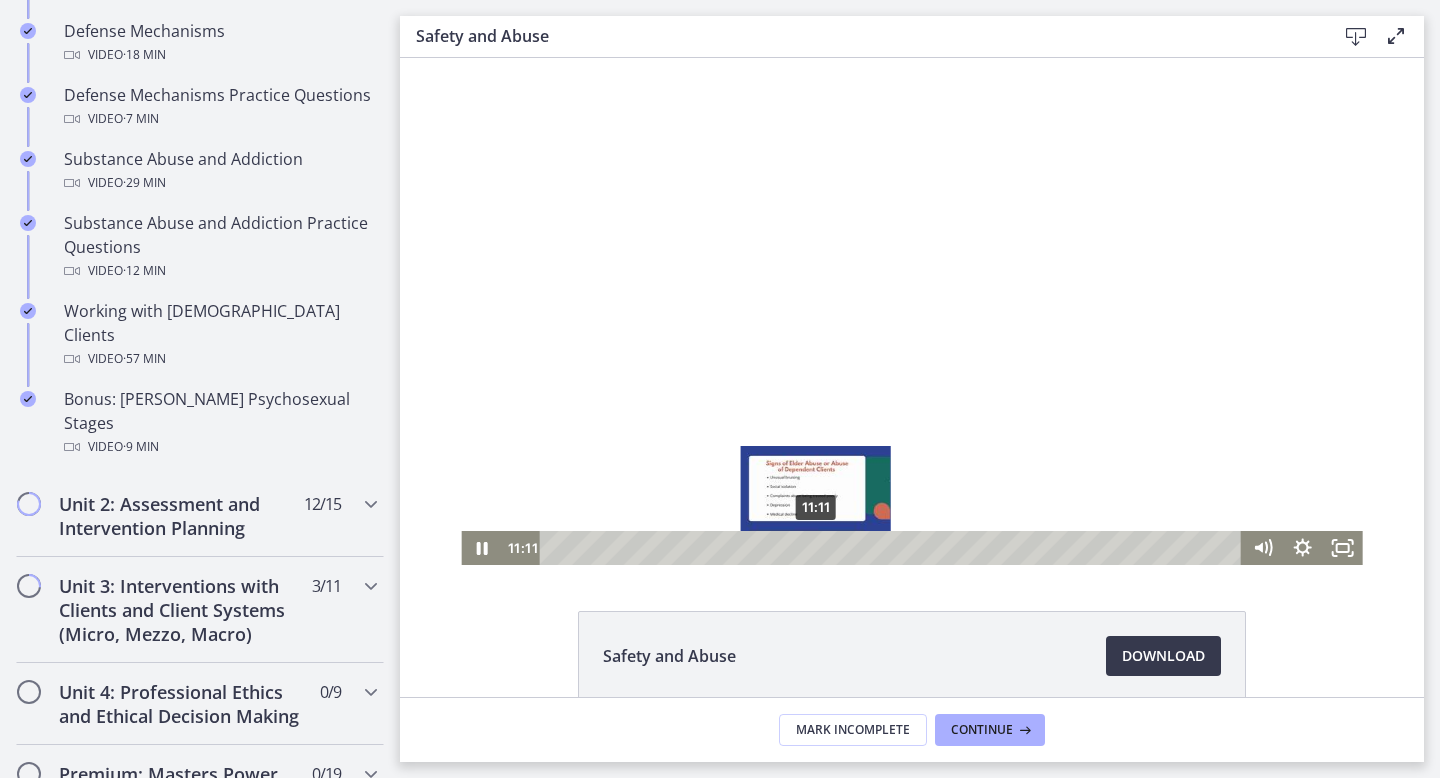 click on "11:11" at bounding box center (894, 548) 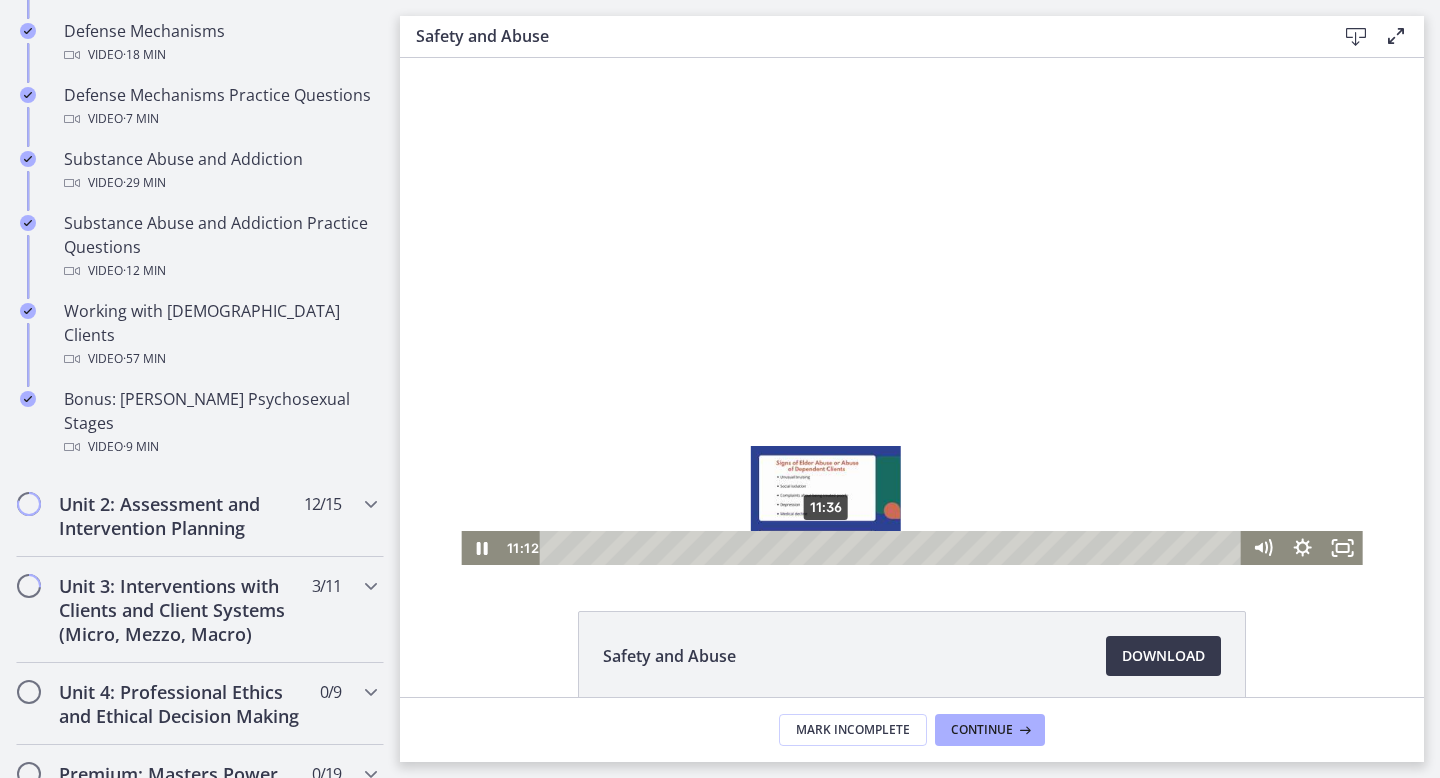 click on "11:36" at bounding box center [894, 548] 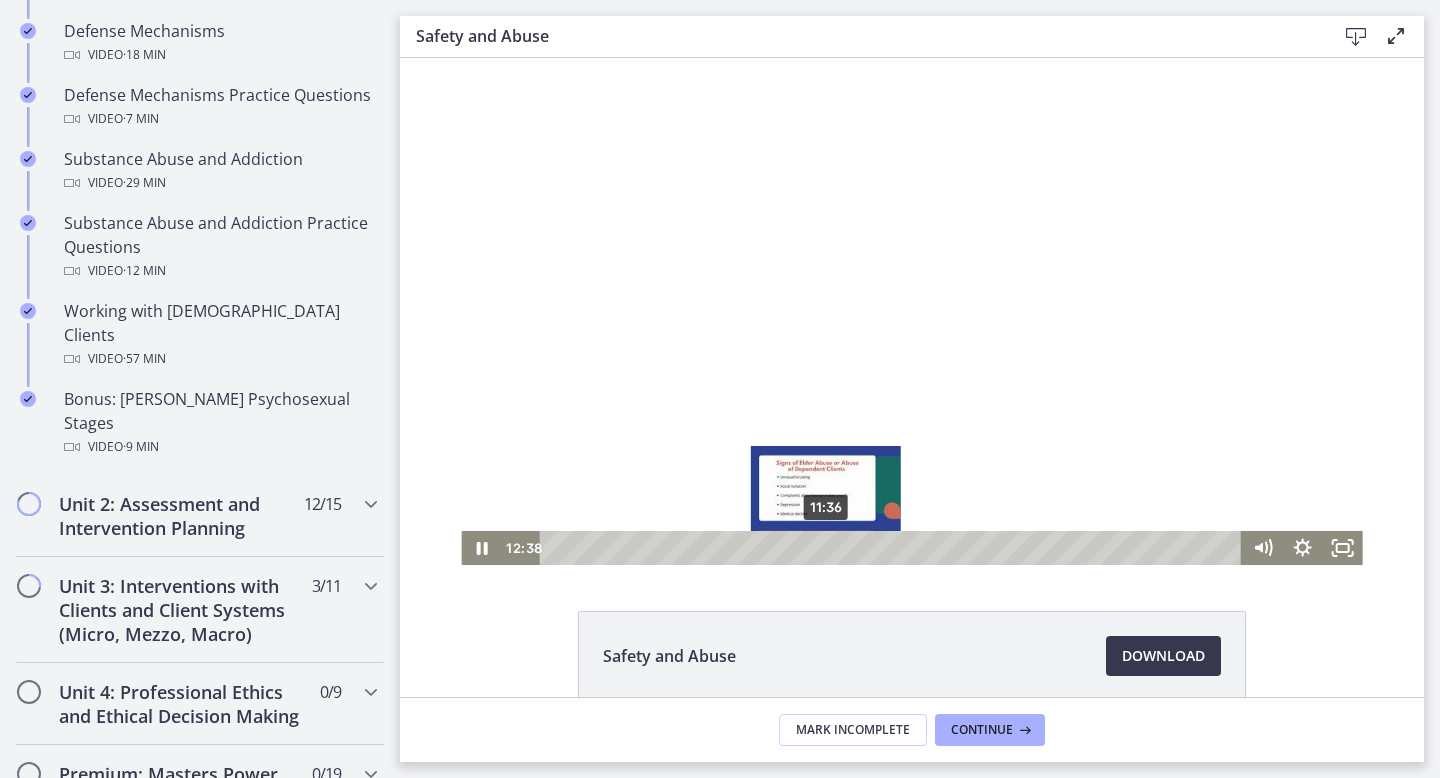 click on "11:36" at bounding box center [894, 548] 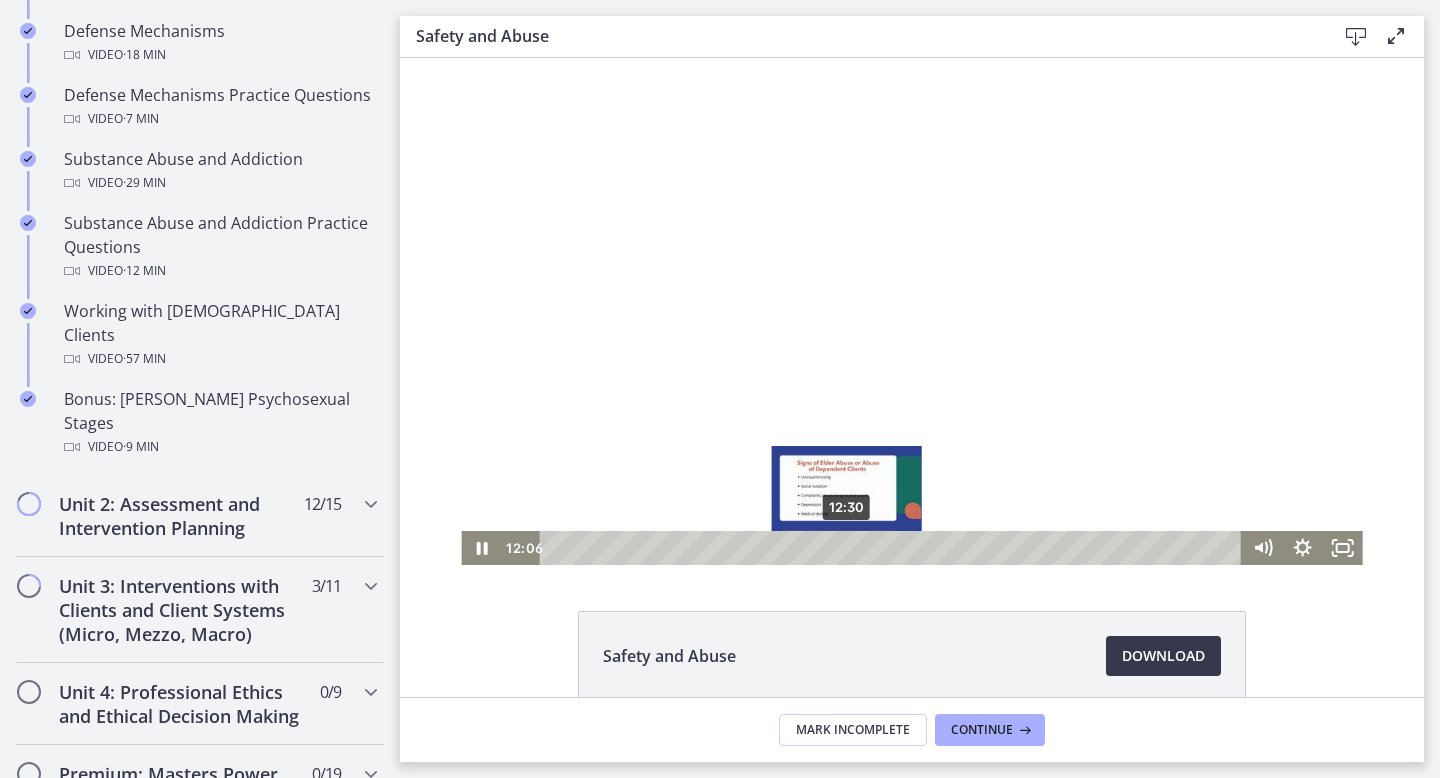 click on "12:30" at bounding box center [894, 548] 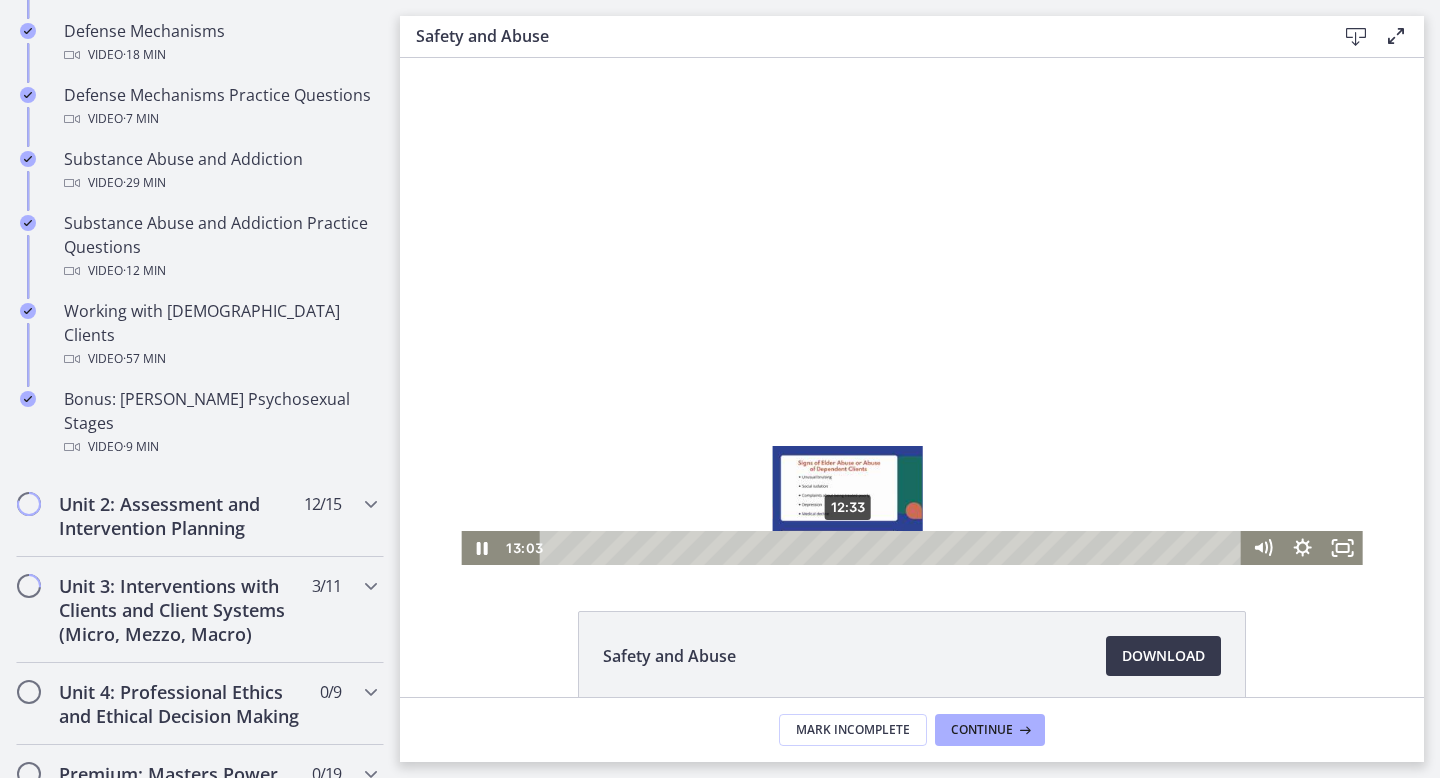 scroll, scrollTop: 100, scrollLeft: 0, axis: vertical 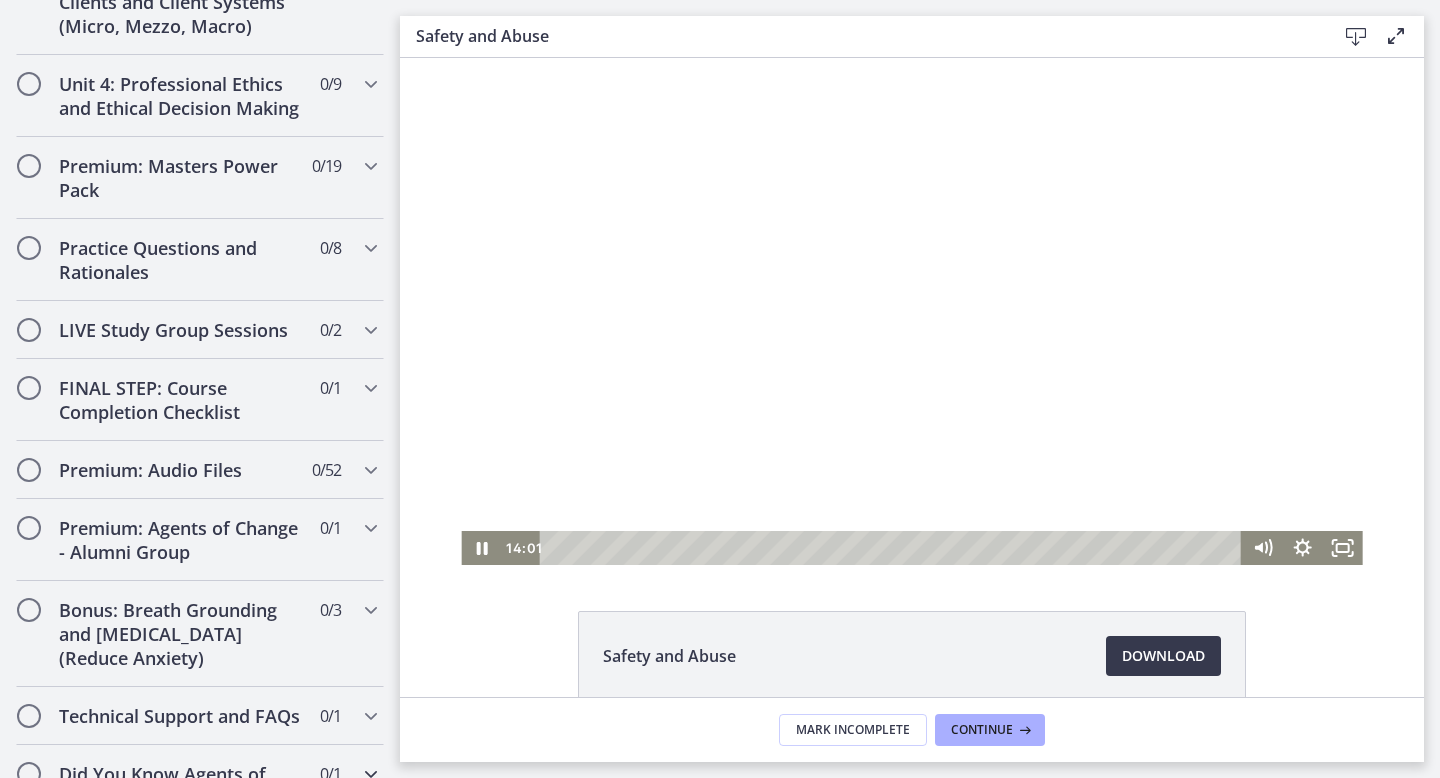 click at bounding box center (371, 774) 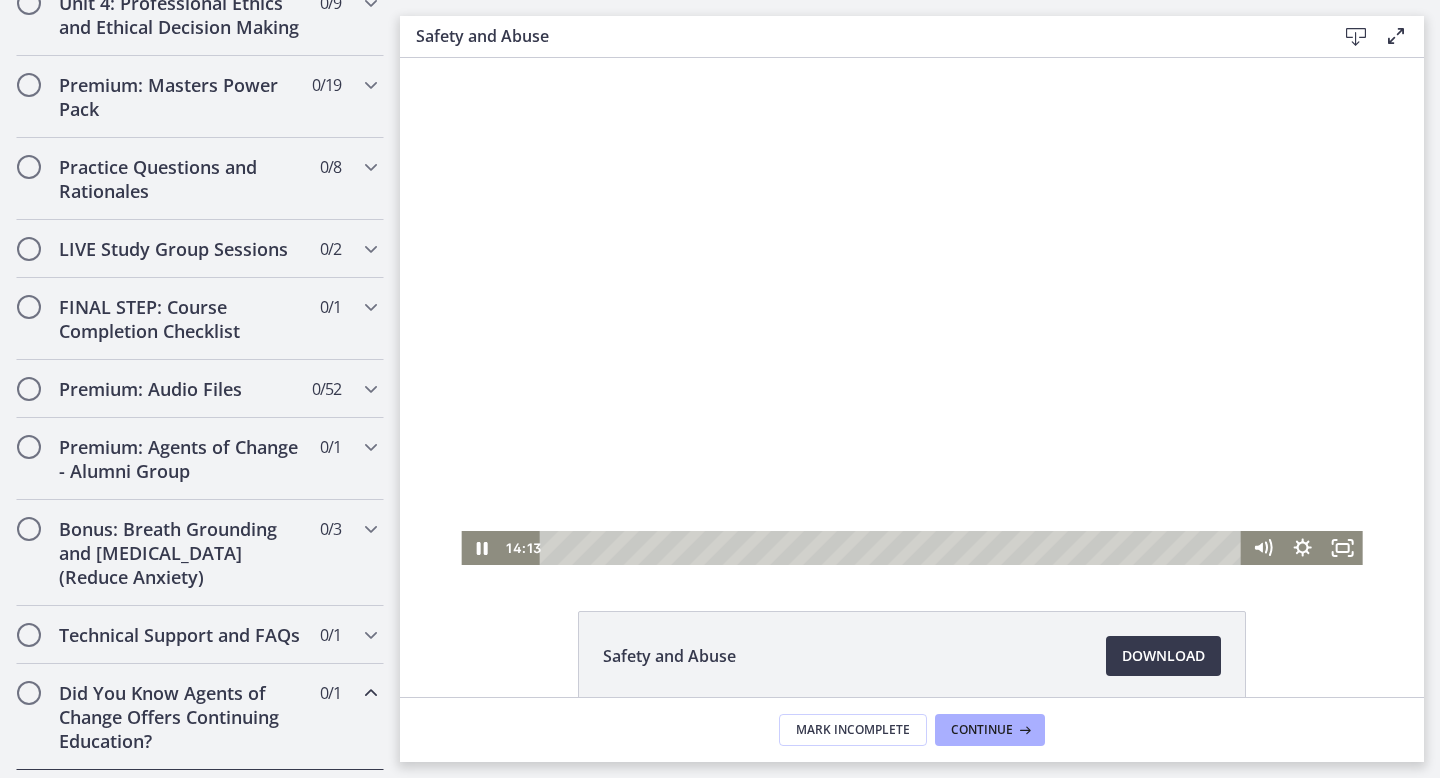 scroll, scrollTop: 904, scrollLeft: 0, axis: vertical 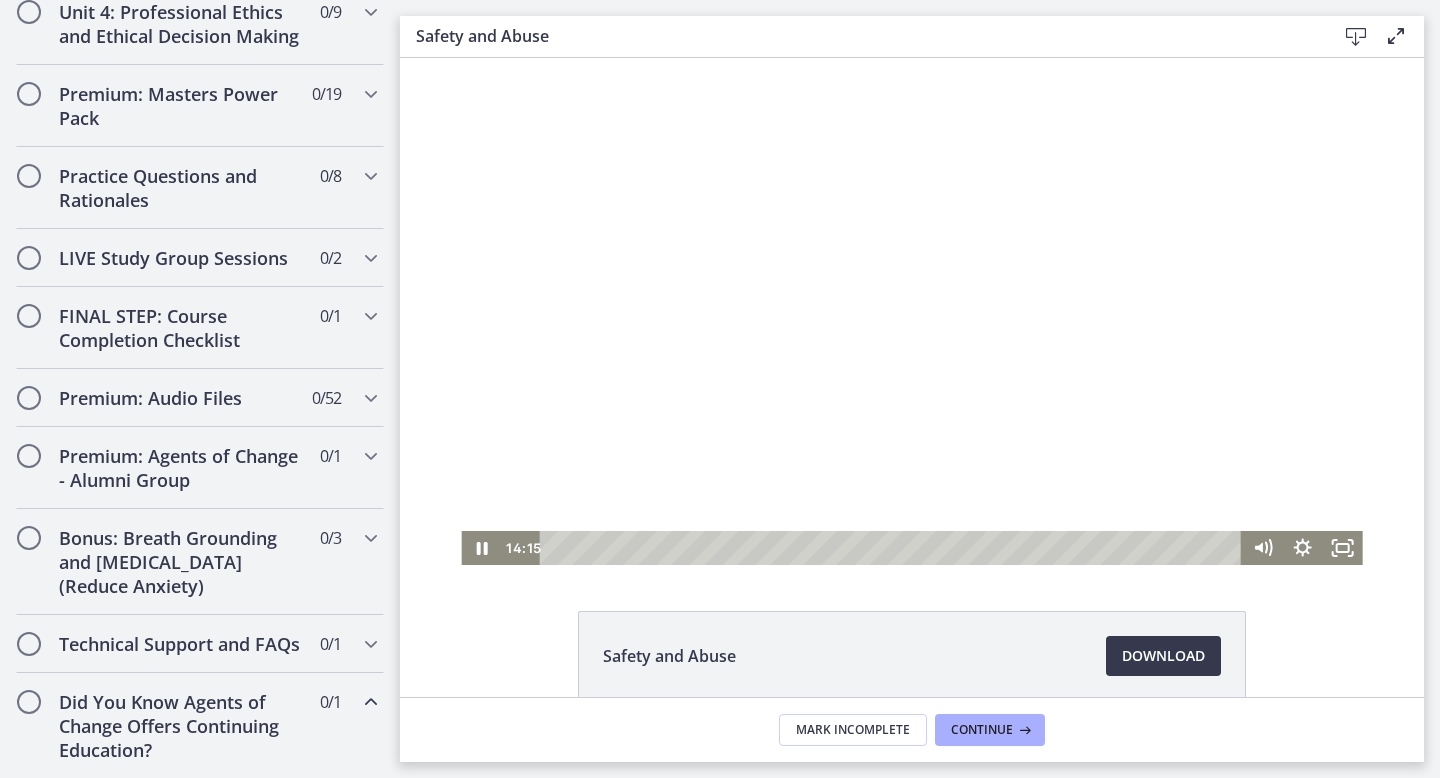 click at bounding box center (371, 702) 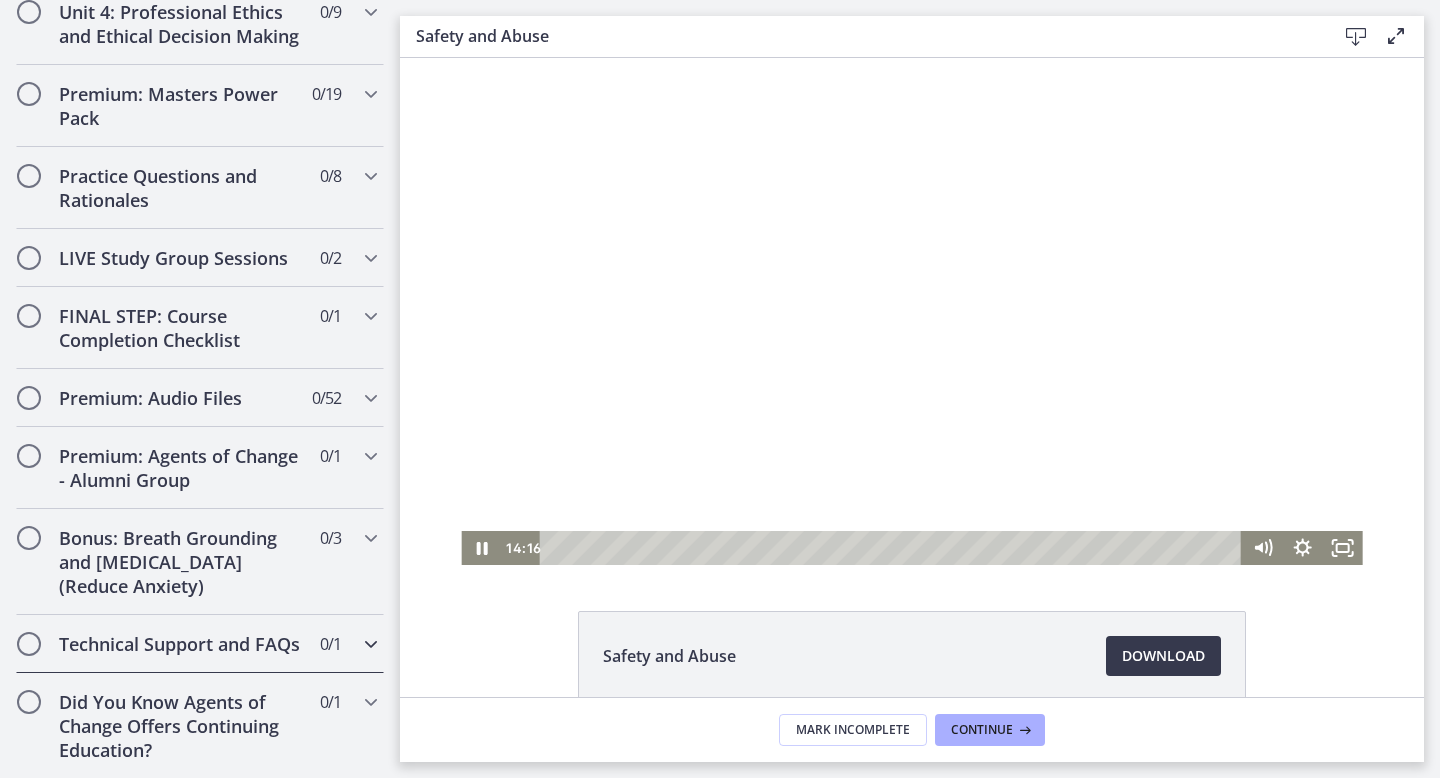 click at bounding box center [371, 644] 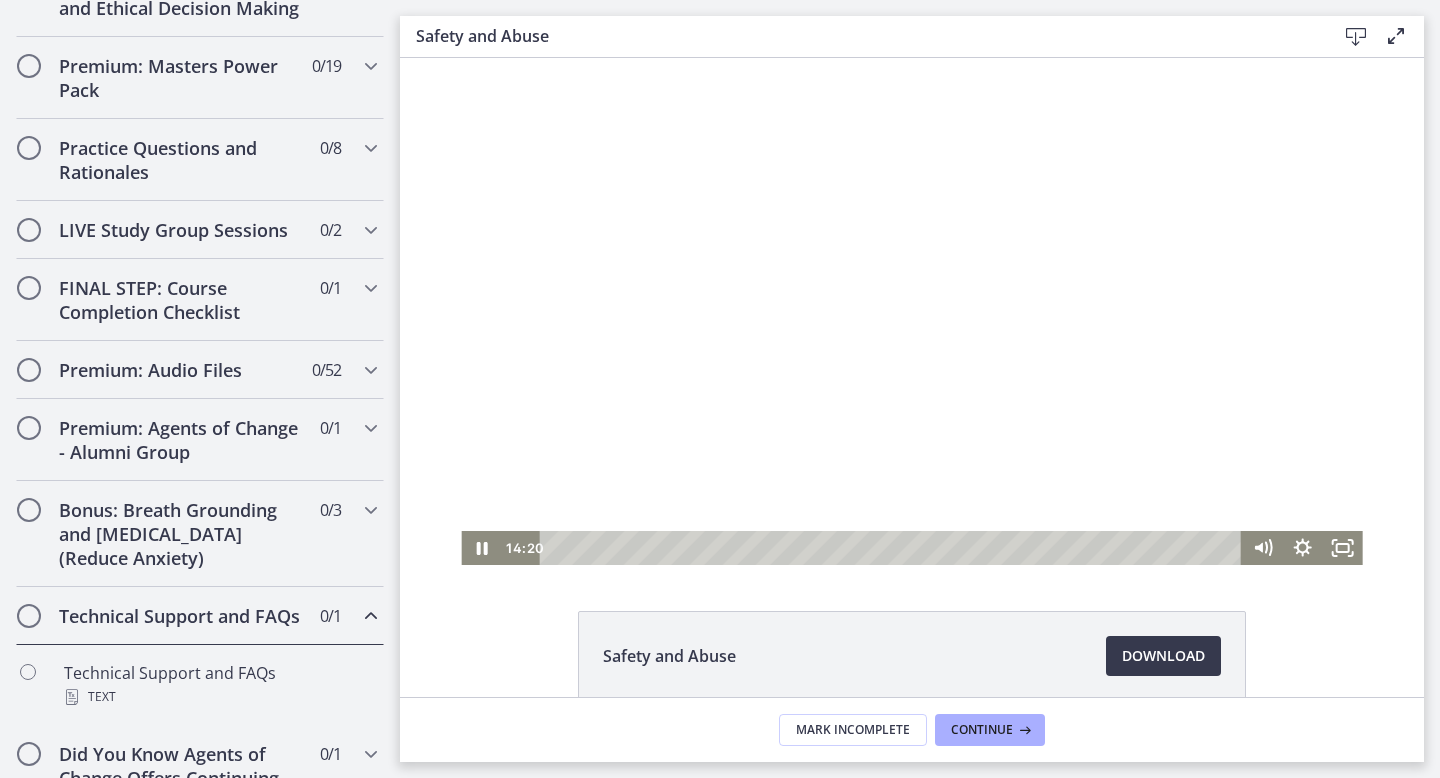 scroll, scrollTop: 923, scrollLeft: 0, axis: vertical 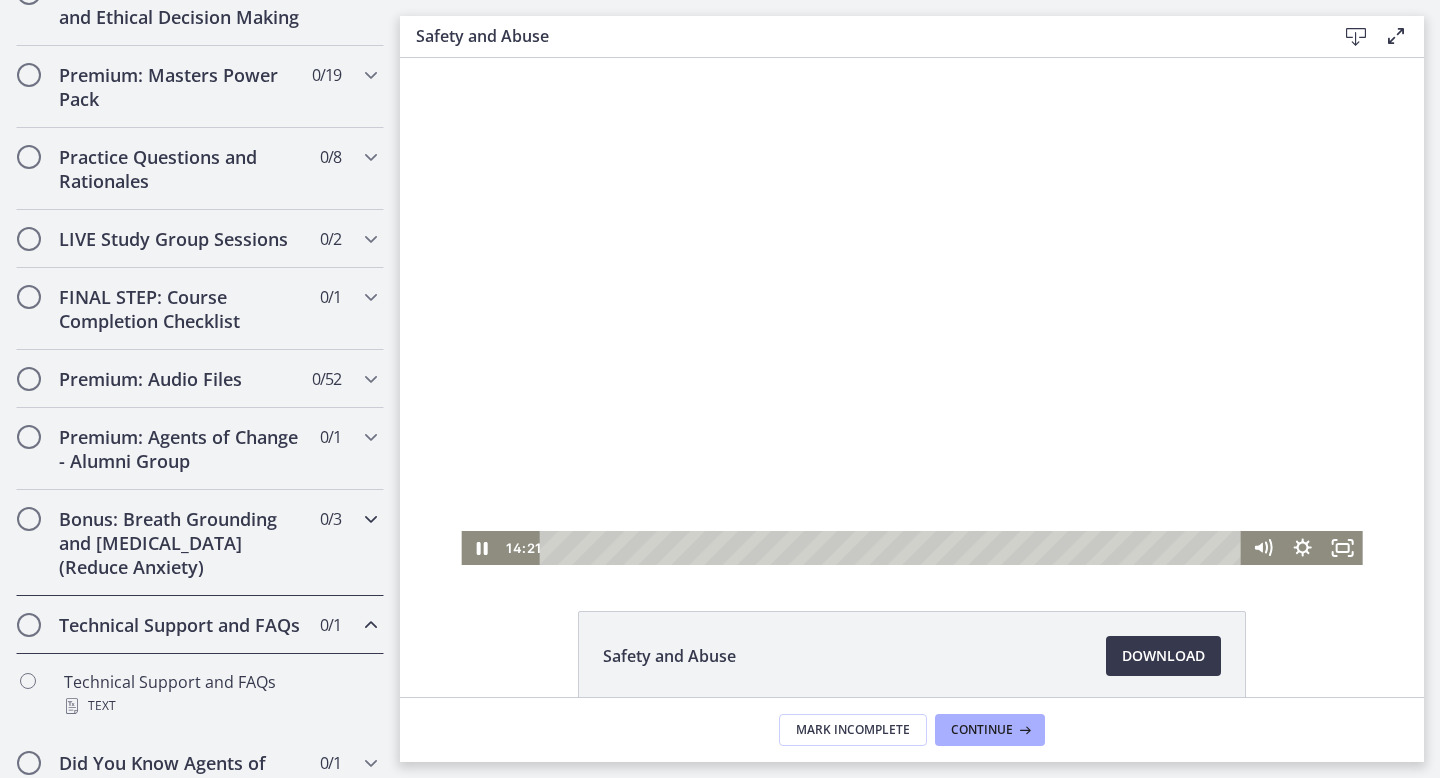 click at bounding box center [371, 519] 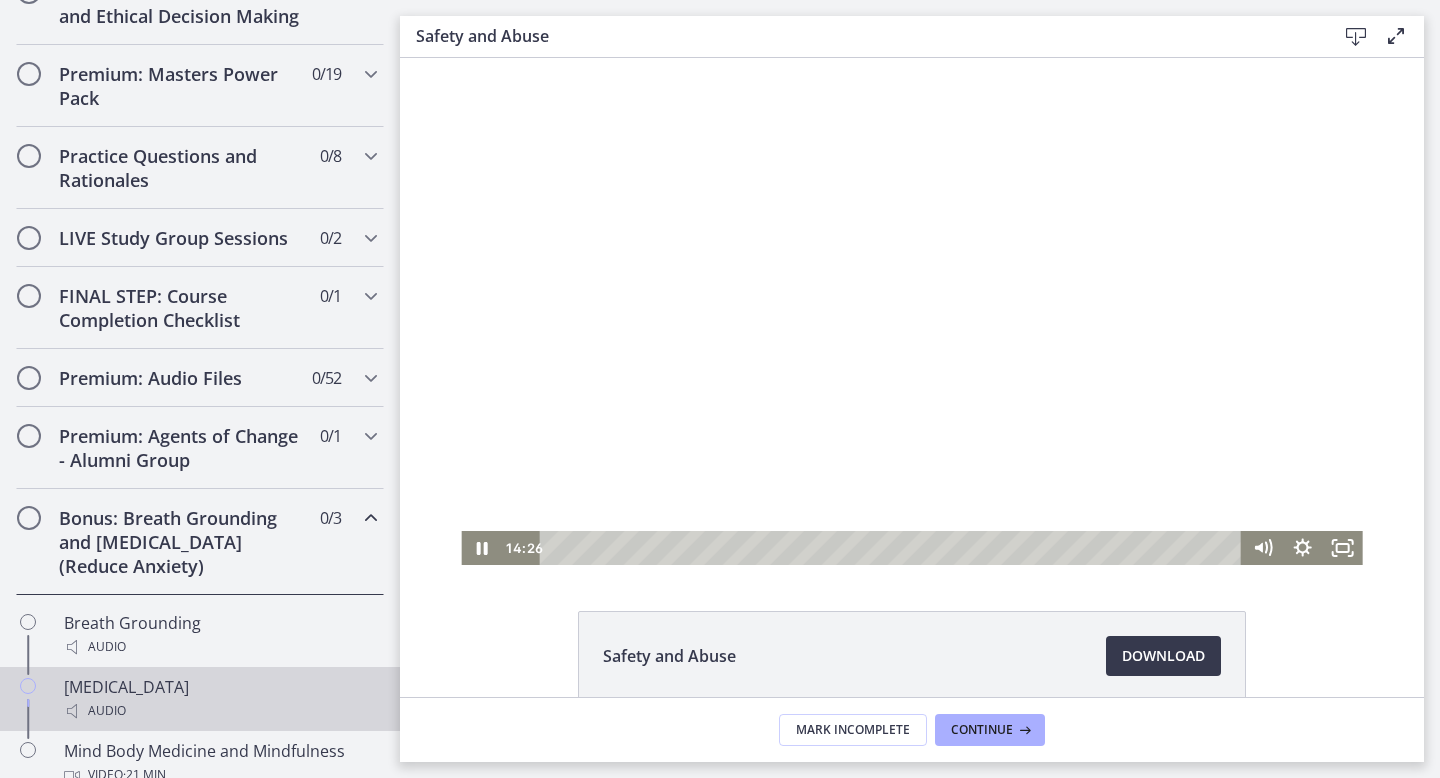 scroll, scrollTop: 918, scrollLeft: 0, axis: vertical 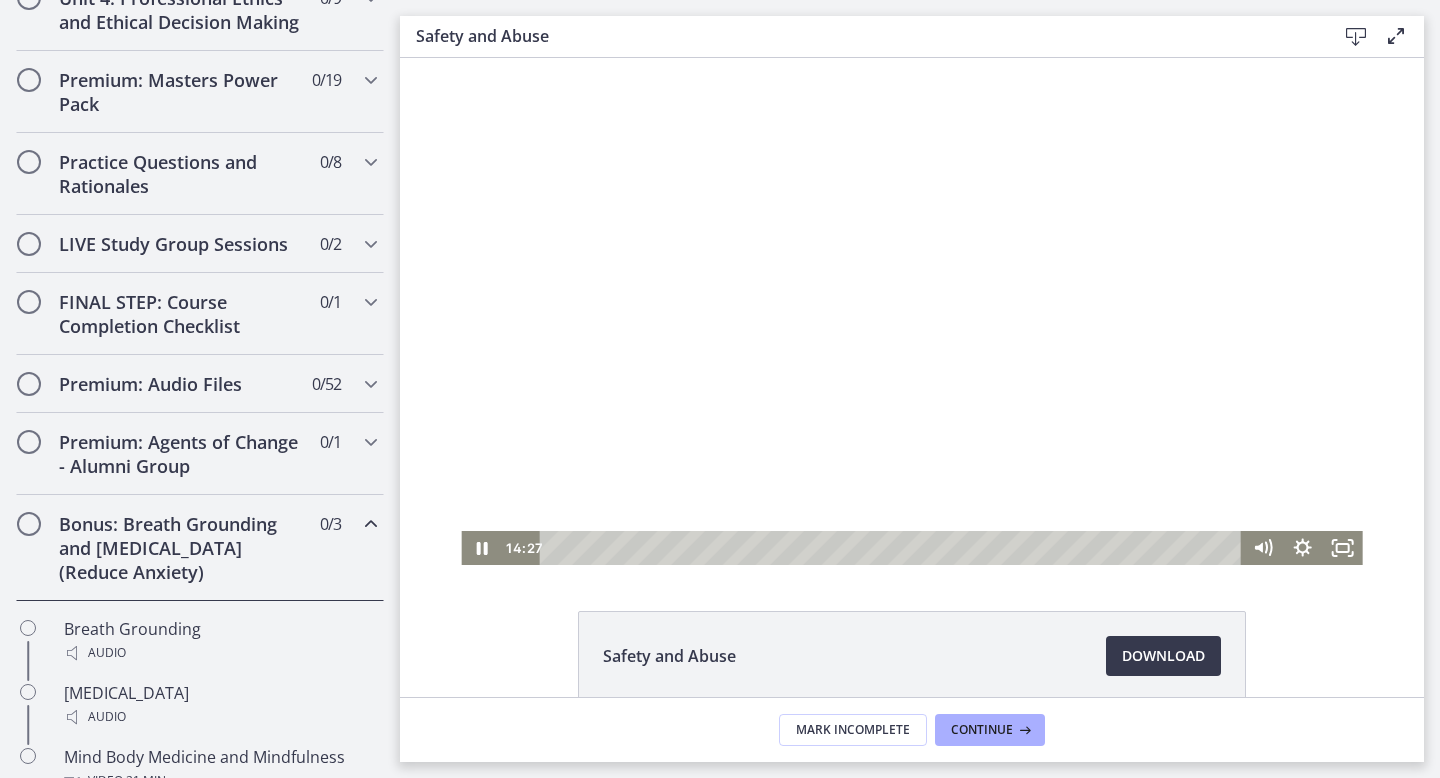 click at bounding box center [371, 524] 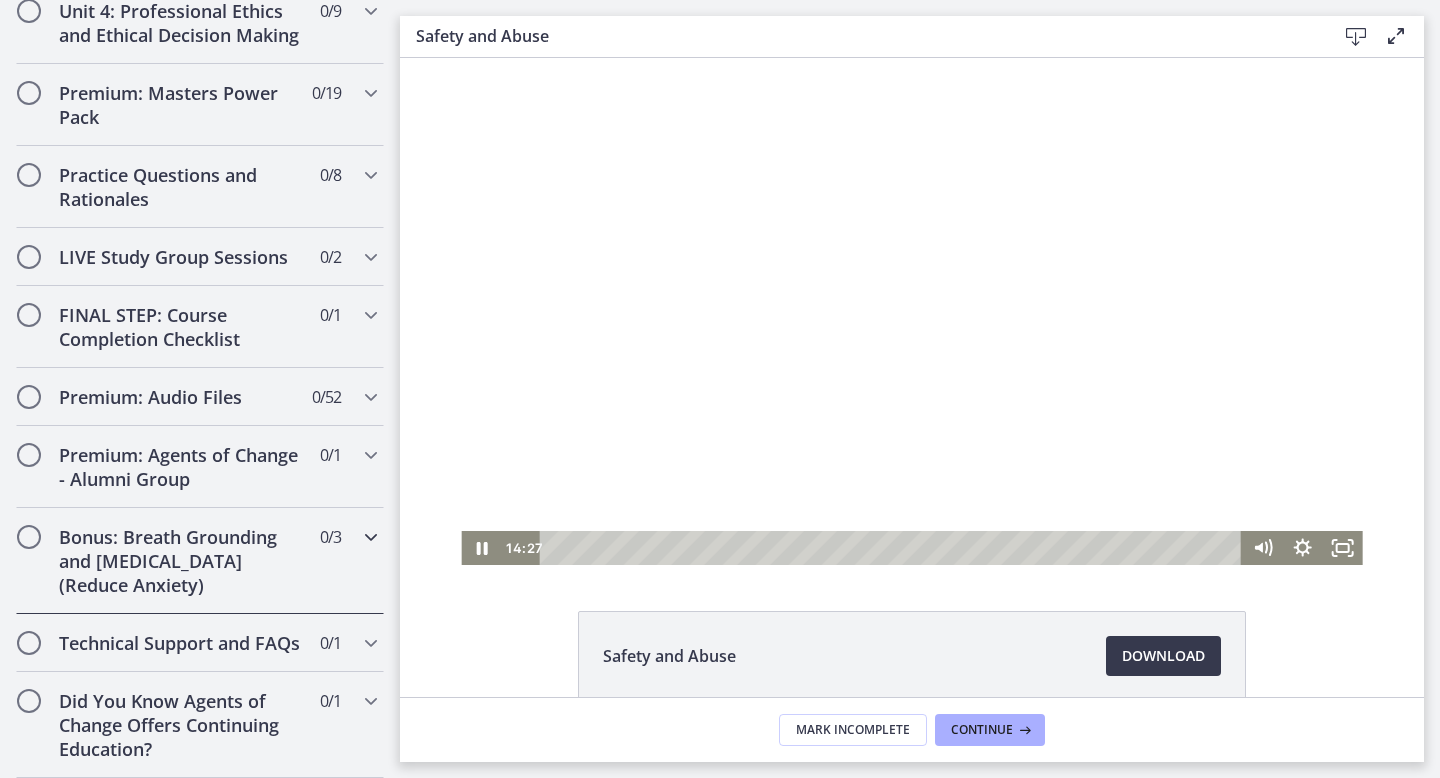 scroll, scrollTop: 904, scrollLeft: 0, axis: vertical 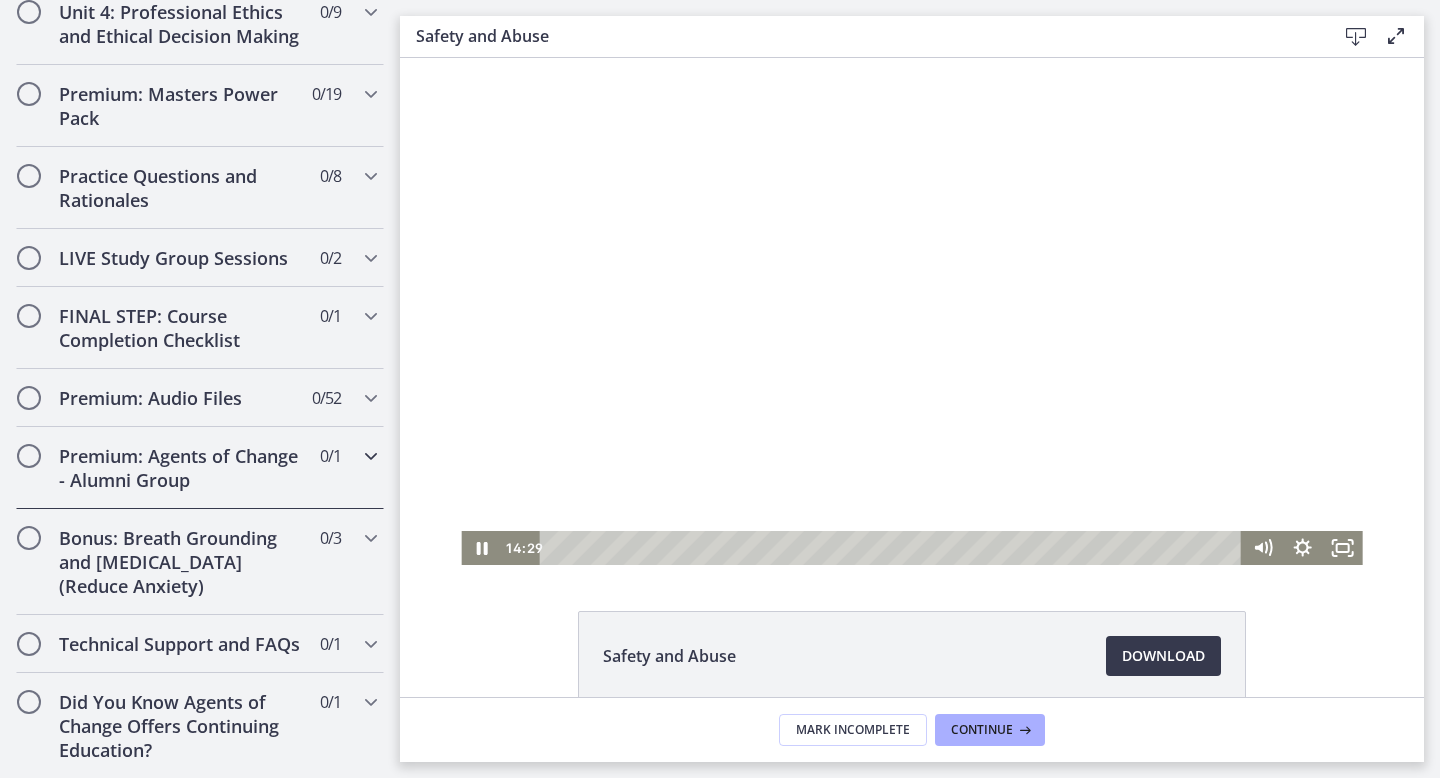 click at bounding box center [371, 456] 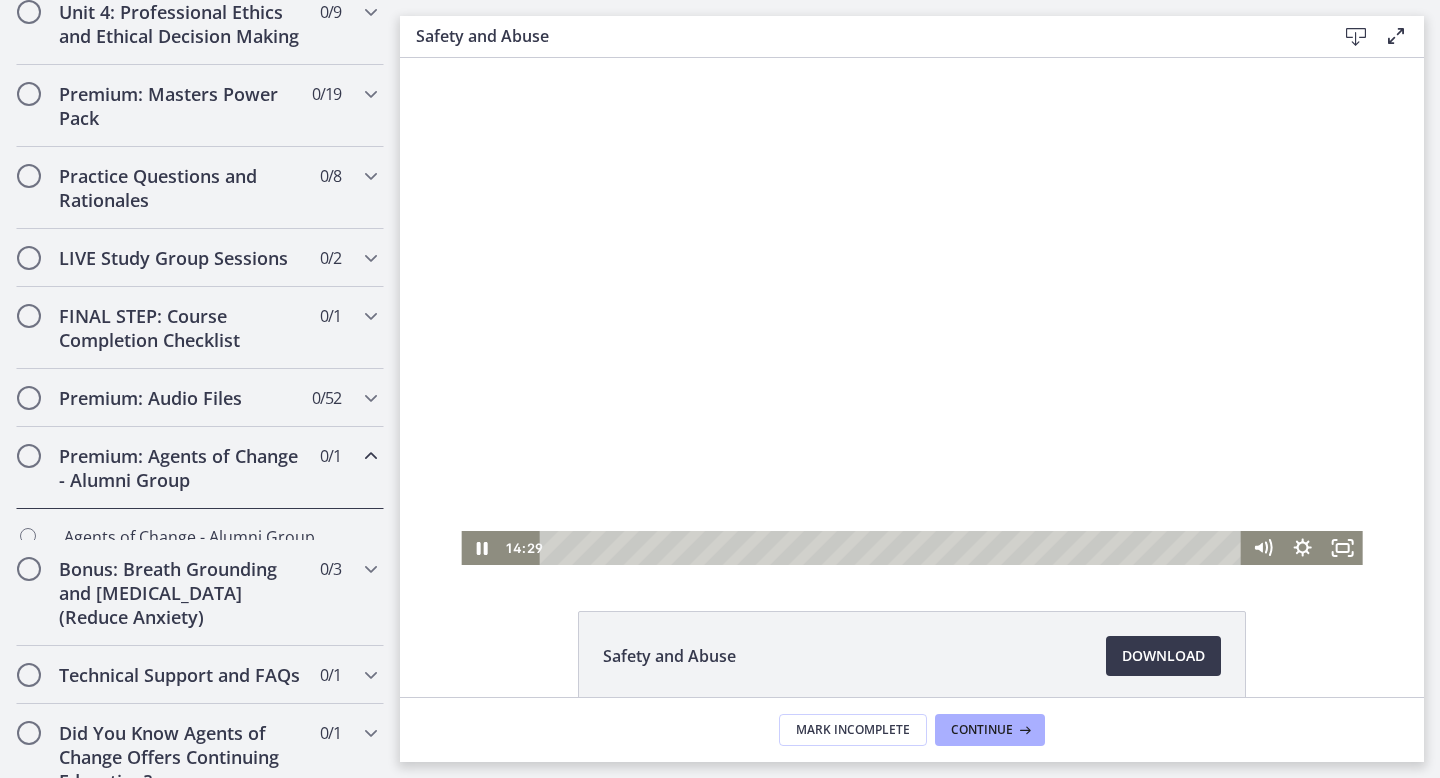 click at bounding box center (371, 456) 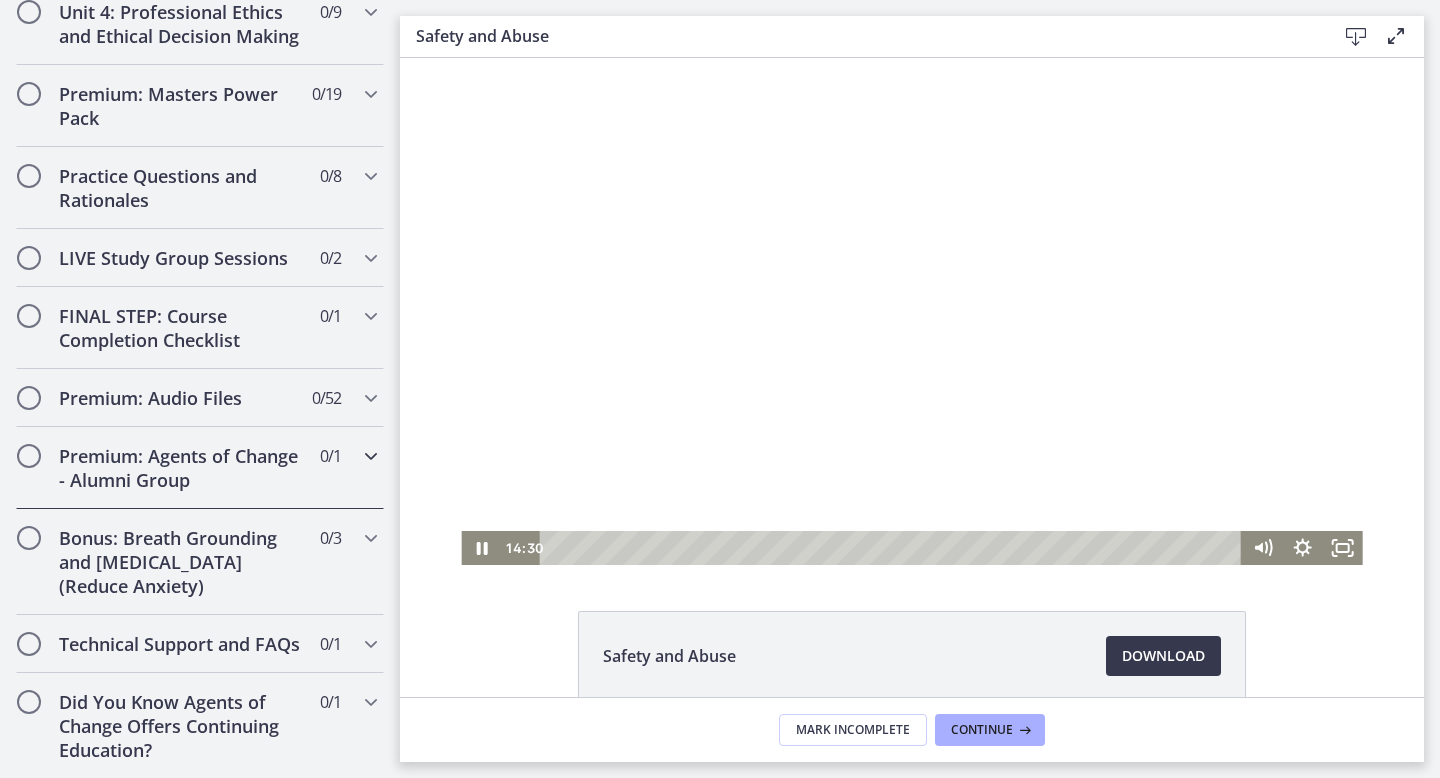 click at bounding box center (371, 456) 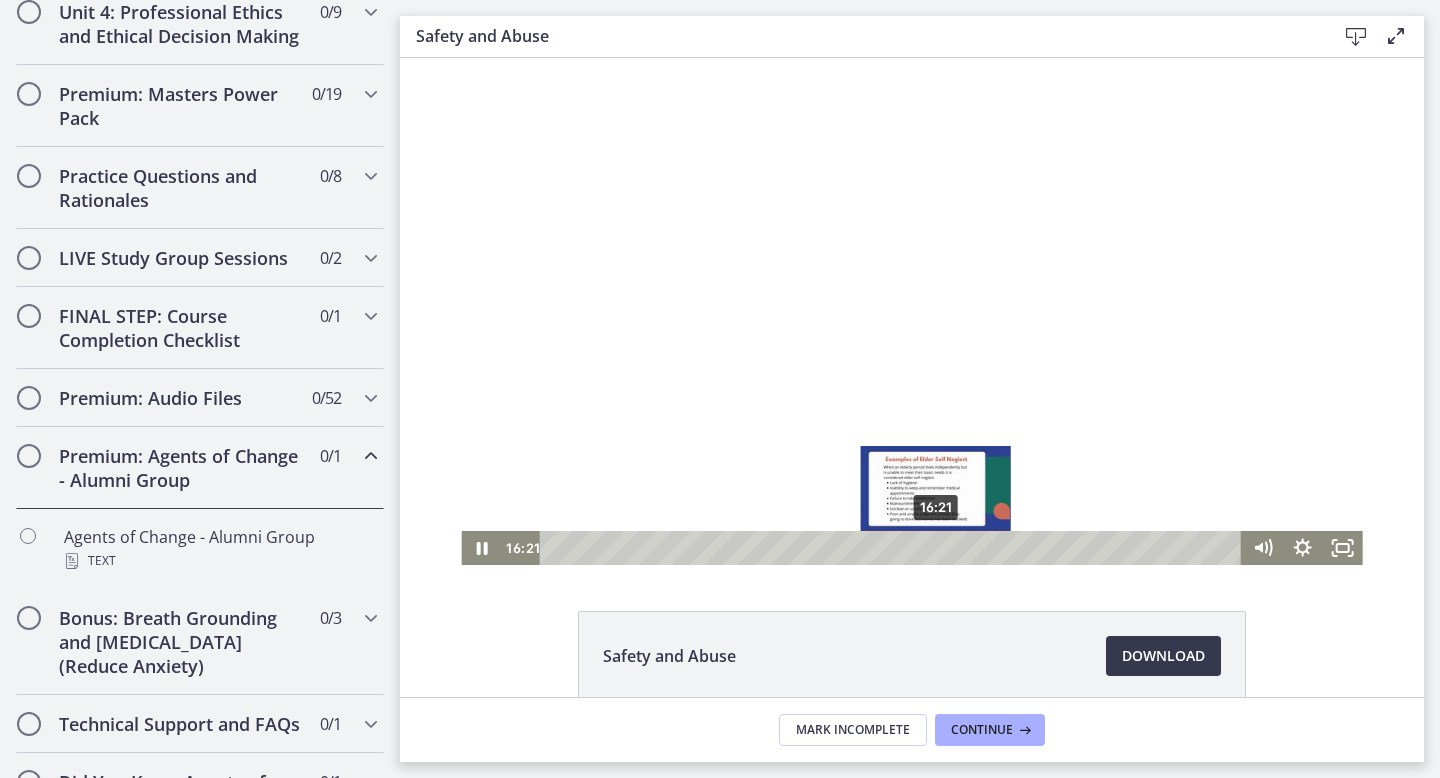 click on "16:21" at bounding box center (894, 548) 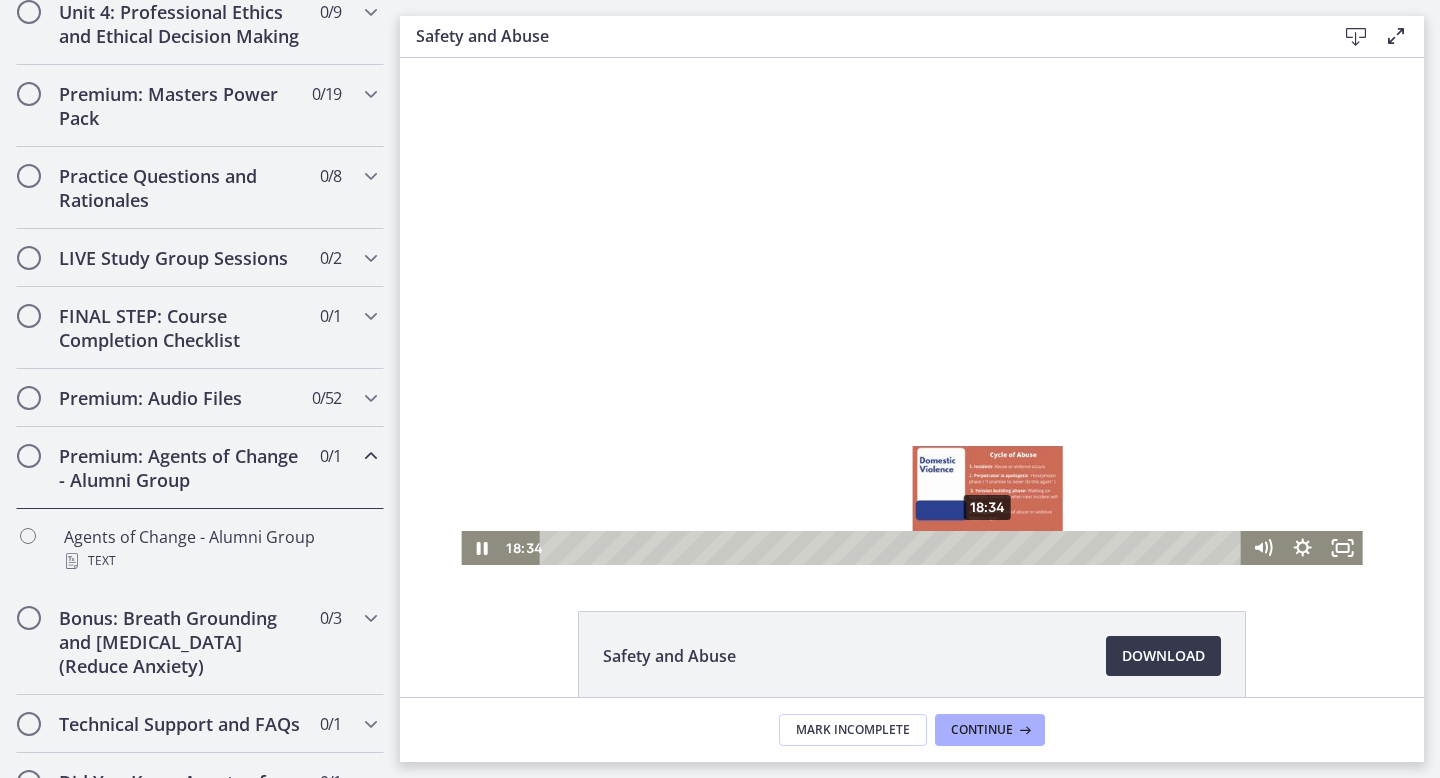 click at bounding box center [987, 547] 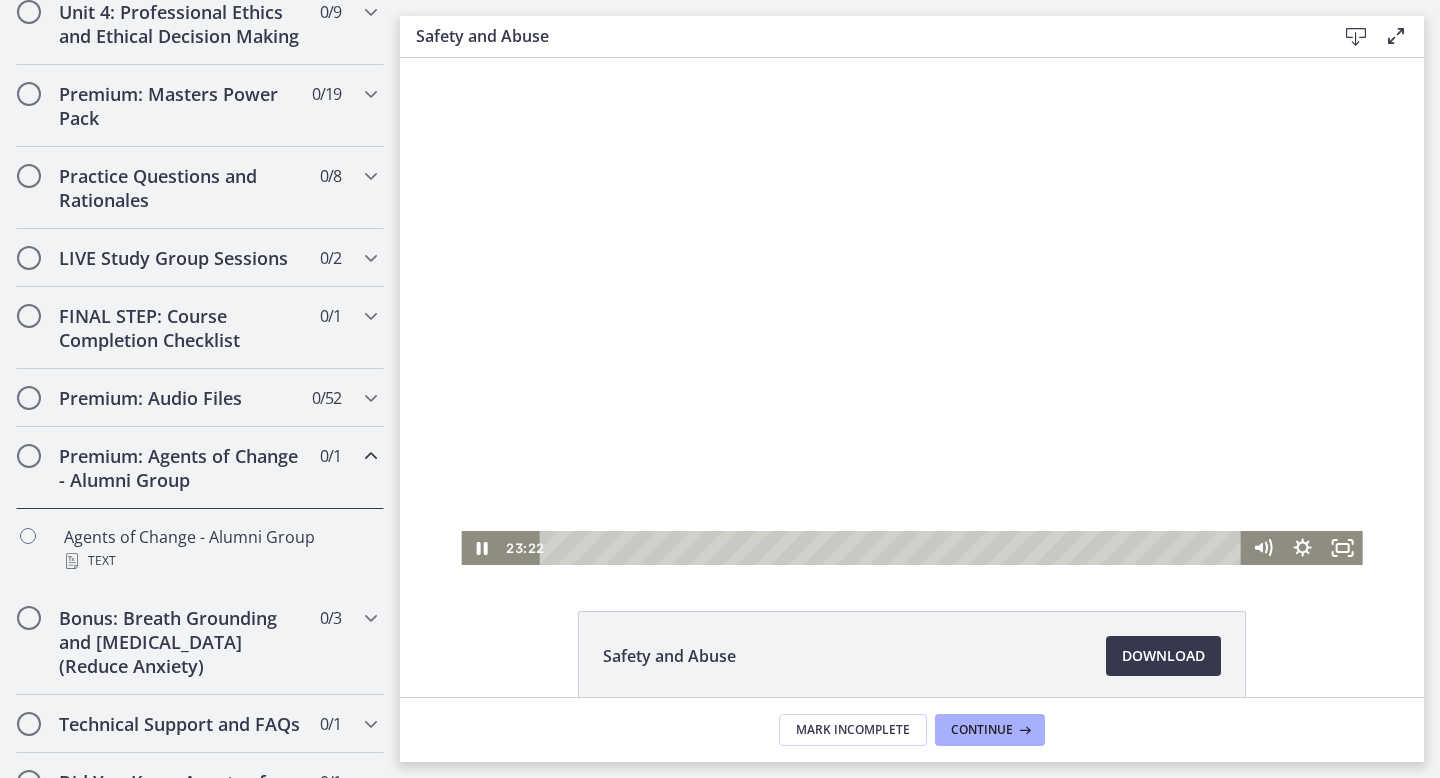 click at bounding box center [911, 311] 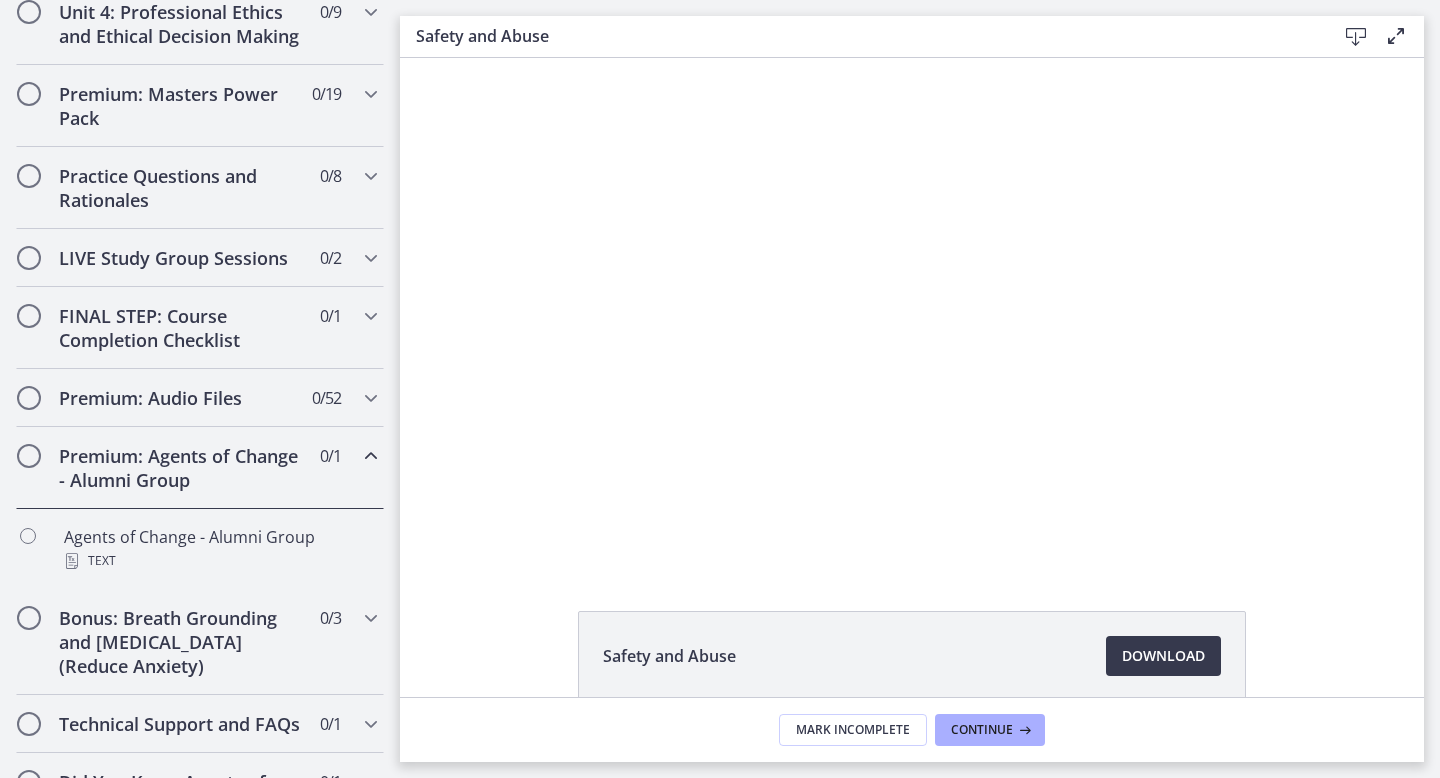 click at bounding box center [911, 311] 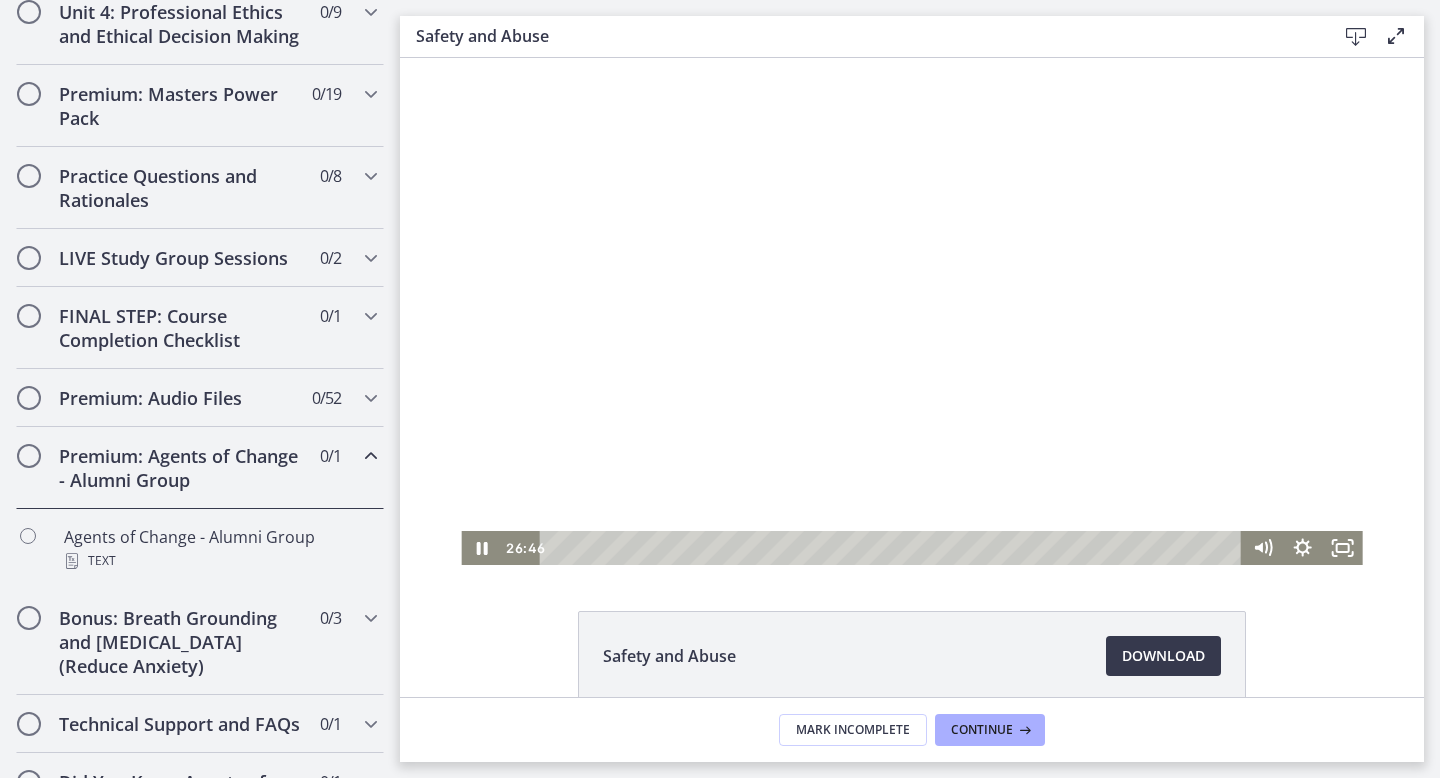 click at bounding box center (911, 311) 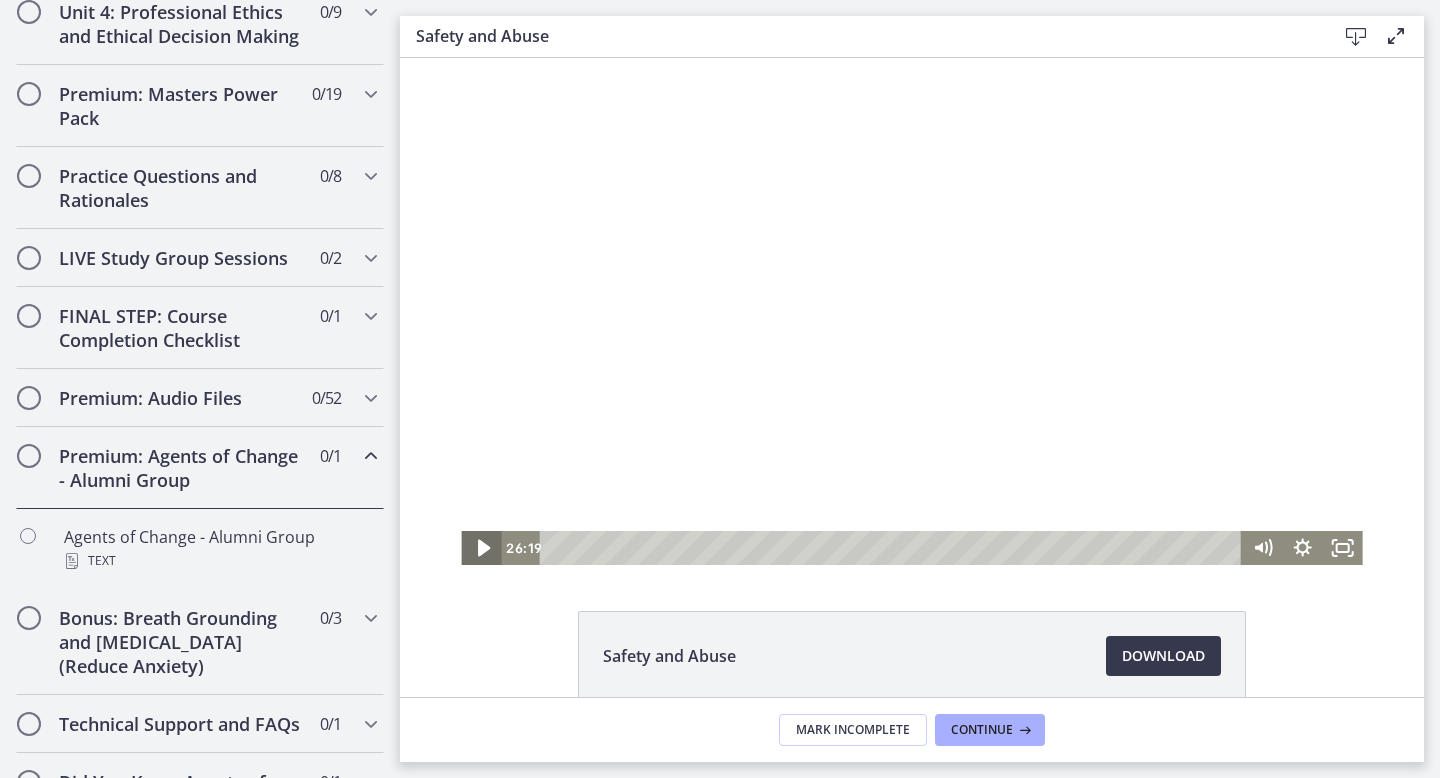 click 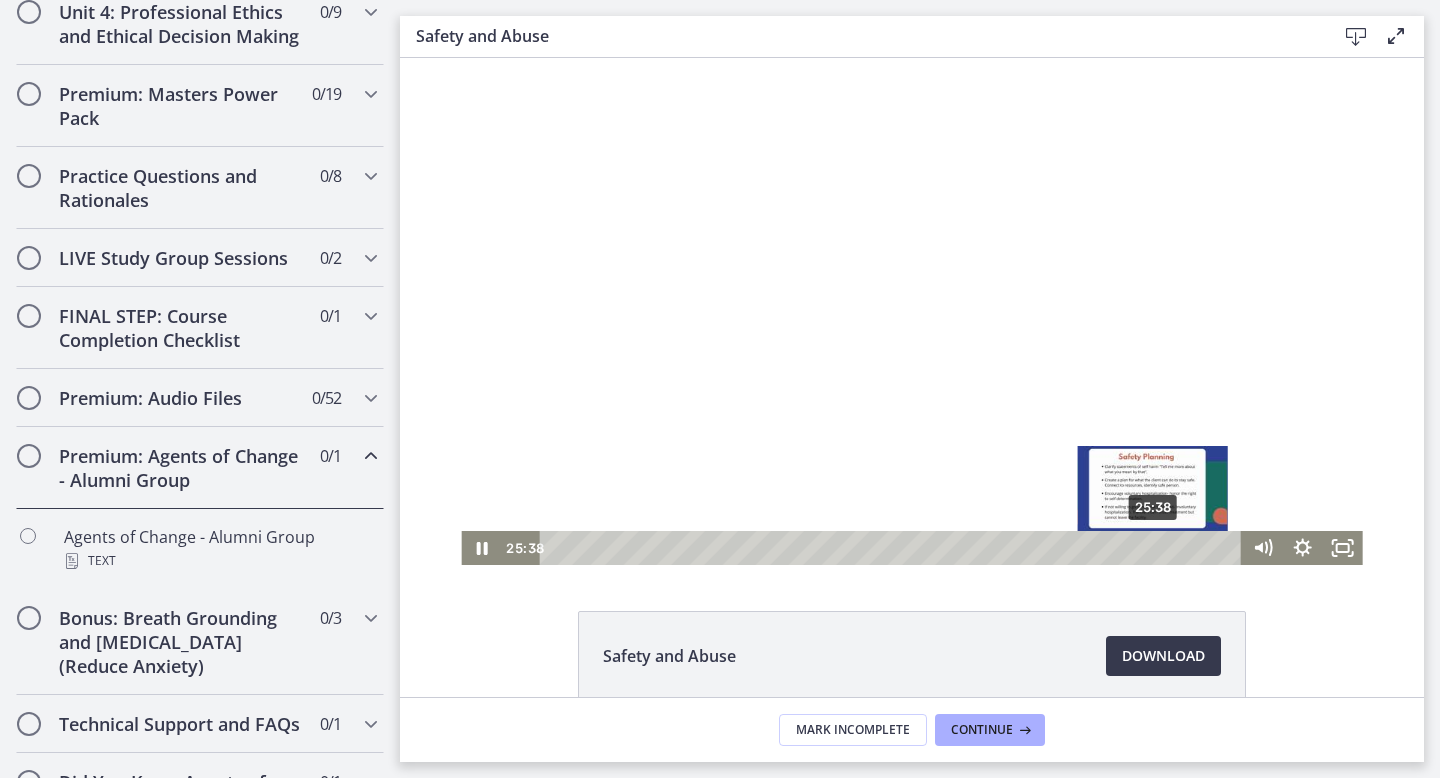 click on "25:38" at bounding box center (894, 548) 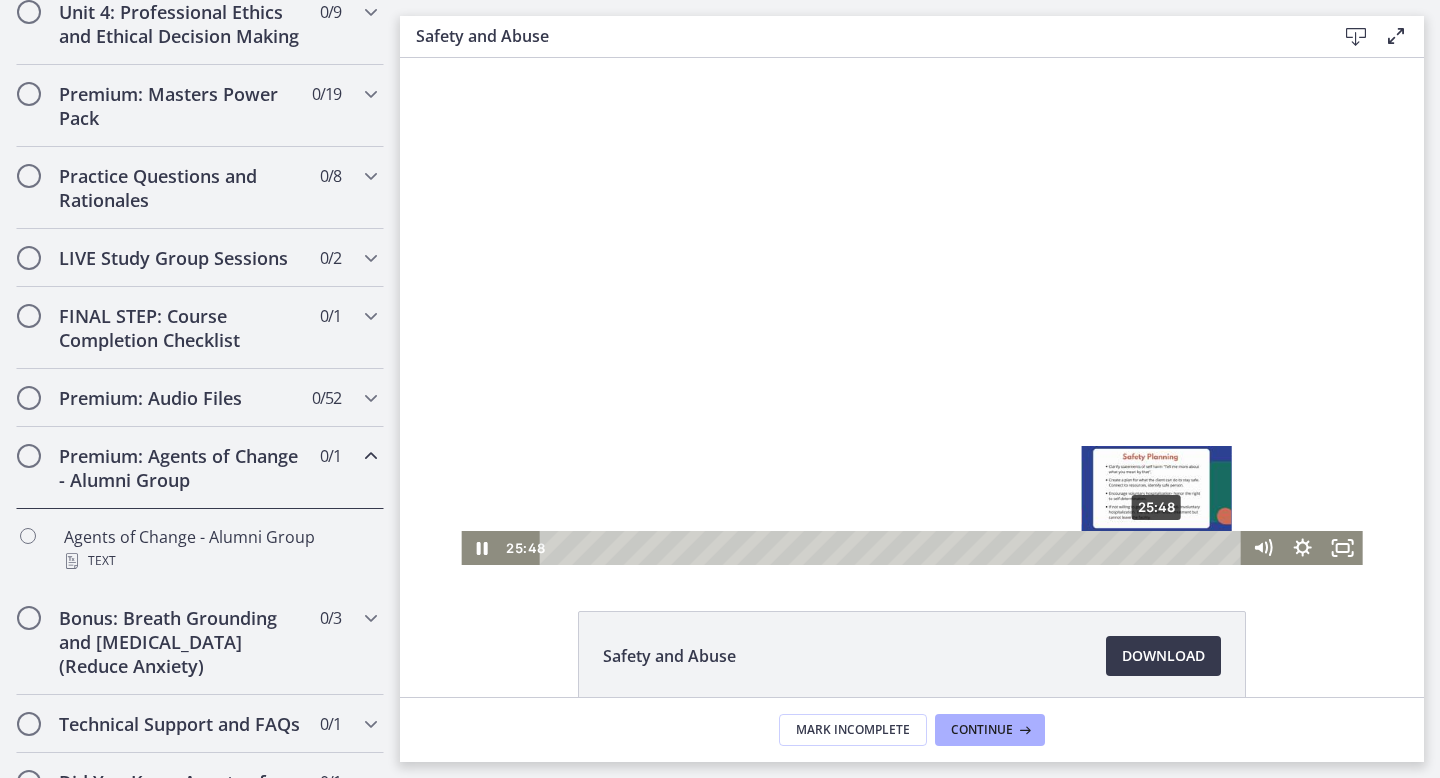 click at bounding box center (1156, 547) 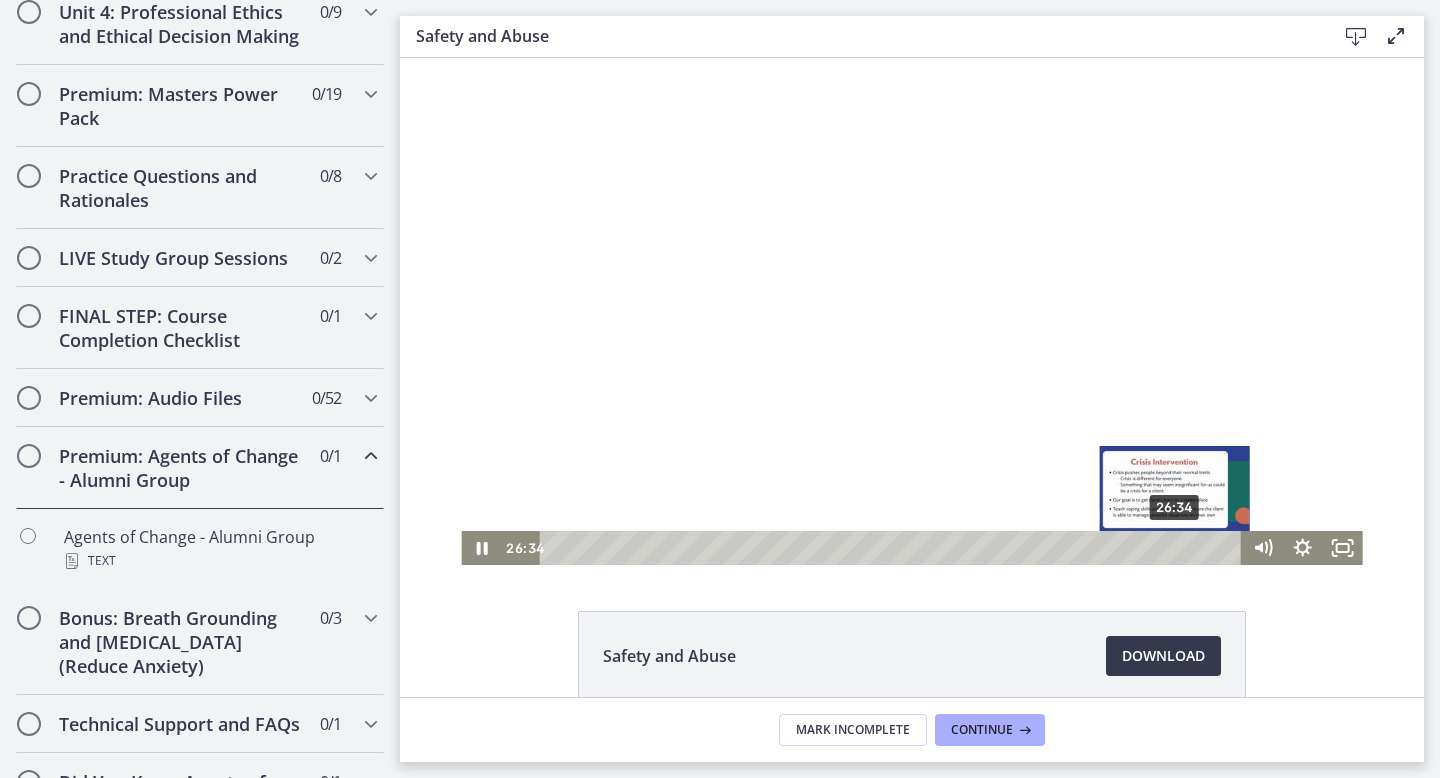 click at bounding box center [1174, 547] 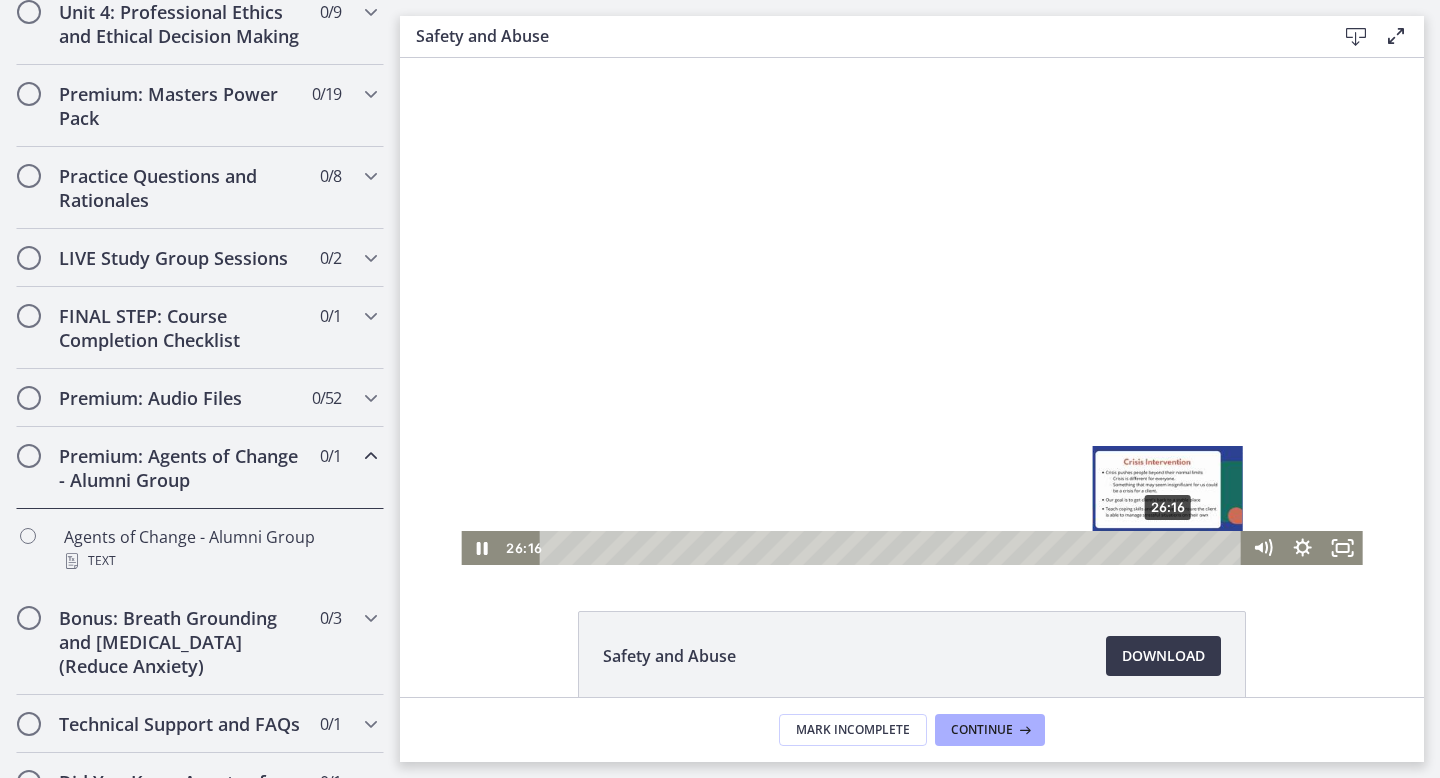 click at bounding box center [1167, 547] 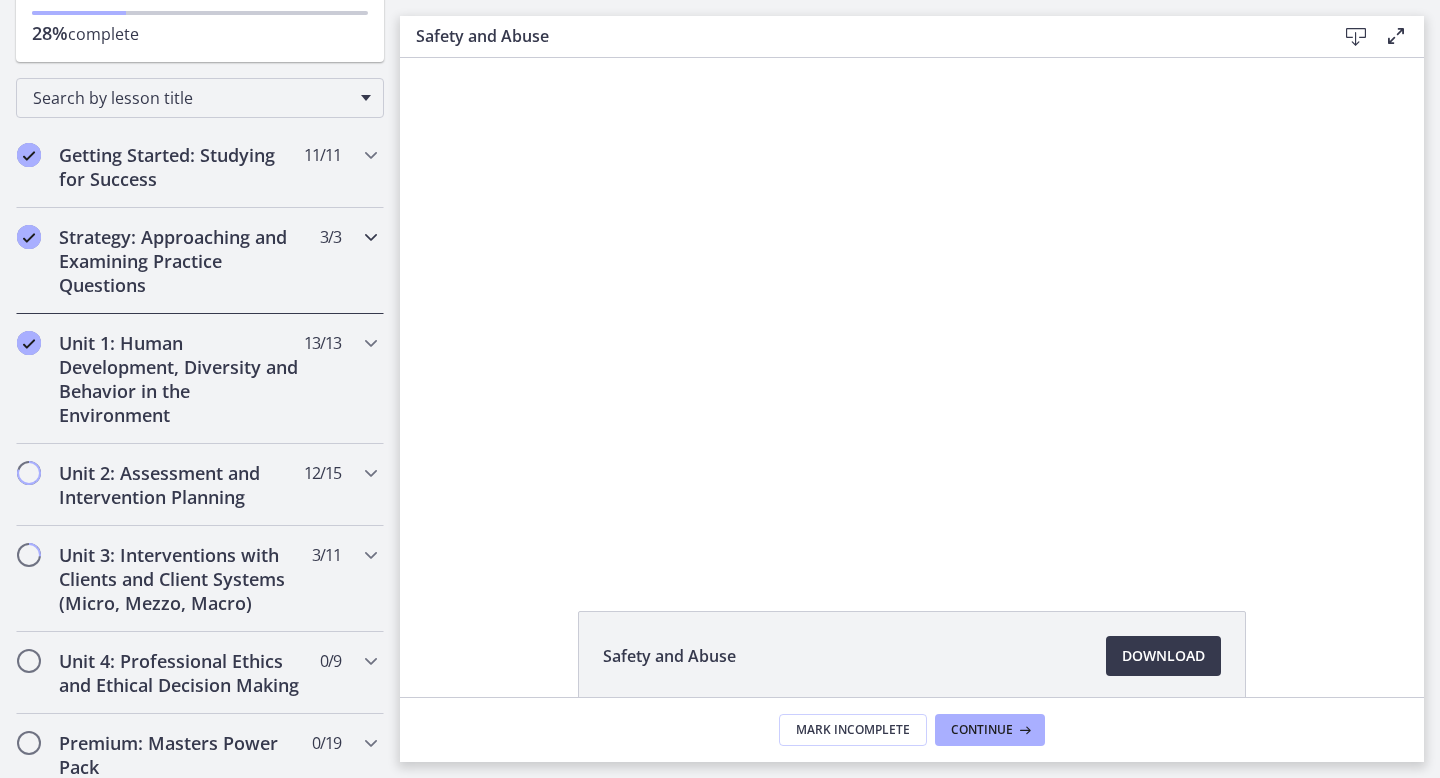 scroll, scrollTop: 253, scrollLeft: 0, axis: vertical 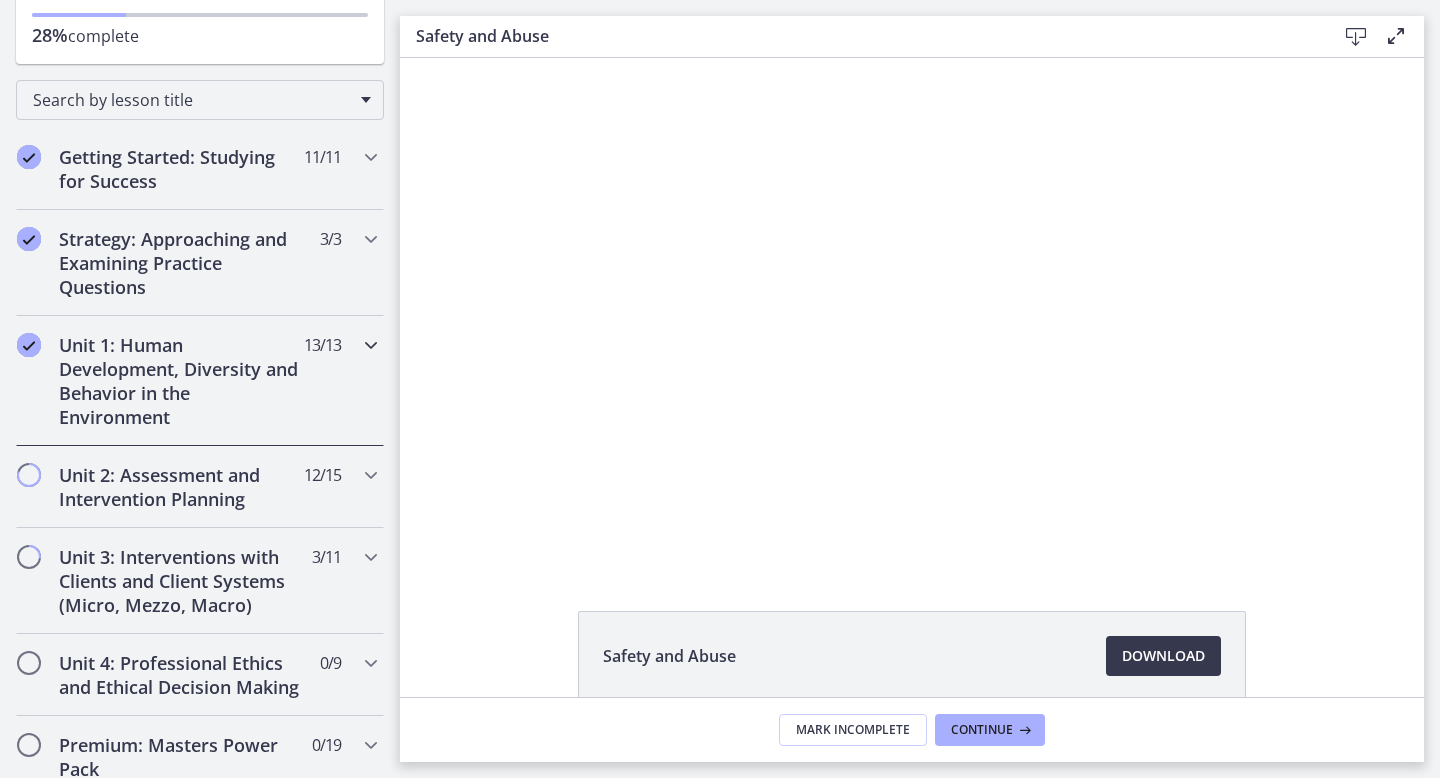 click on "13  /  13
Completed" at bounding box center (322, 345) 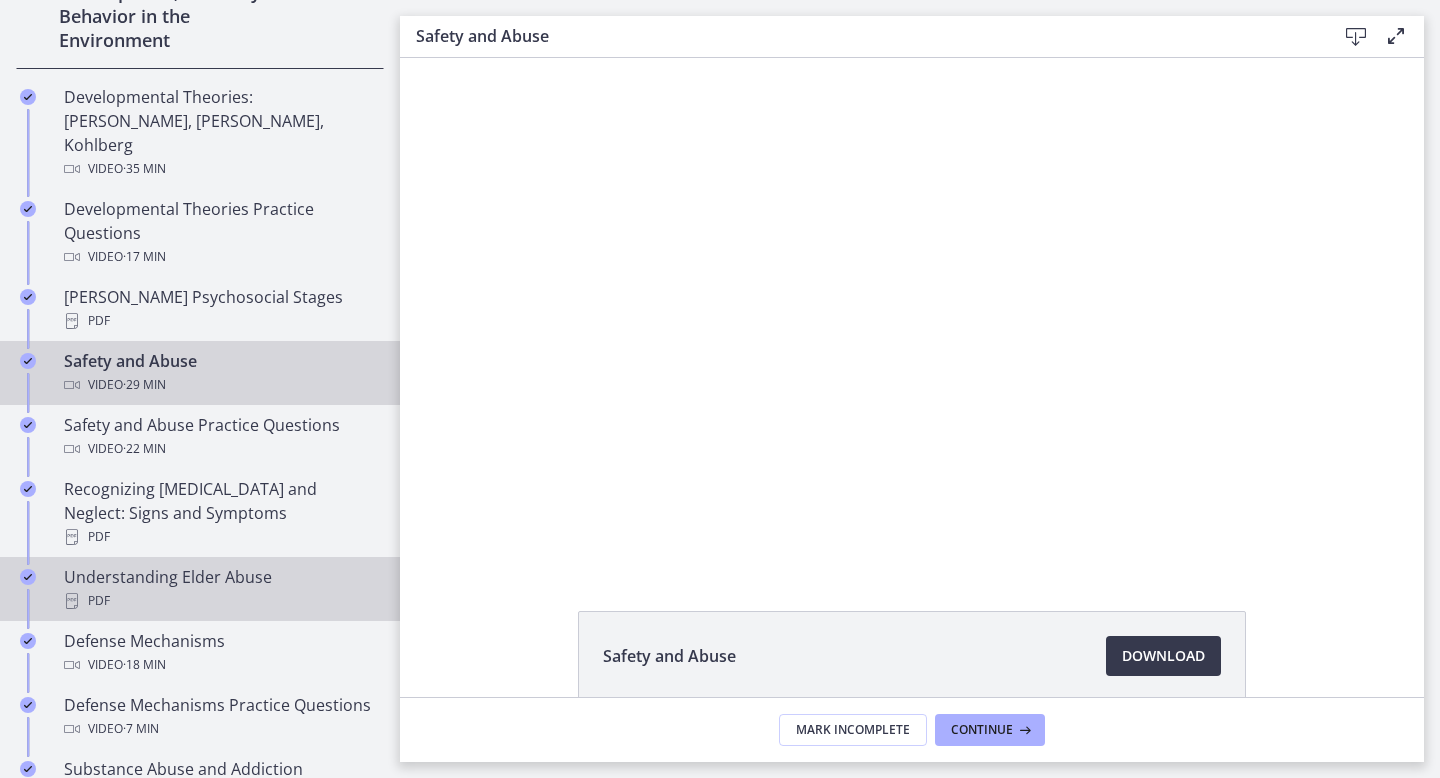 scroll, scrollTop: 631, scrollLeft: 0, axis: vertical 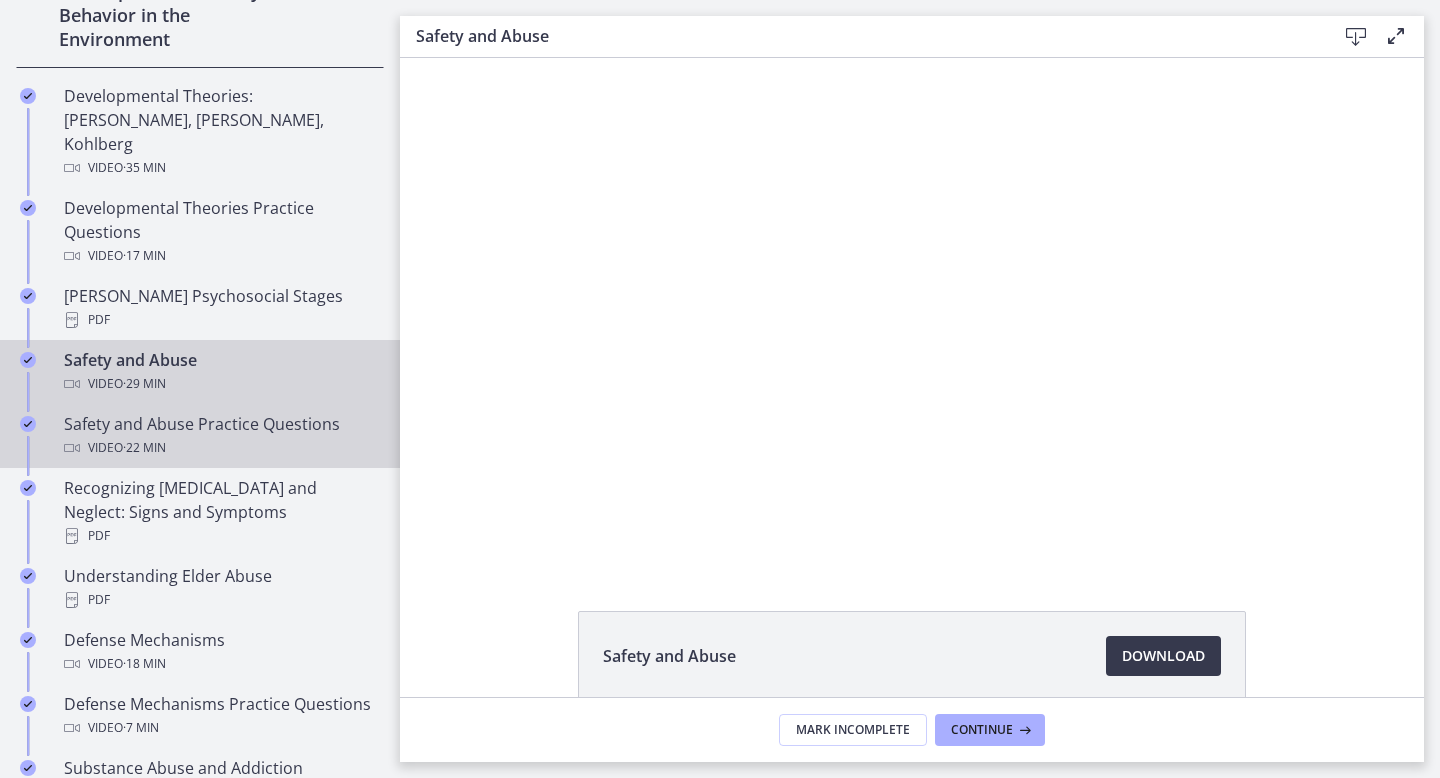 click on "Safety and Abuse Practice Questions
Video
·  22 min" at bounding box center [220, 436] 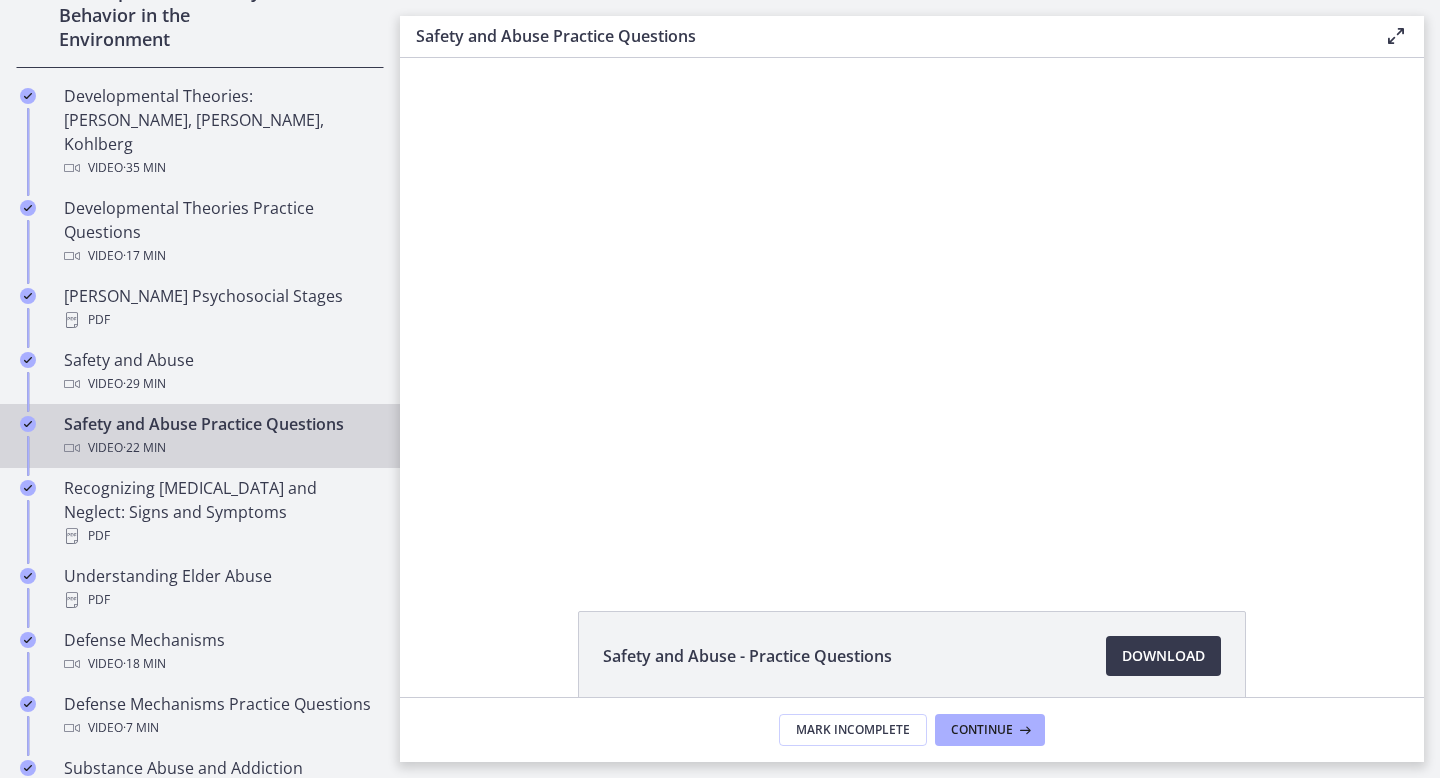 scroll, scrollTop: 0, scrollLeft: 0, axis: both 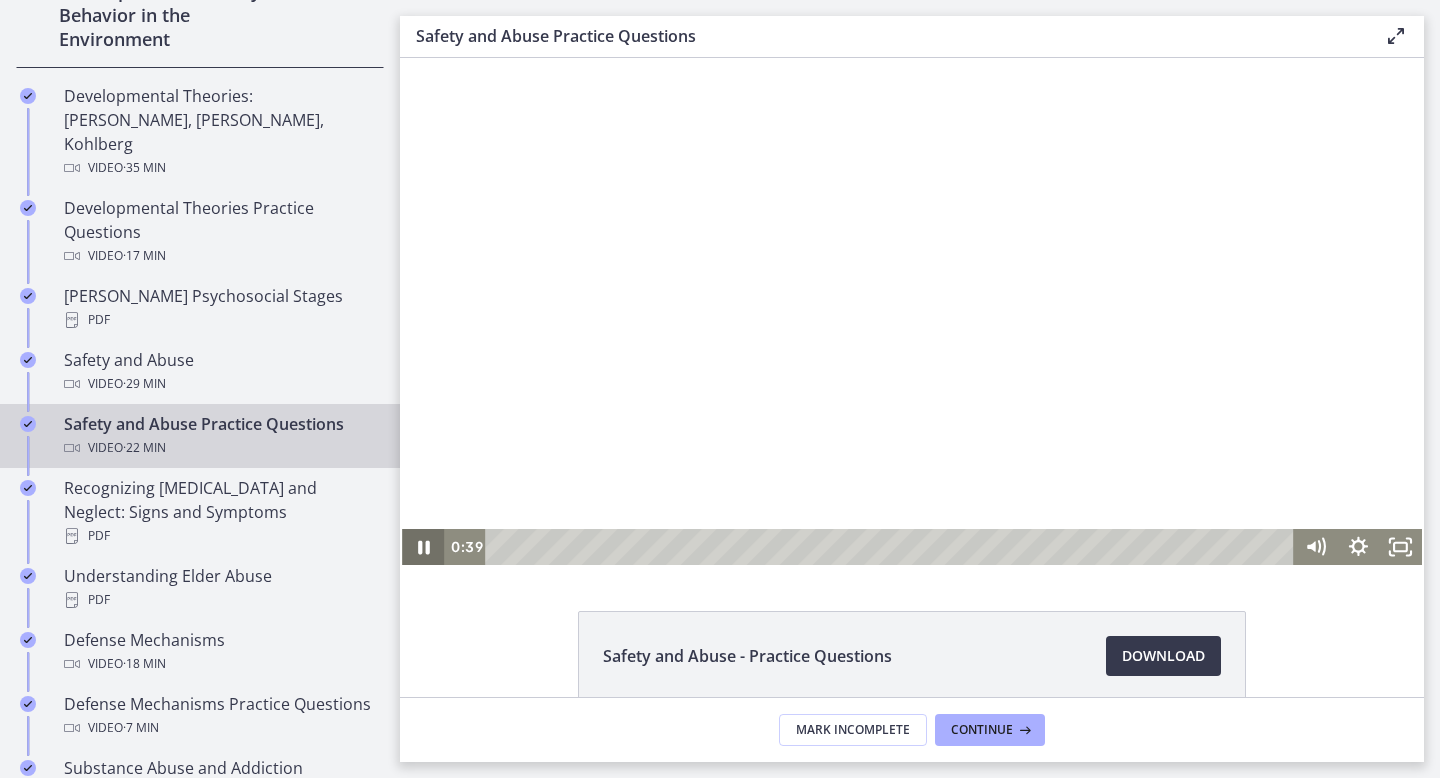 click 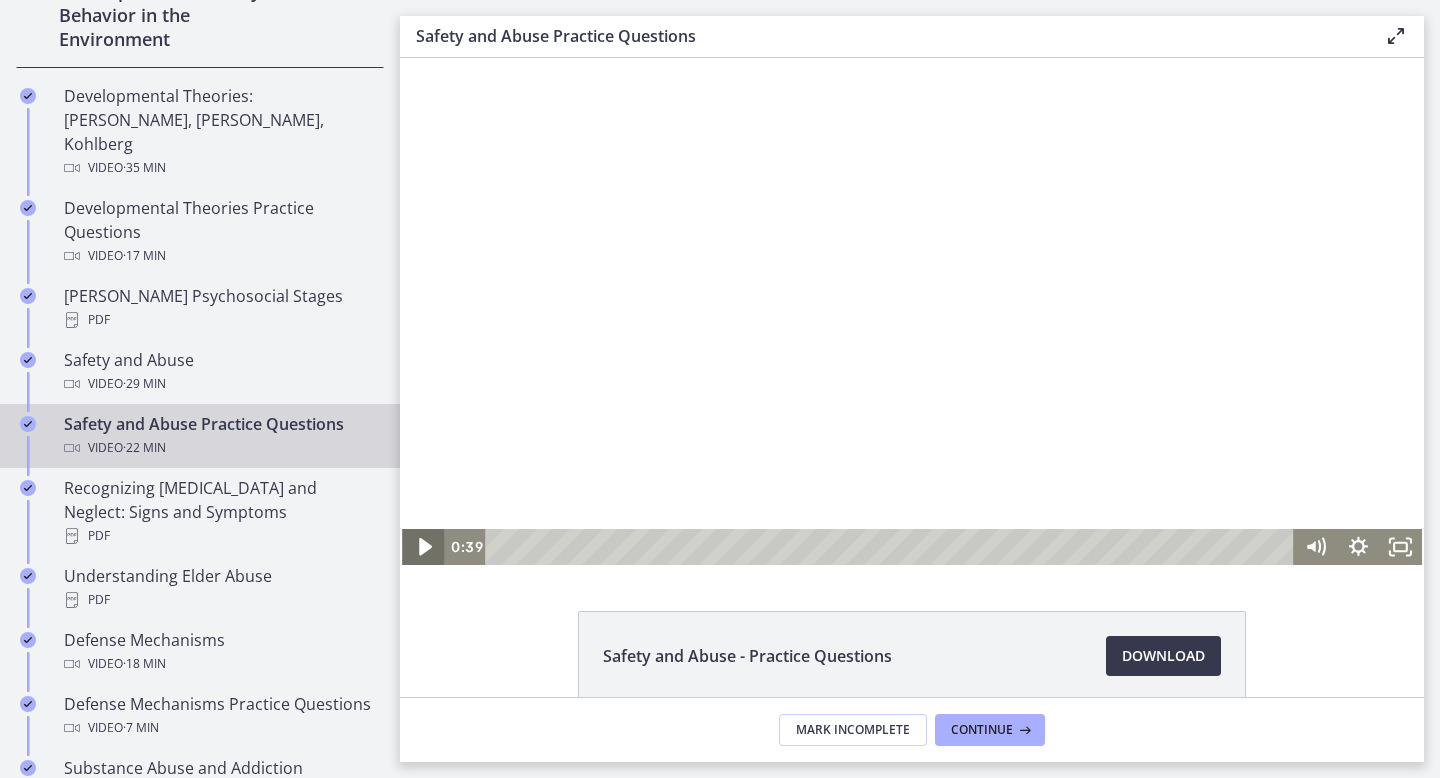 click 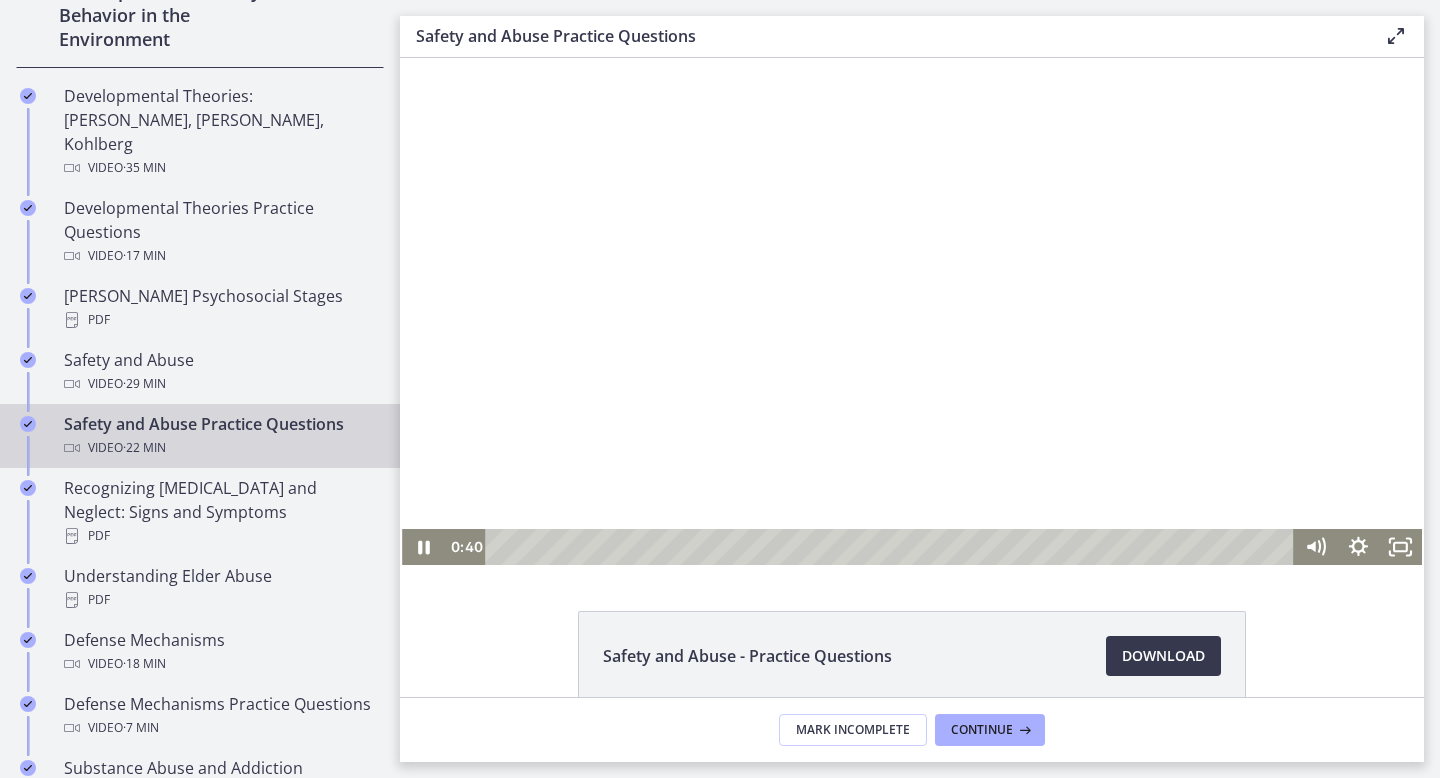 click at bounding box center [912, 311] 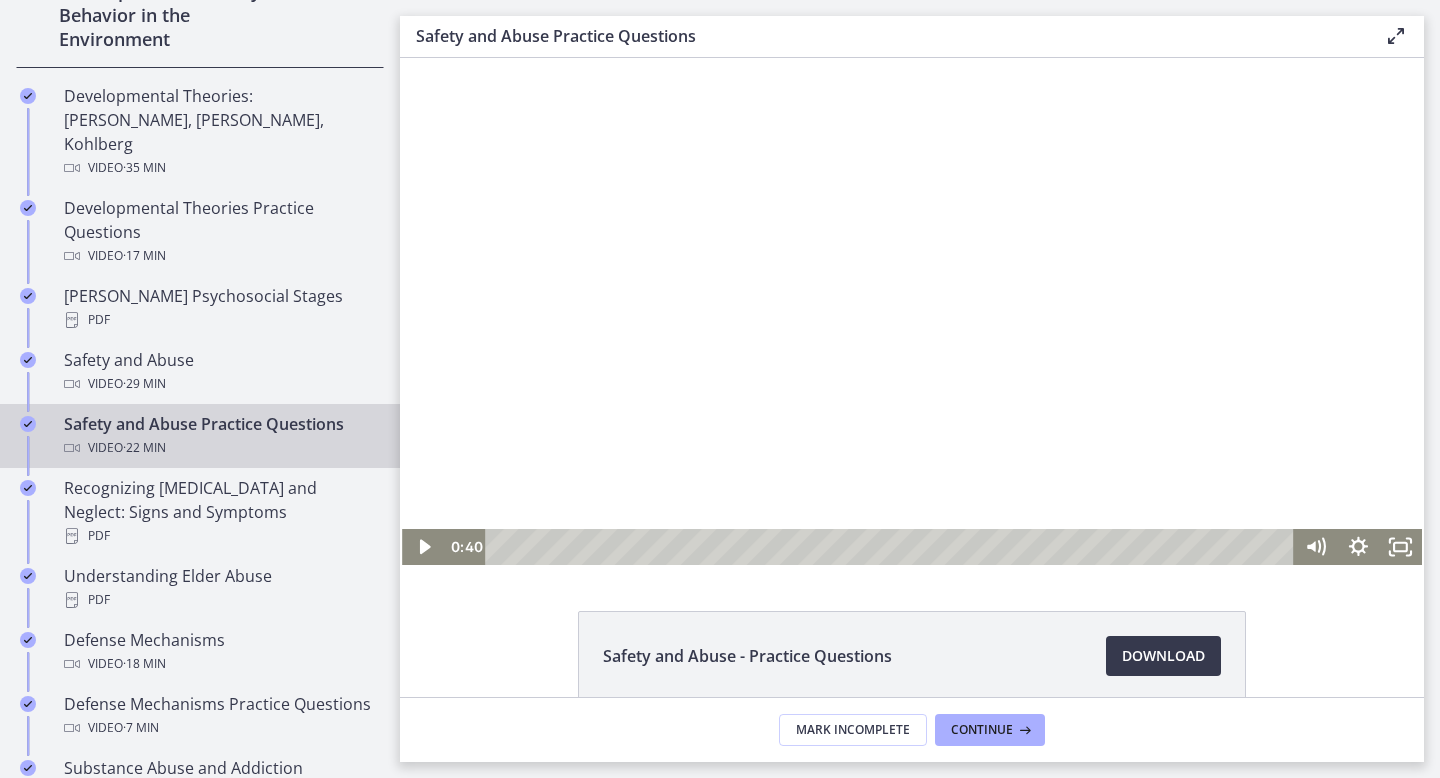 click at bounding box center [912, 311] 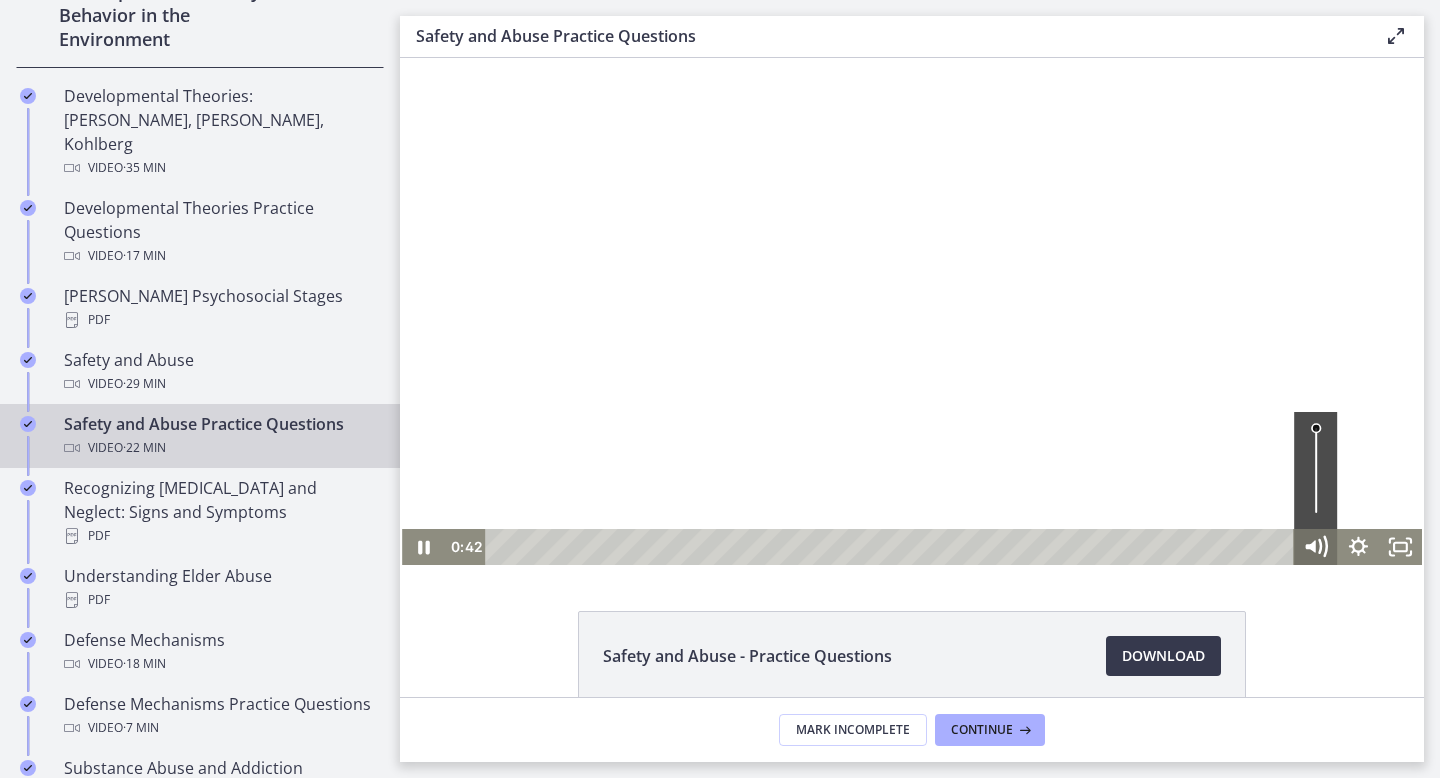 click 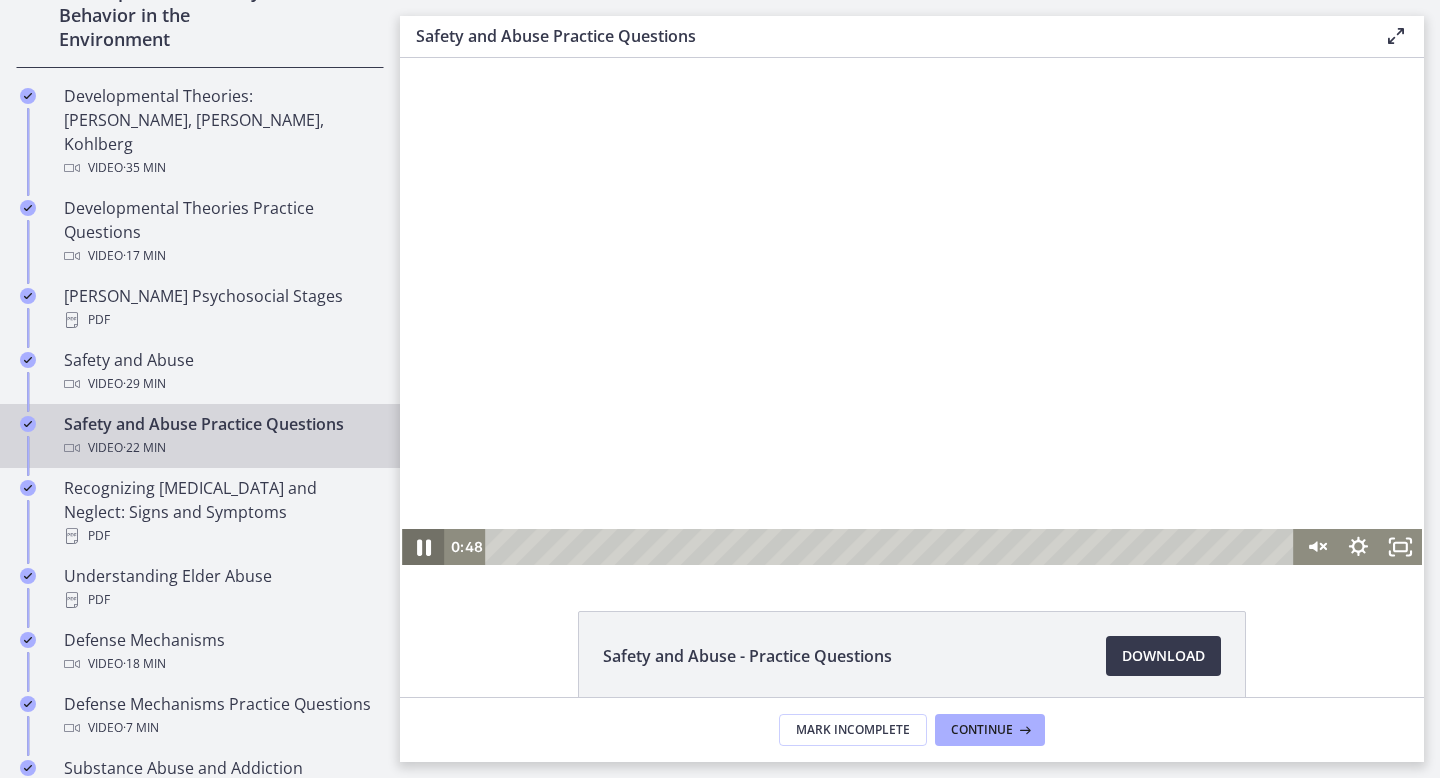click 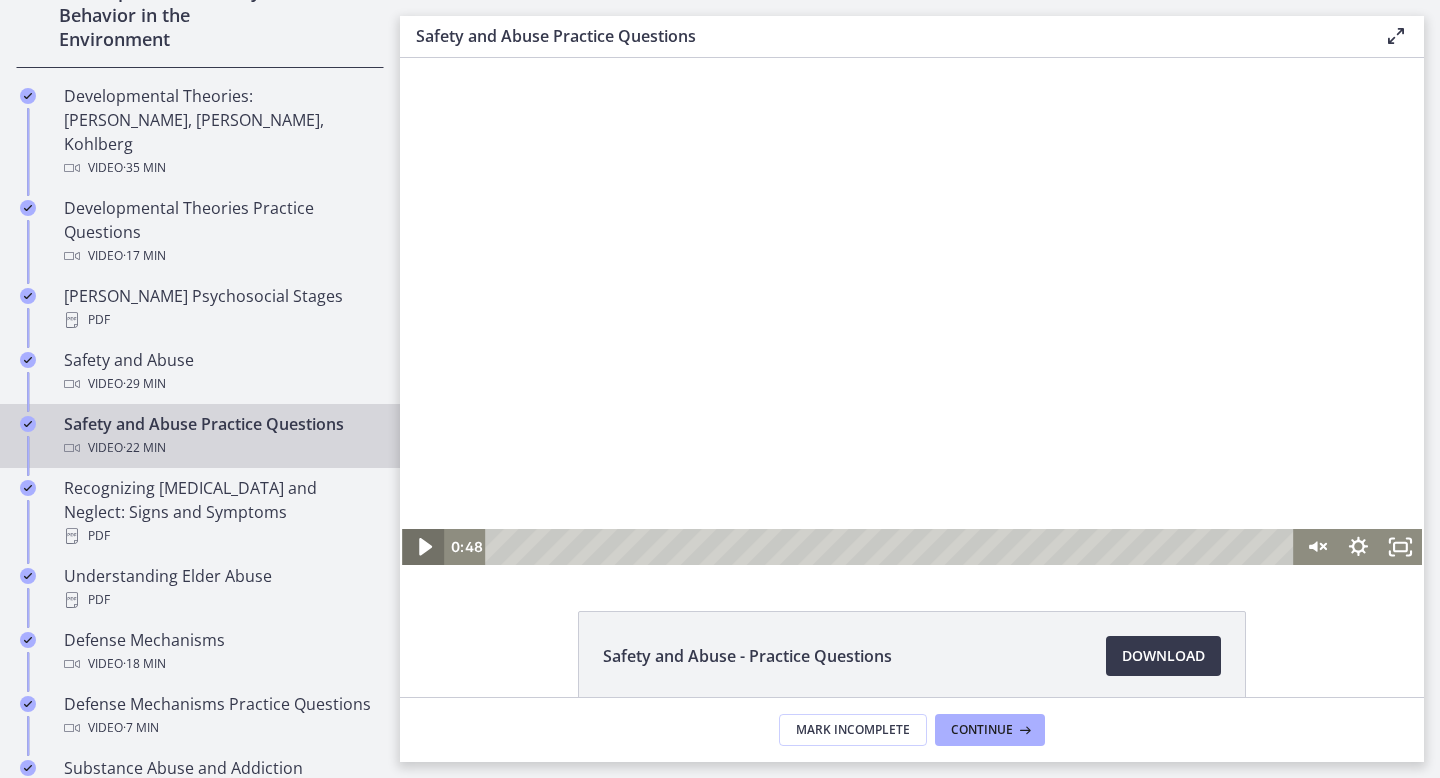 click 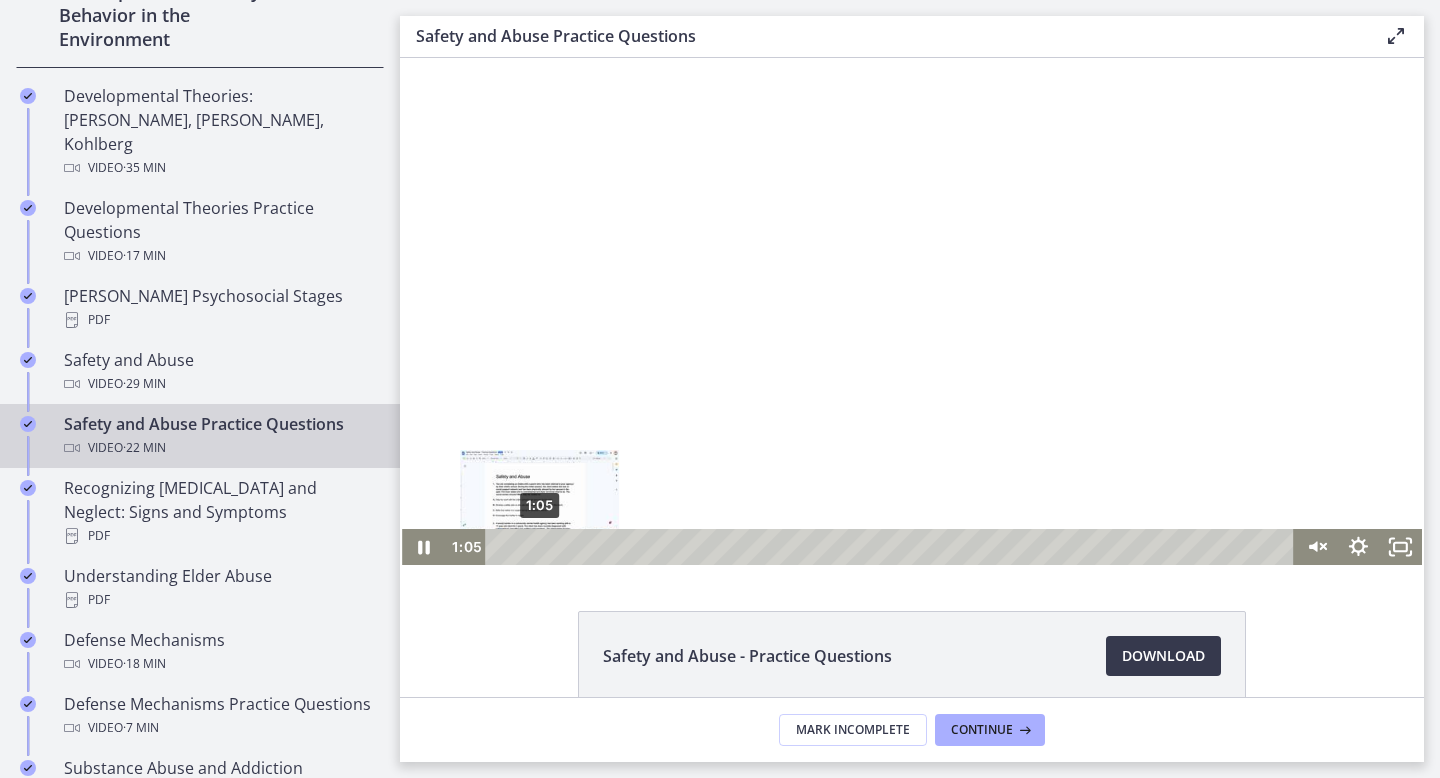 click on "1:05" at bounding box center (892, 547) 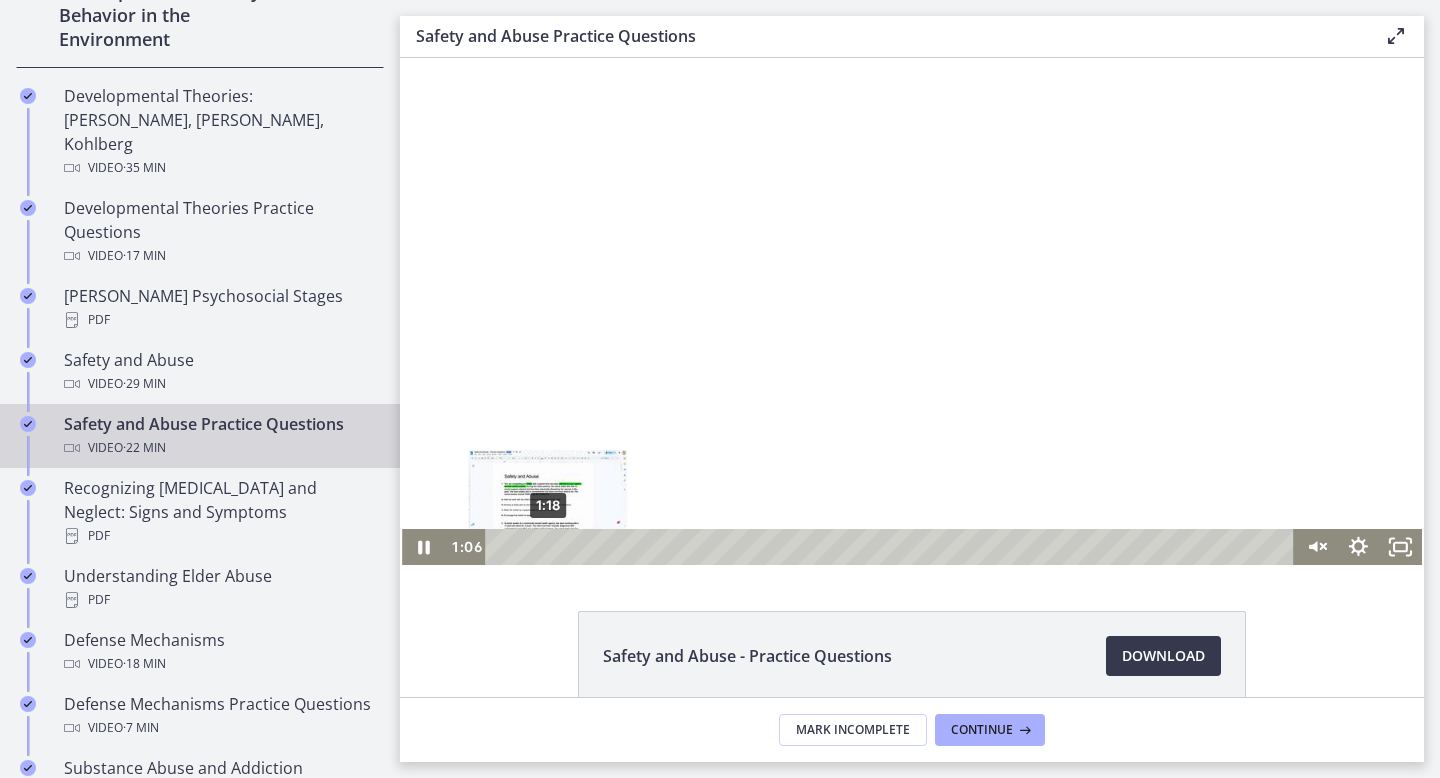 click on "1:18" at bounding box center [892, 547] 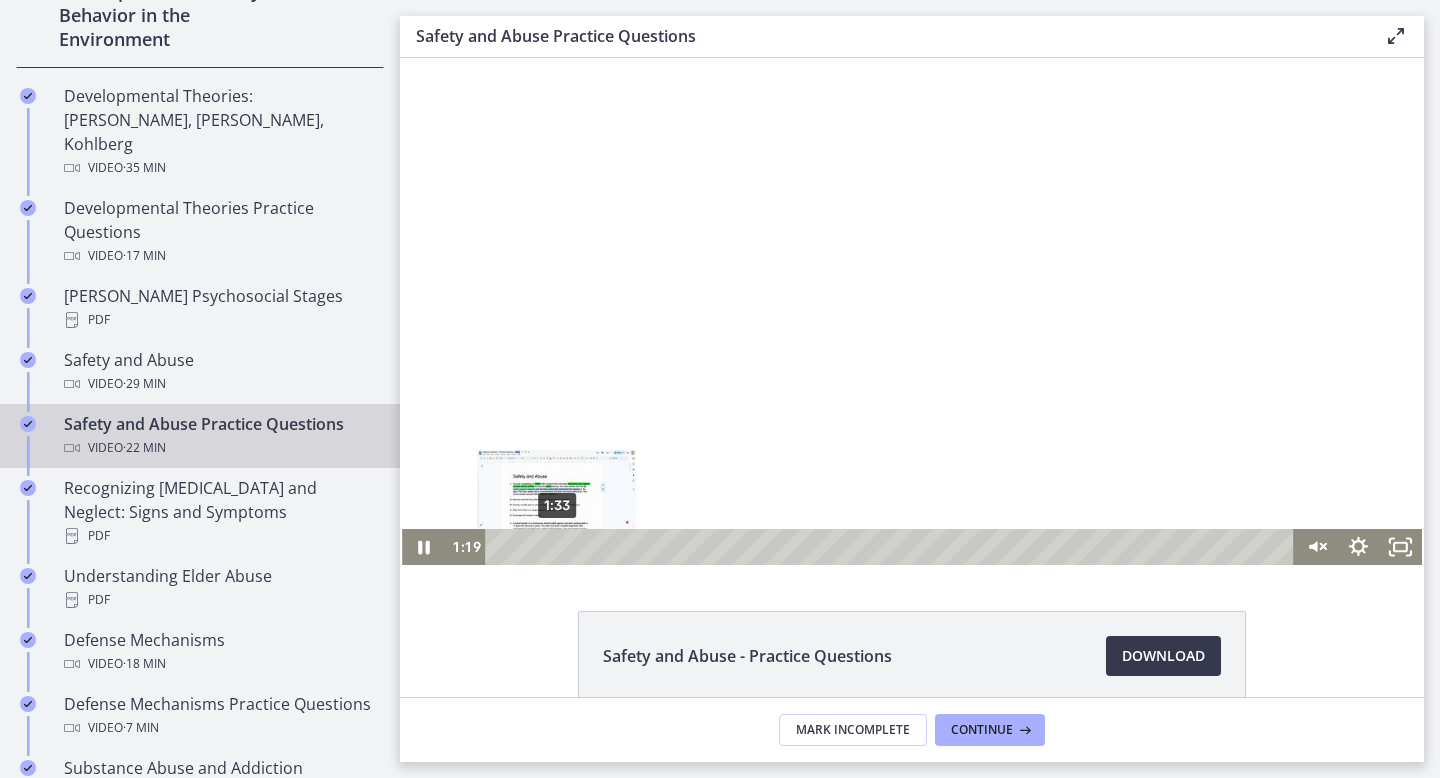click on "1:33" at bounding box center [892, 547] 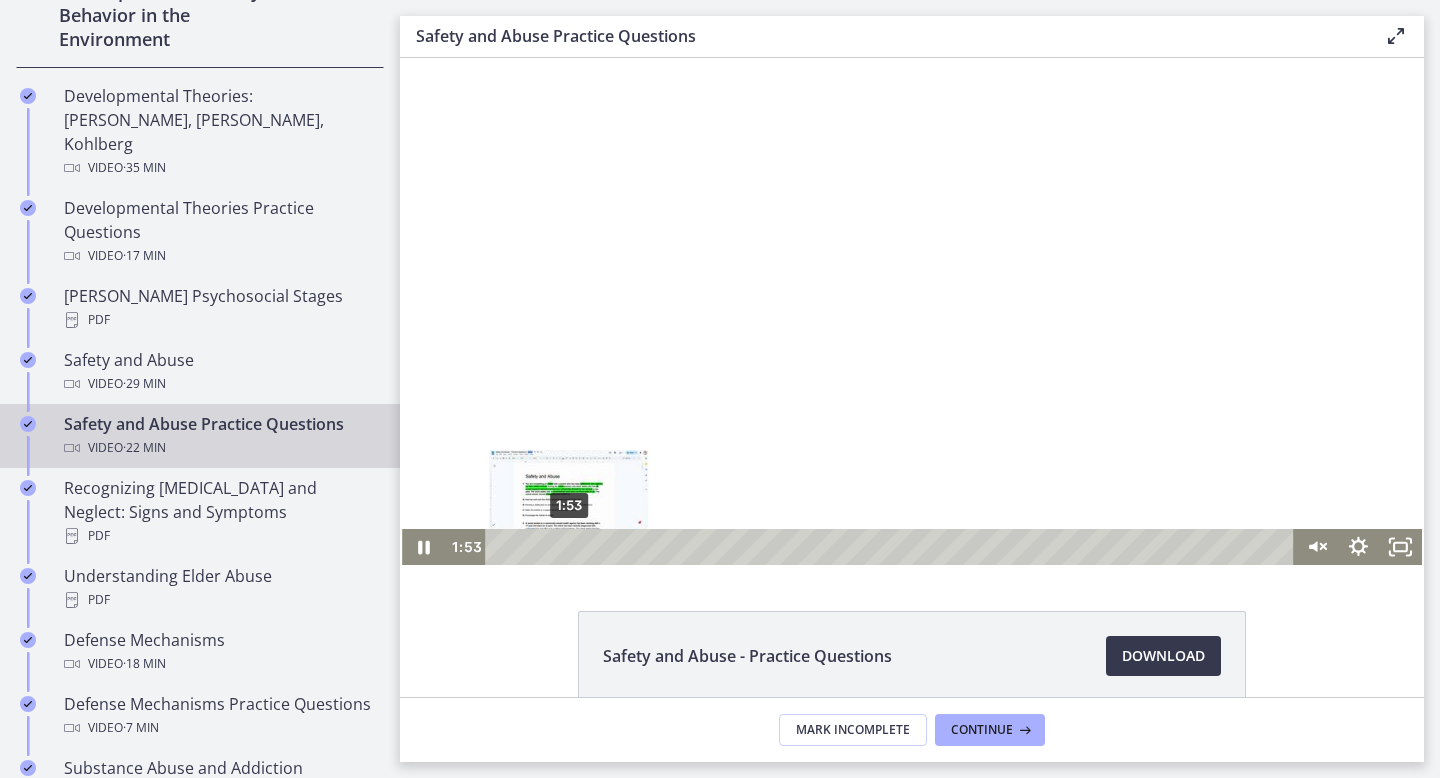 click on "1:53" at bounding box center [892, 547] 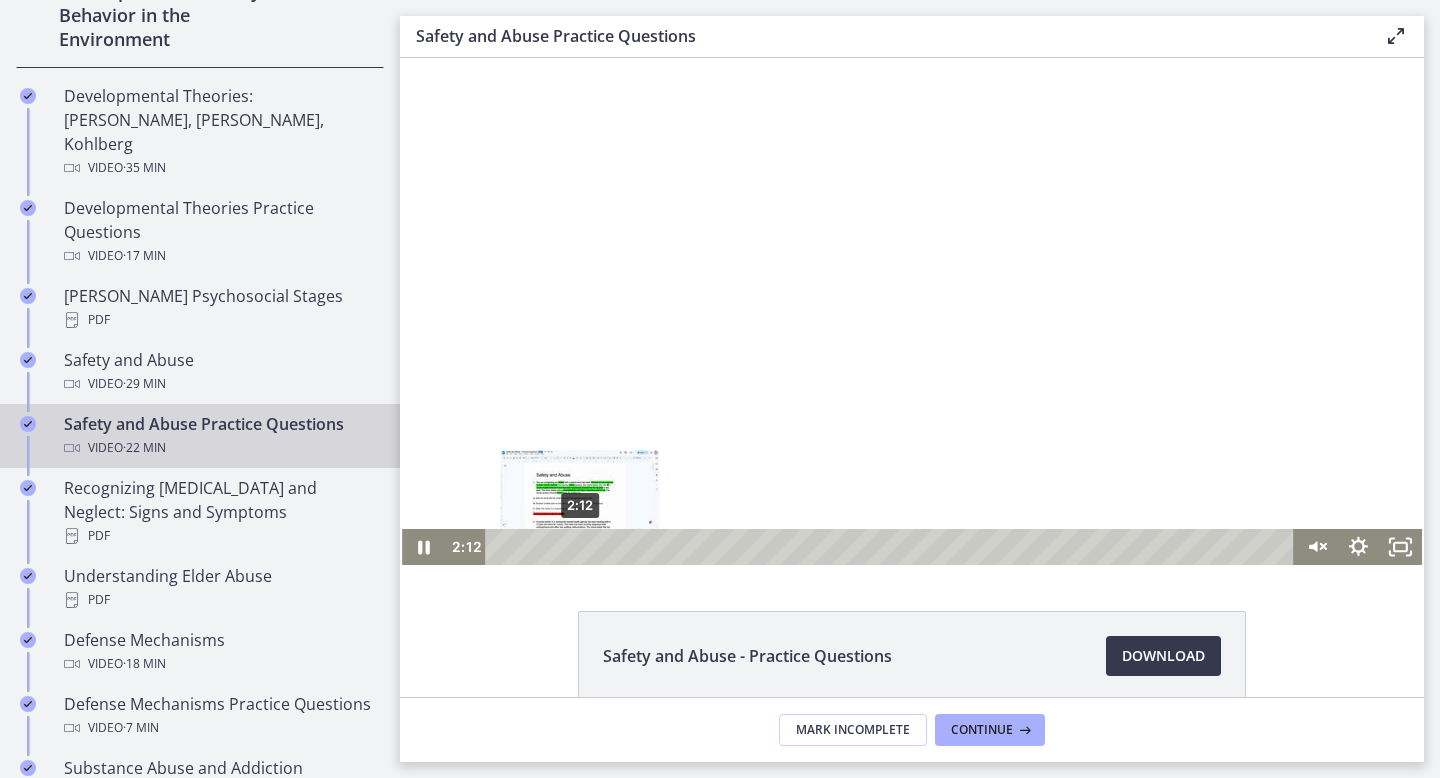 click on "2:12" at bounding box center [892, 547] 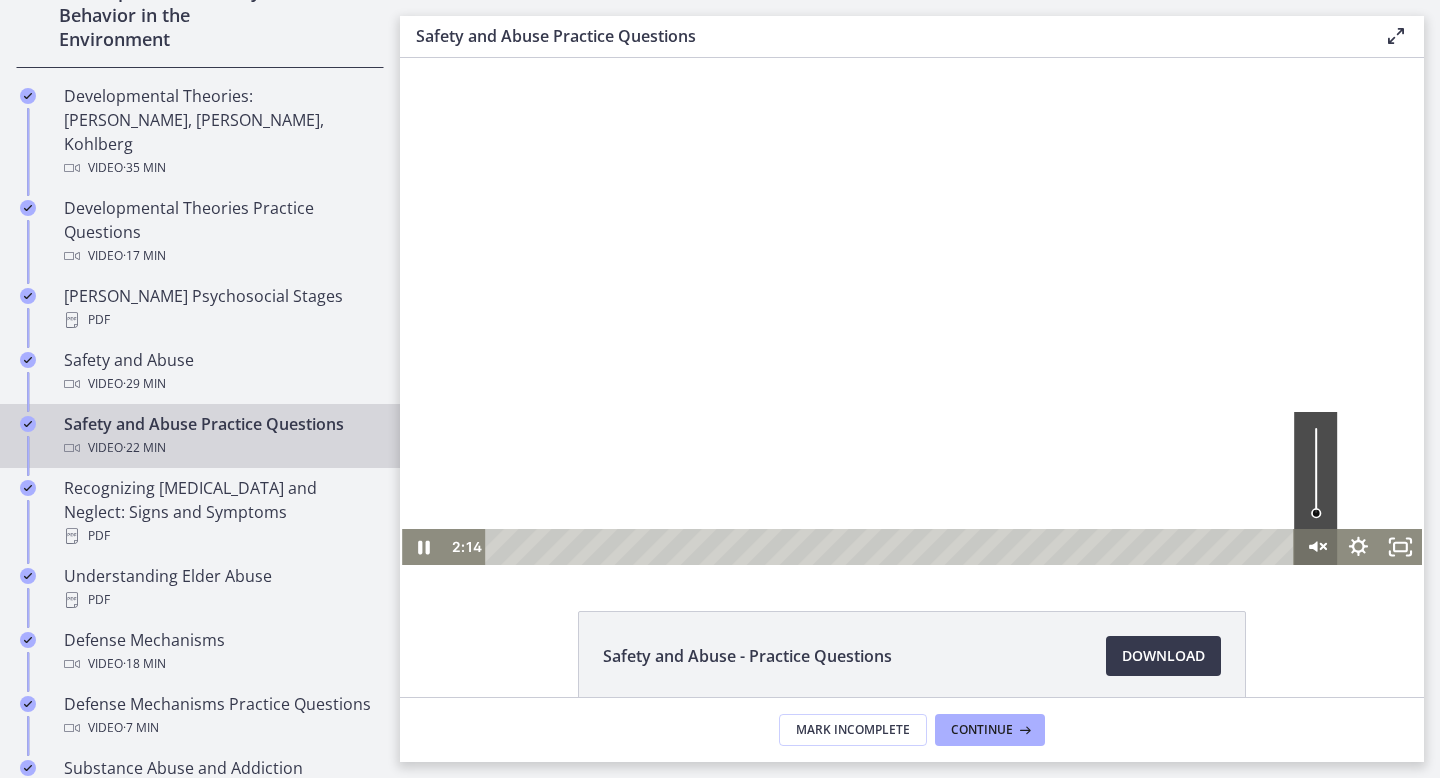 click 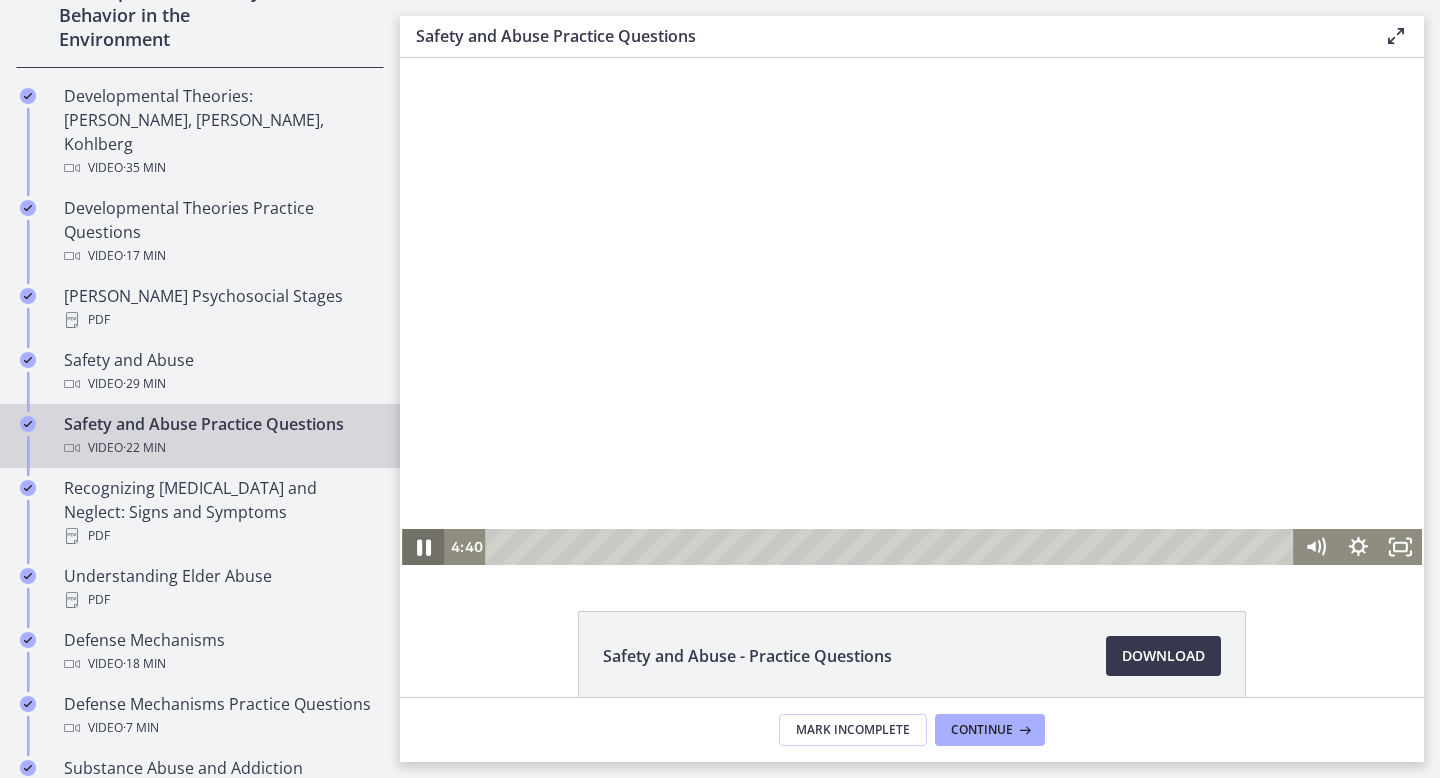 click 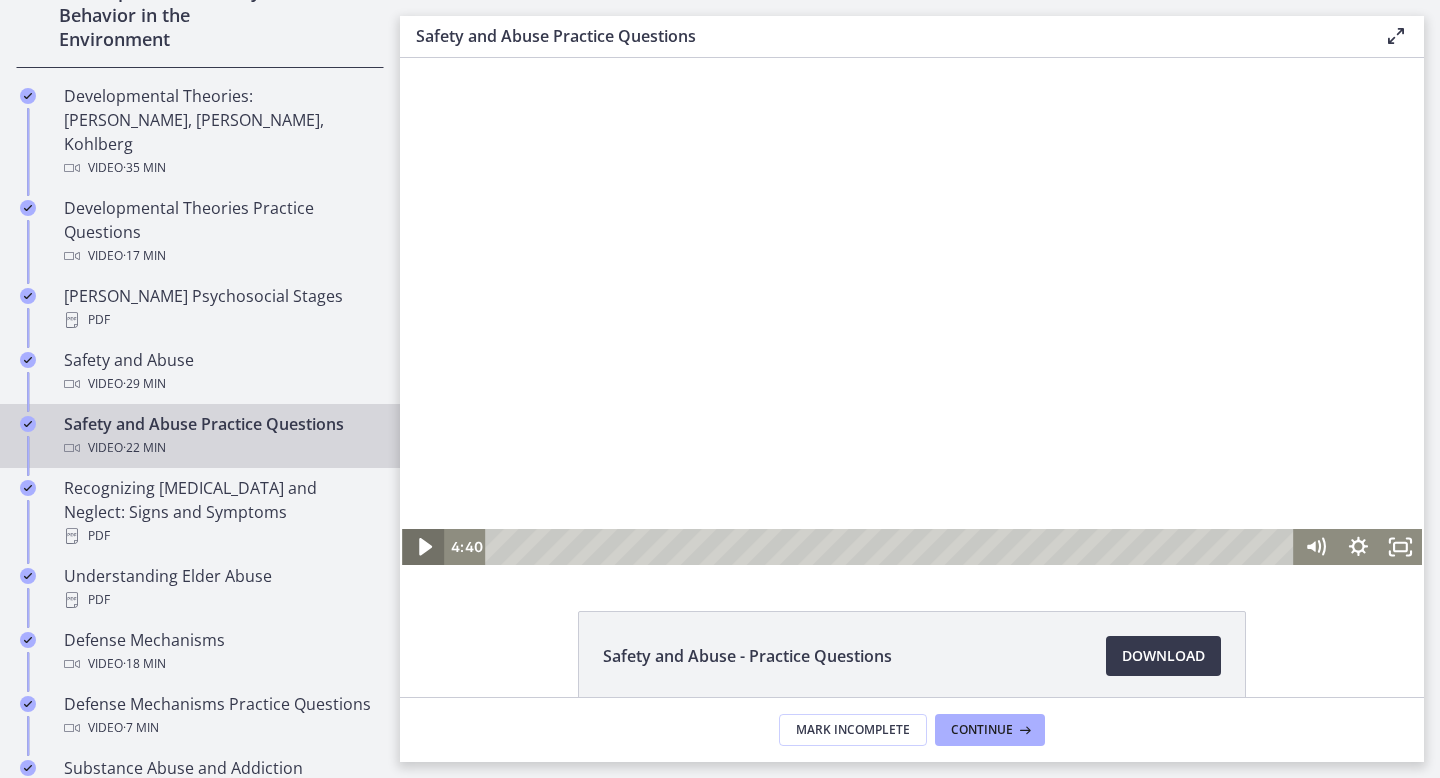 click 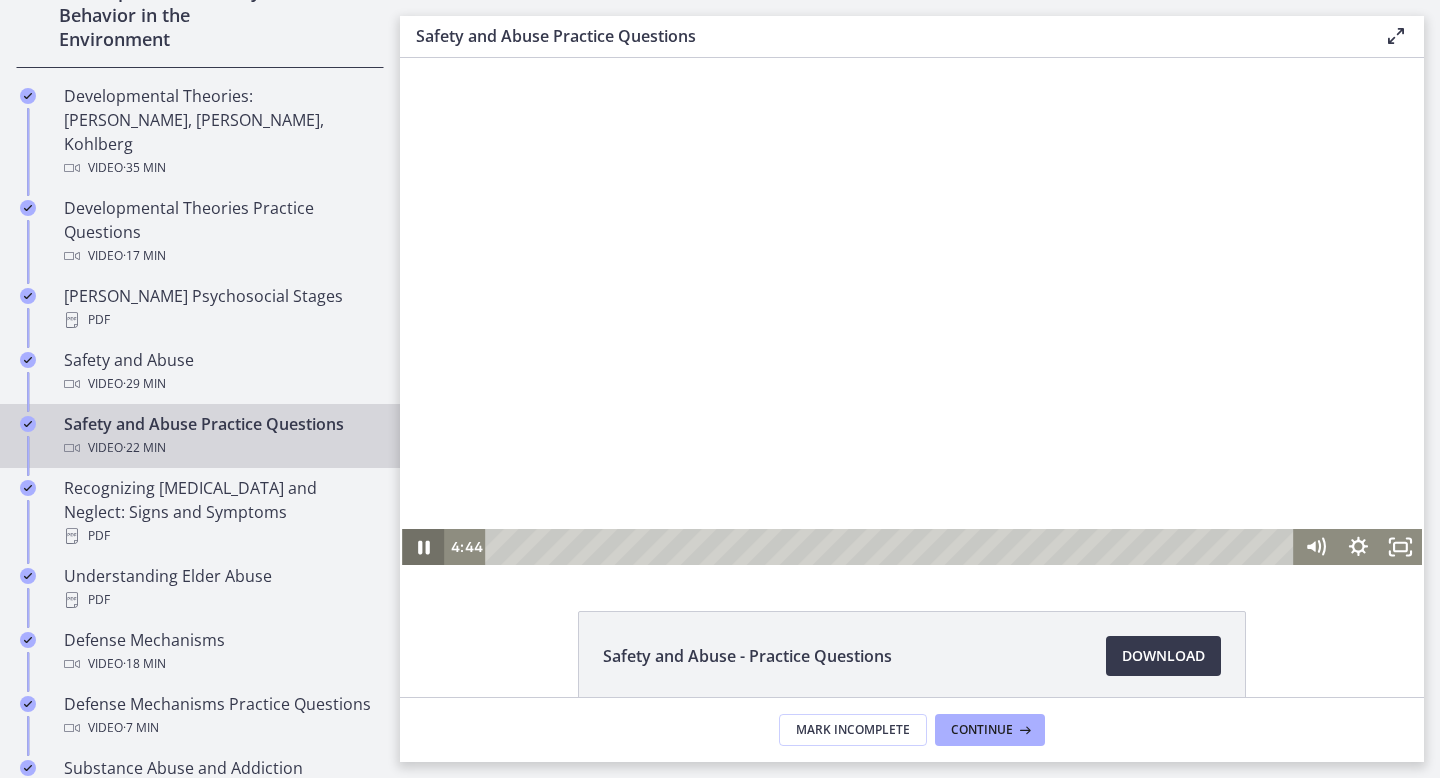 type 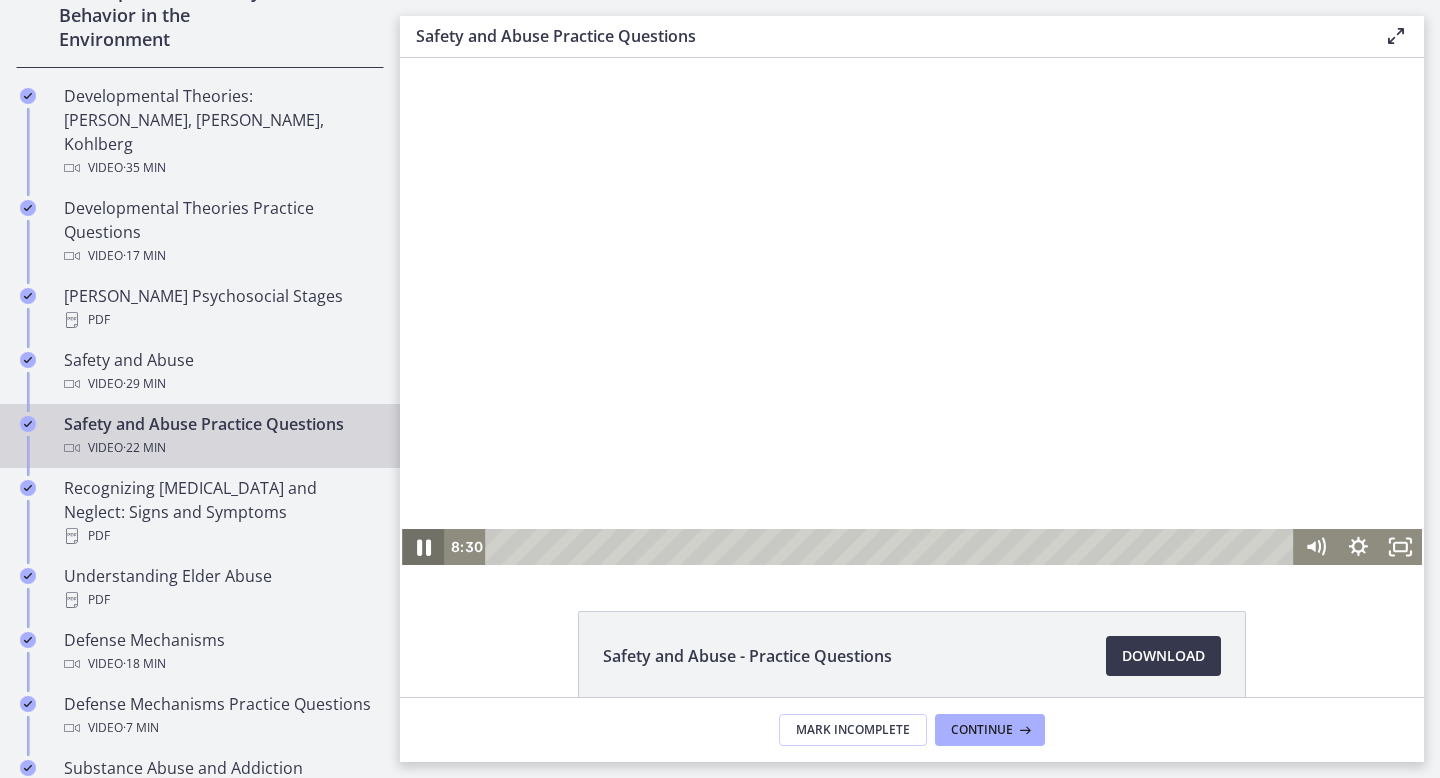 click 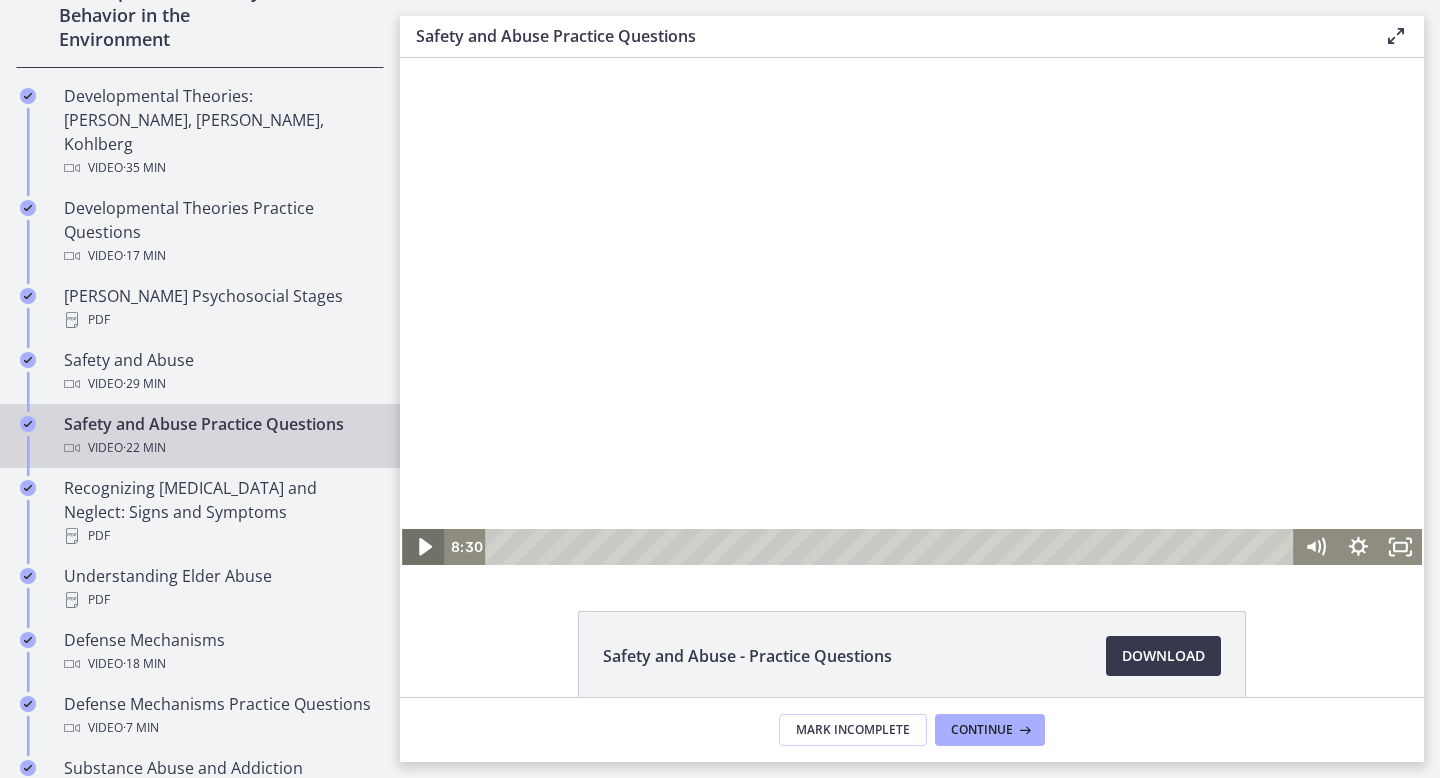 click 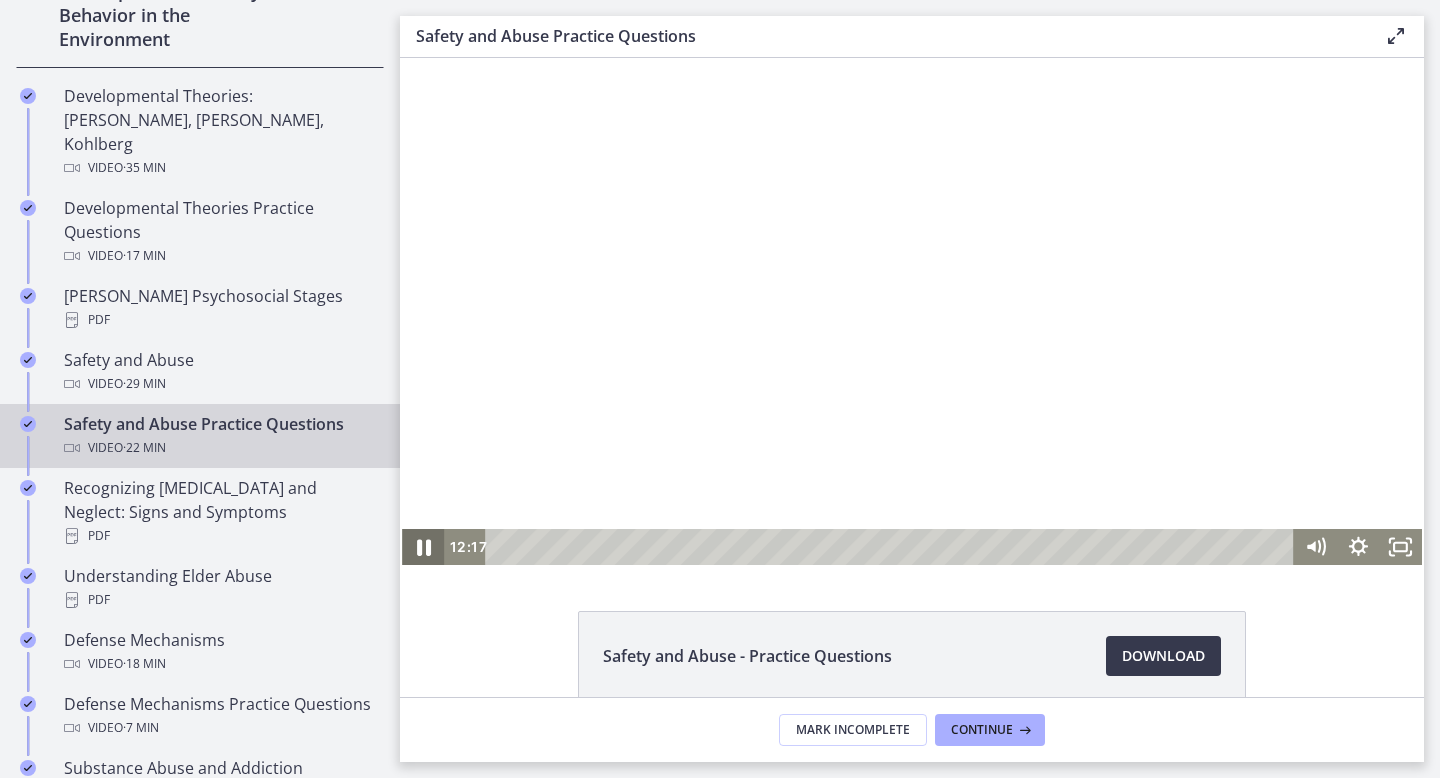 click 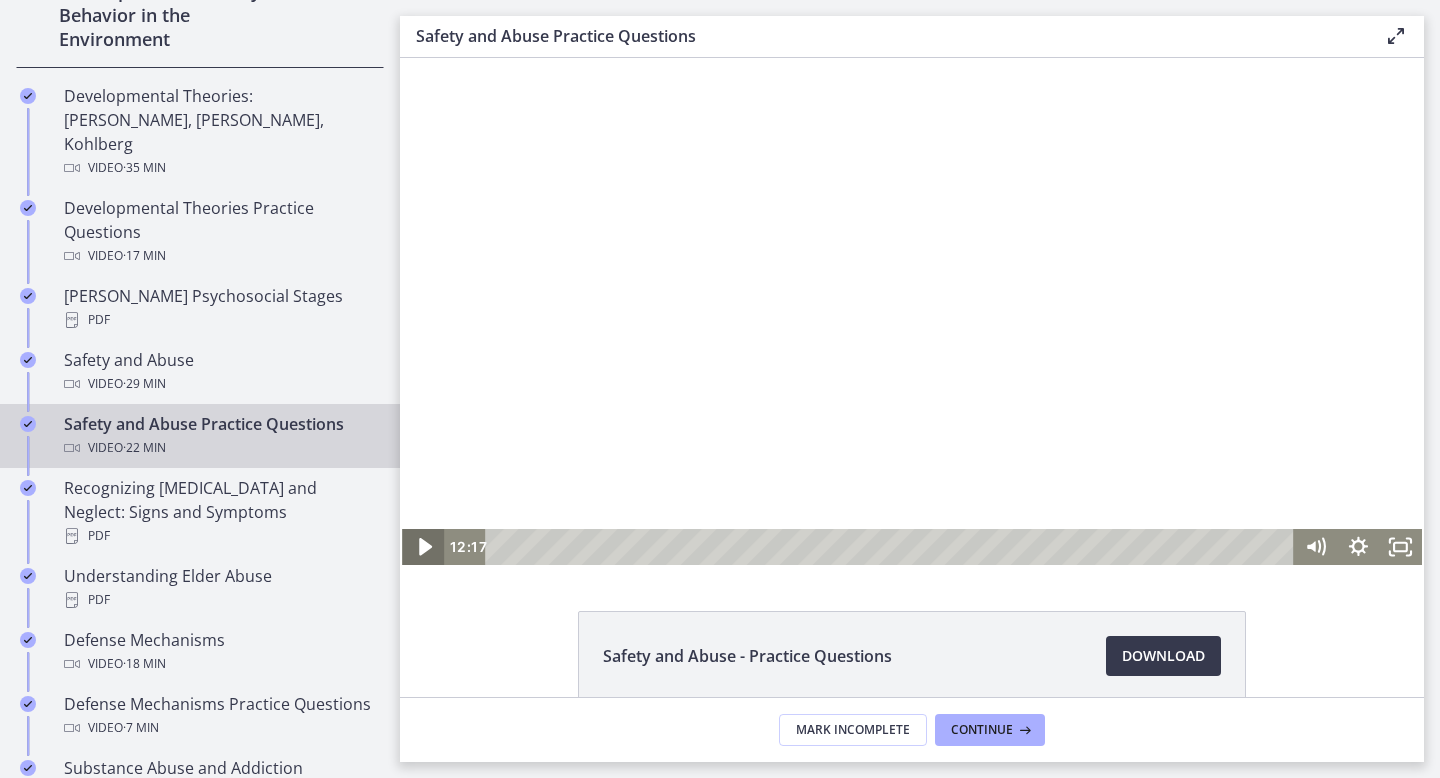 click 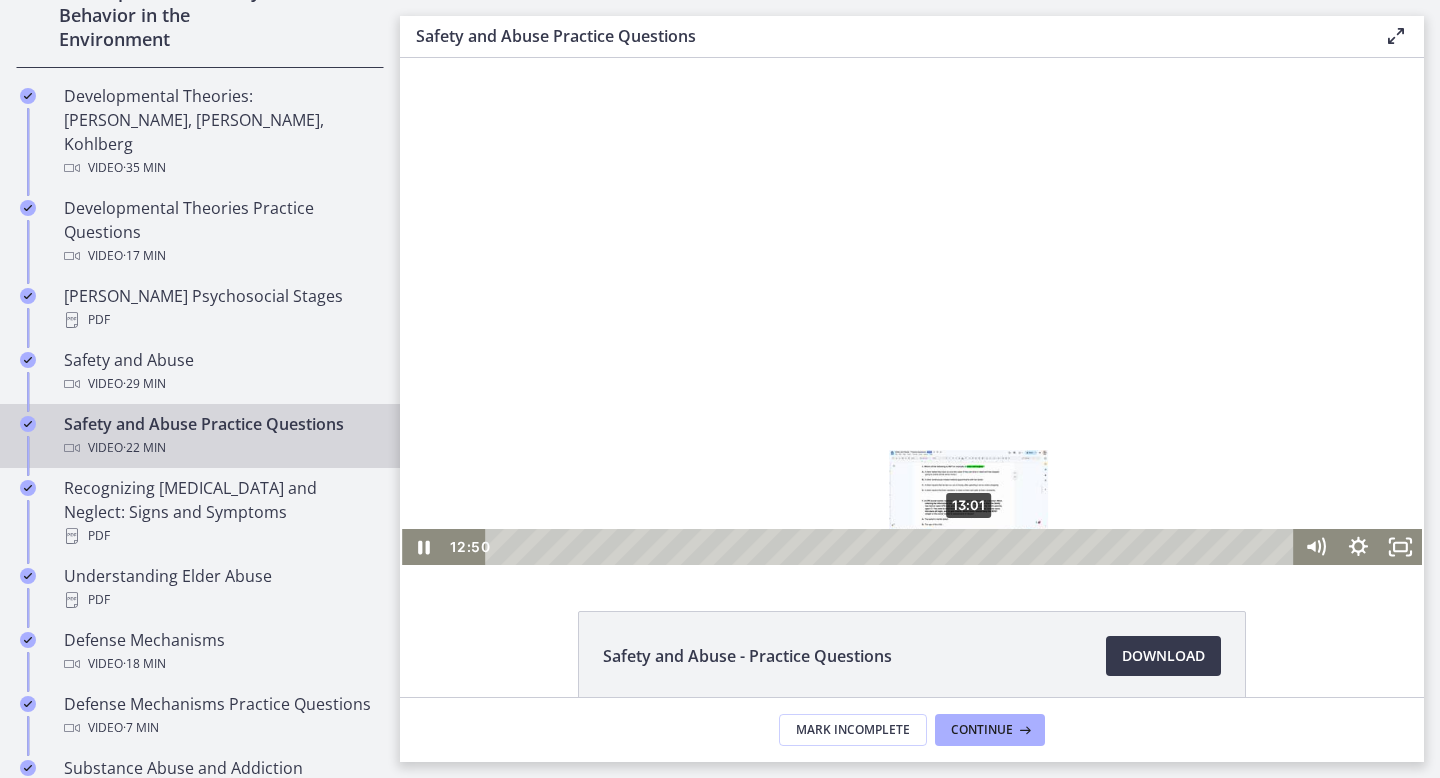 click on "13:01" at bounding box center (892, 547) 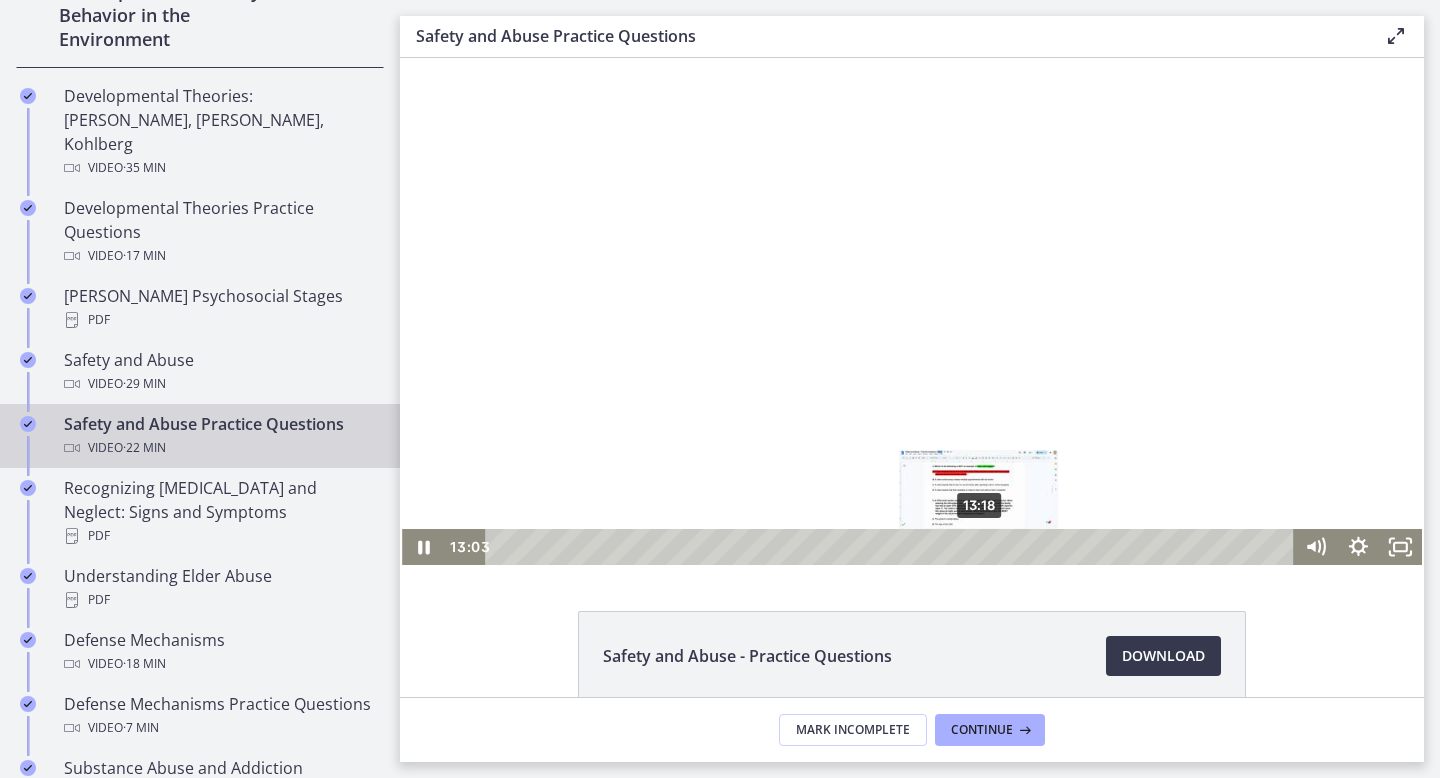 click on "13:18" at bounding box center [892, 547] 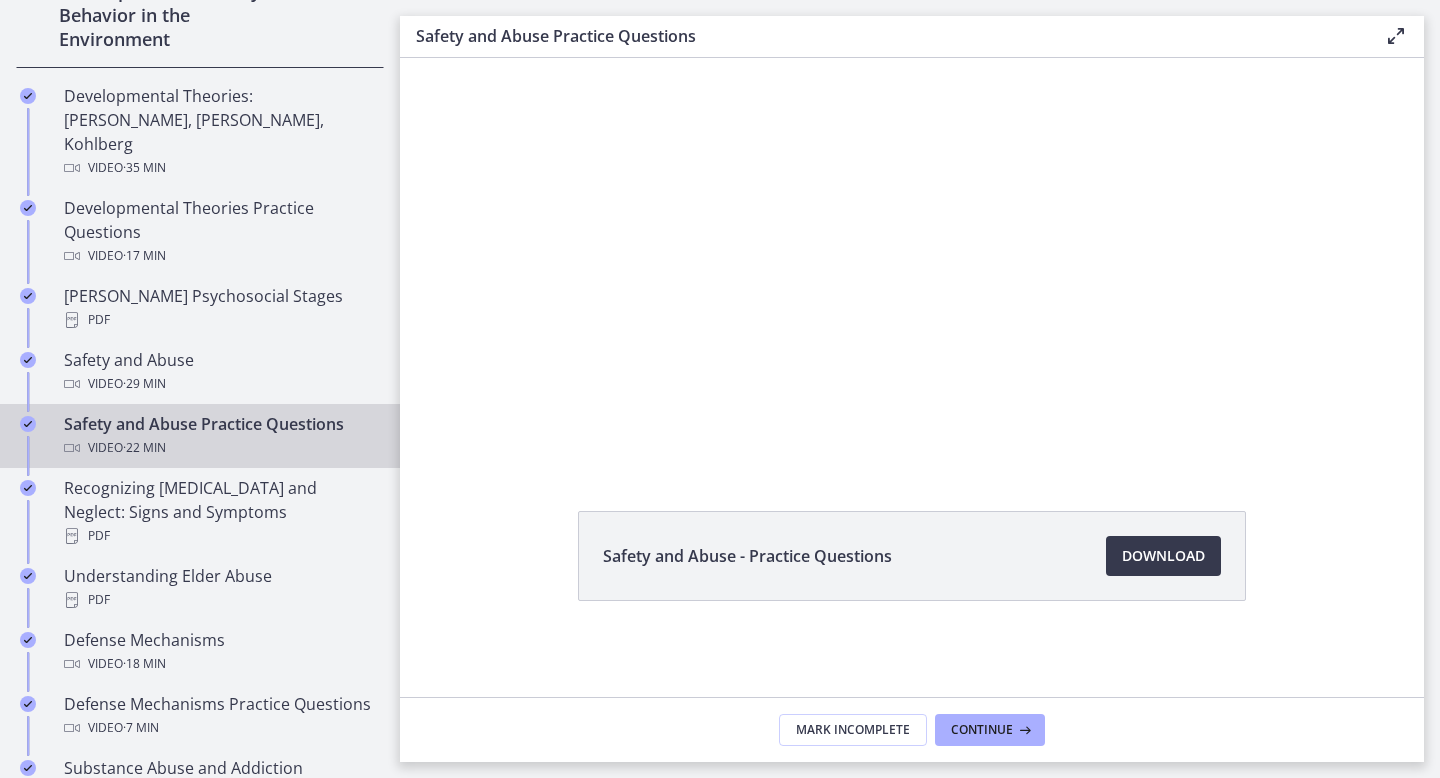scroll, scrollTop: 0, scrollLeft: 0, axis: both 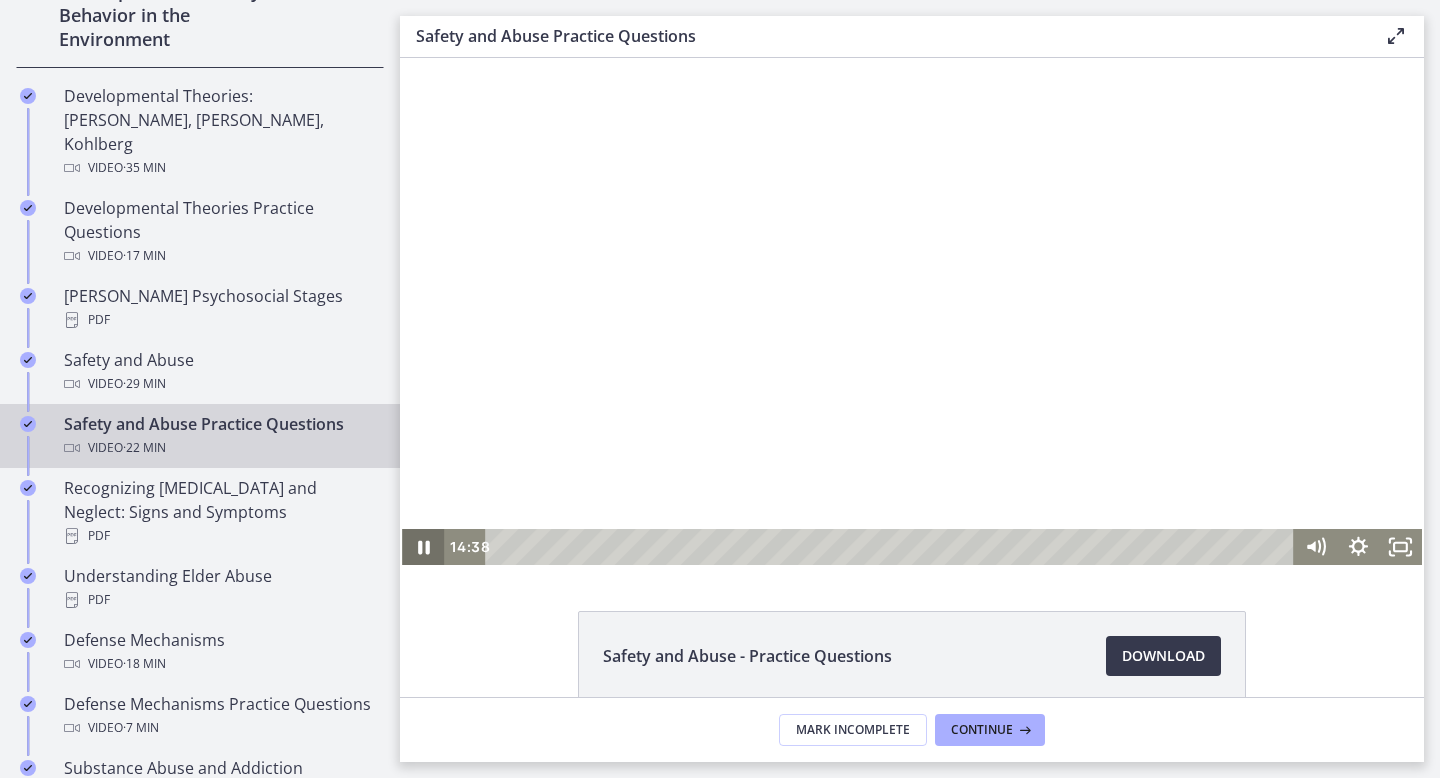 click 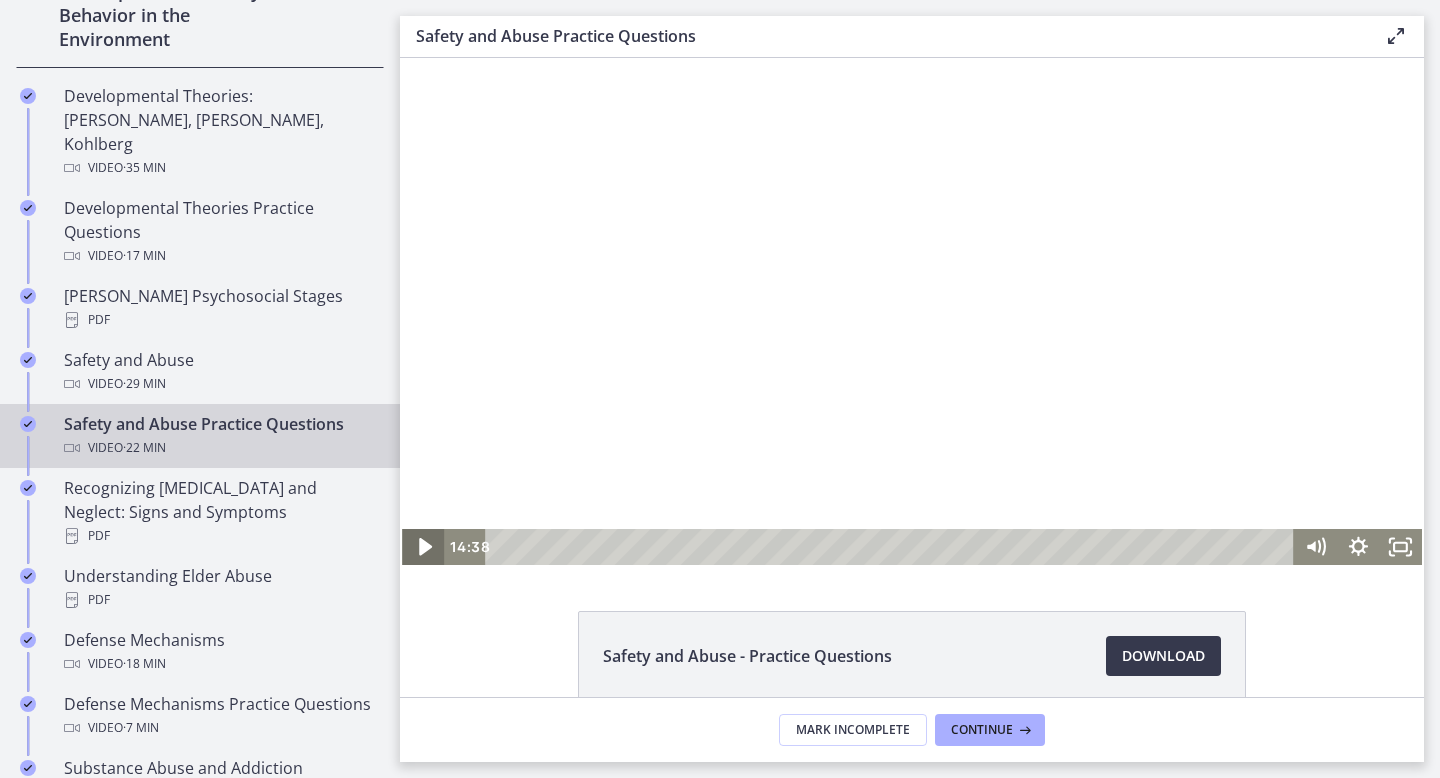 click 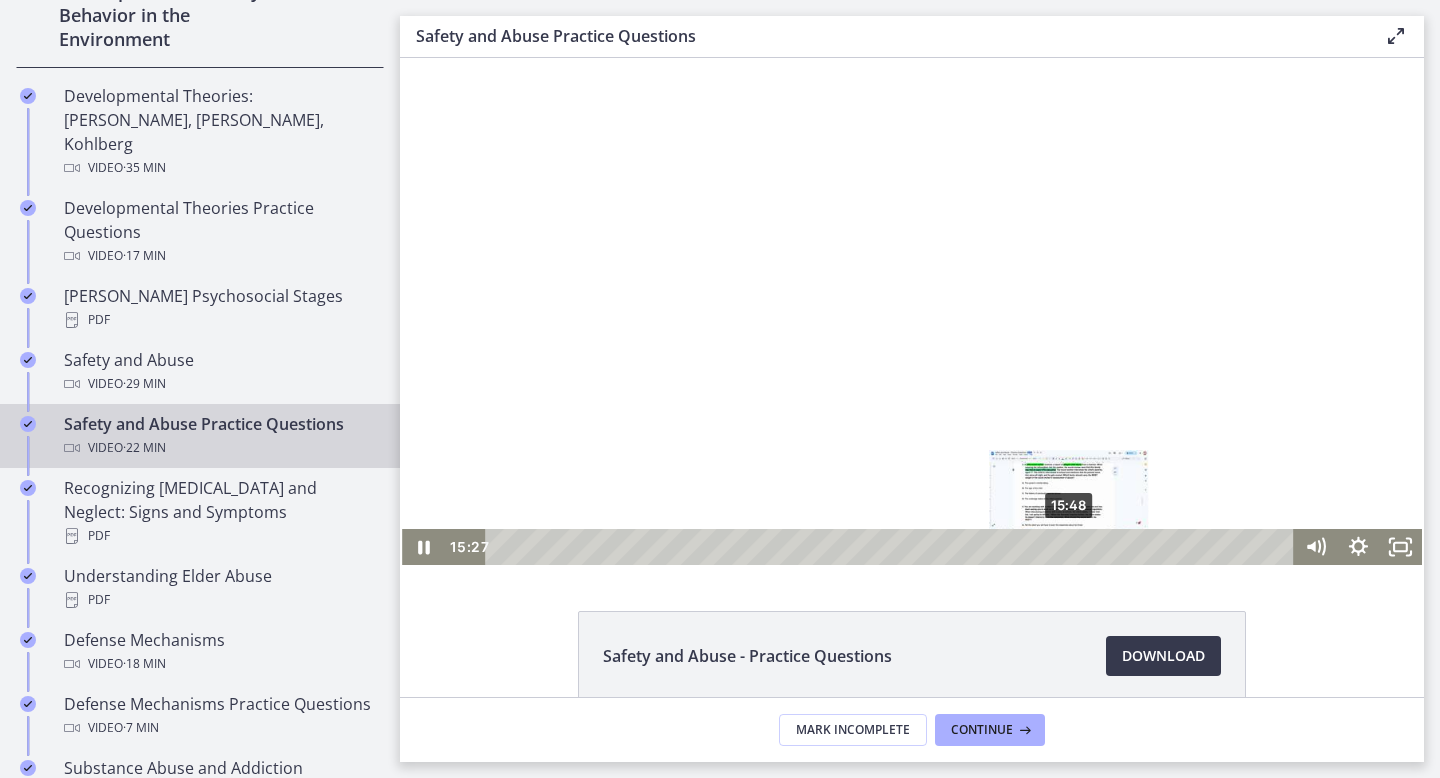 click on "15:48" at bounding box center [892, 547] 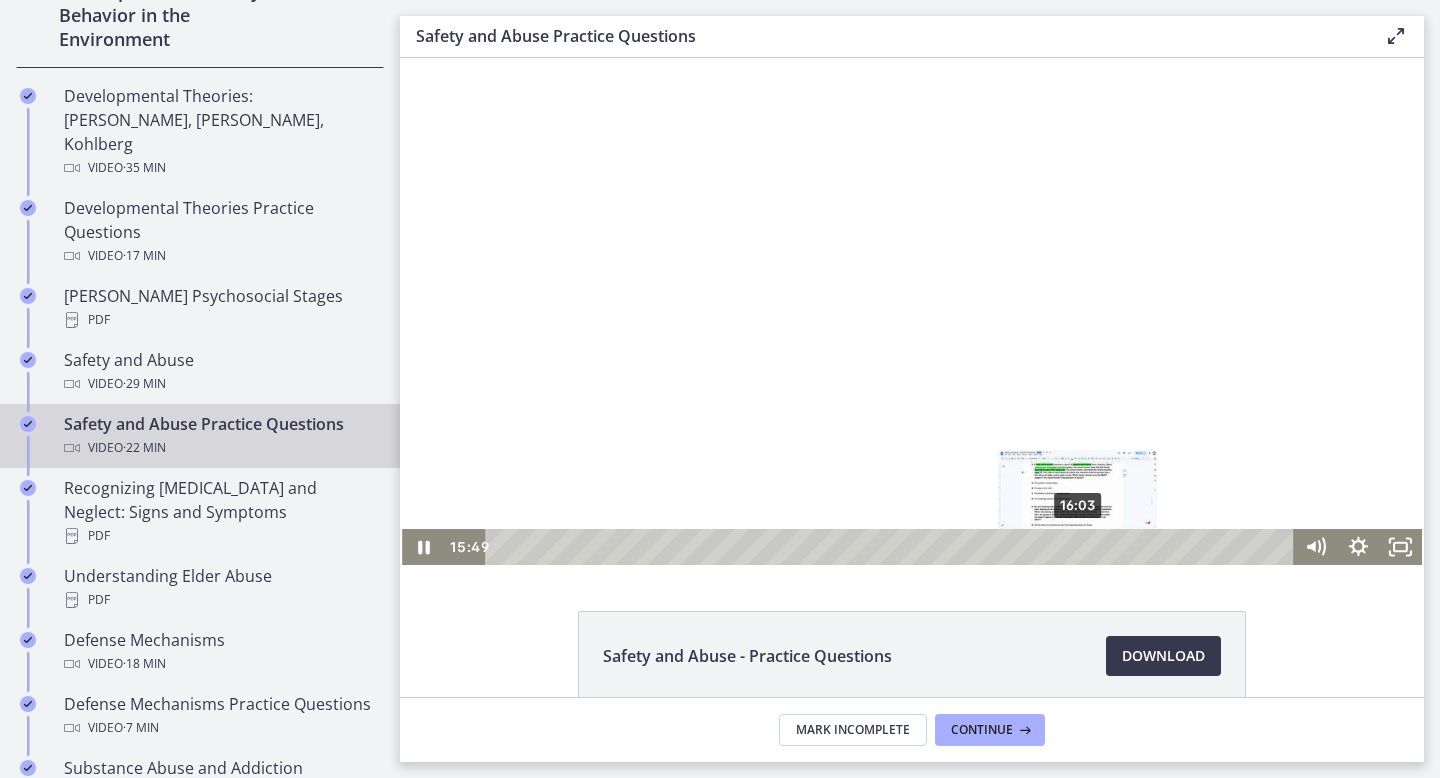 click on "16:03" at bounding box center (892, 547) 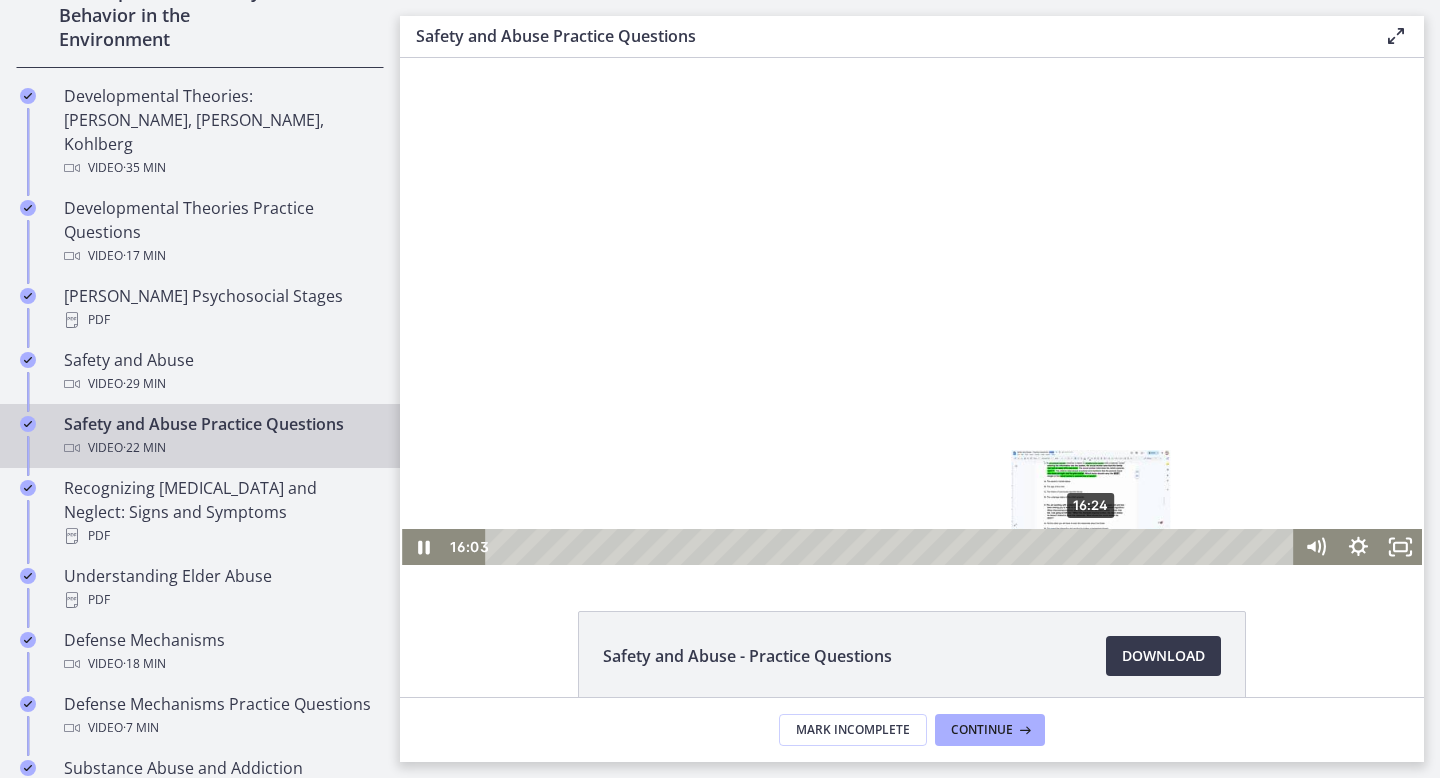 click on "16:24" at bounding box center (892, 547) 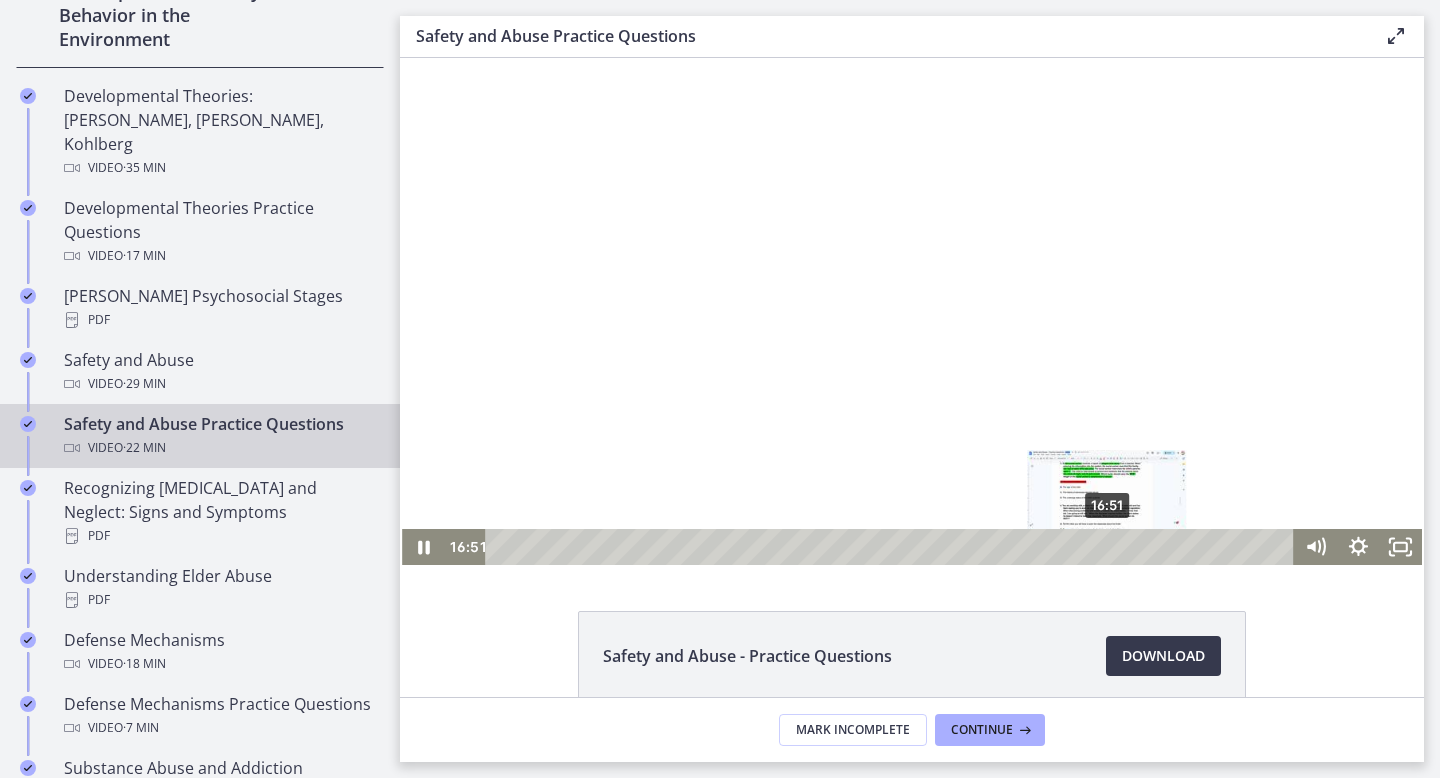 click on "16:51" at bounding box center [892, 547] 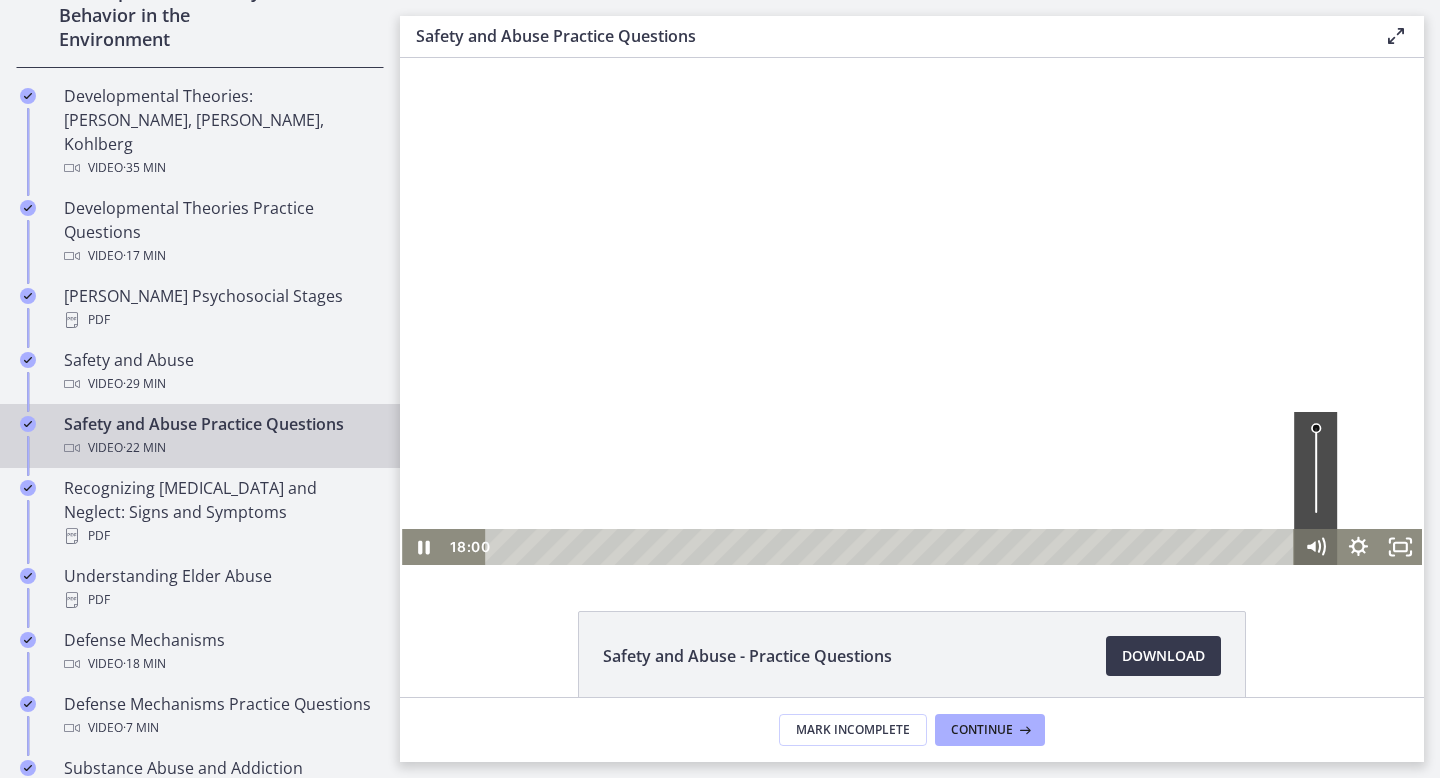 click 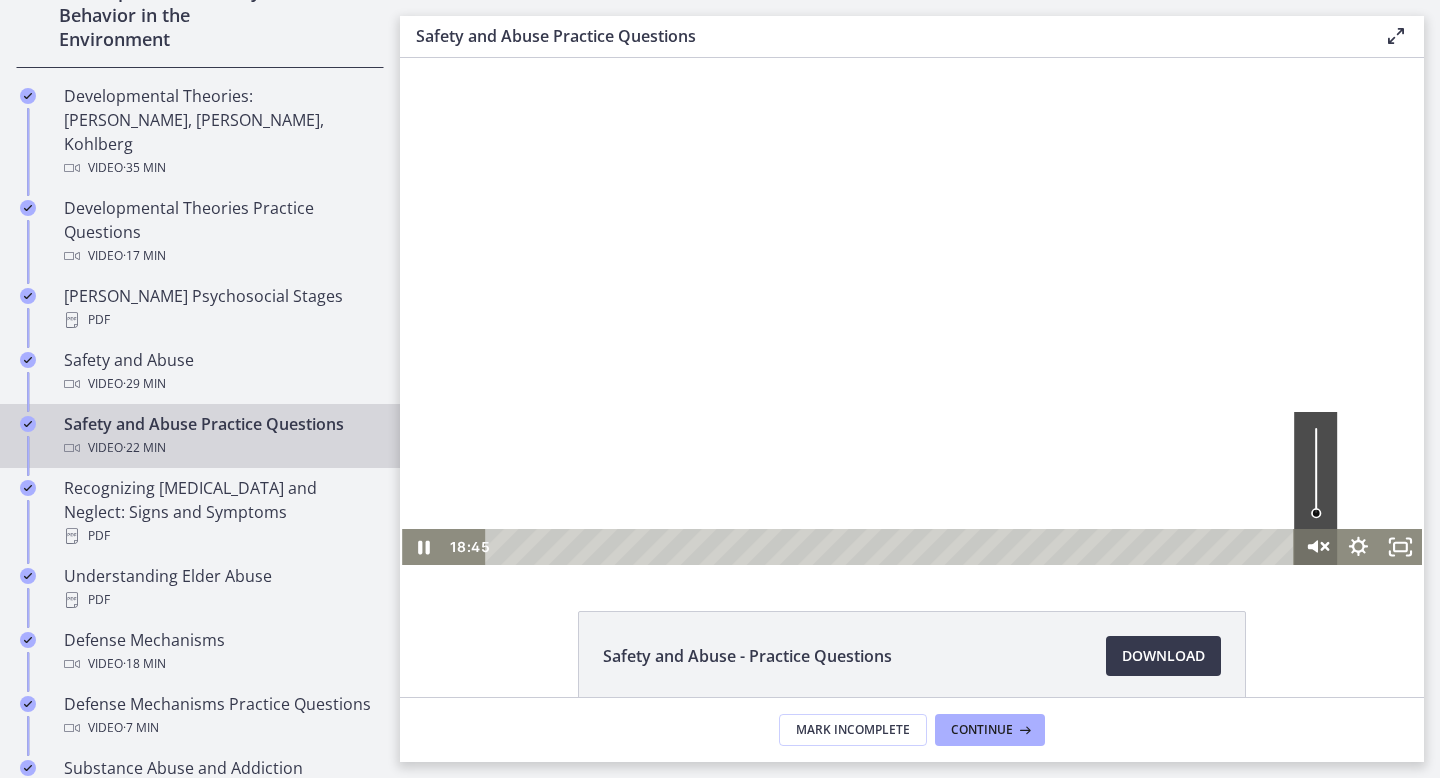 click 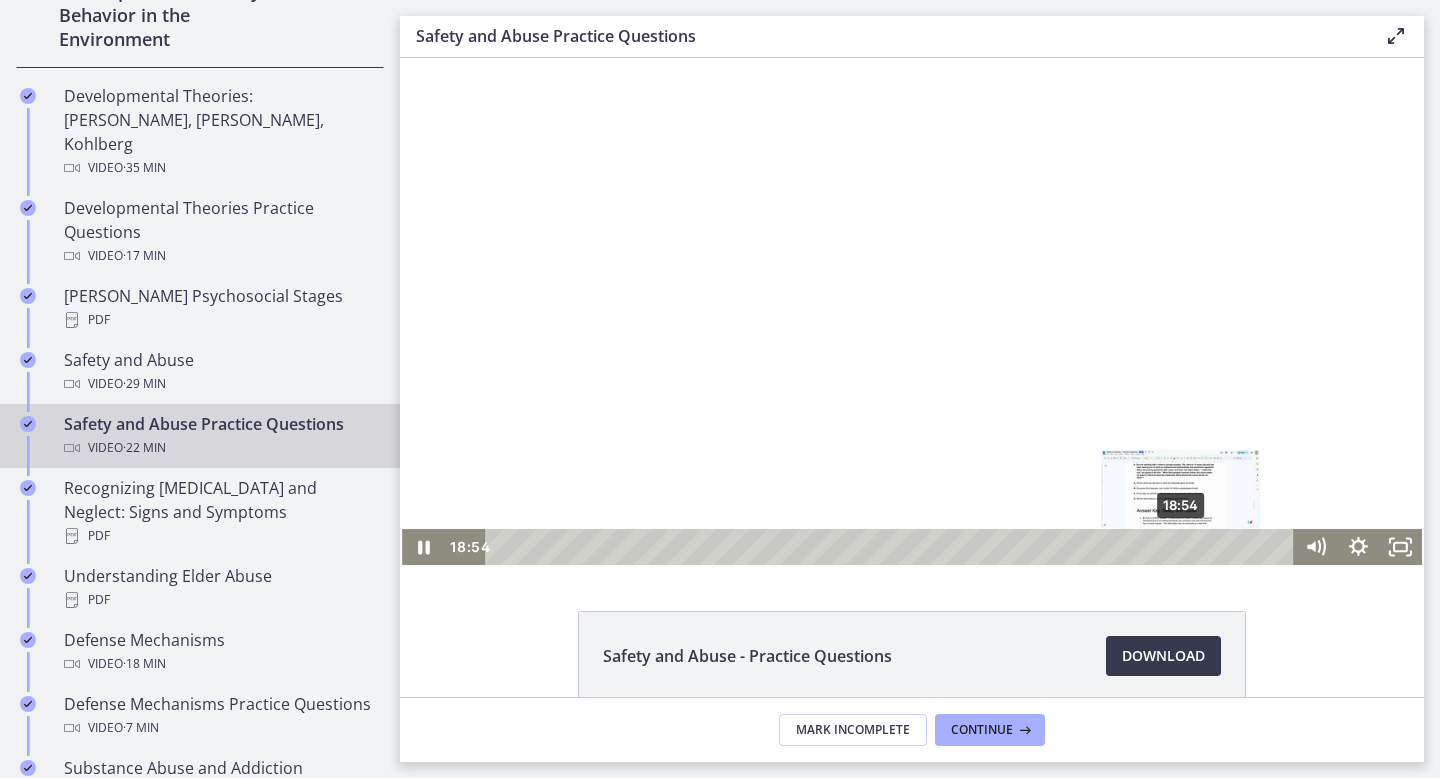 click on "18:54" at bounding box center [892, 547] 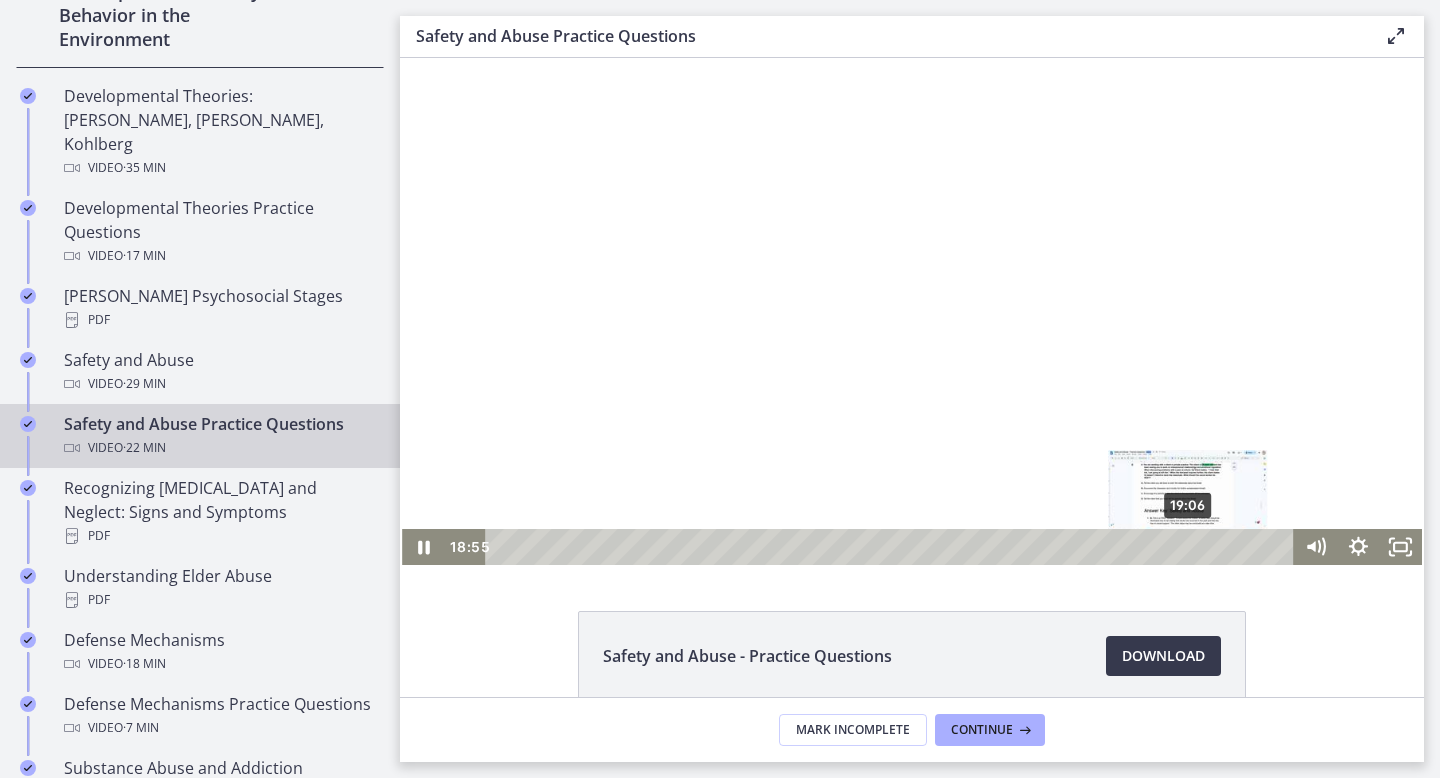click on "19:06" at bounding box center (892, 547) 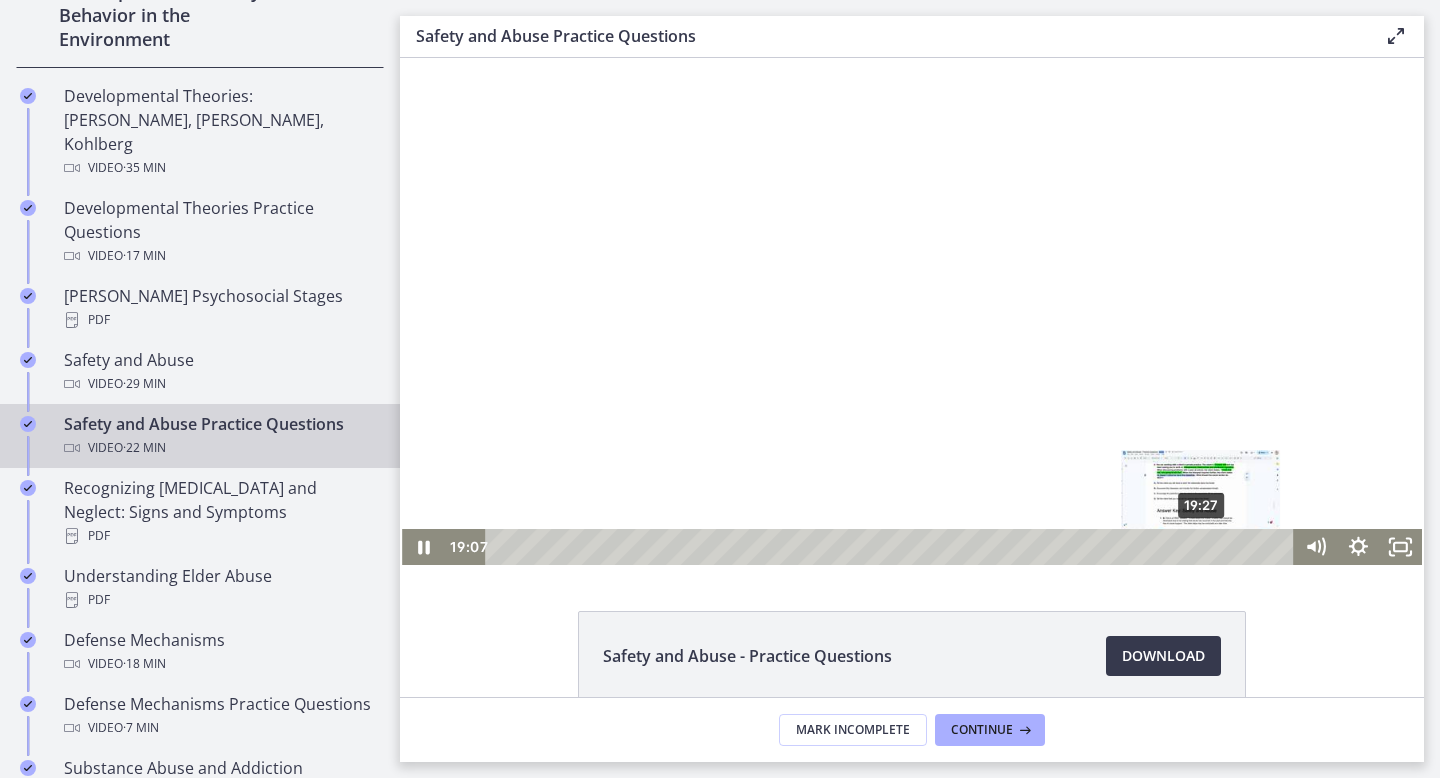 click on "19:27" at bounding box center (892, 547) 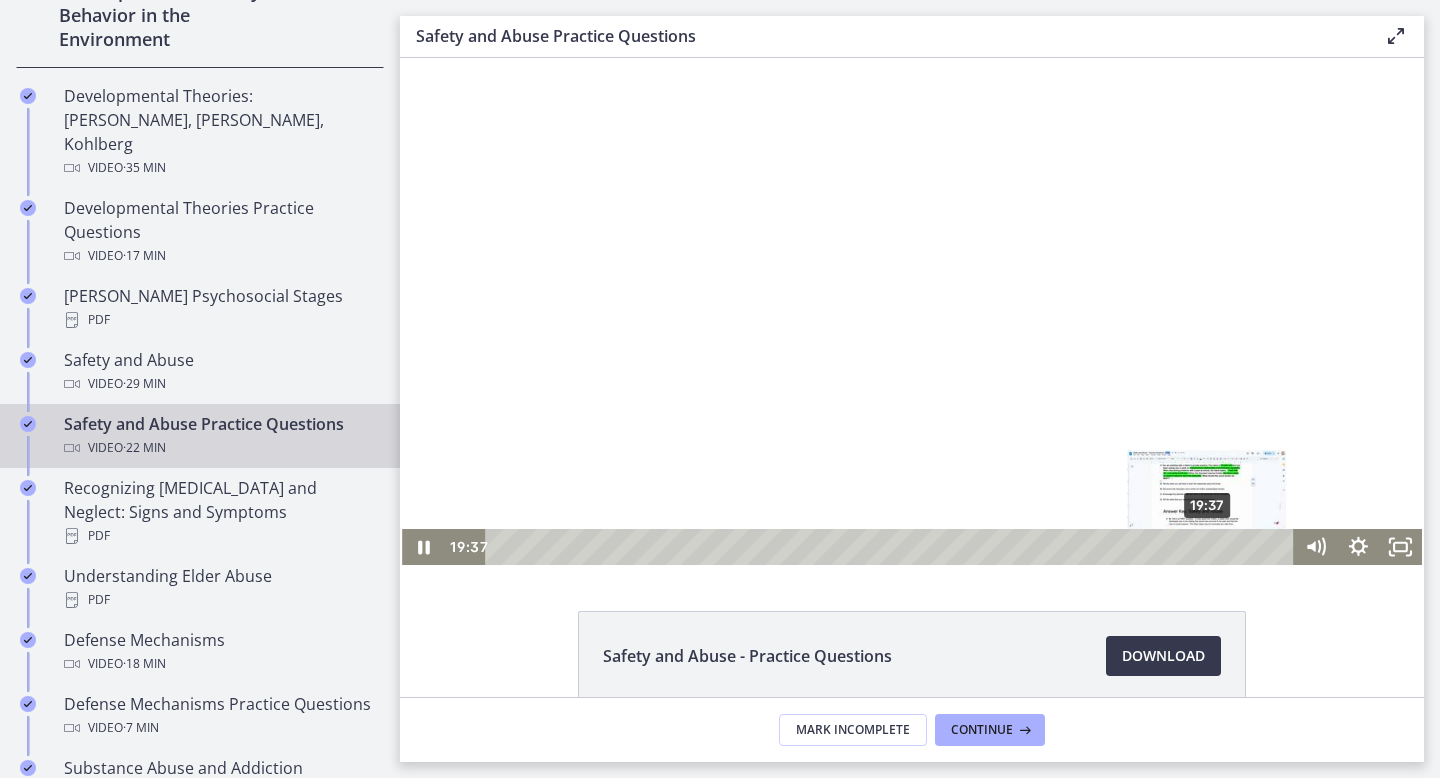 click on "19:37" at bounding box center (892, 547) 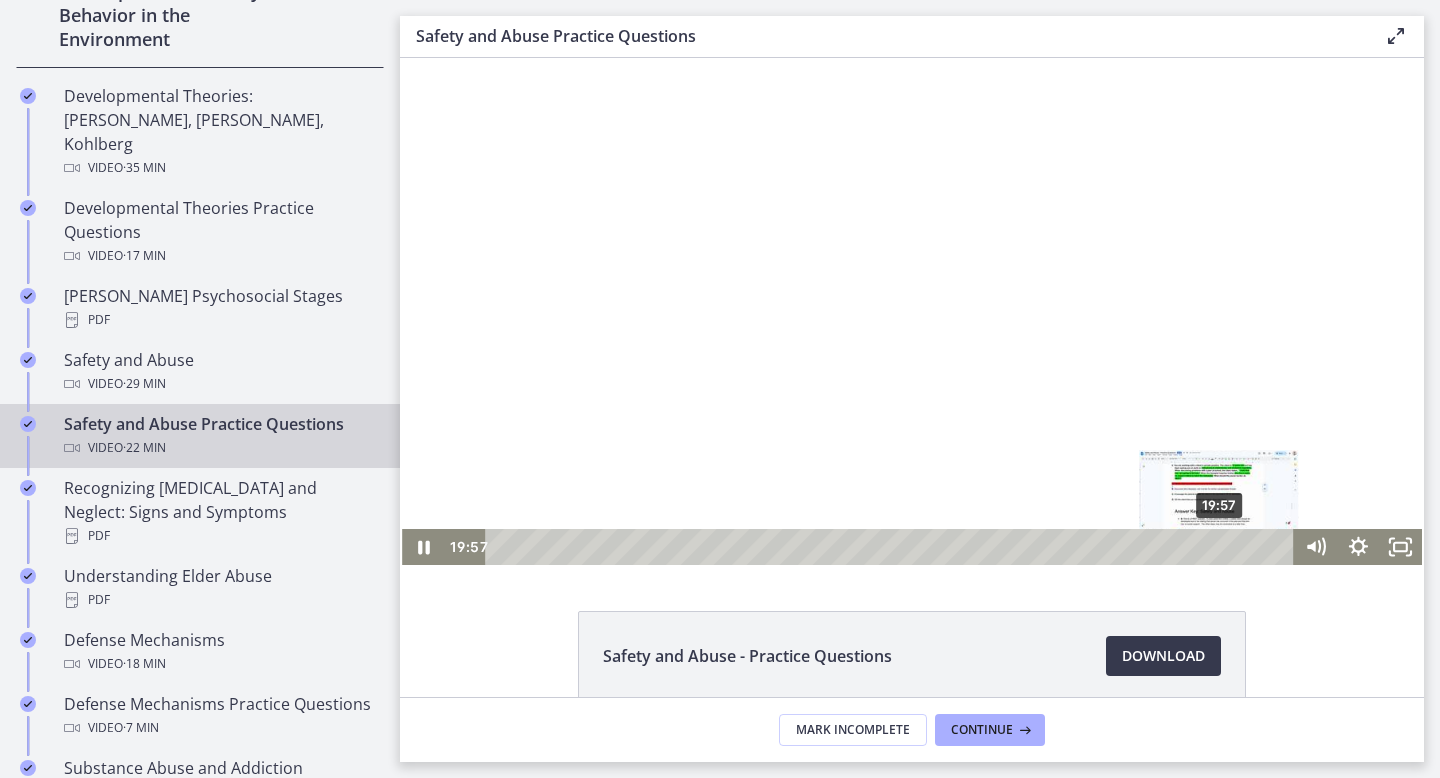click on "19:57" at bounding box center (892, 547) 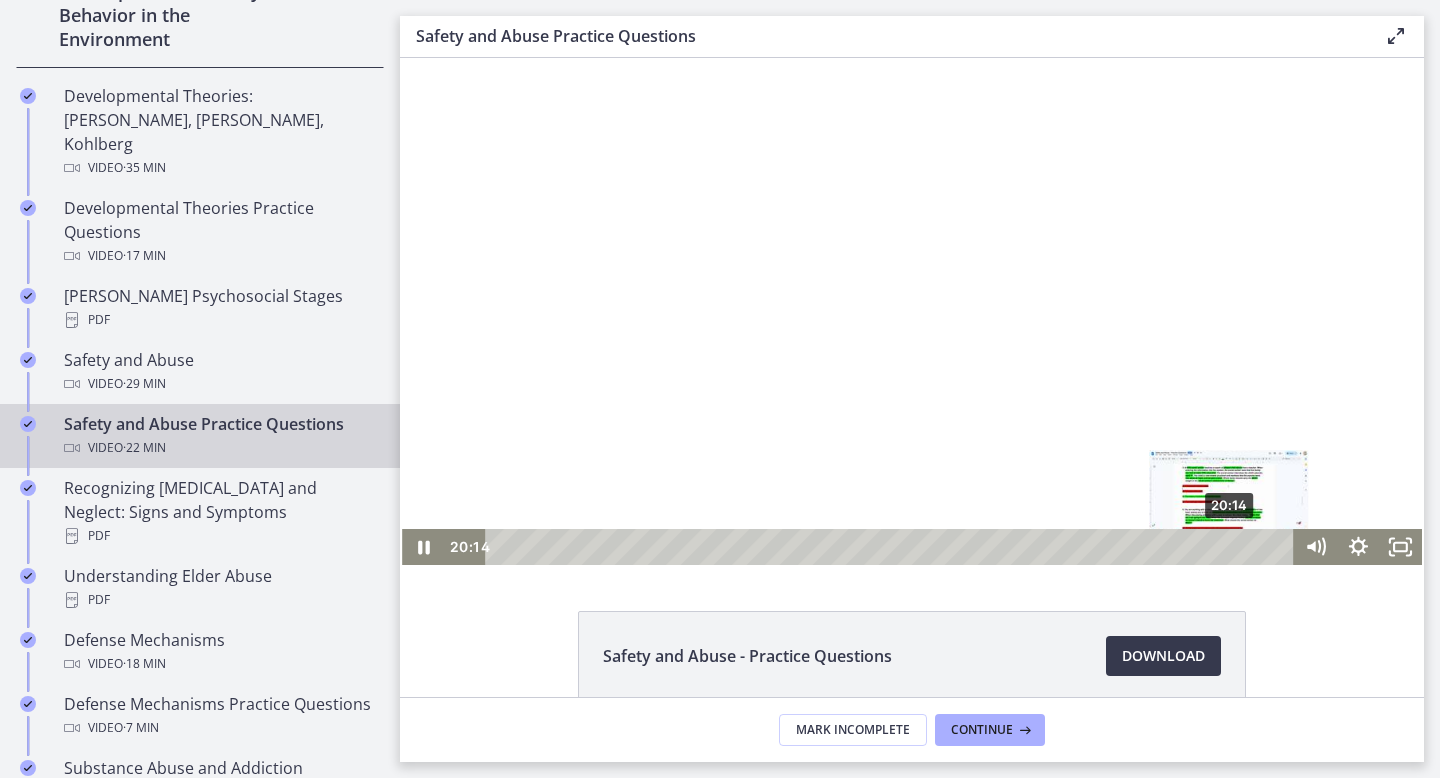 click on "20:14" at bounding box center (892, 547) 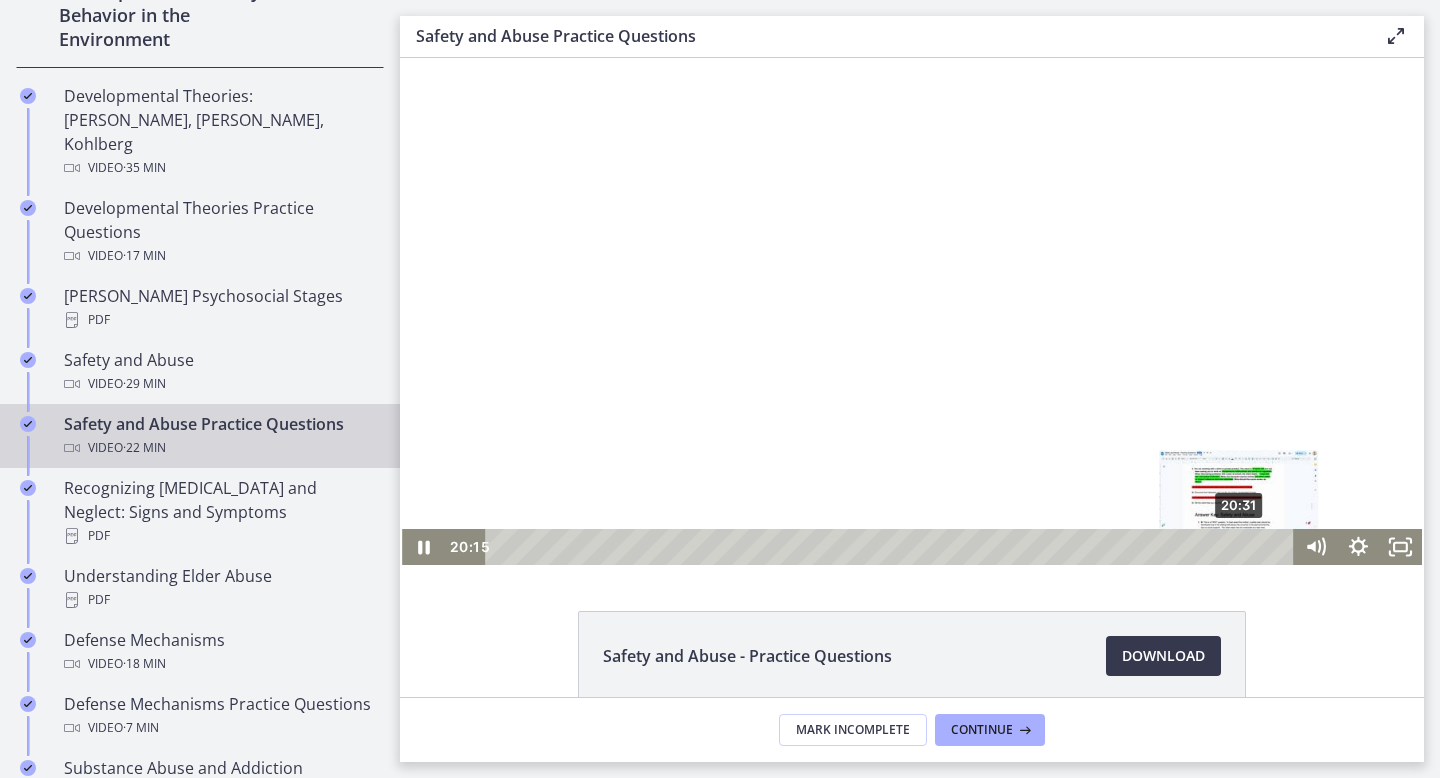 click on "20:31" at bounding box center (892, 547) 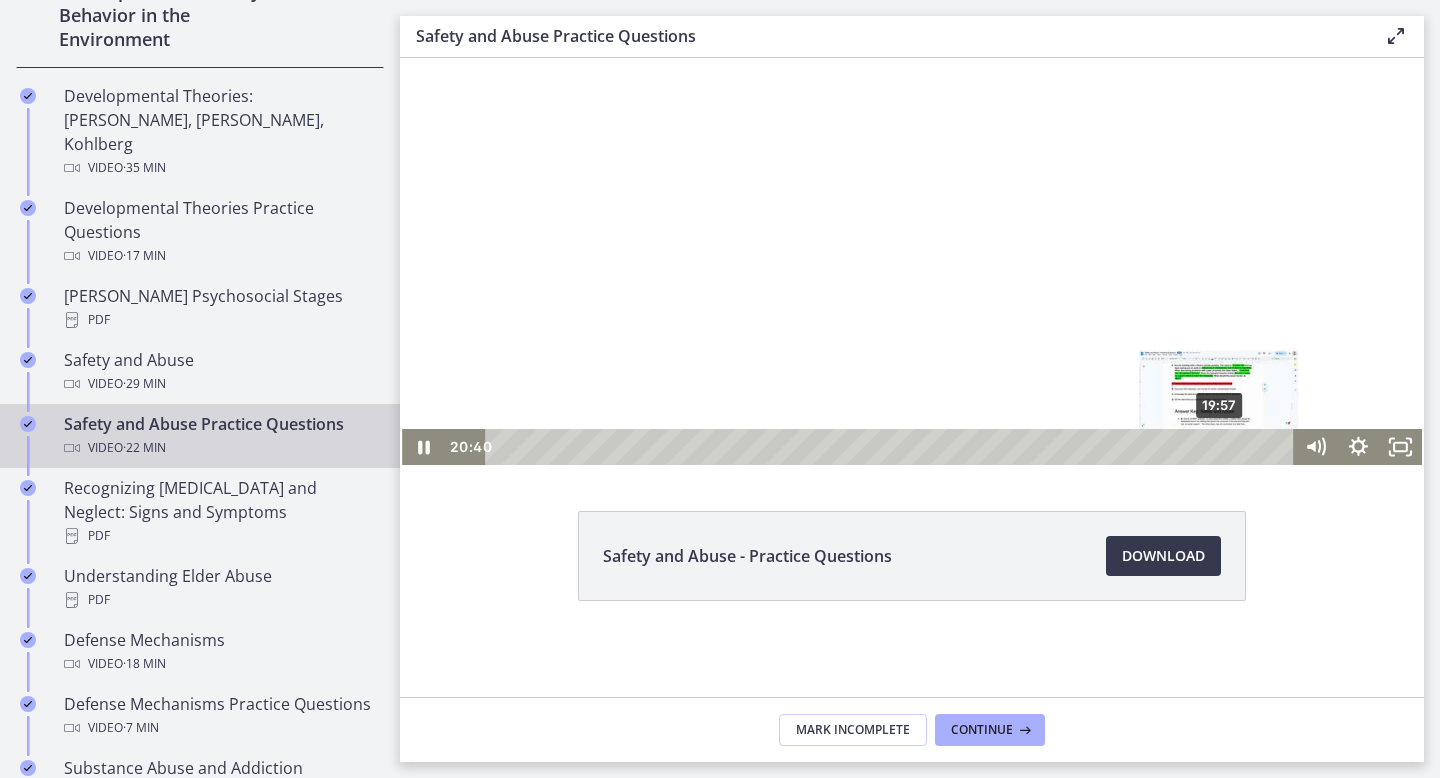 scroll, scrollTop: 0, scrollLeft: 0, axis: both 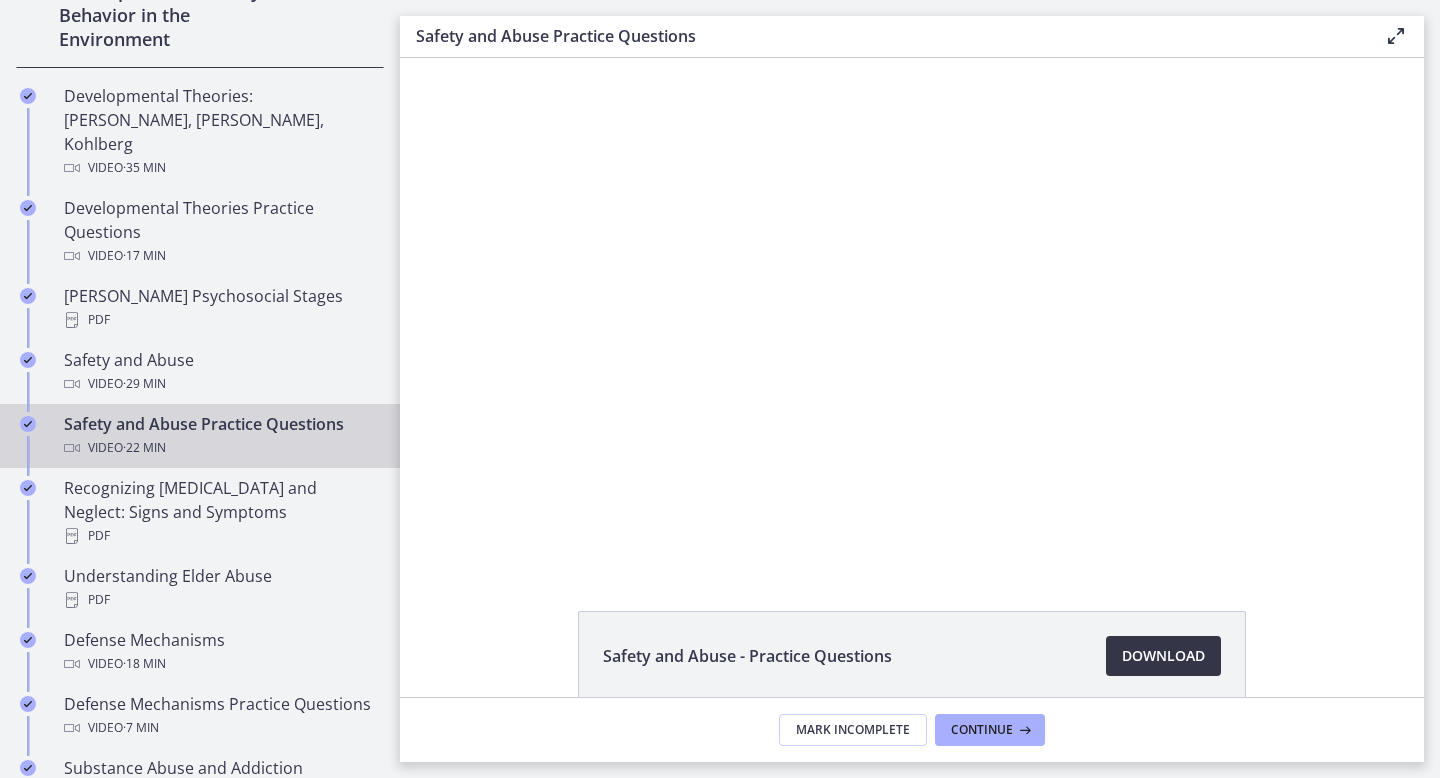 click on "Download
Opens in a new window" at bounding box center [1163, 656] 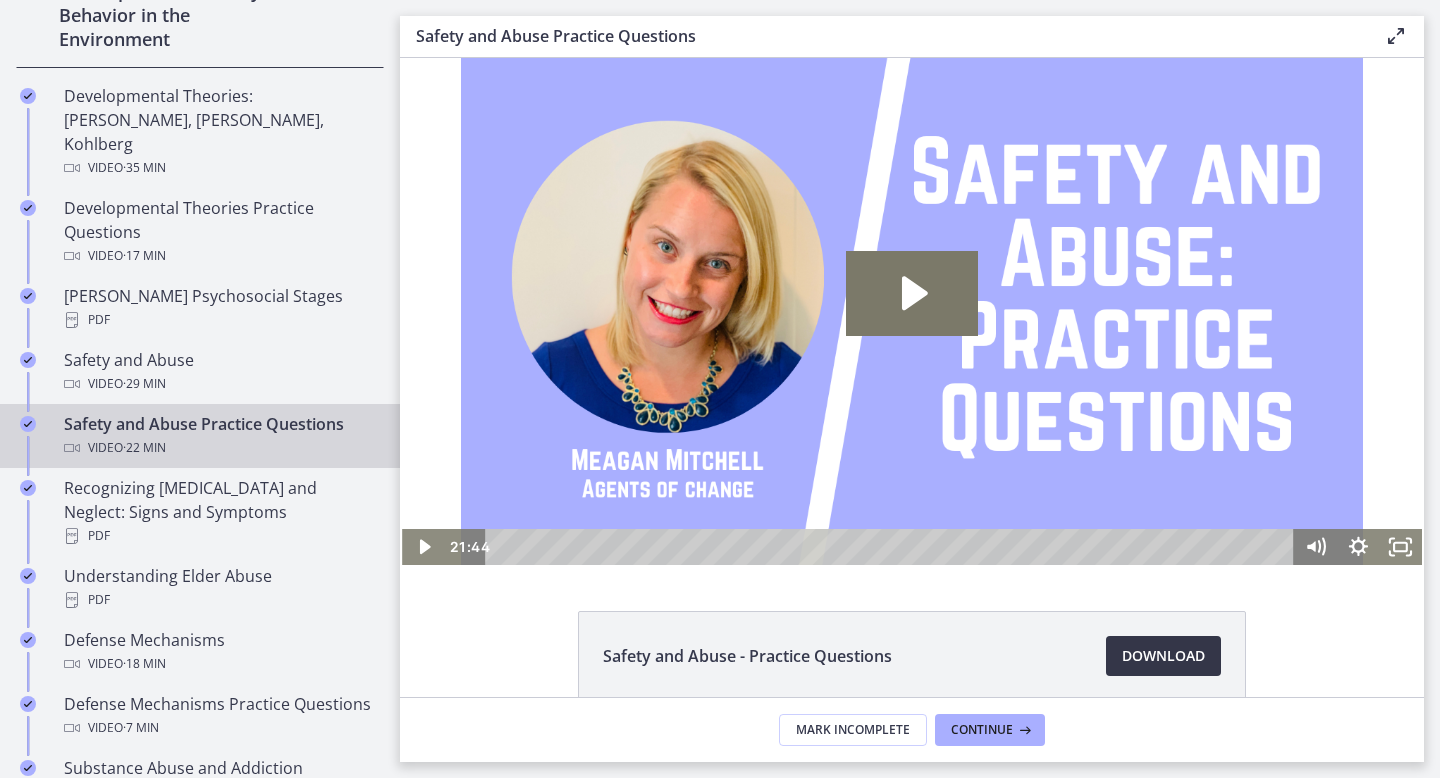scroll, scrollTop: 0, scrollLeft: 0, axis: both 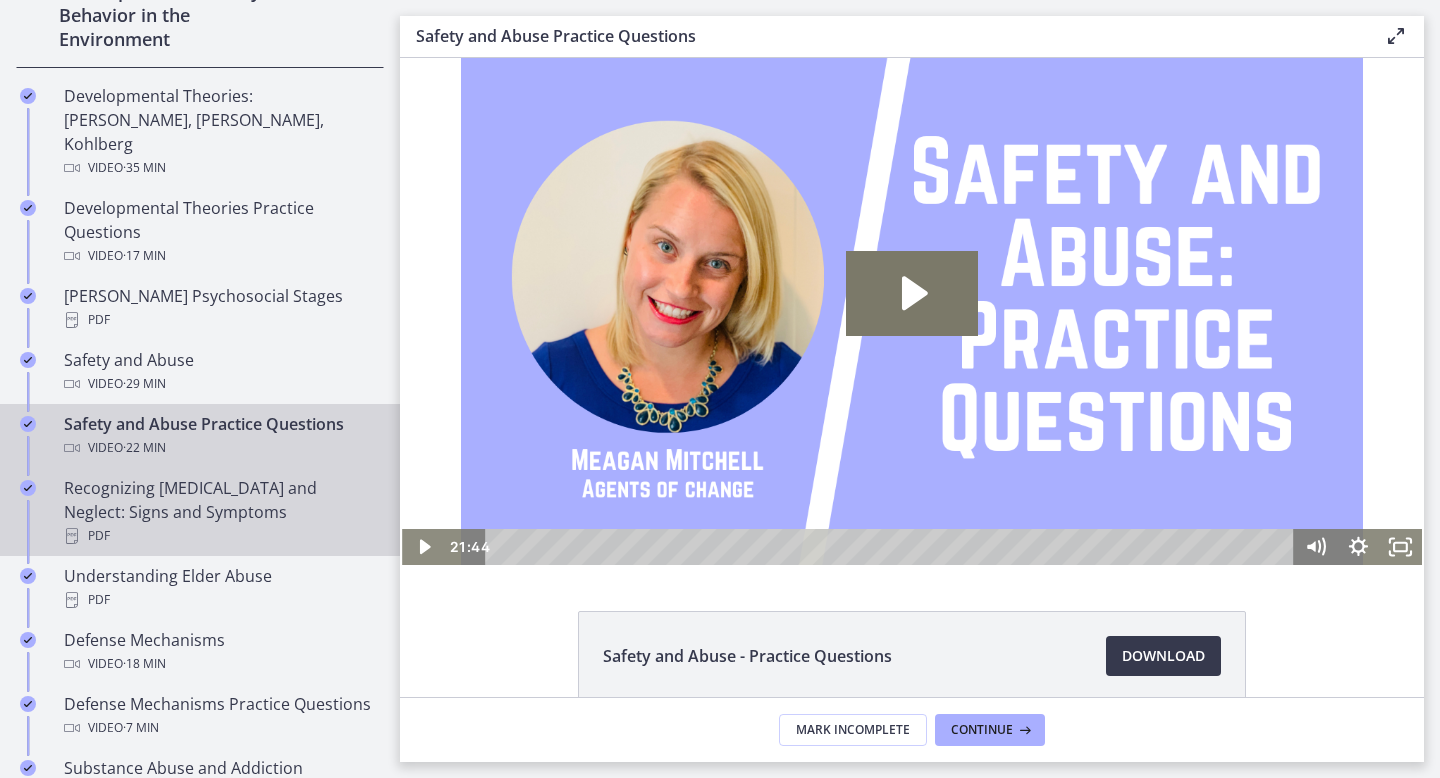 click on "Recognizing Child Abuse and Neglect: Signs and Symptoms
PDF" at bounding box center [220, 512] 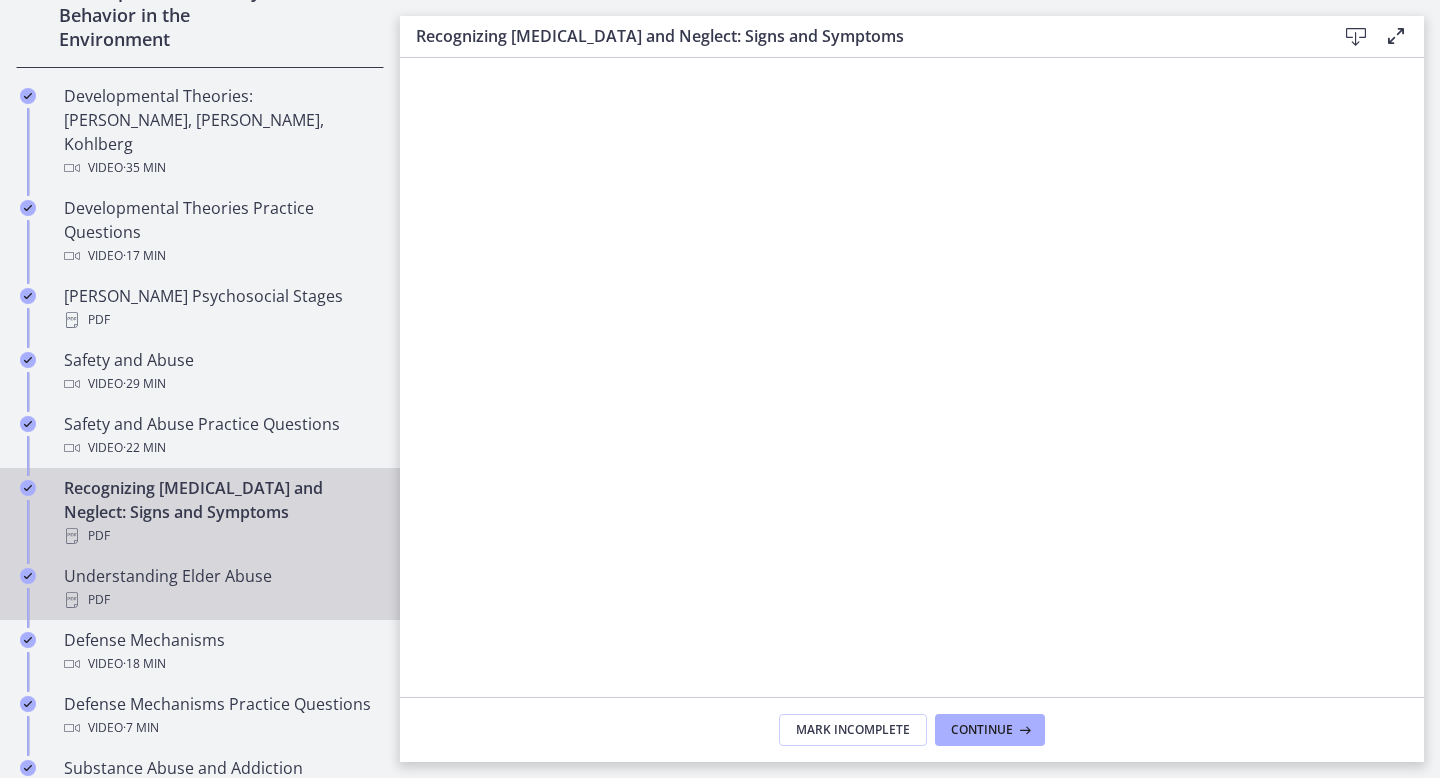 click on "PDF" at bounding box center [220, 600] 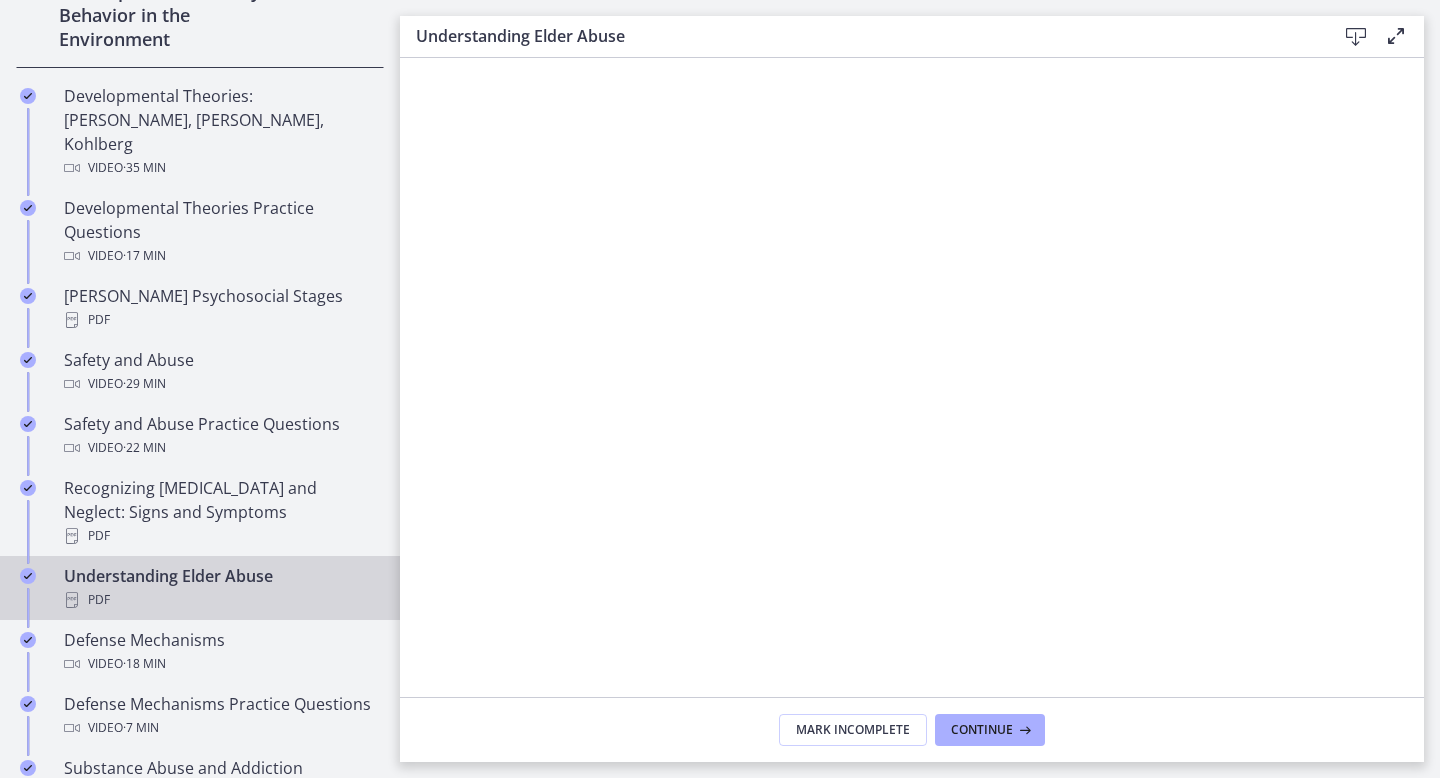 click at bounding box center [1396, 36] 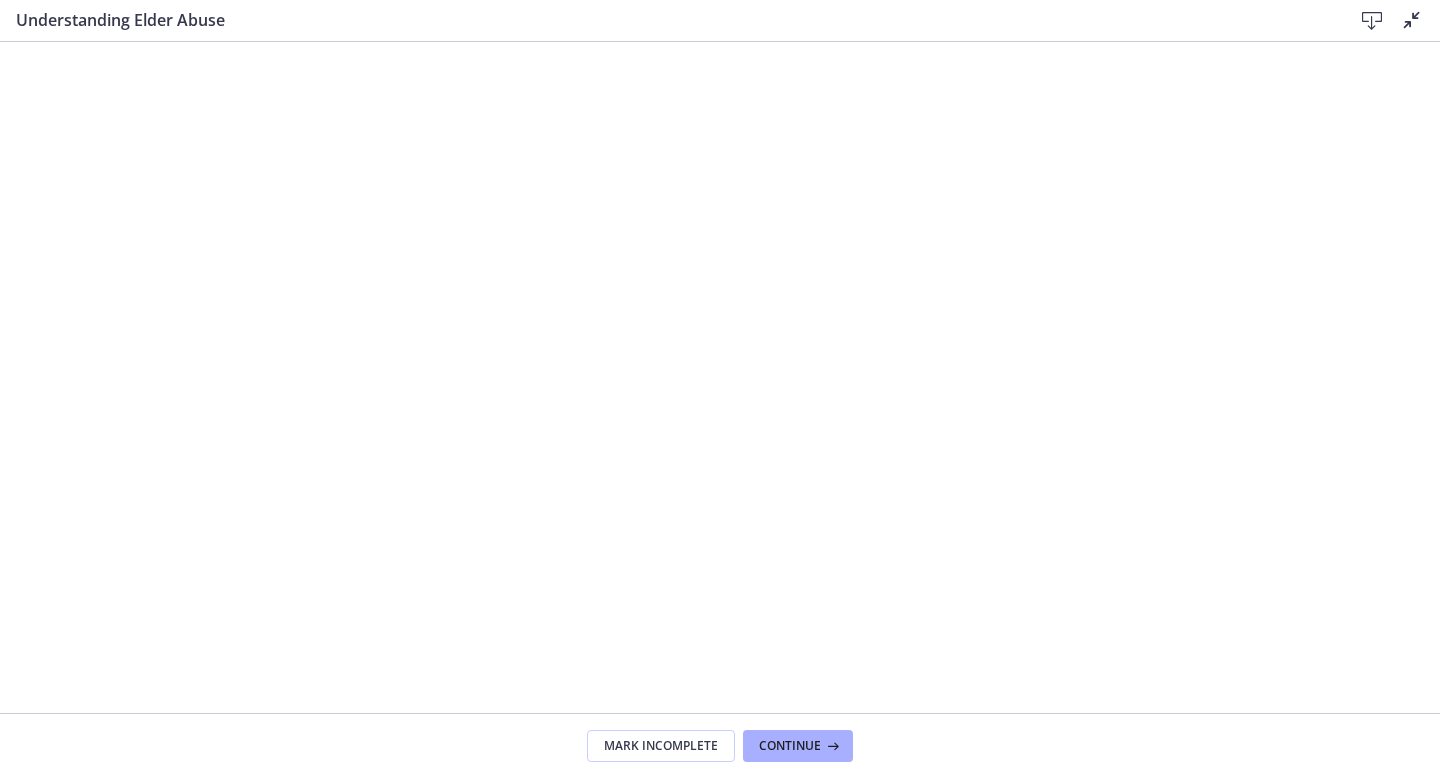 click at bounding box center [1412, 20] 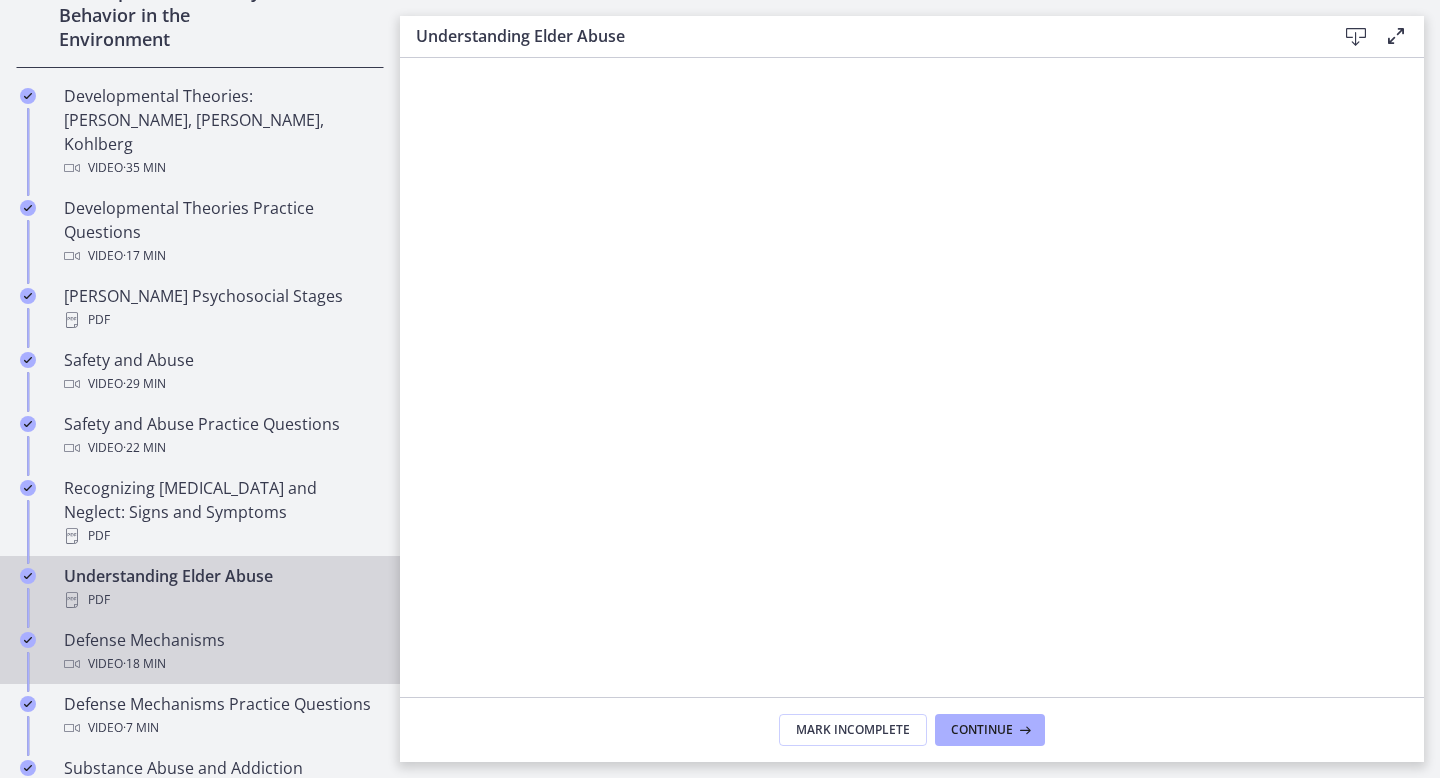 click on "Defense Mechanisms
Video
·  18 min" at bounding box center (220, 652) 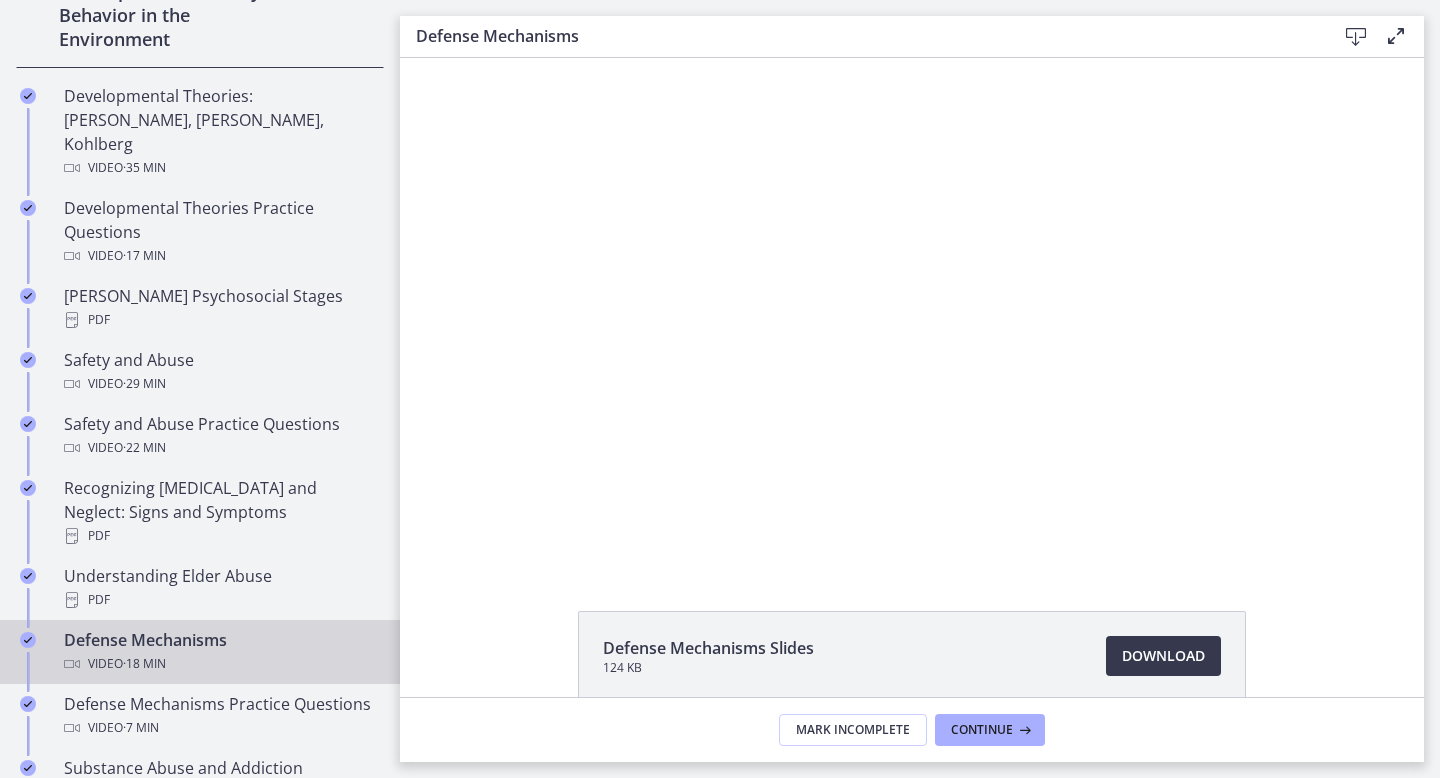 scroll, scrollTop: 0, scrollLeft: 0, axis: both 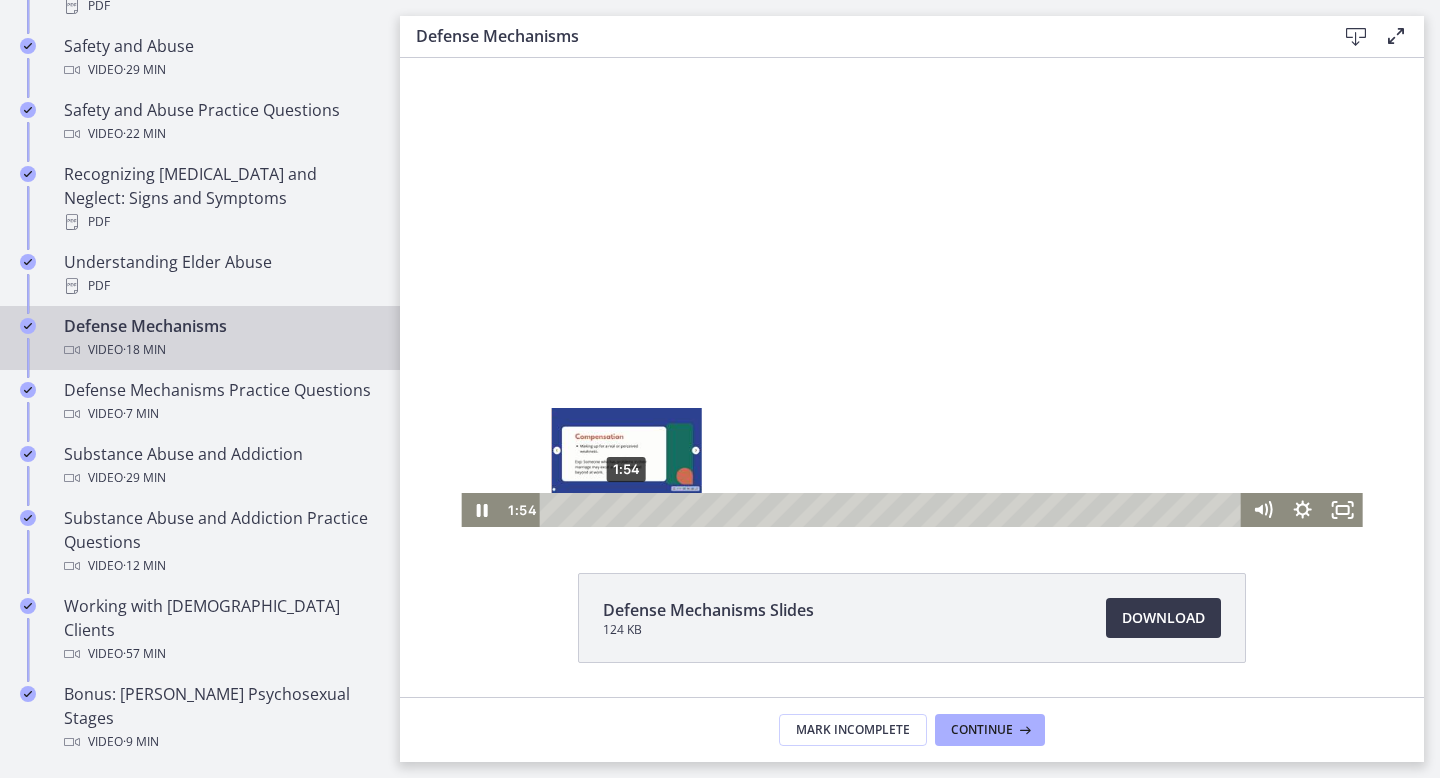 click at bounding box center [626, 509] 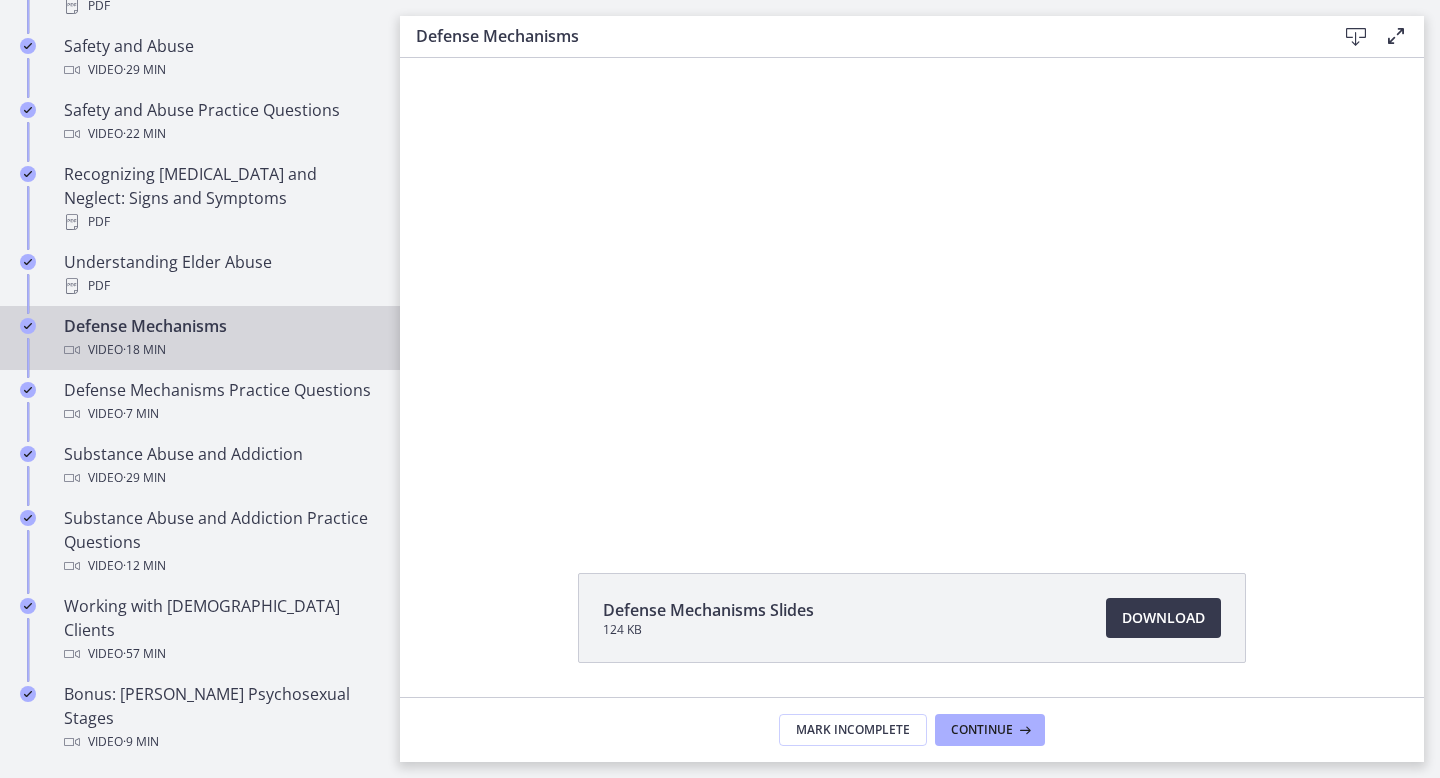 click at bounding box center (911, 273) 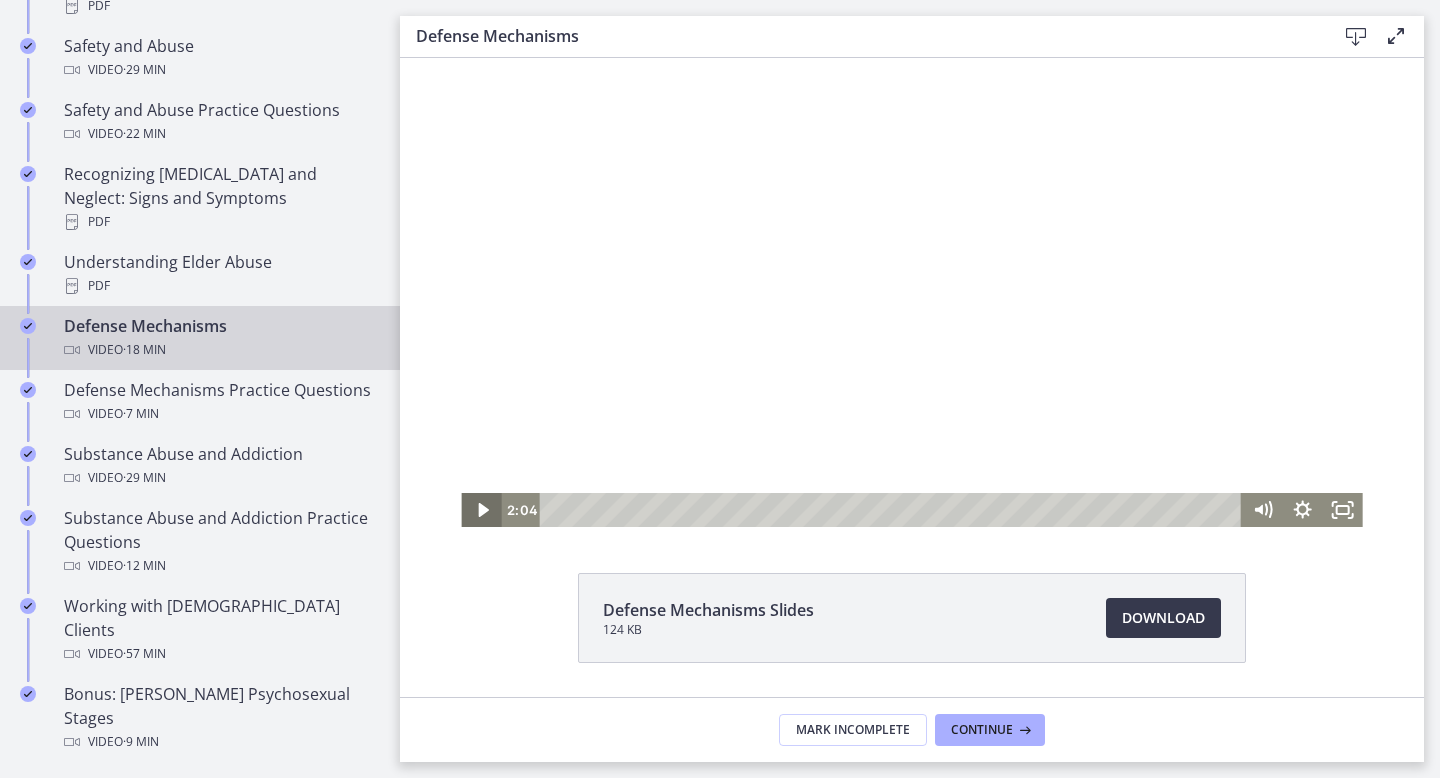 click 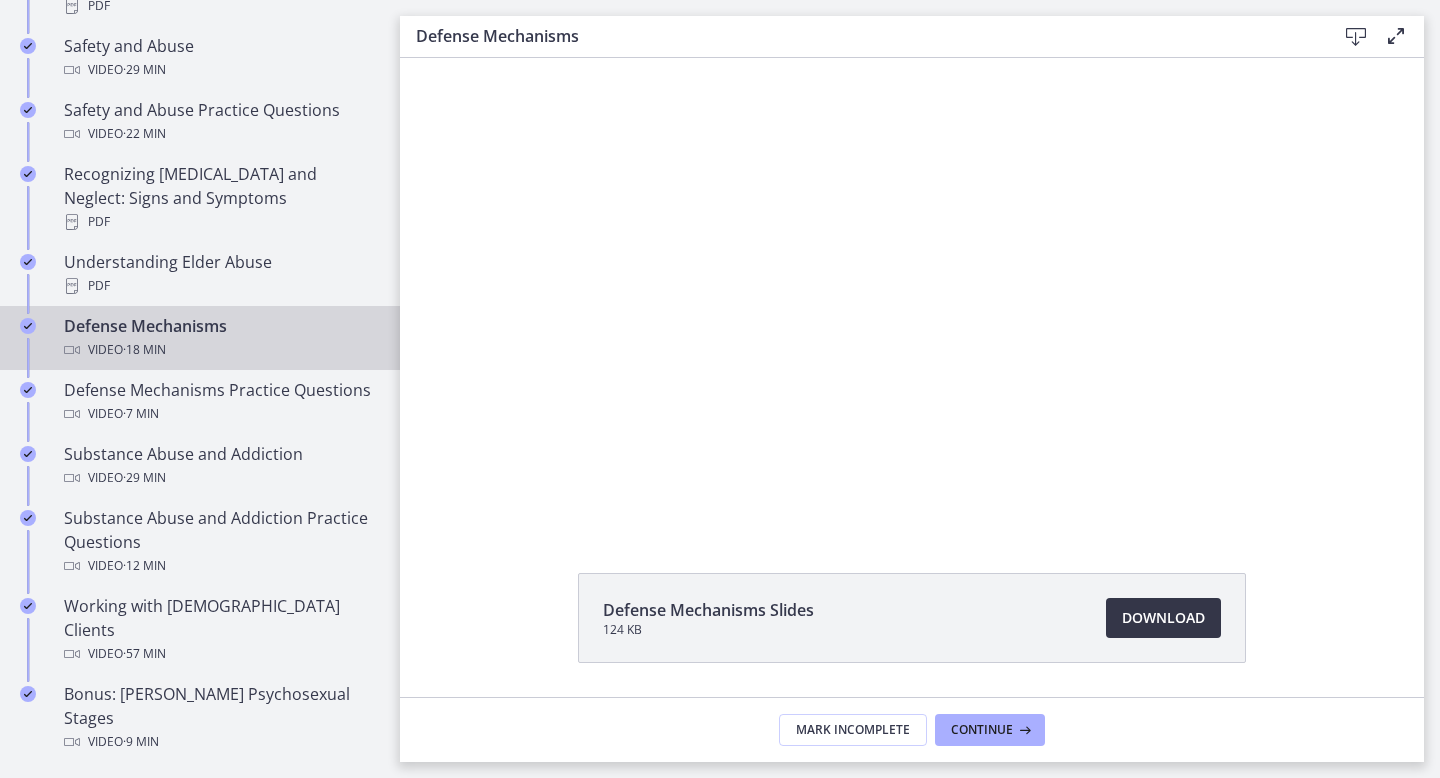 click on "Download
Opens in a new window" at bounding box center (1163, 618) 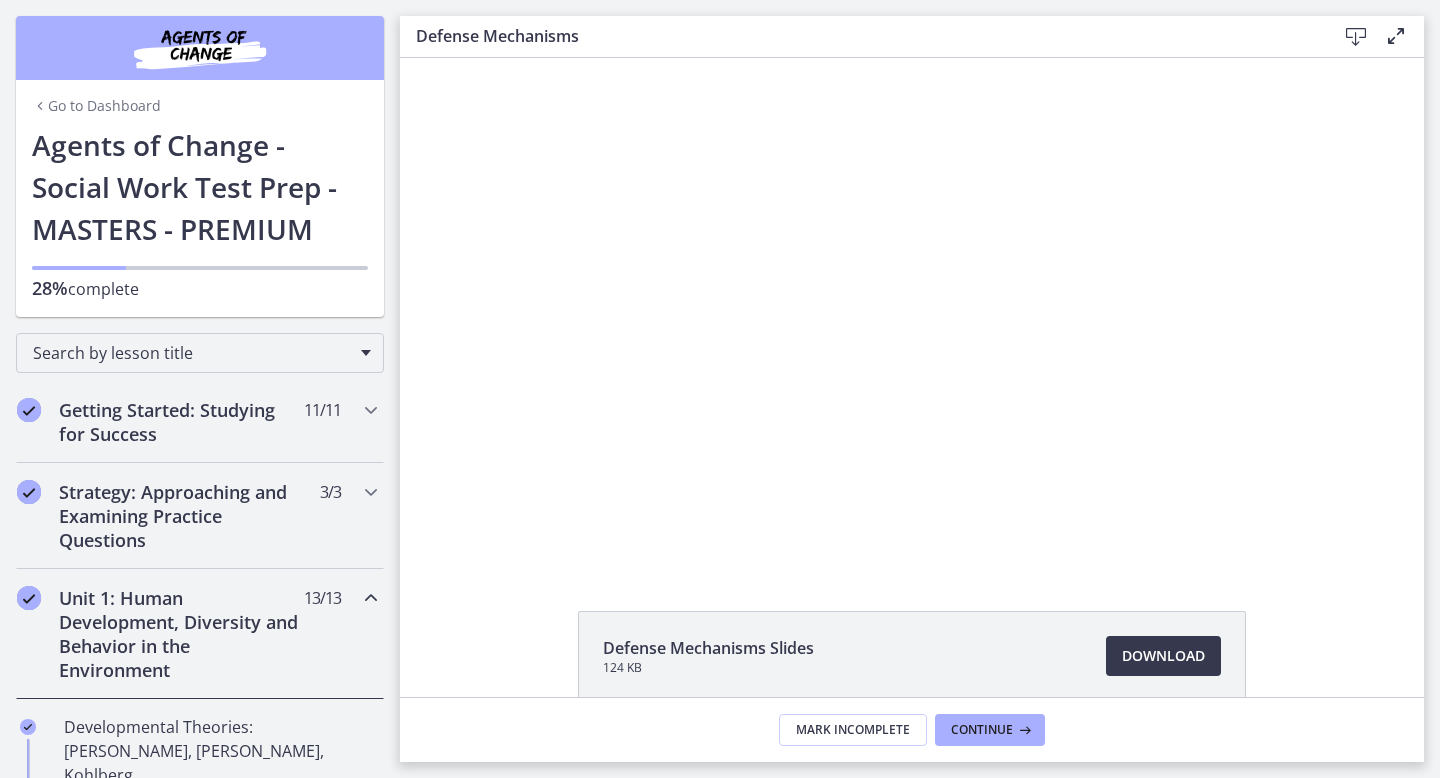 scroll, scrollTop: 0, scrollLeft: 0, axis: both 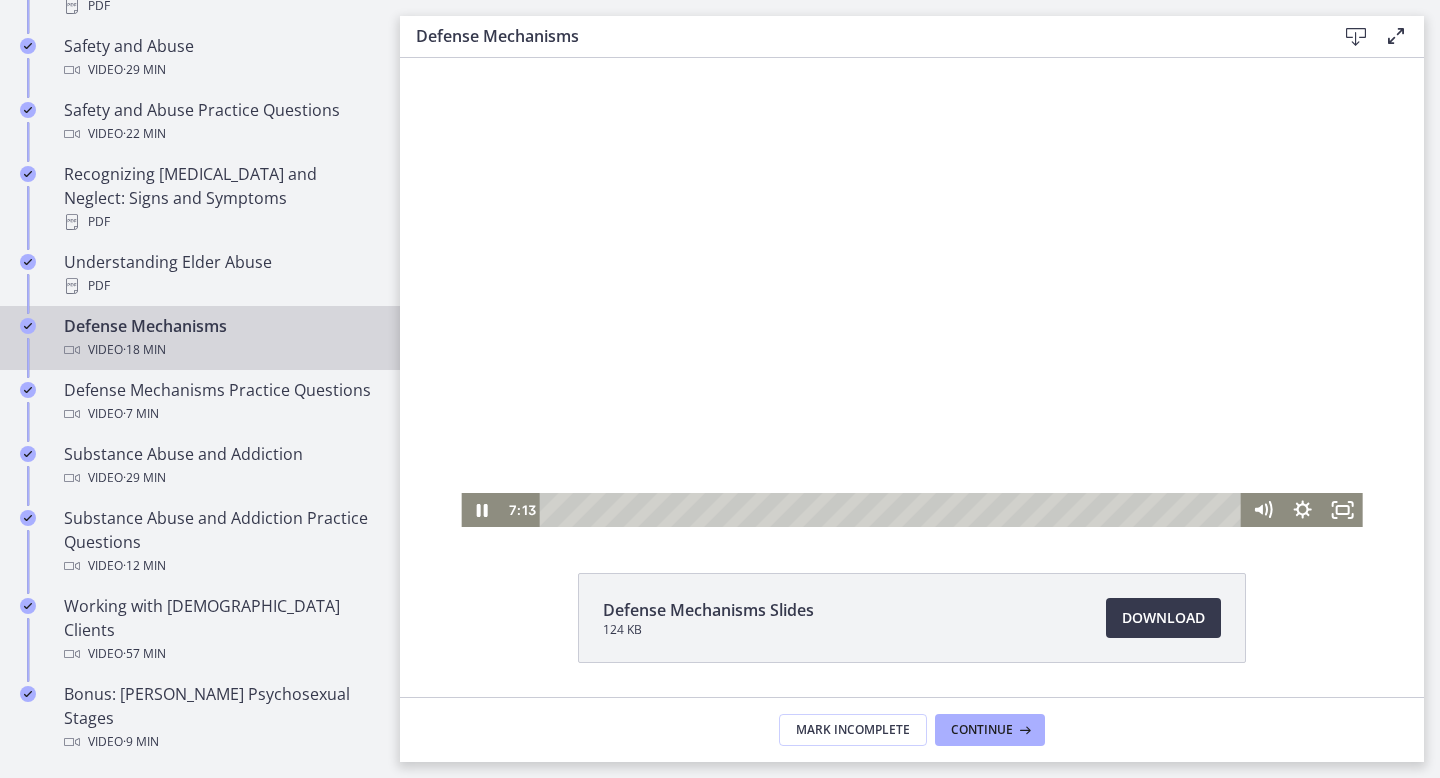 click at bounding box center [911, 273] 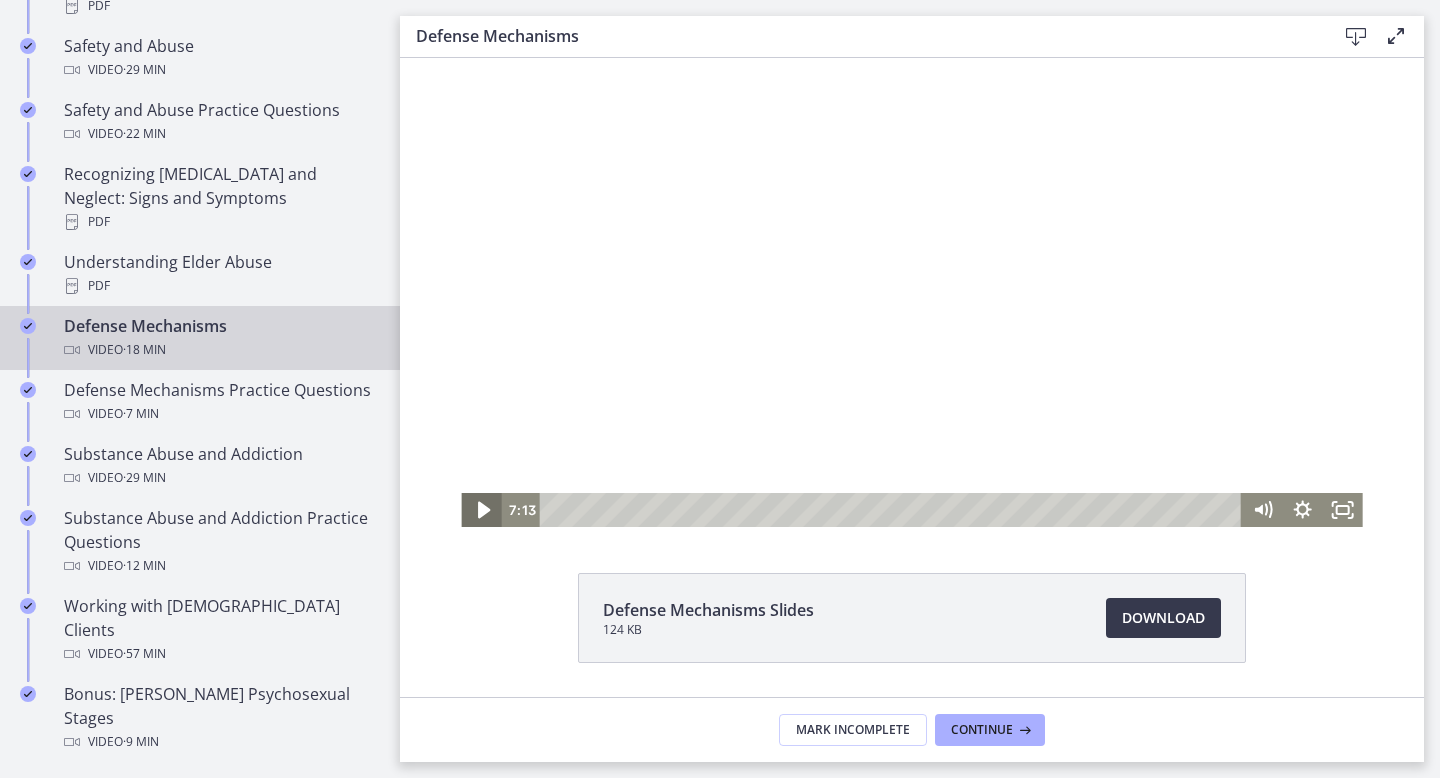 click 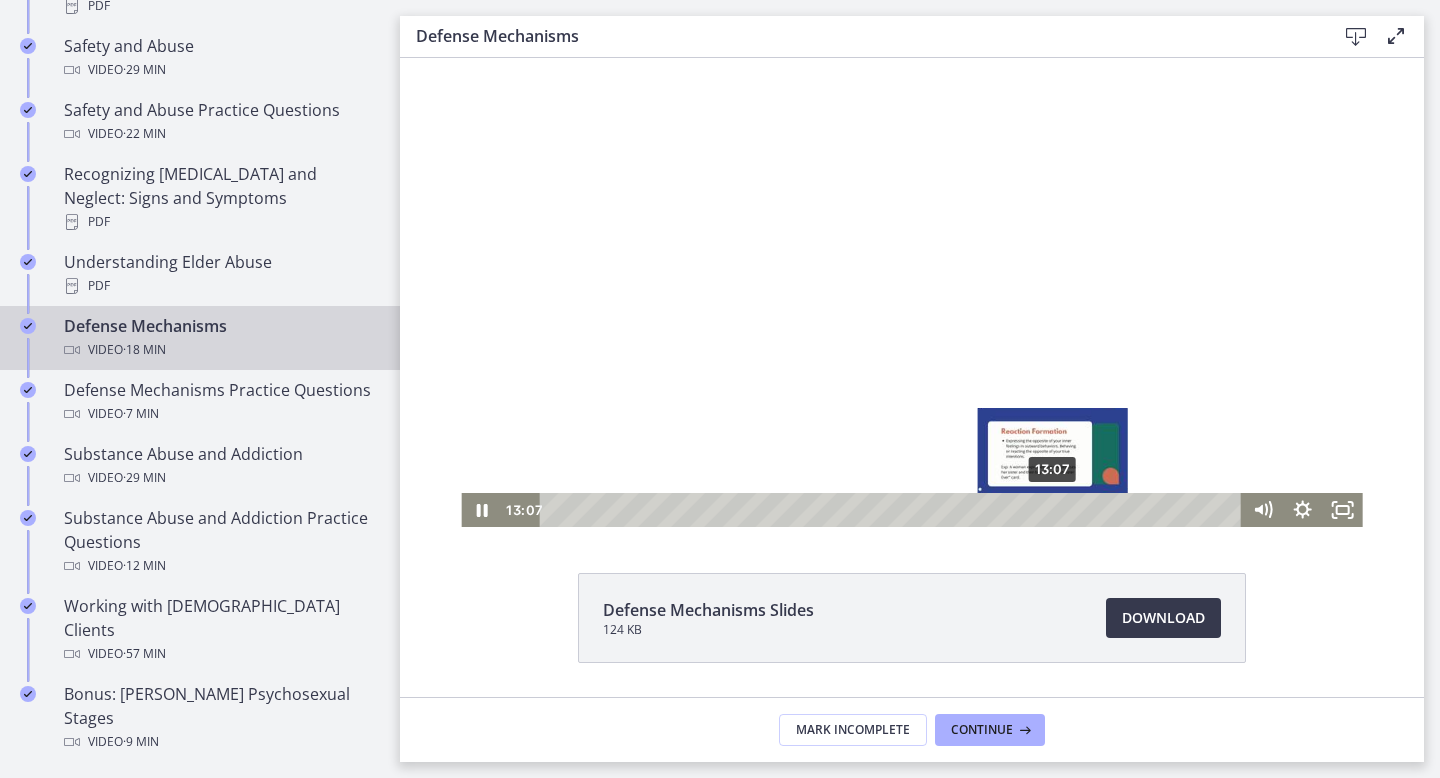 click on "13:07" at bounding box center [894, 510] 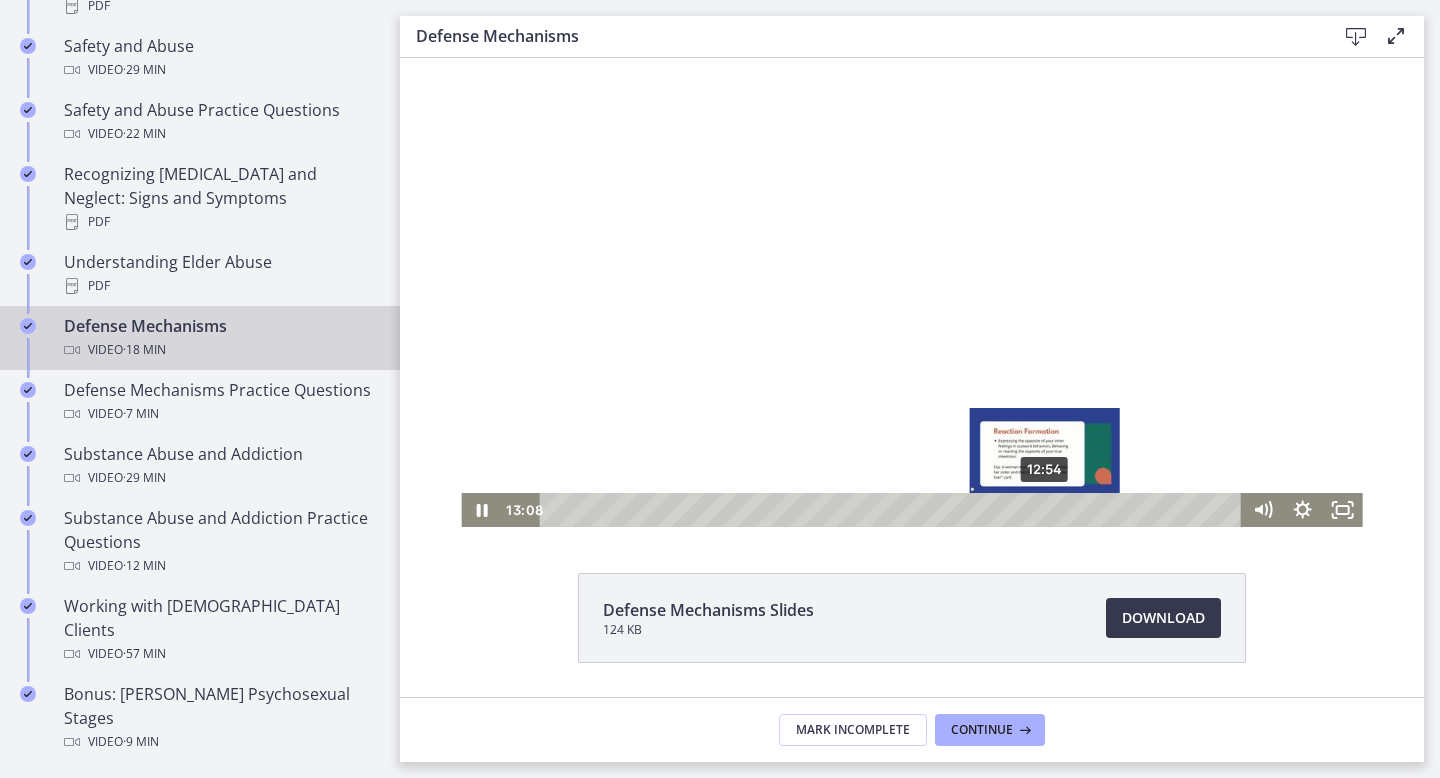 click on "12:54" at bounding box center (894, 510) 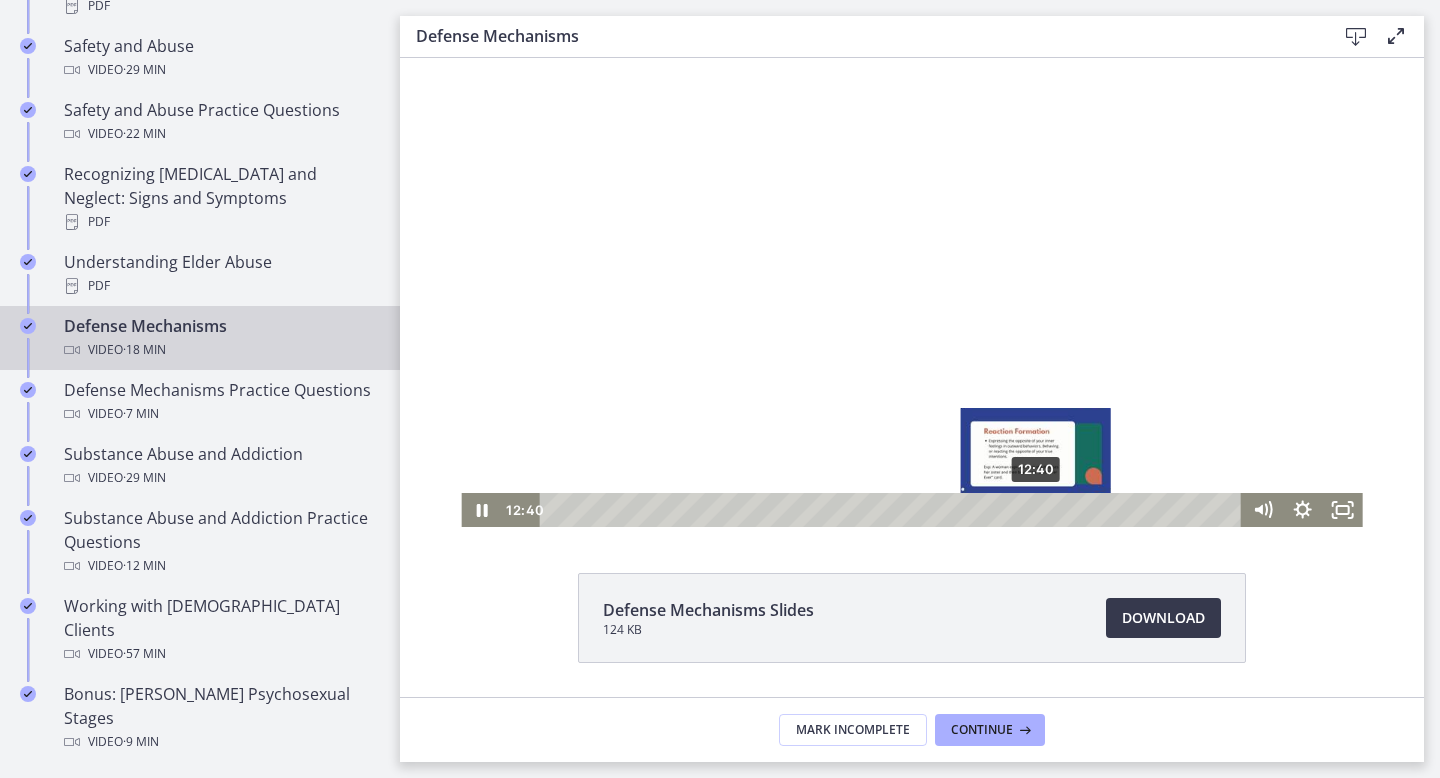 click on "12:40" at bounding box center (894, 510) 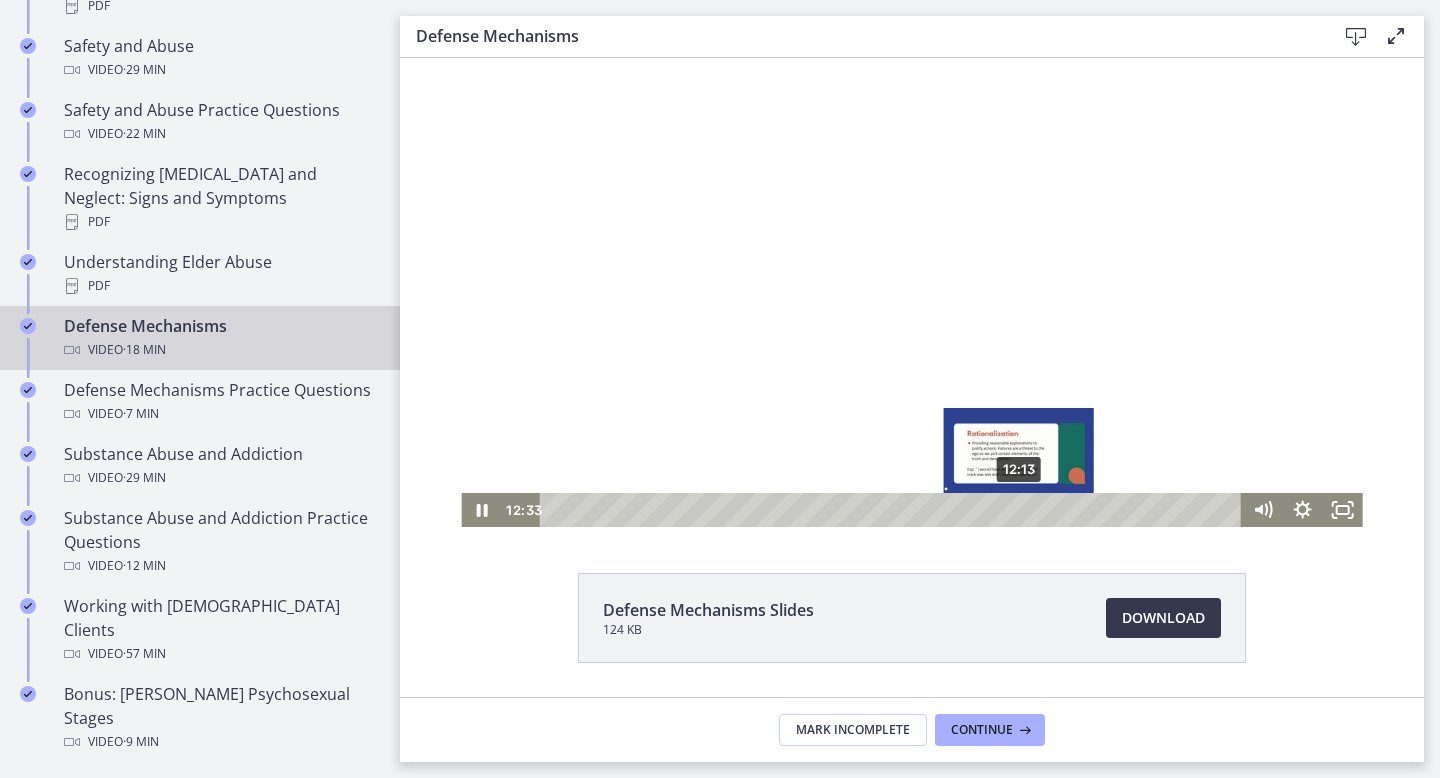 click on "12:13" at bounding box center [894, 510] 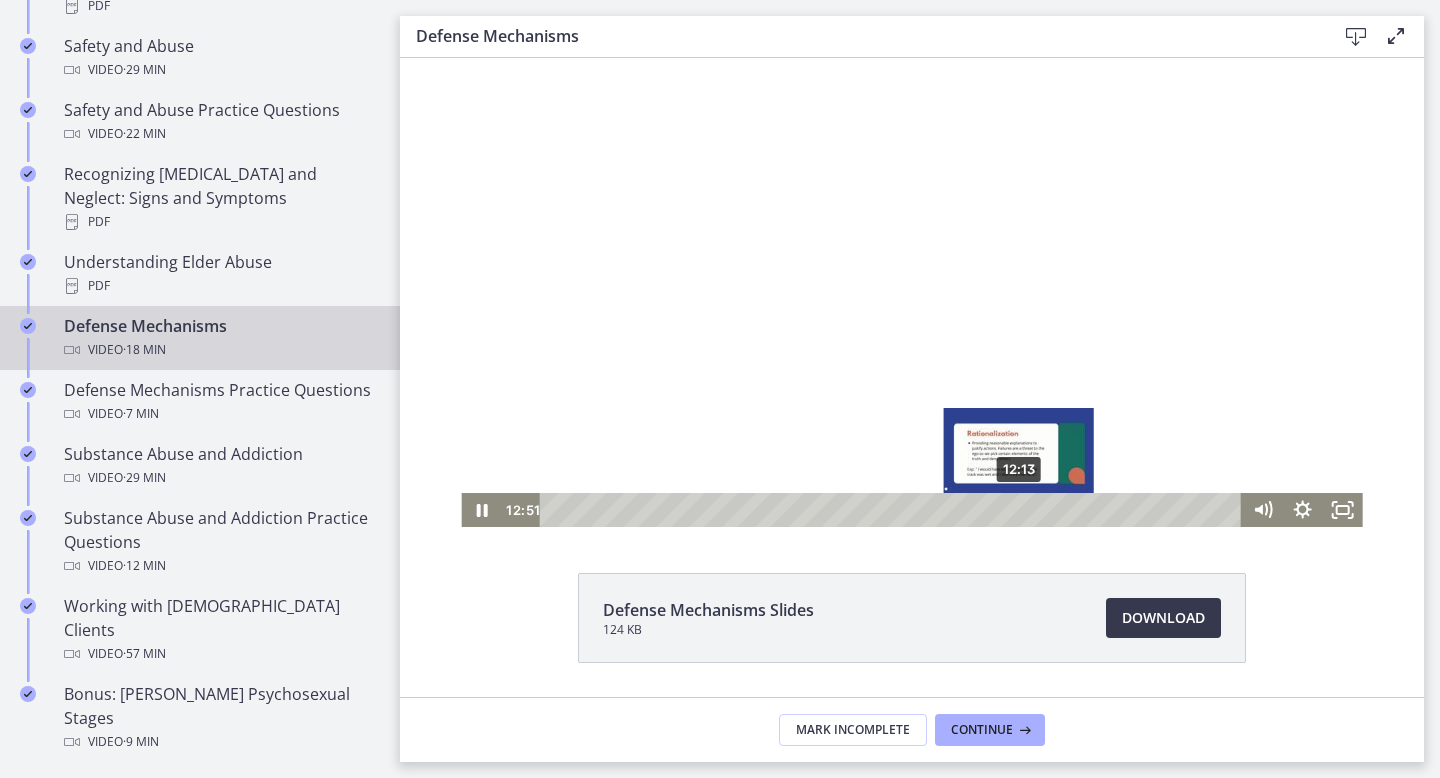 click on "12:13" at bounding box center [894, 510] 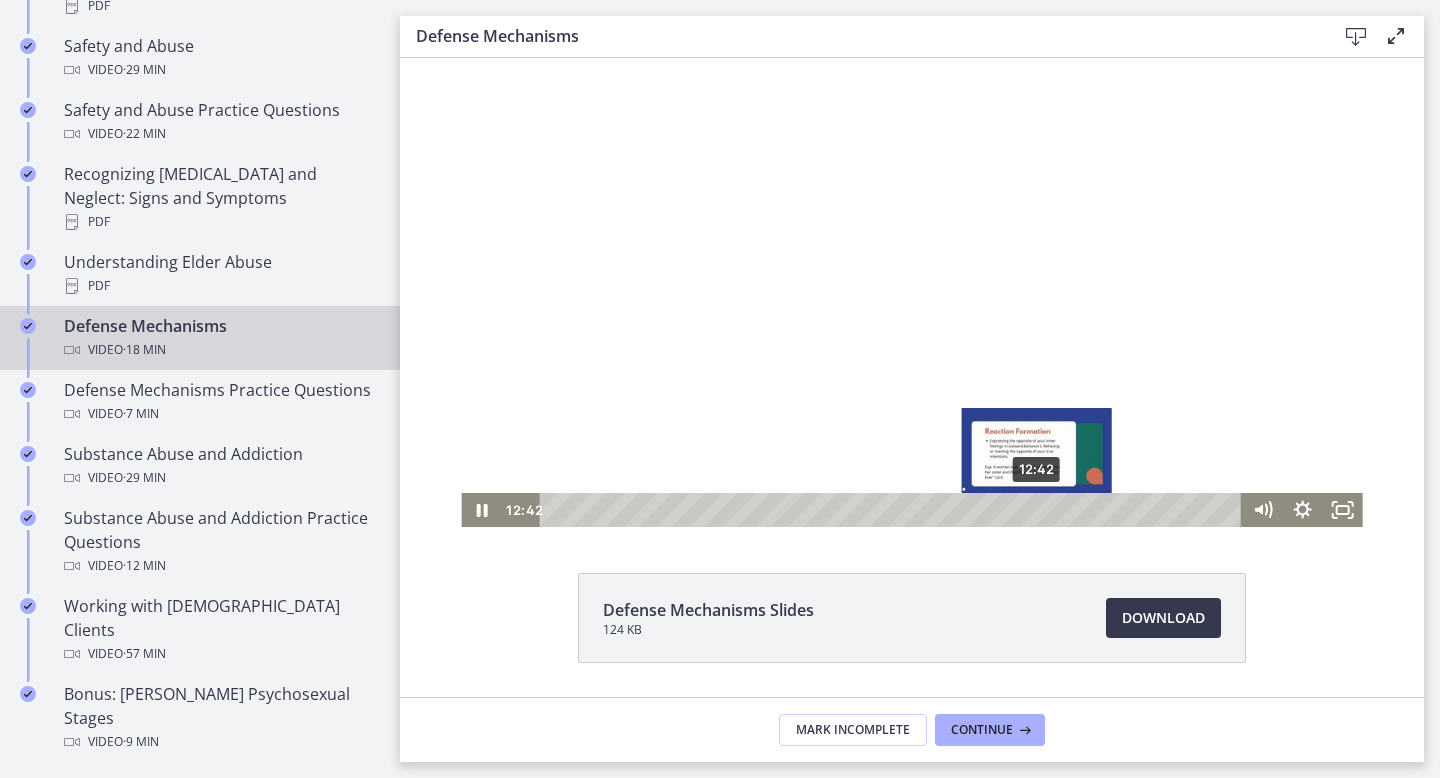 click on "12:42" at bounding box center (894, 510) 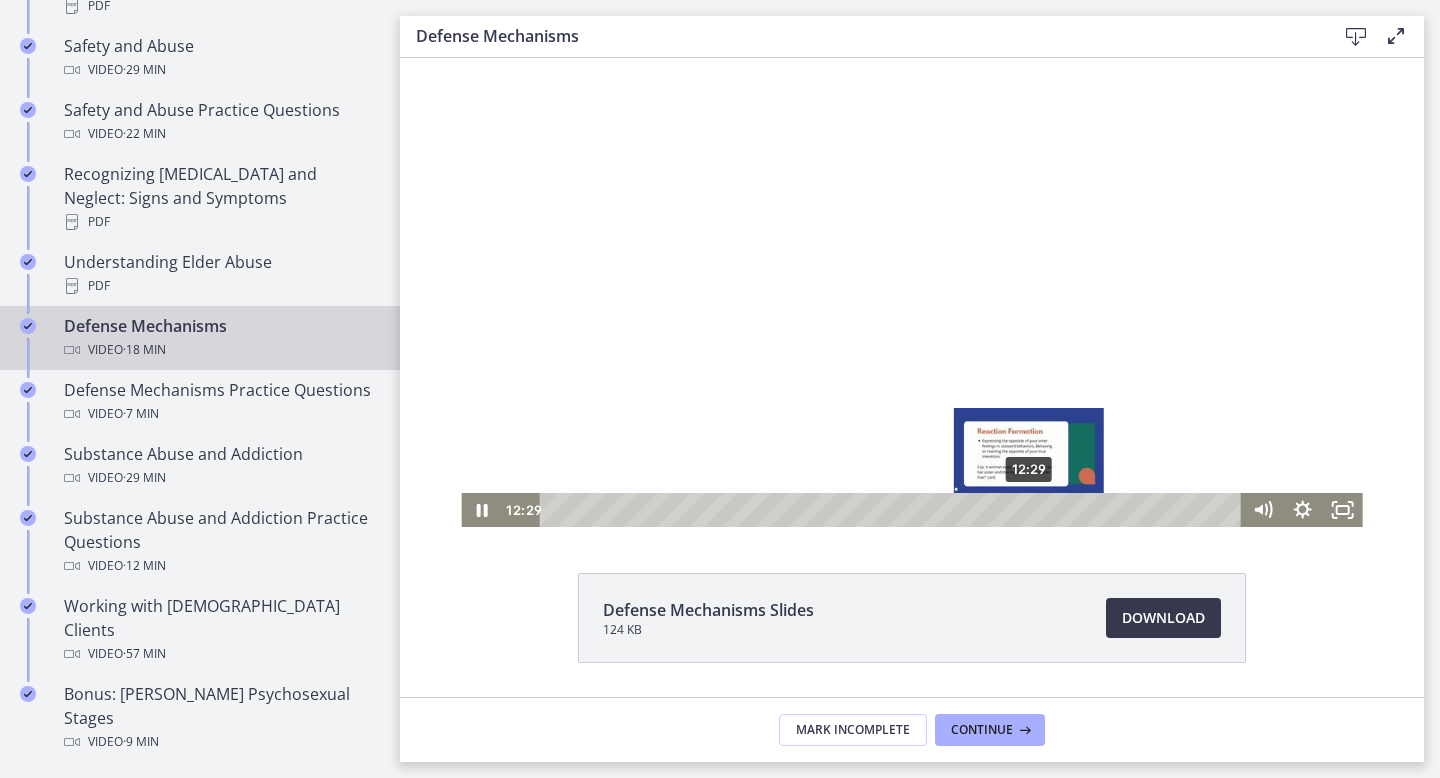 click on "12:29" at bounding box center (894, 510) 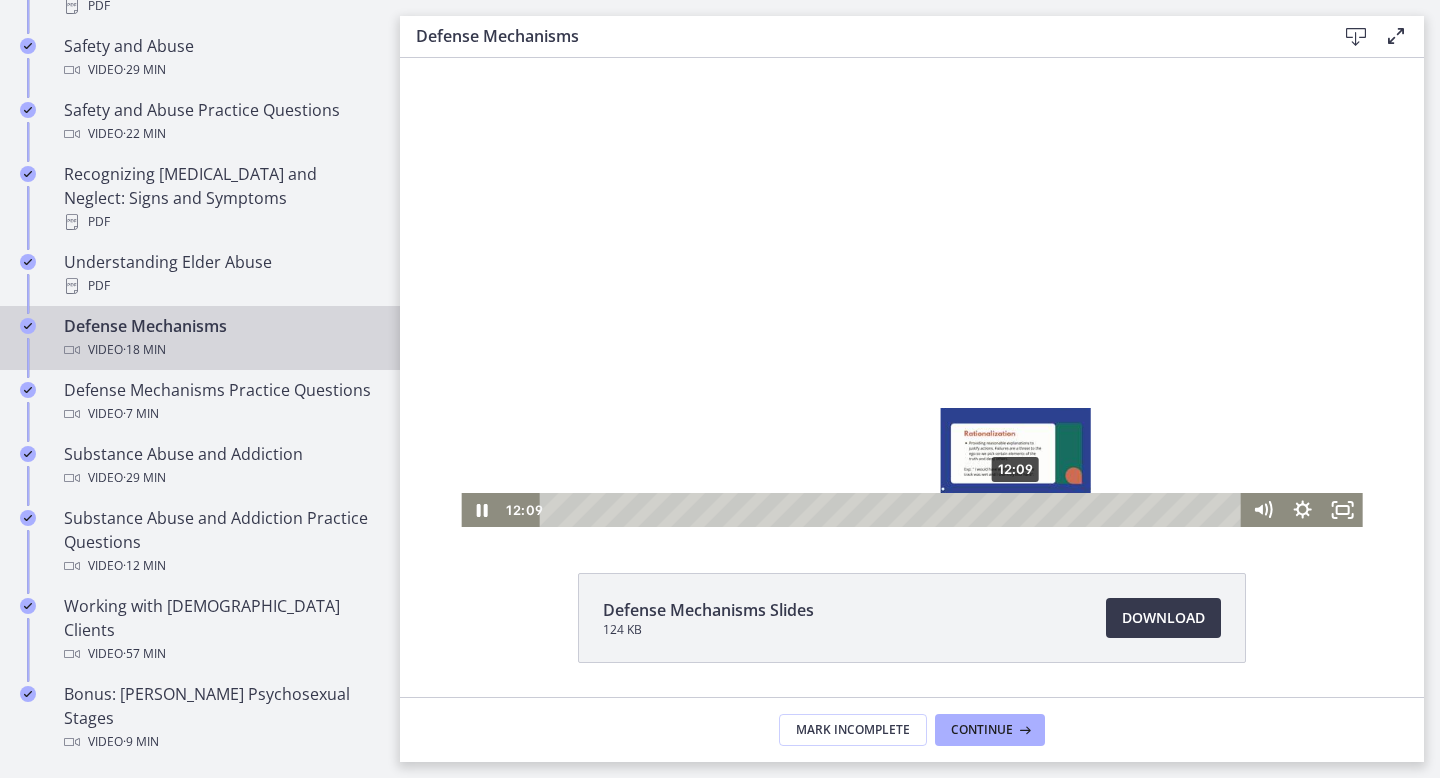 click on "12:09" at bounding box center [894, 510] 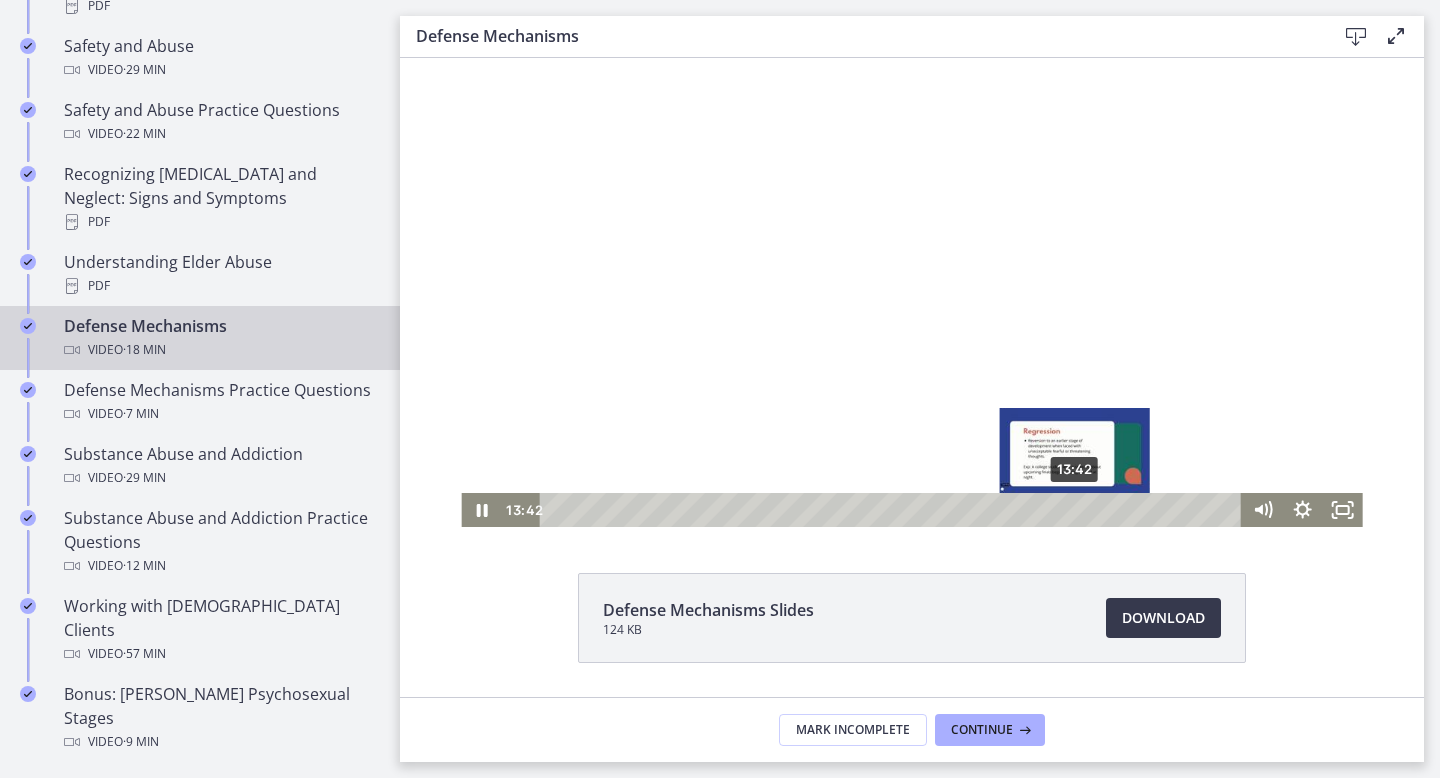 click on "13:42" at bounding box center (894, 510) 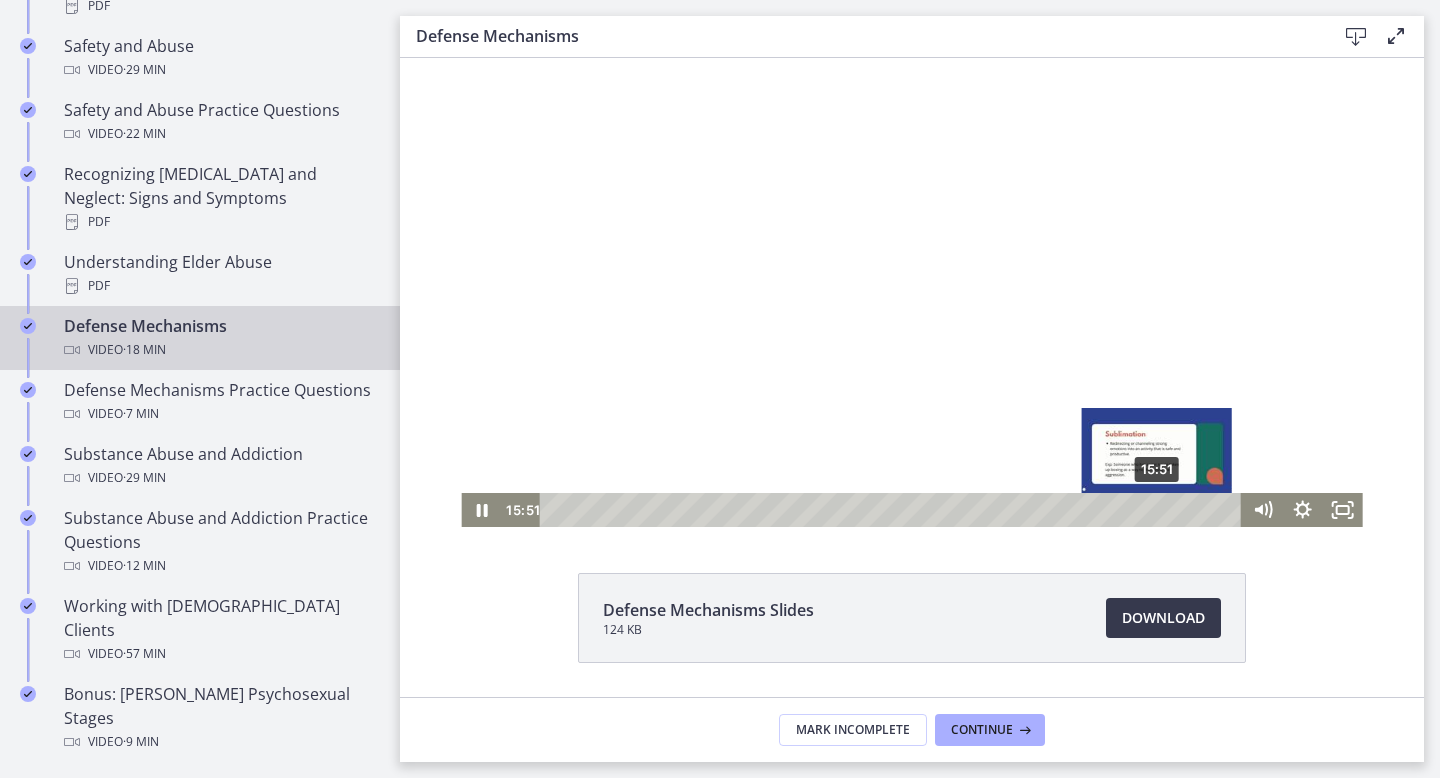 click on "15:51" at bounding box center [894, 510] 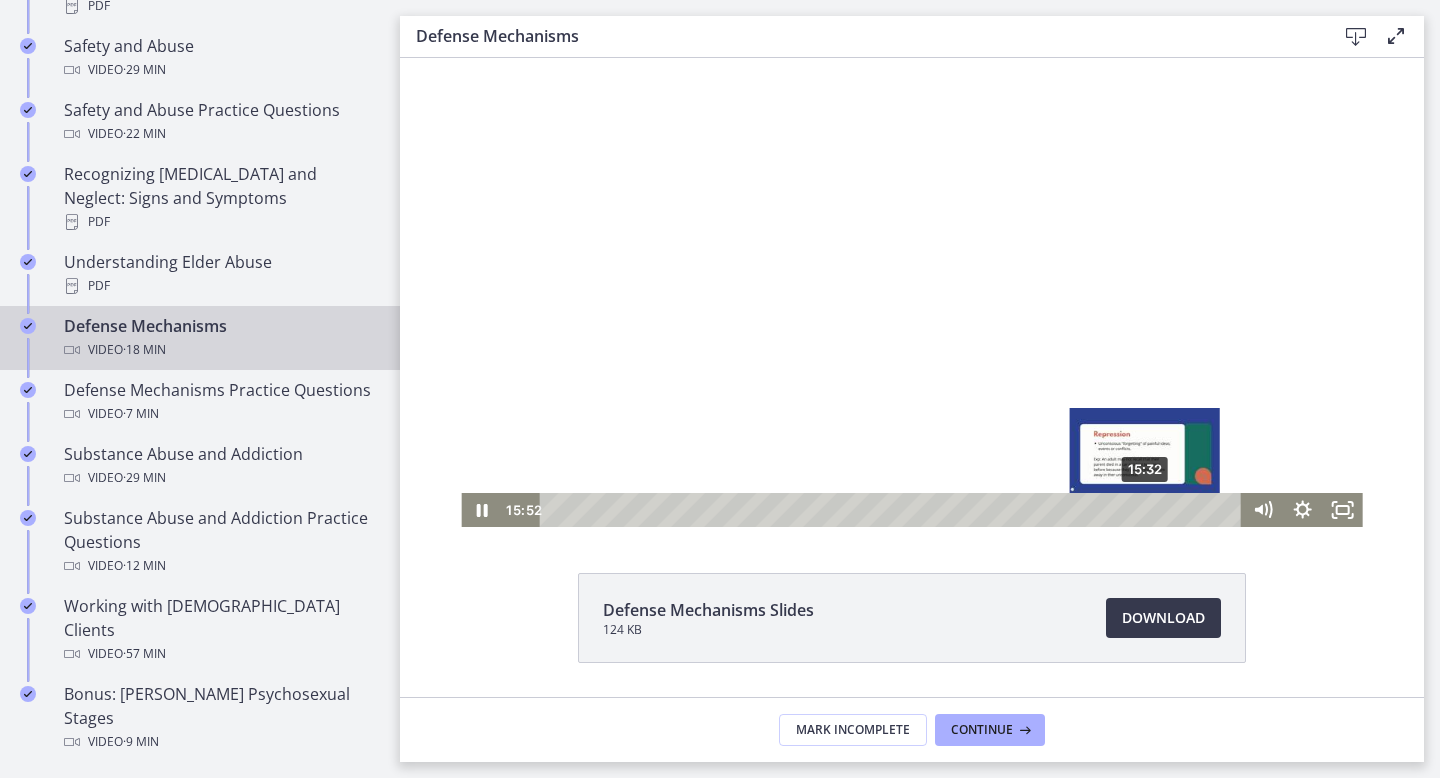 click on "15:32" at bounding box center (894, 510) 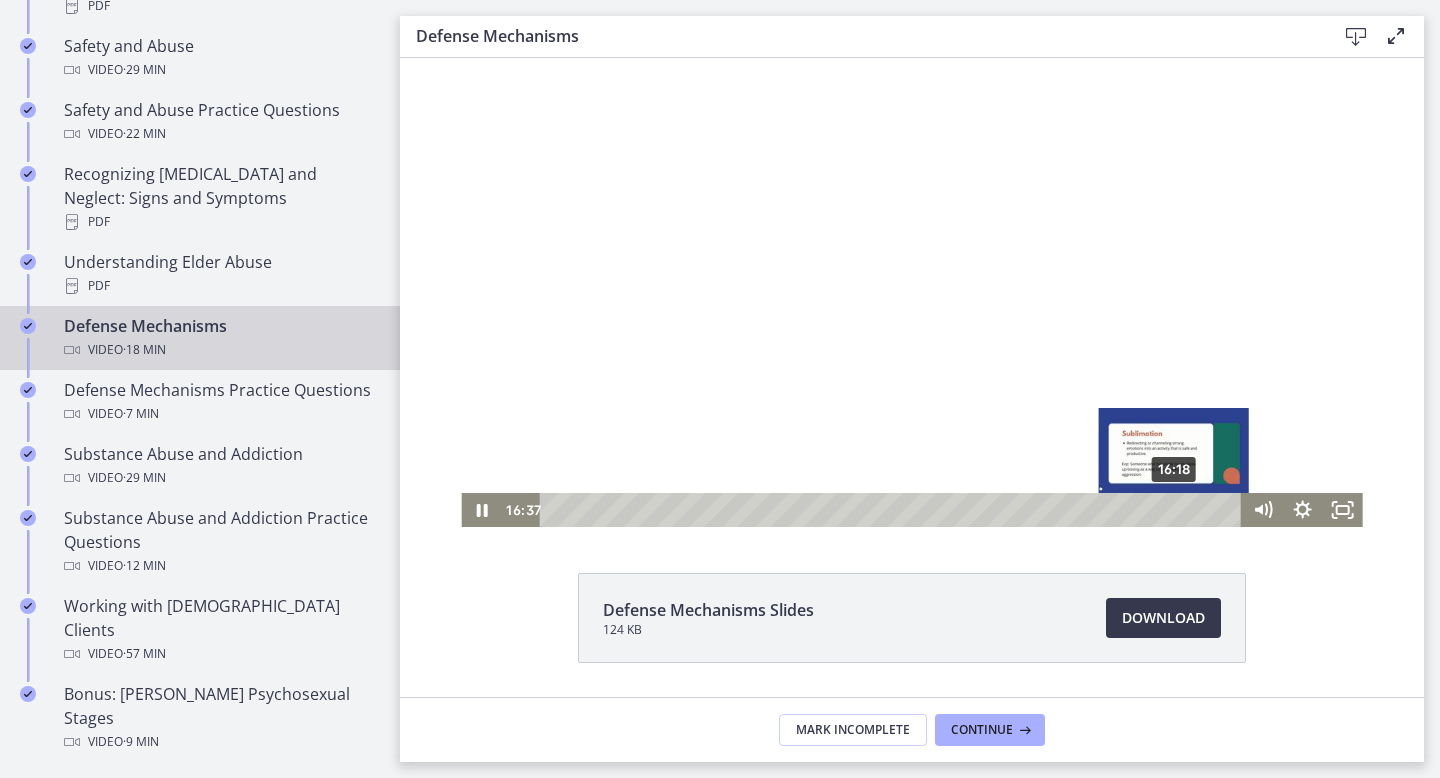 click on "16:18" at bounding box center [894, 510] 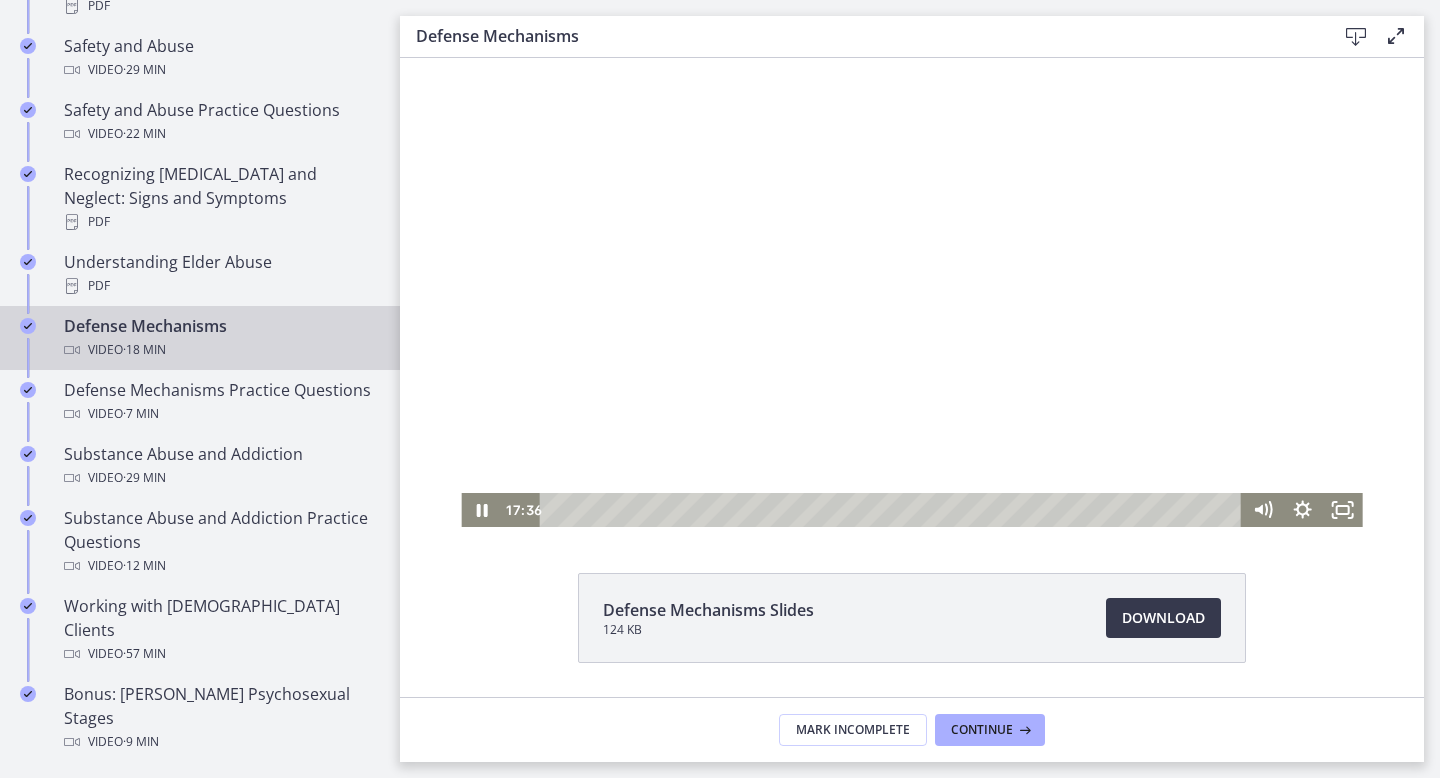 drag, startPoint x: 1082, startPoint y: 308, endPoint x: 988, endPoint y: 276, distance: 99.29753 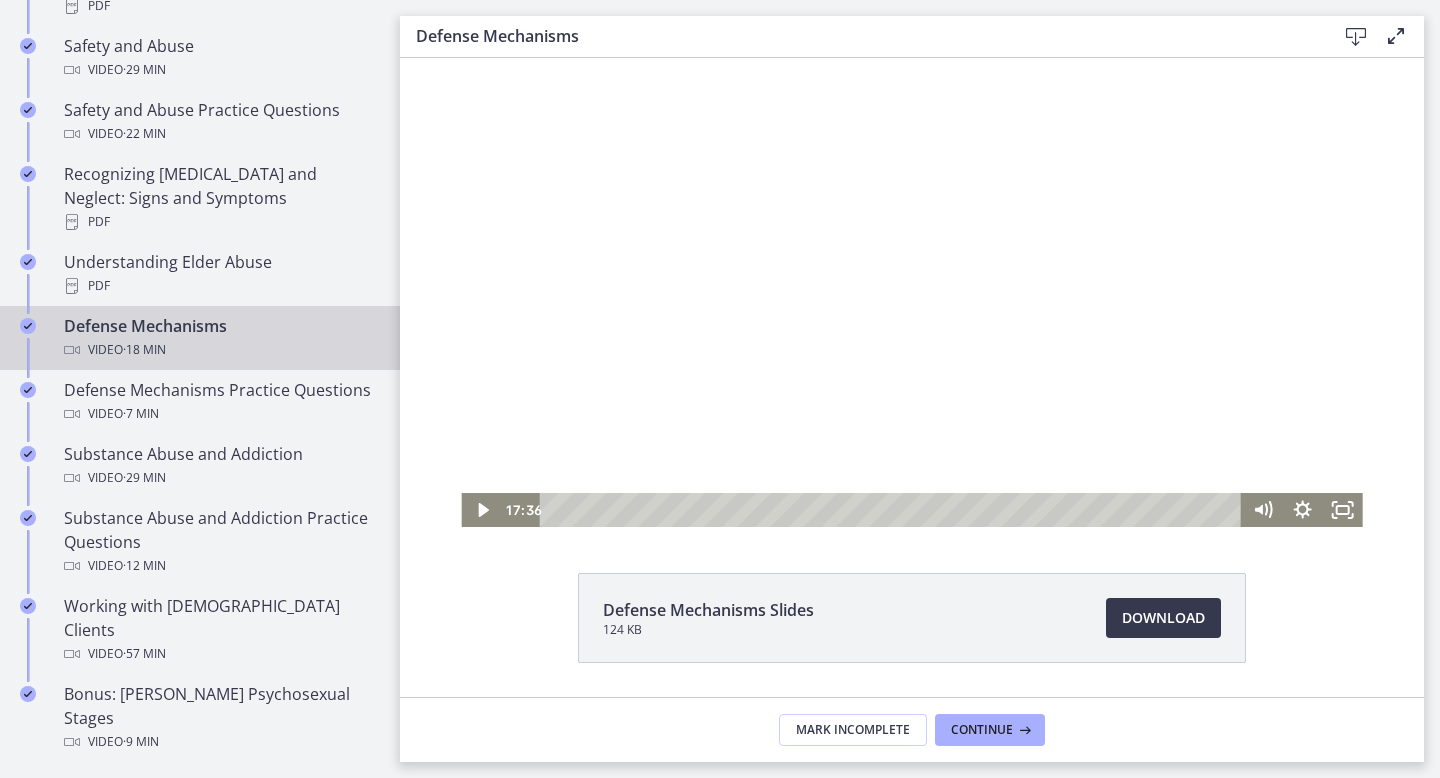 click at bounding box center [911, 273] 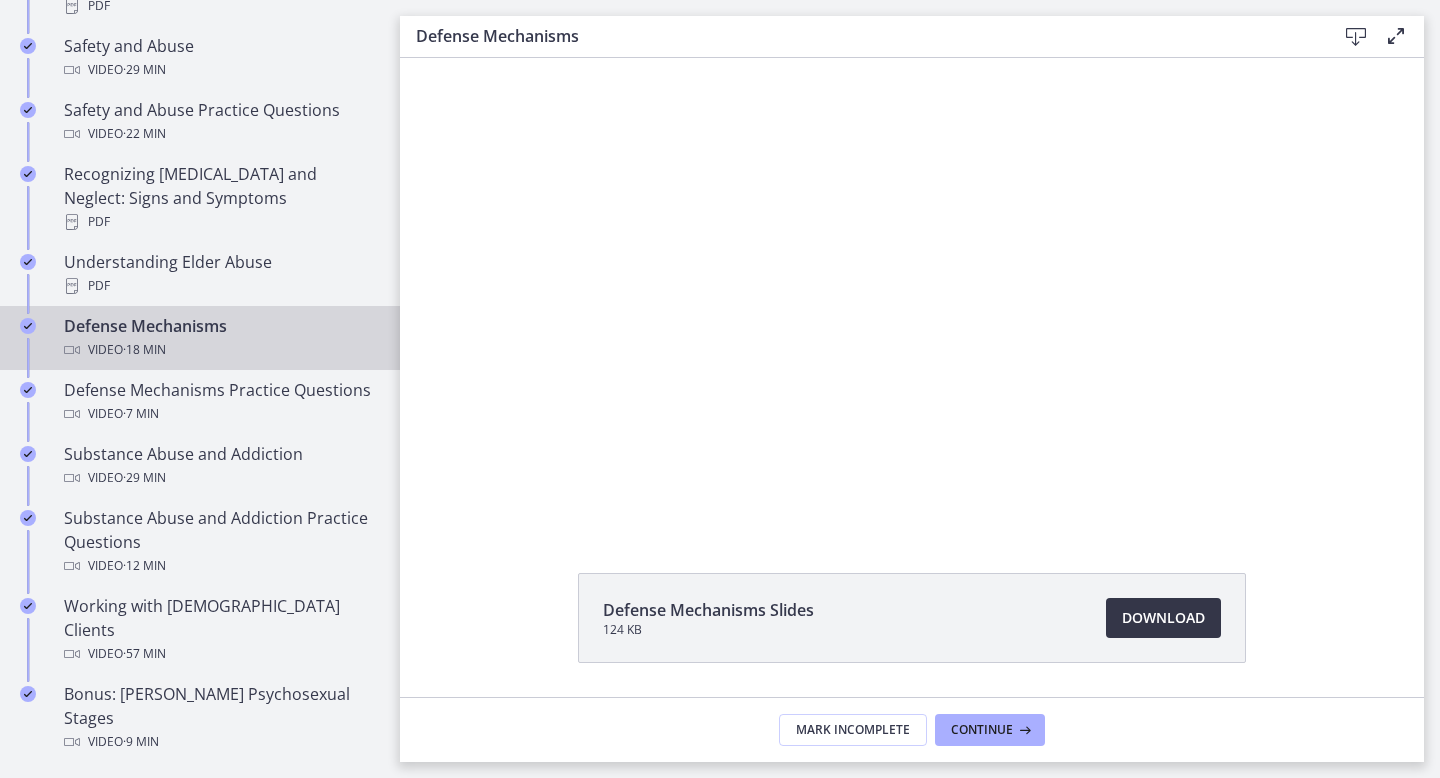click on "Download
Opens in a new window" at bounding box center (1163, 618) 